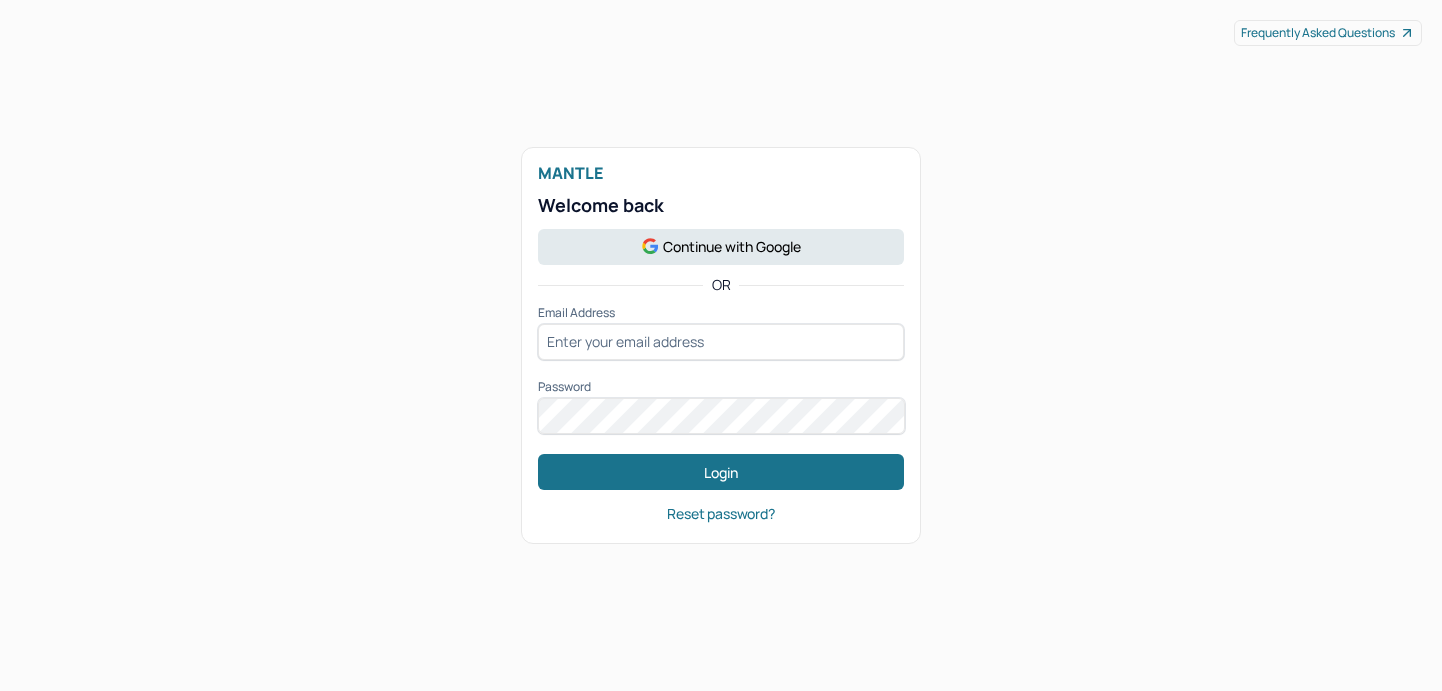 scroll, scrollTop: 0, scrollLeft: 0, axis: both 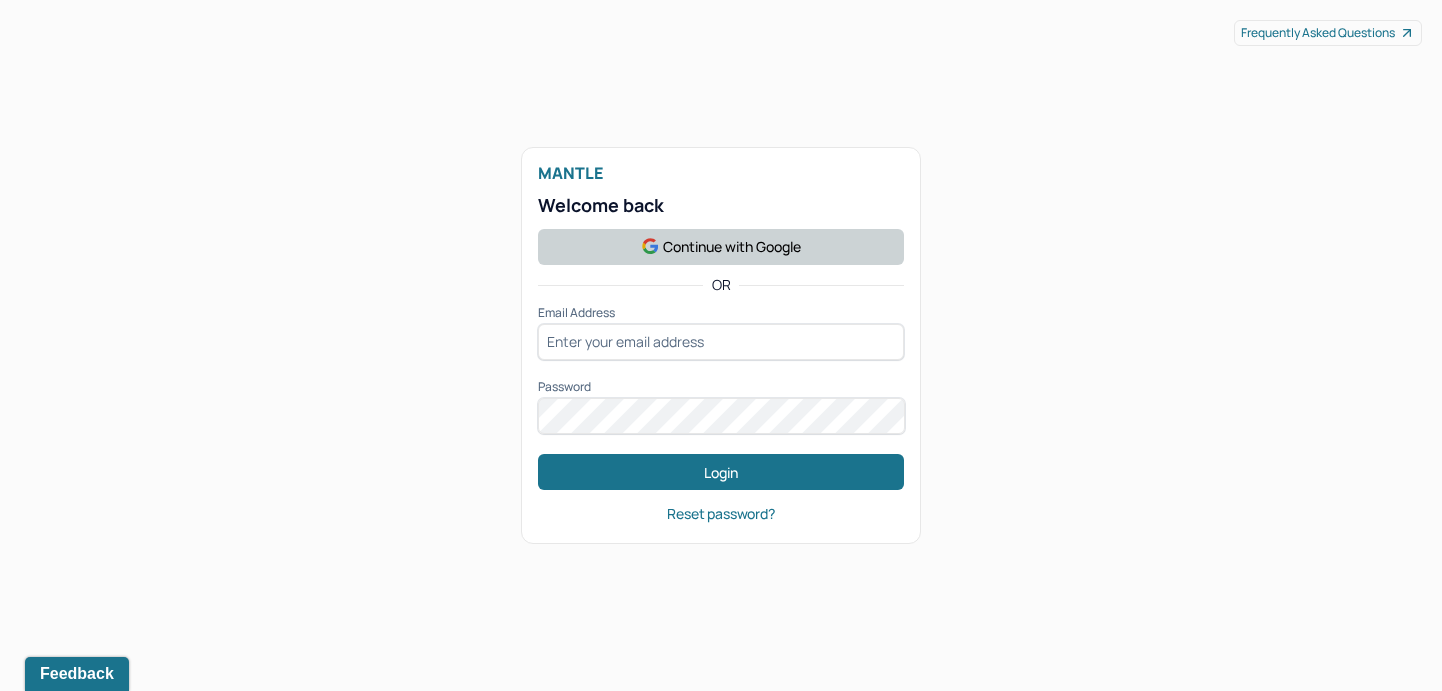 click on "Continue with Google" at bounding box center [721, 247] 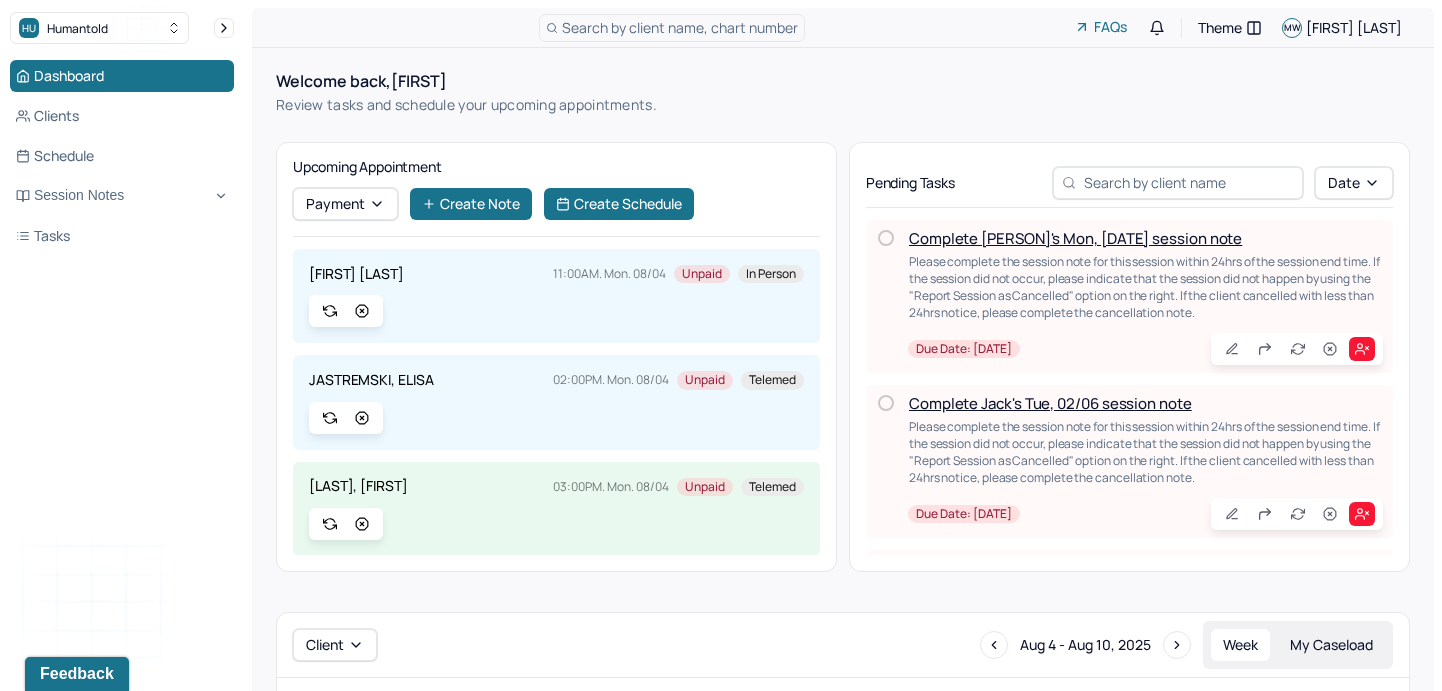 click on "Dashboard Clients Schedule Session Notes Tasks" at bounding box center (122, 156) 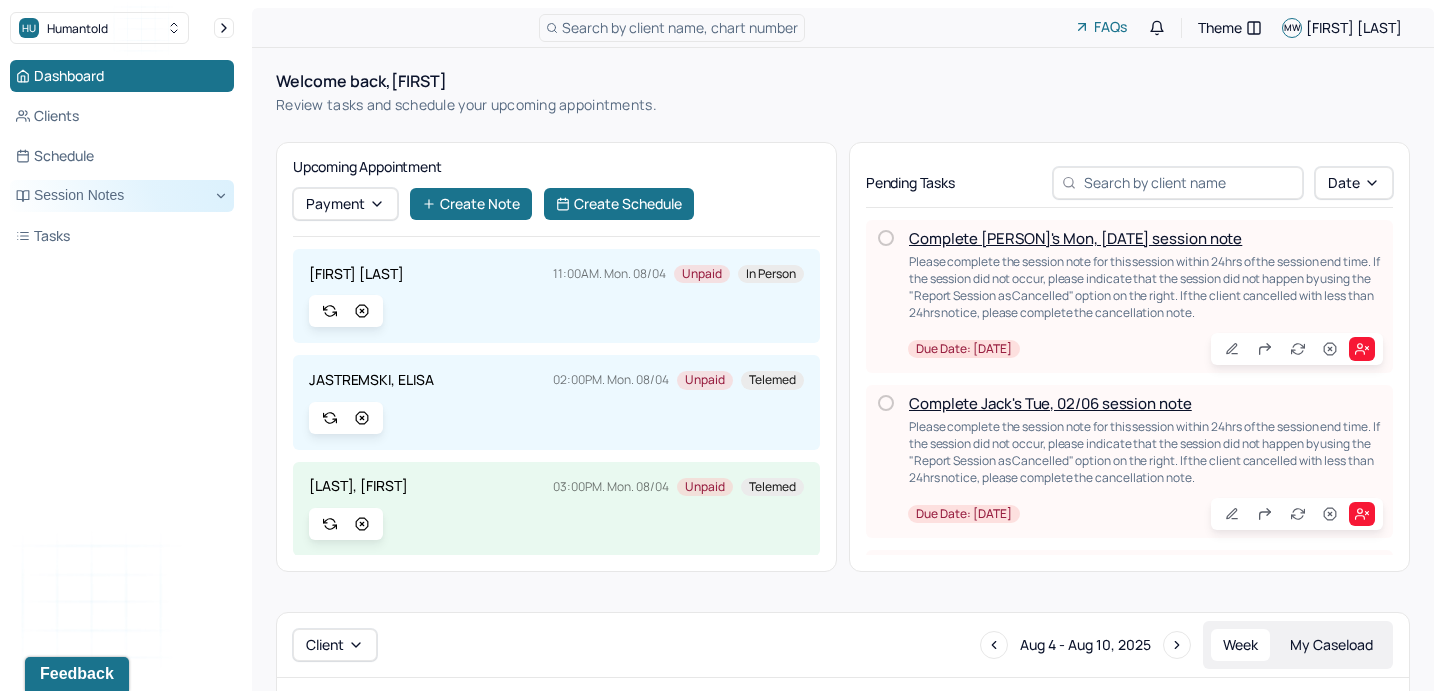 click on "Session Notes" at bounding box center (122, 196) 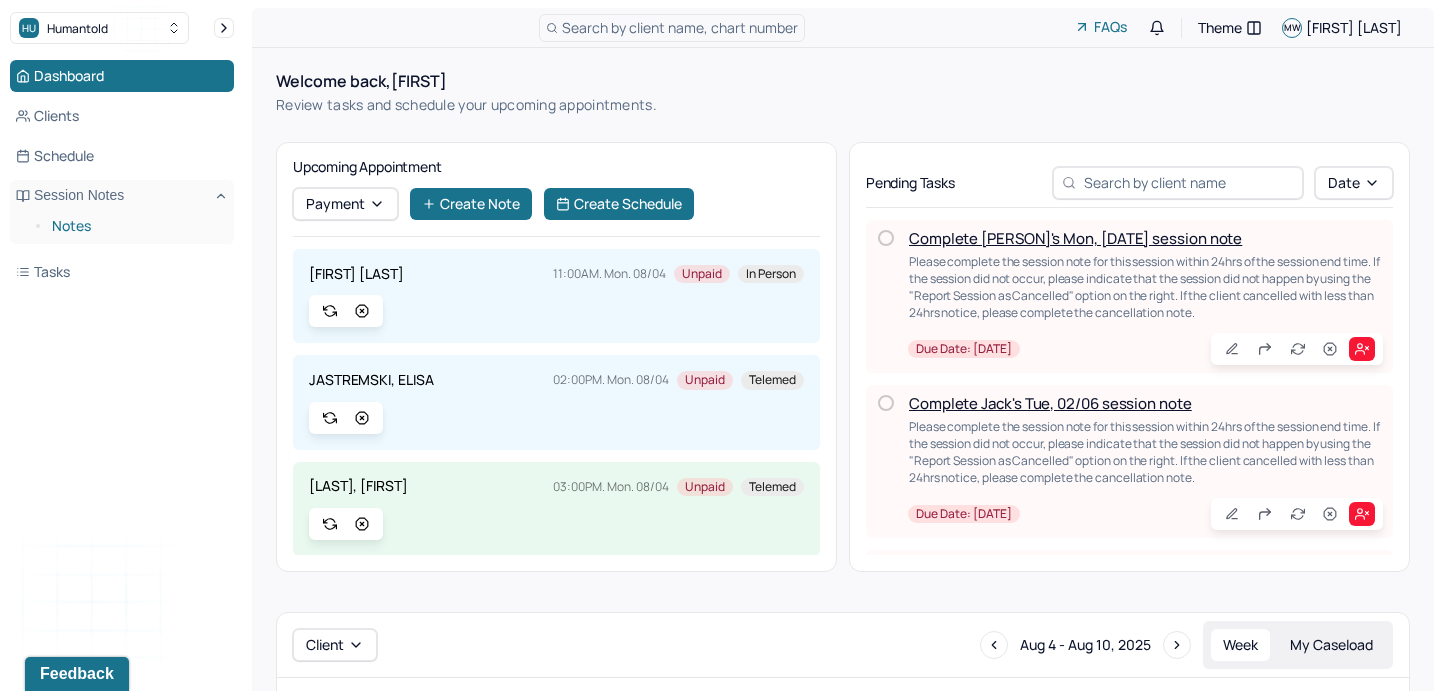 click on "Notes" at bounding box center [135, 226] 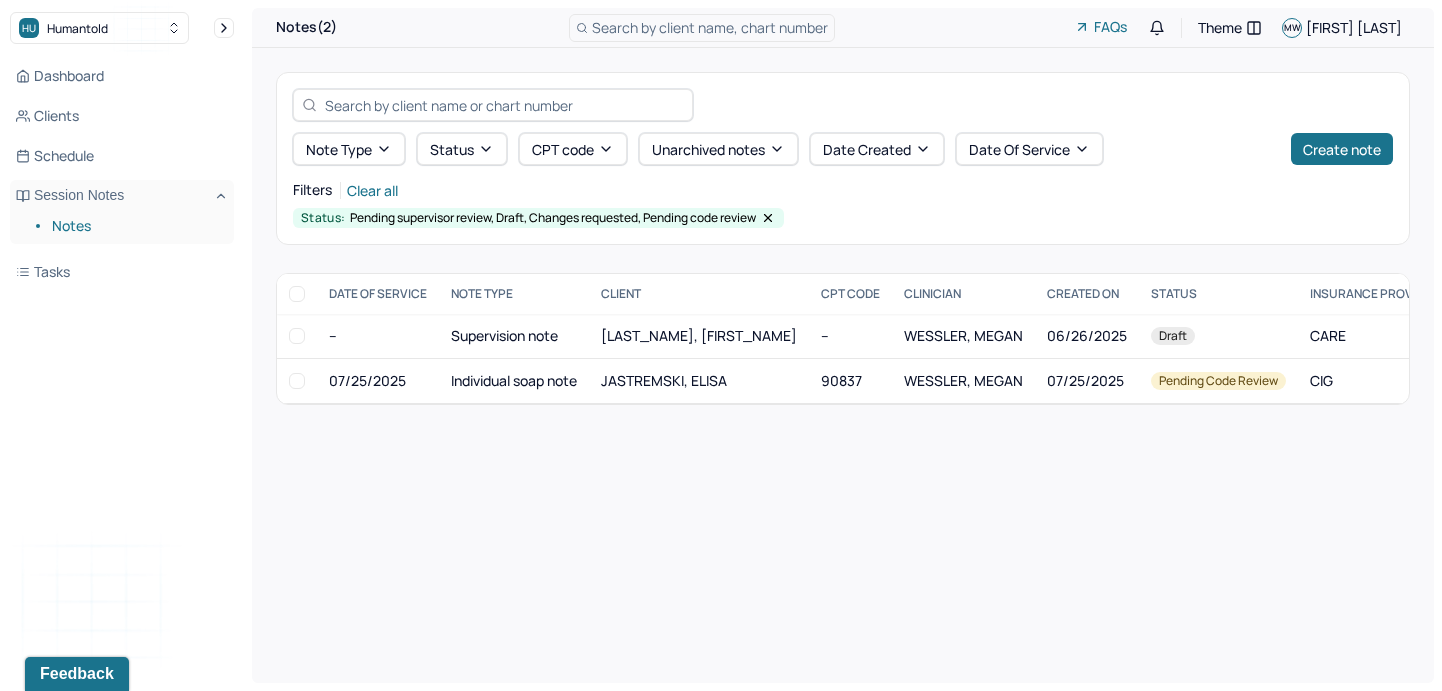 click on "Notes" at bounding box center [135, 226] 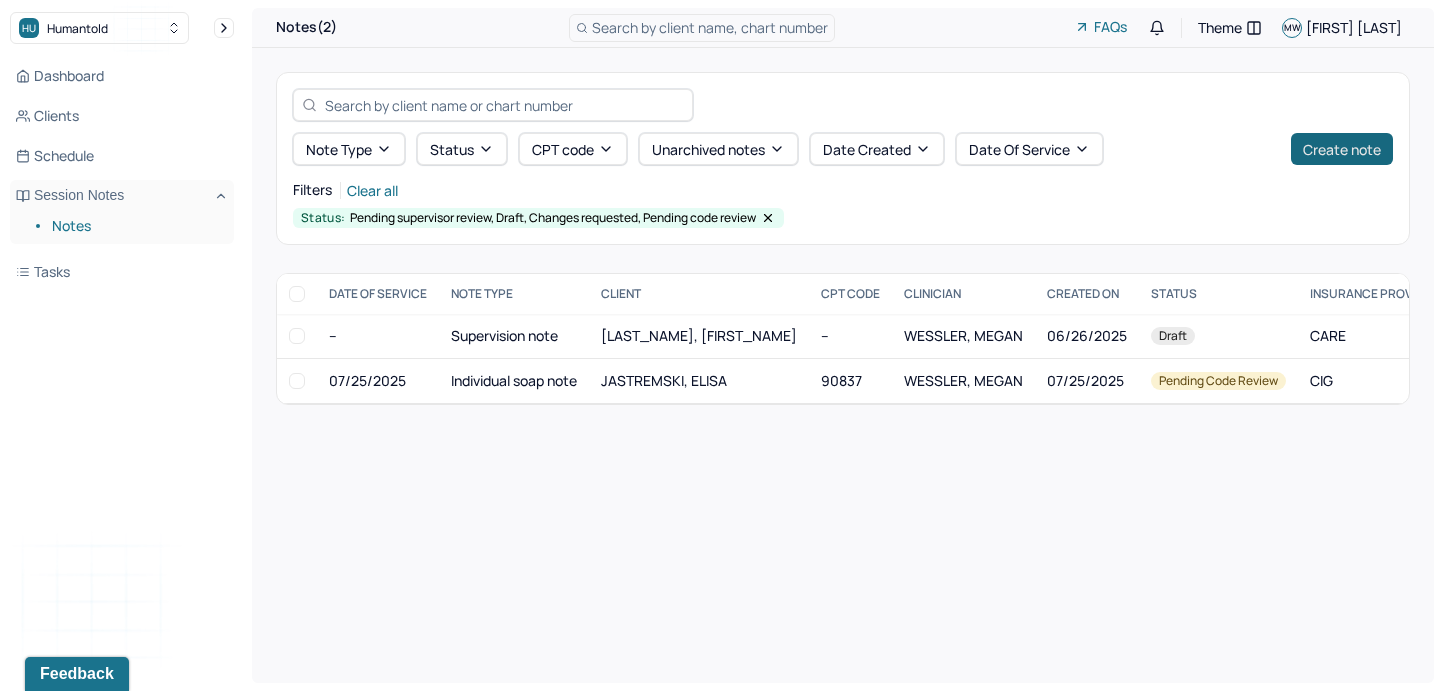 click on "Create note" at bounding box center [1342, 149] 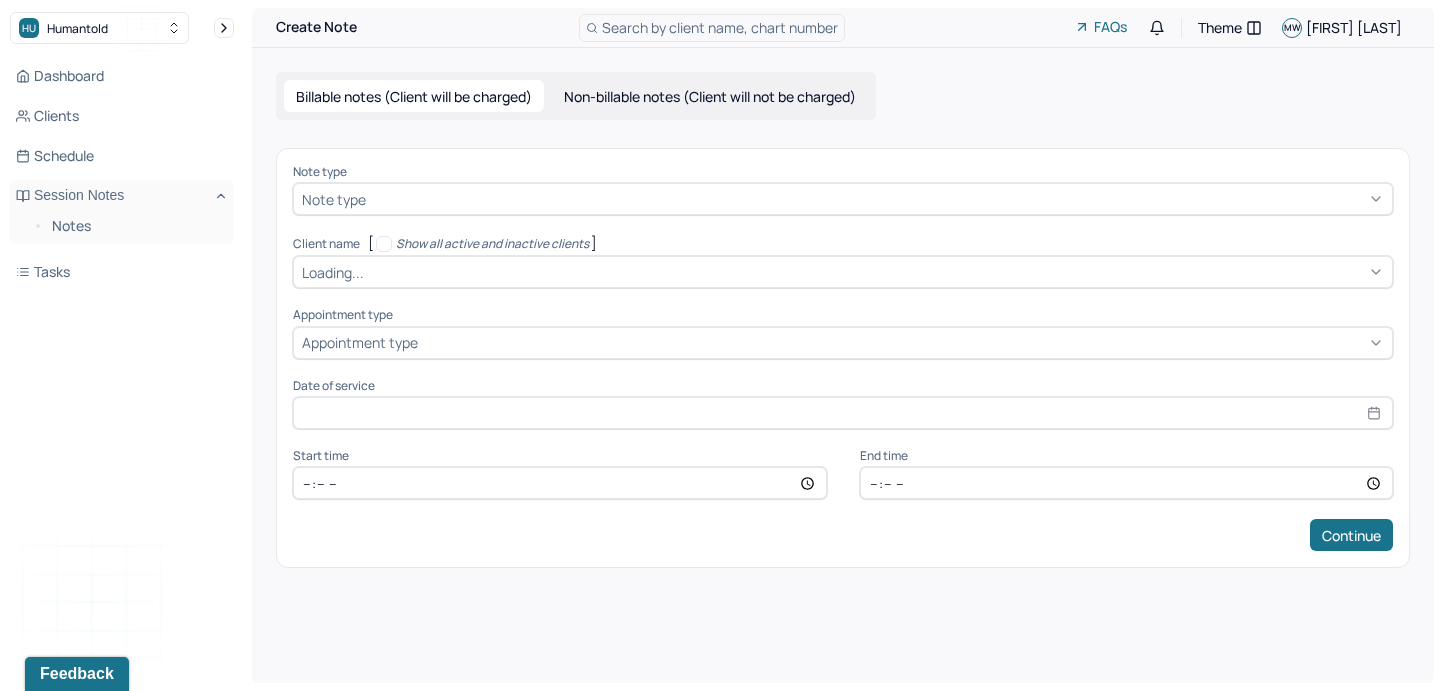 click on "Note type" at bounding box center (334, 199) 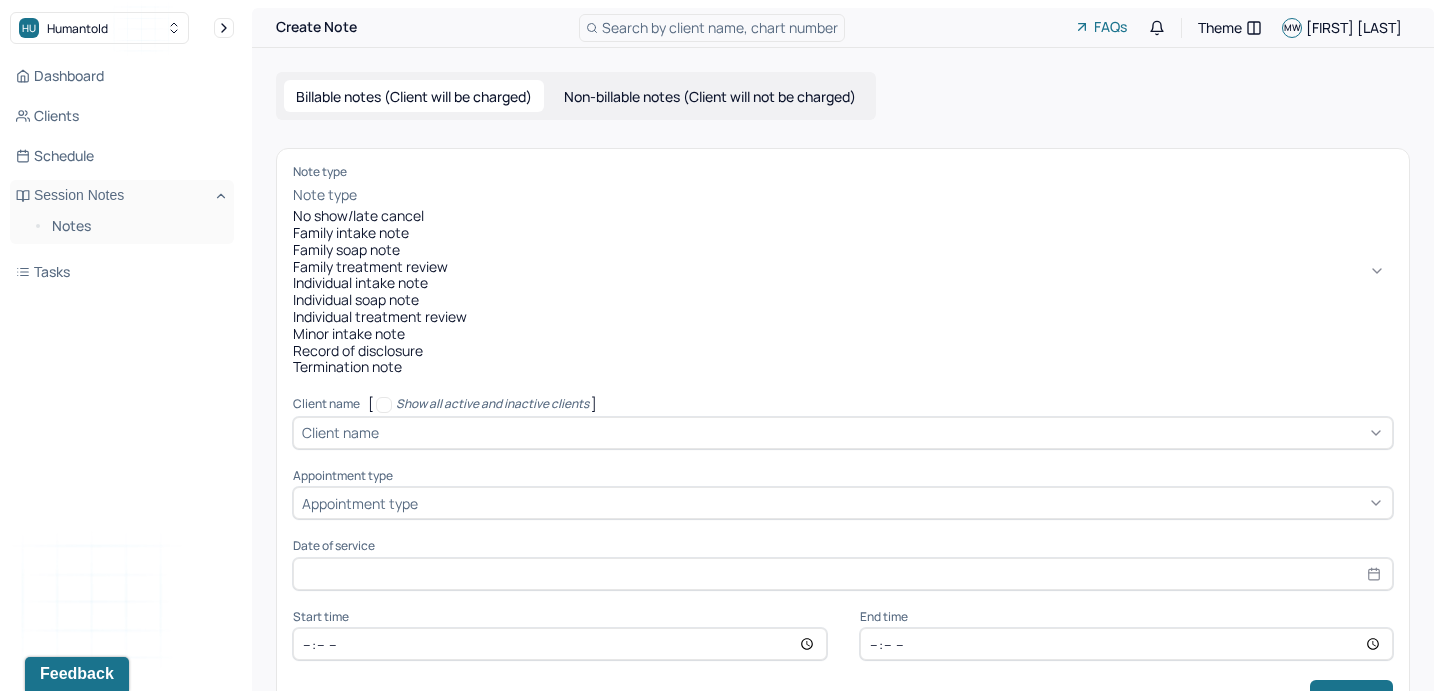 click on "Individual soap note" at bounding box center [843, 300] 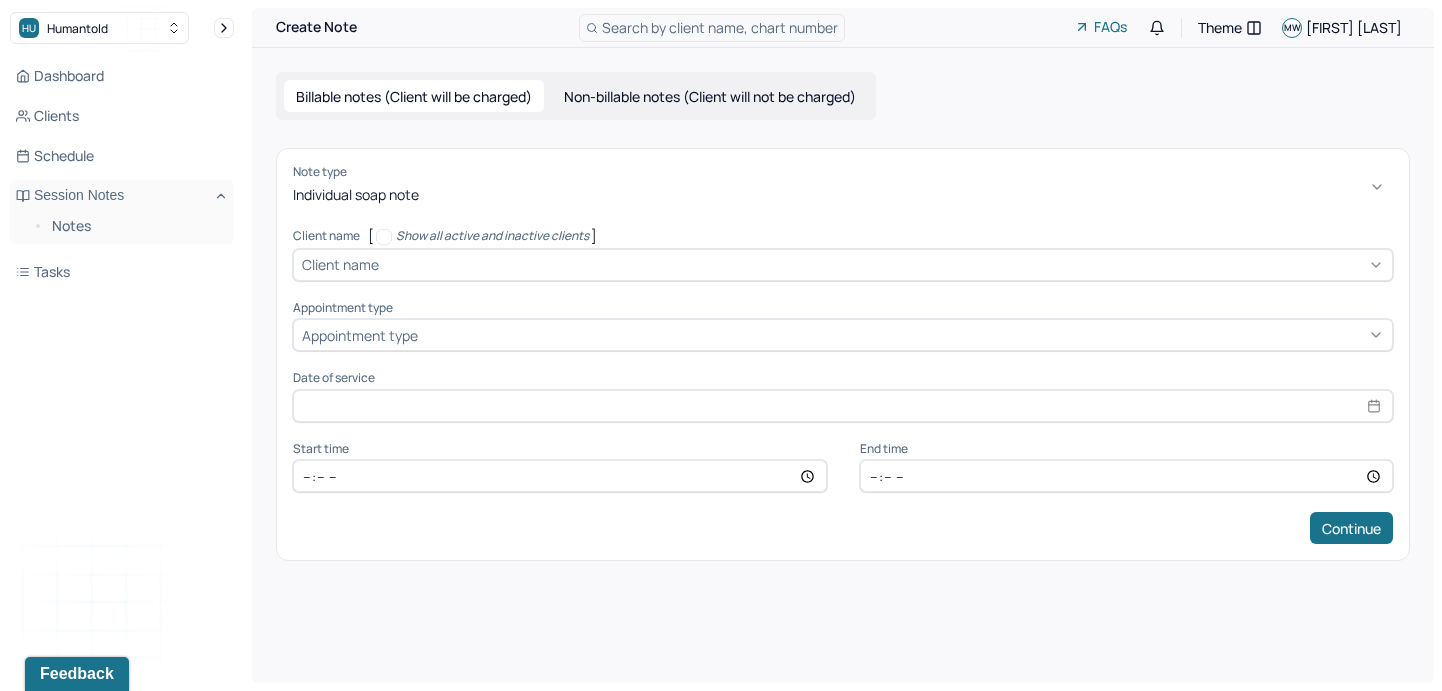 click on "Client name" at bounding box center [340, 264] 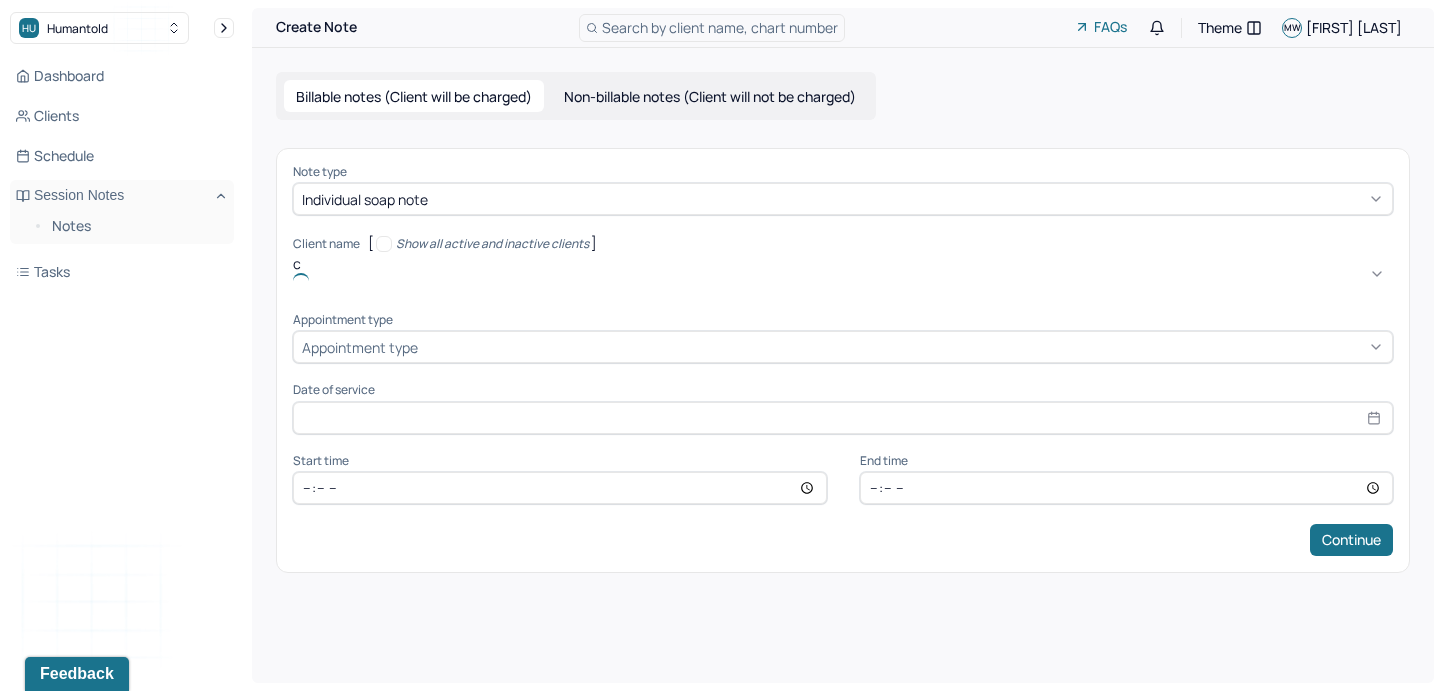 type on "ch" 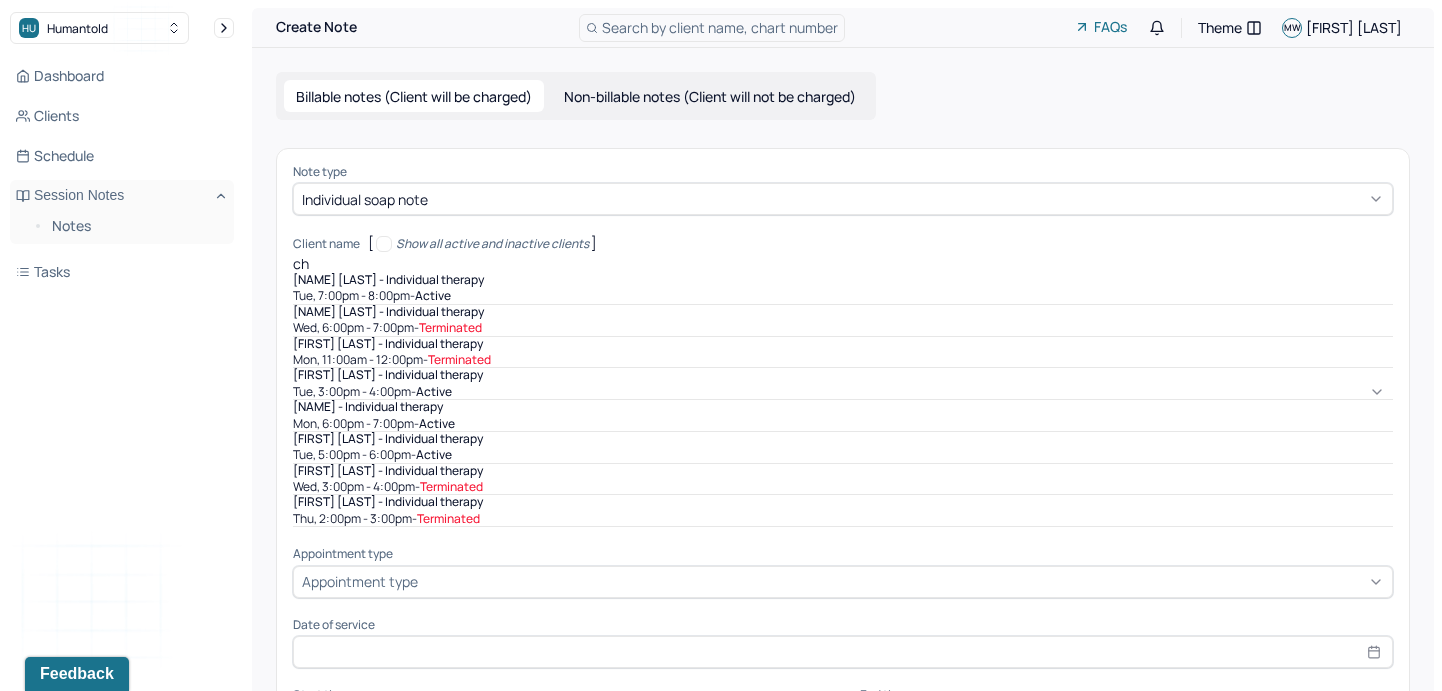 click on "[NAME] [LAST] - Individual therapy" at bounding box center (388, 280) 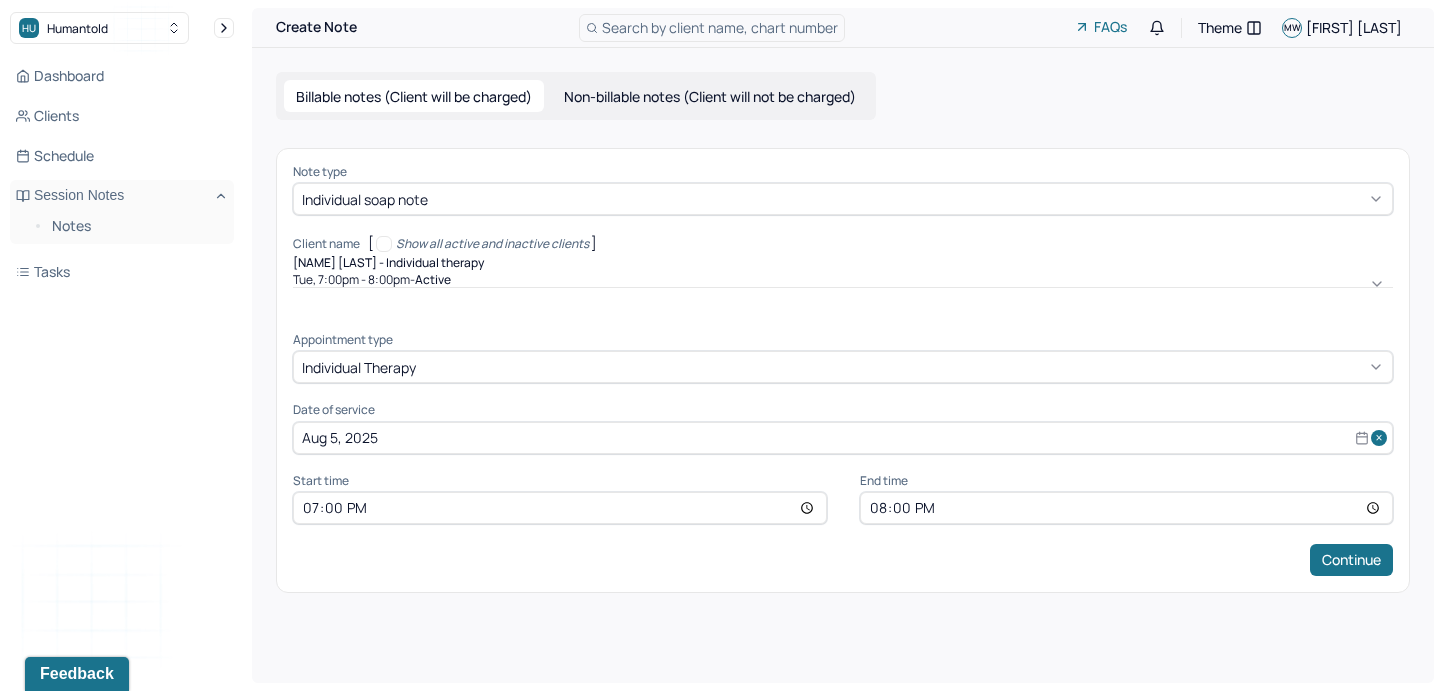 click on "19:00" at bounding box center (560, 508) 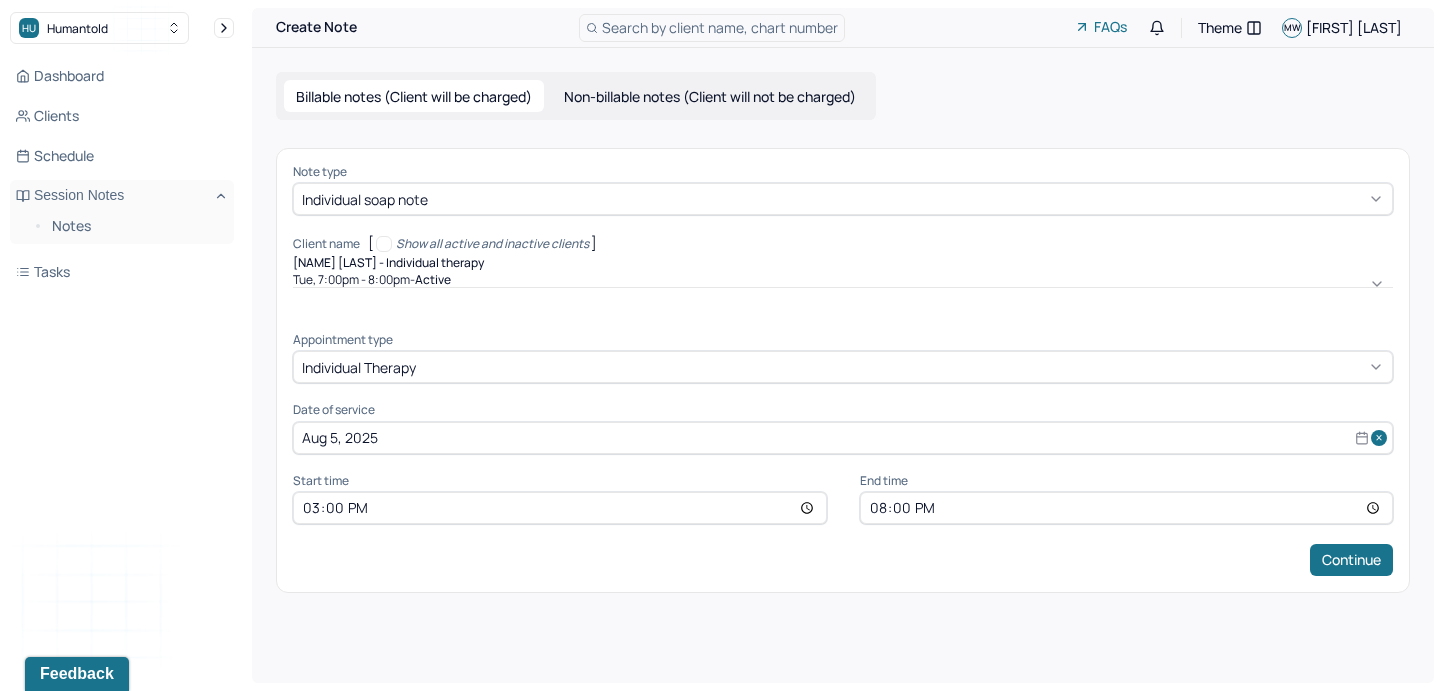 click on "20:00" at bounding box center (1127, 508) 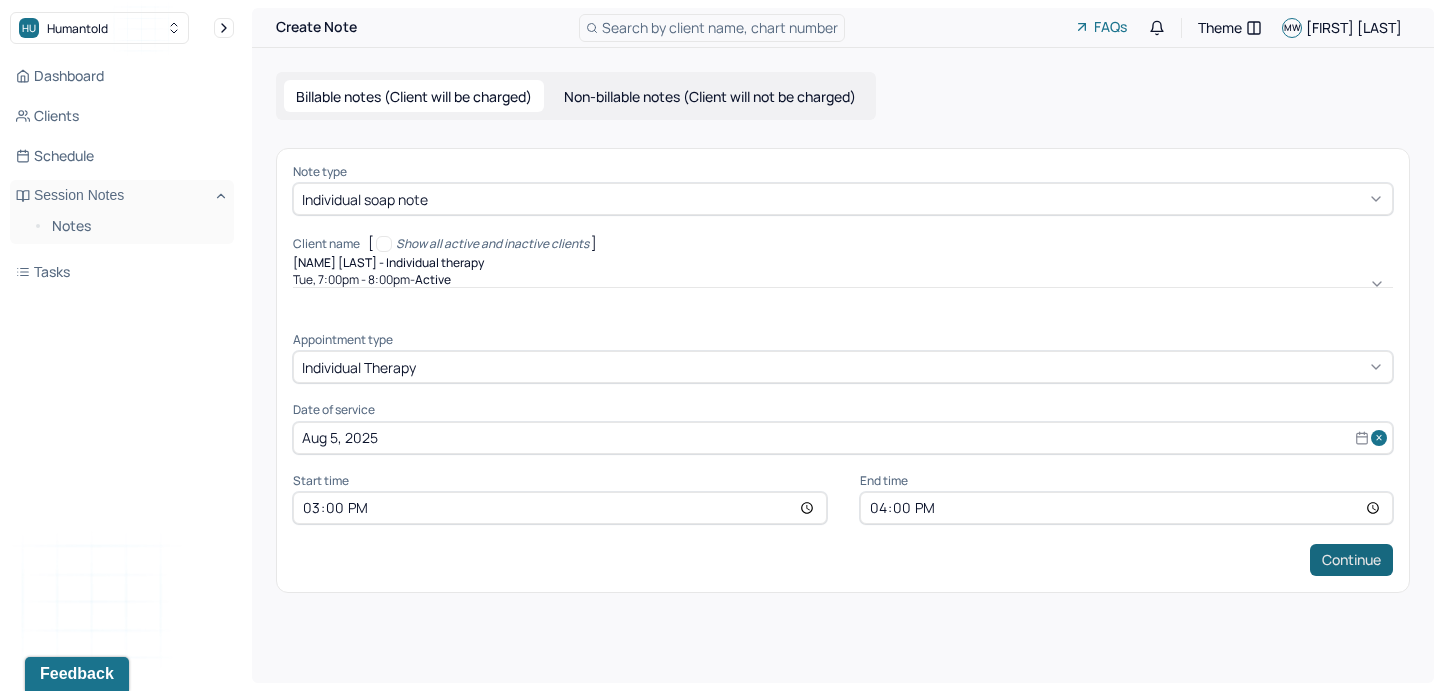 click on "Continue" at bounding box center (1351, 560) 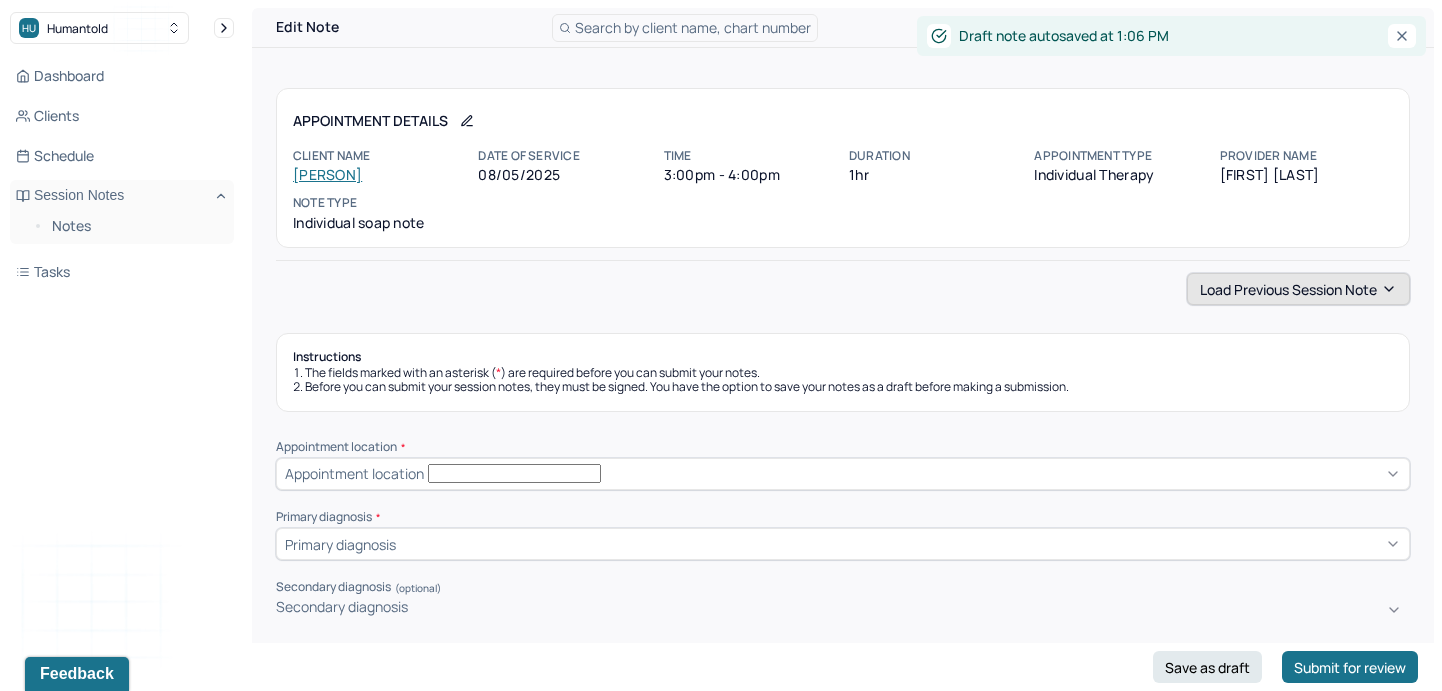 click on "Load previous session note" at bounding box center (1298, 289) 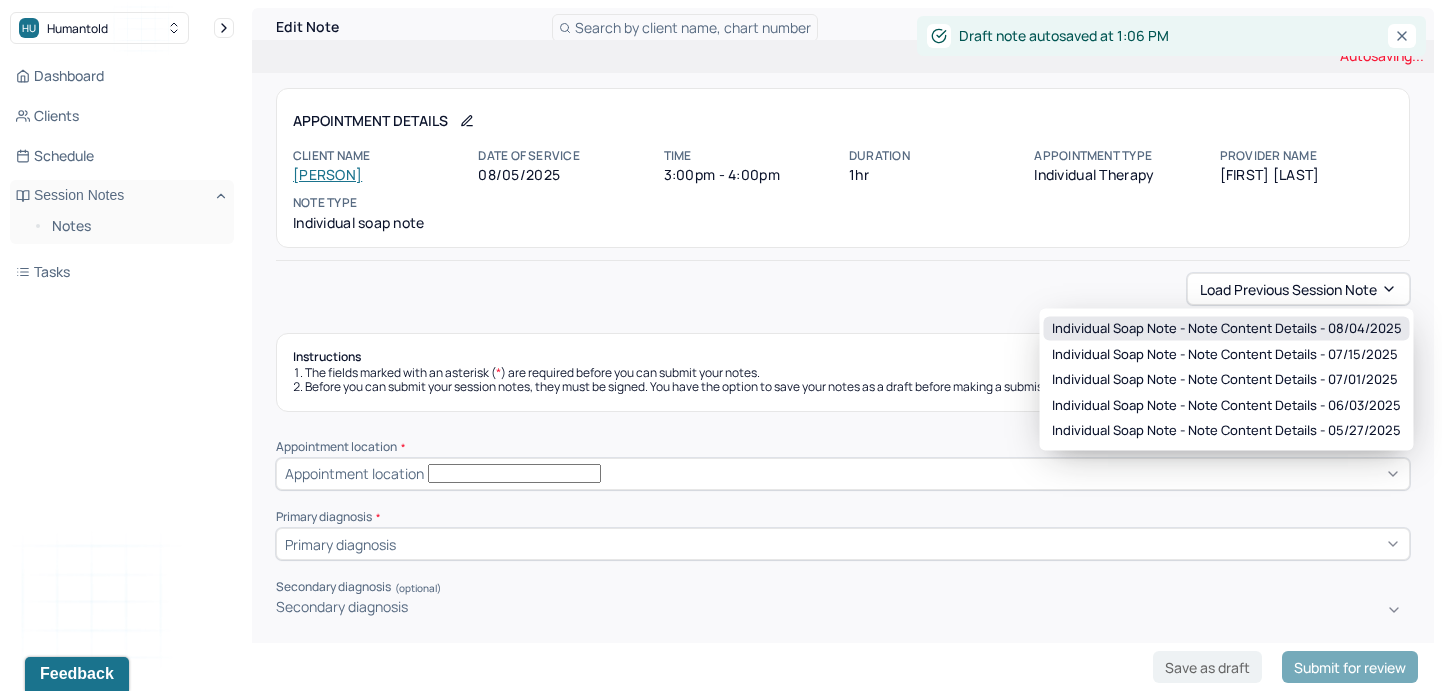 click on "Individual soap note   - Note content Details -   08/04/2025" at bounding box center (1227, 329) 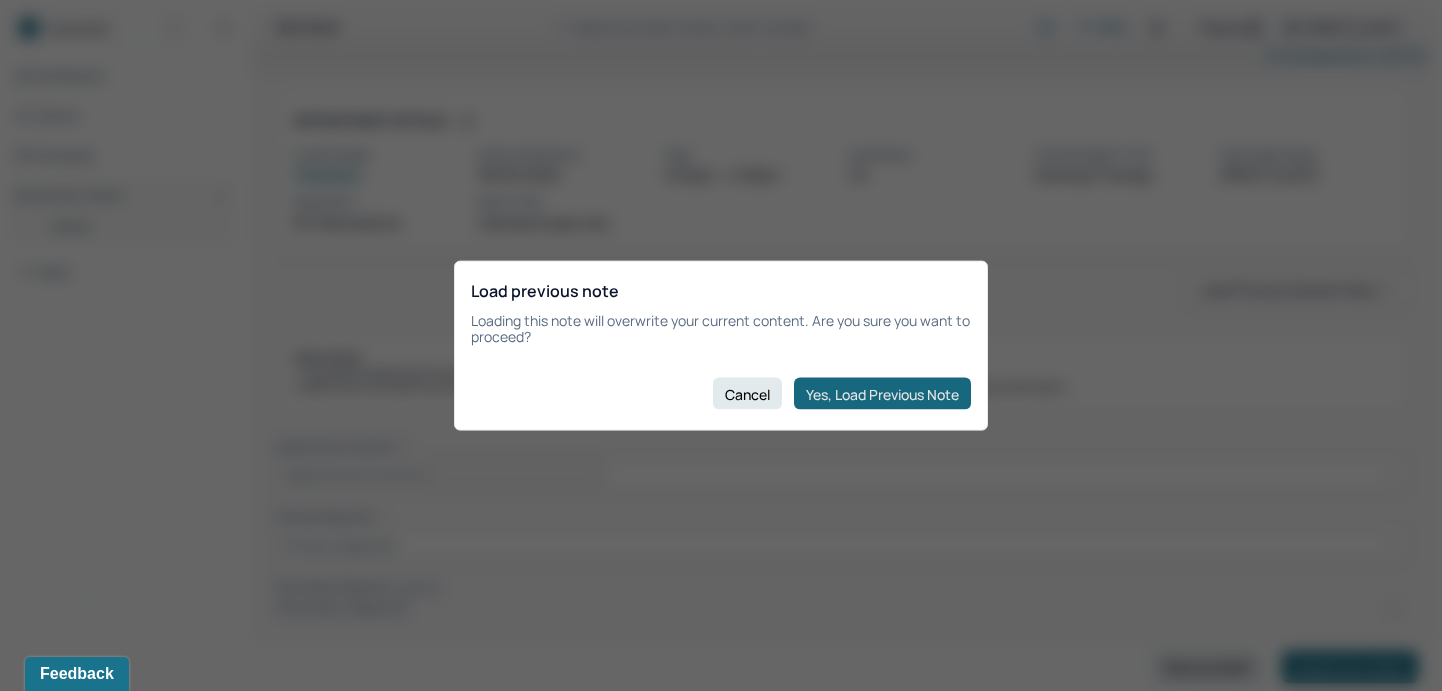 click on "Yes, Load Previous Note" at bounding box center (882, 394) 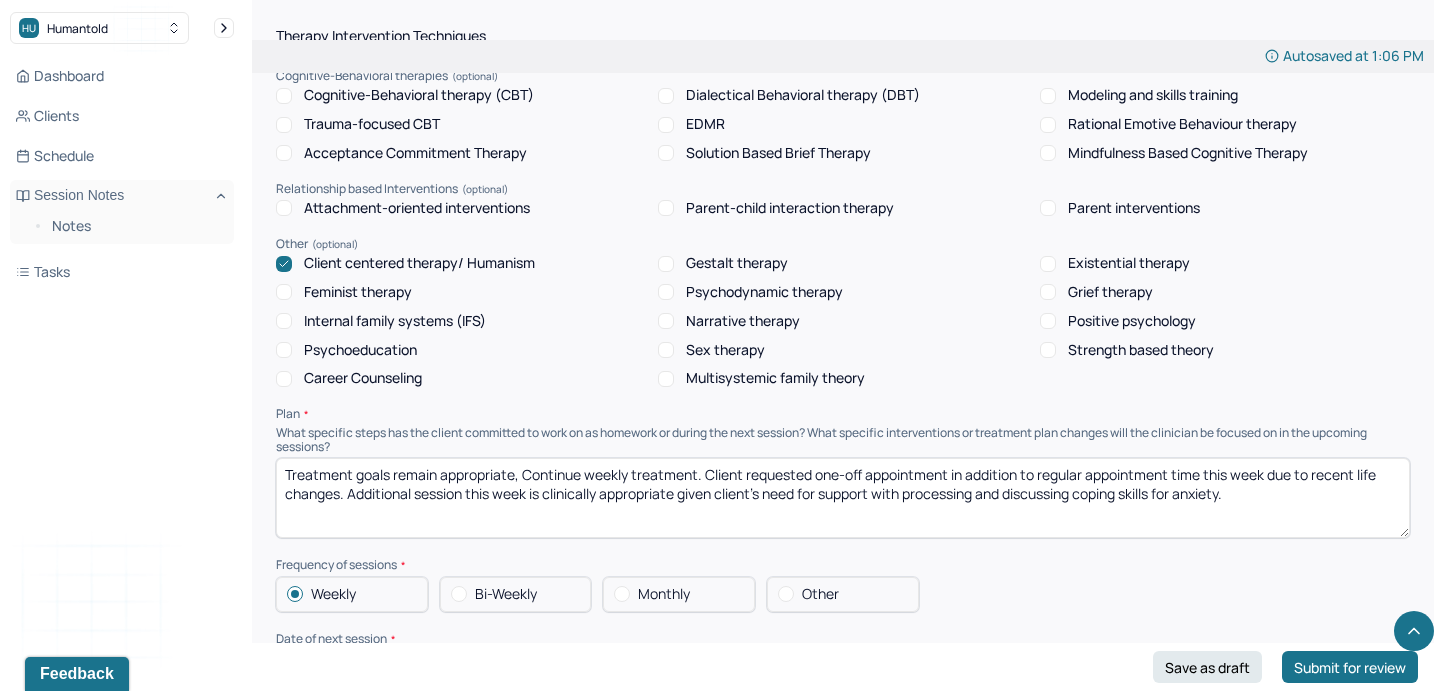 scroll, scrollTop: 1870, scrollLeft: 0, axis: vertical 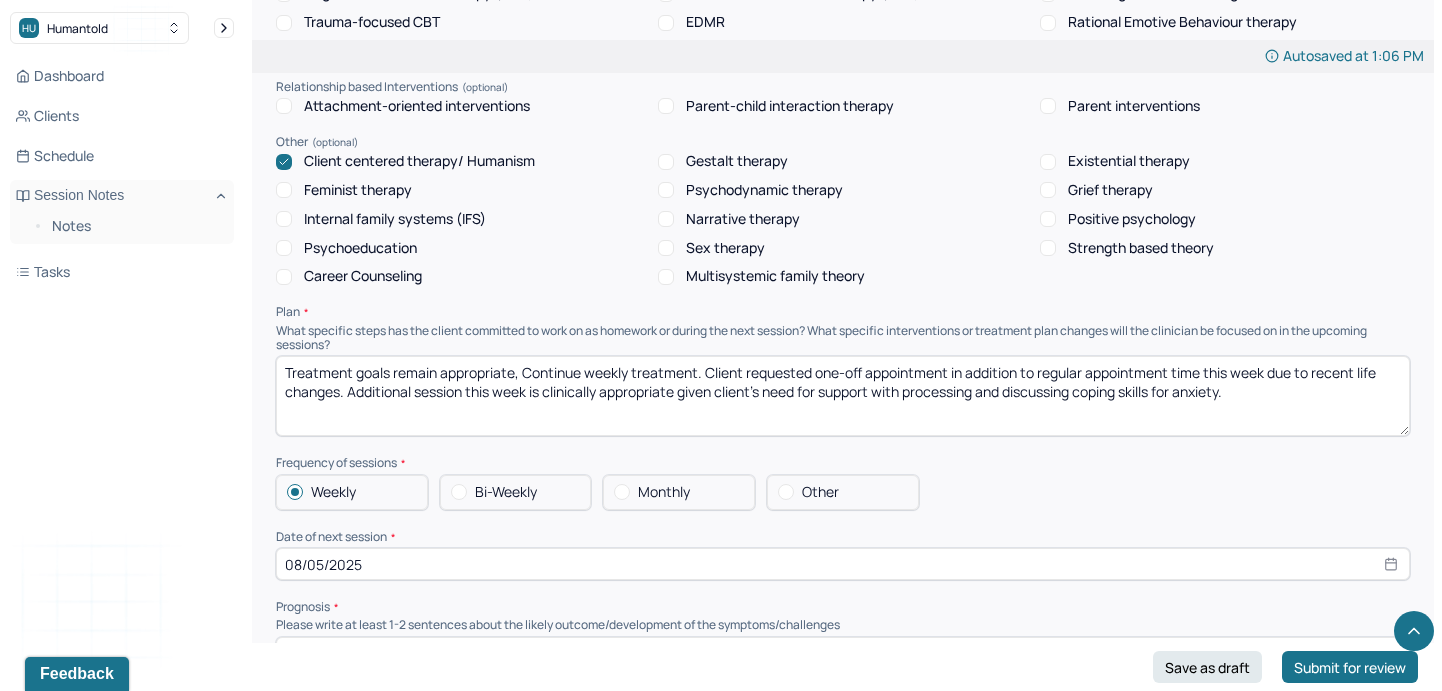 select on "7" 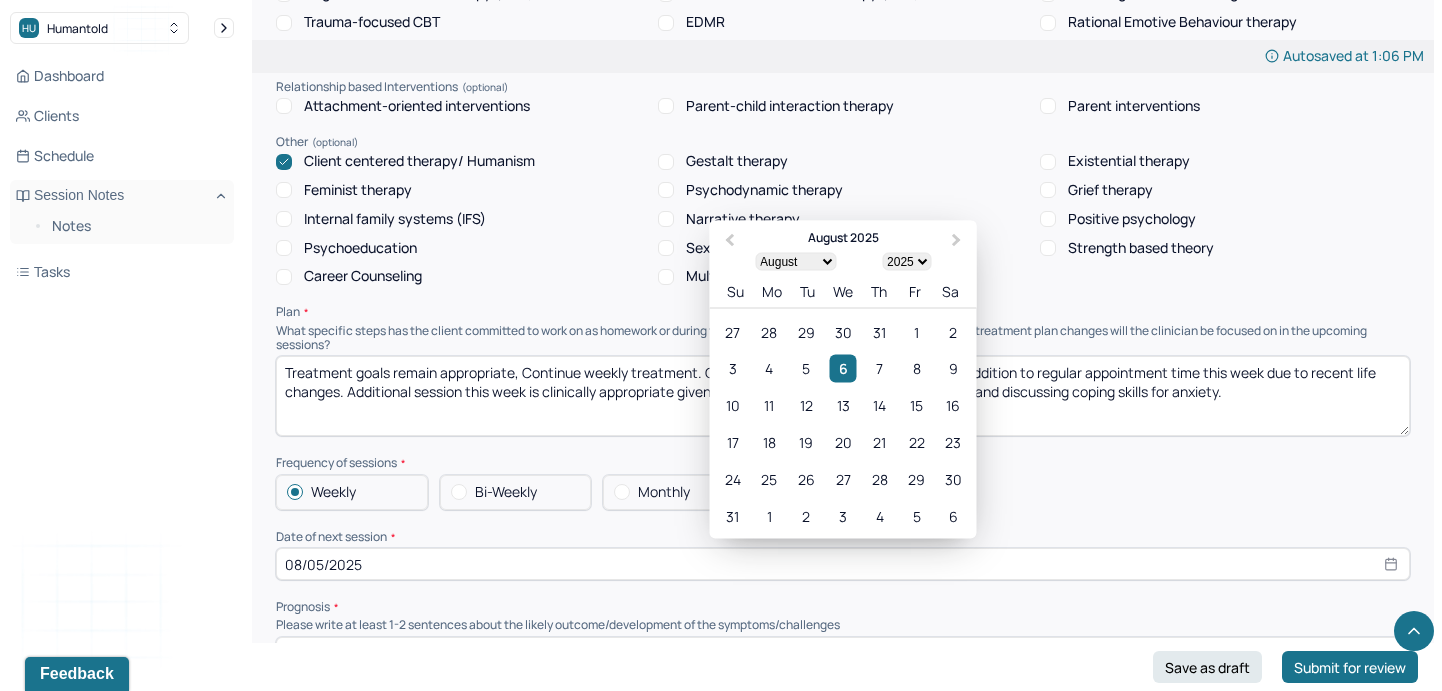 click on "08/05/2025" at bounding box center [843, 564] 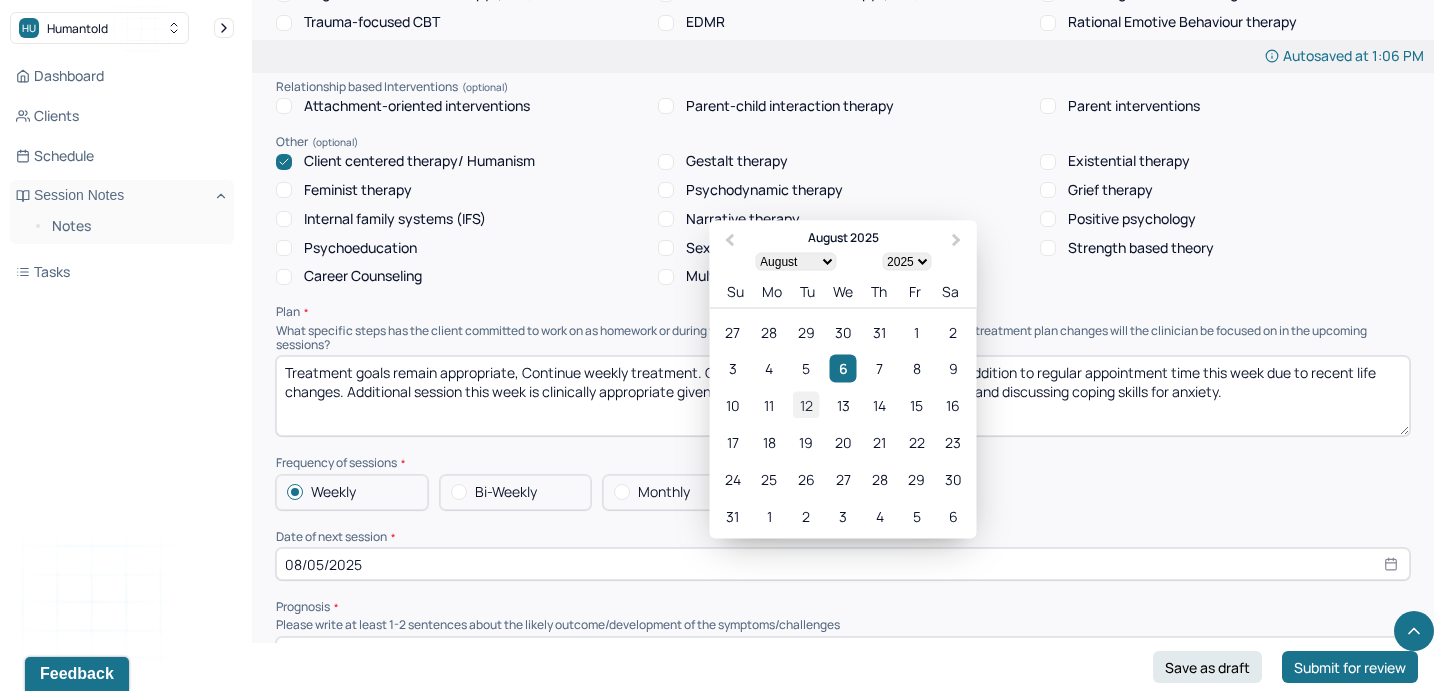 click on "12" at bounding box center (806, 405) 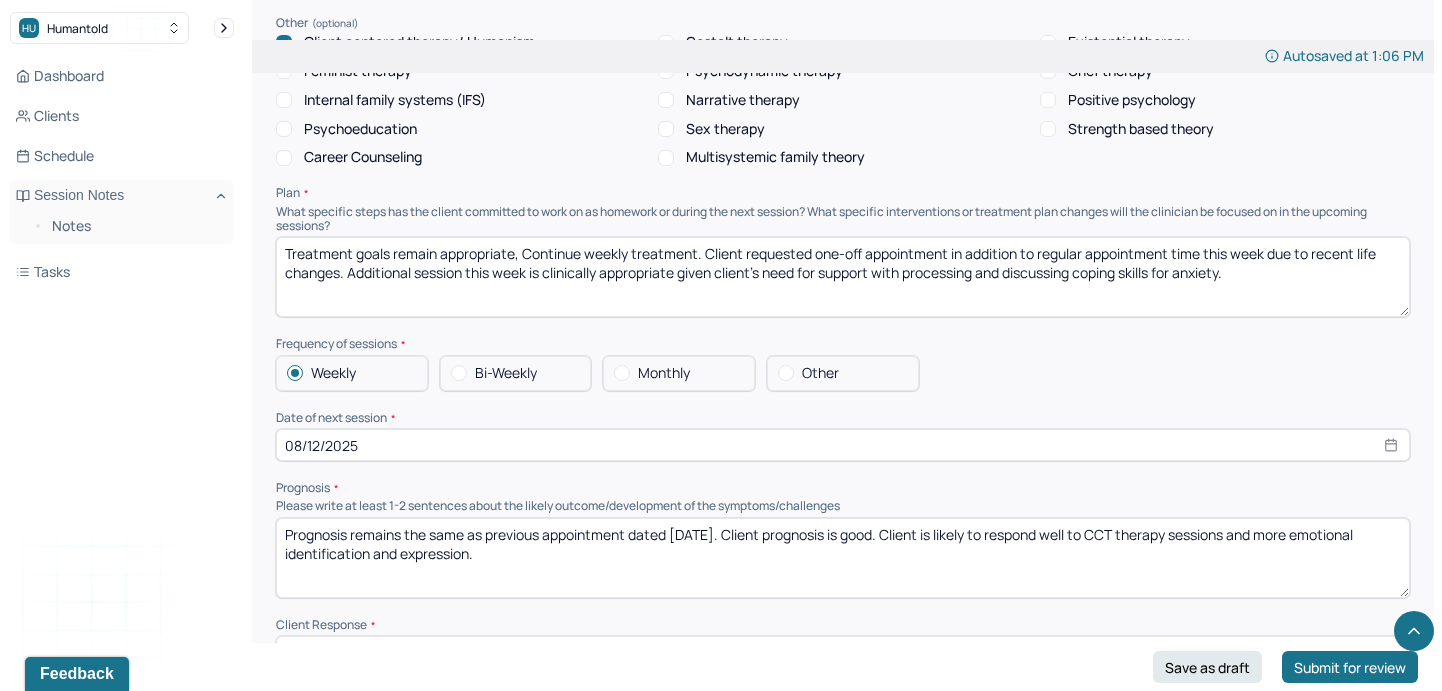 scroll, scrollTop: 2009, scrollLeft: 0, axis: vertical 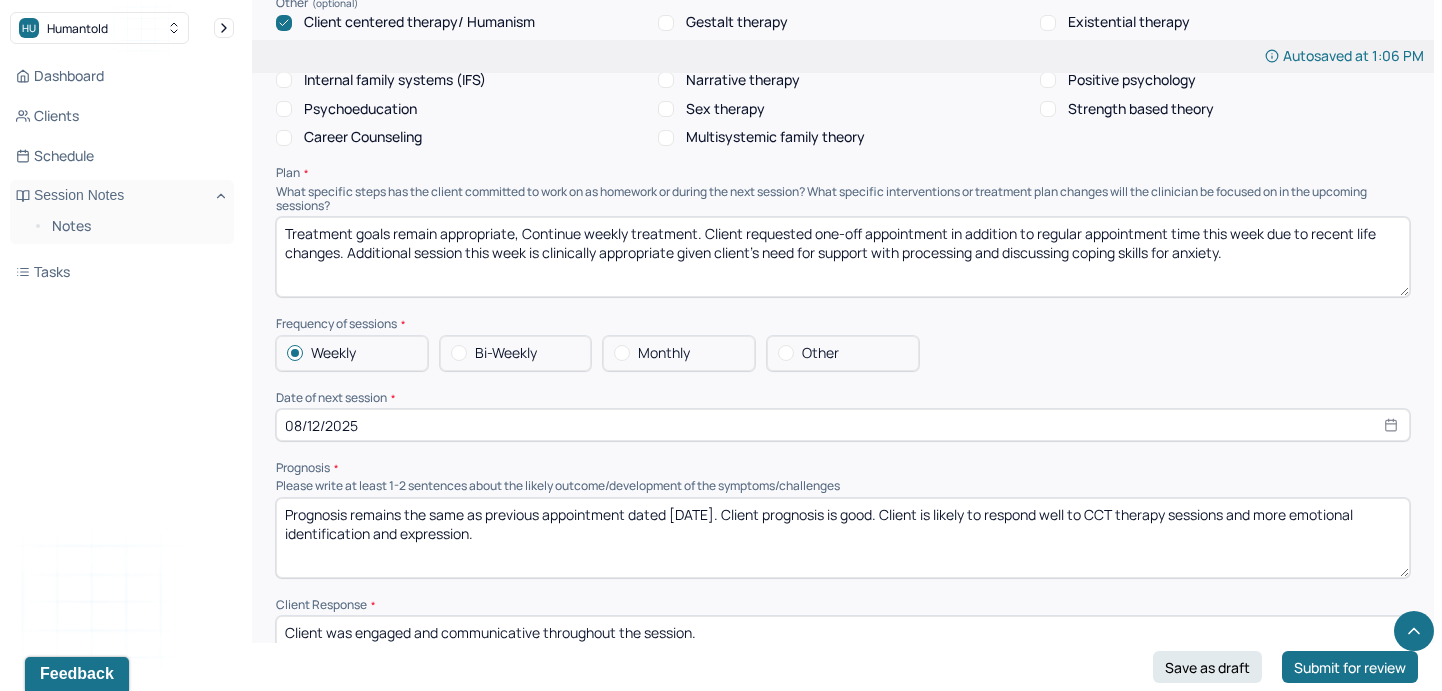 click on "Prognosis remains the same as previous appointment dated [DATE]. Client prognosis is good. Client is likely to respond well to CCT therapy sessions and more emotional identification and expression." at bounding box center [843, 538] 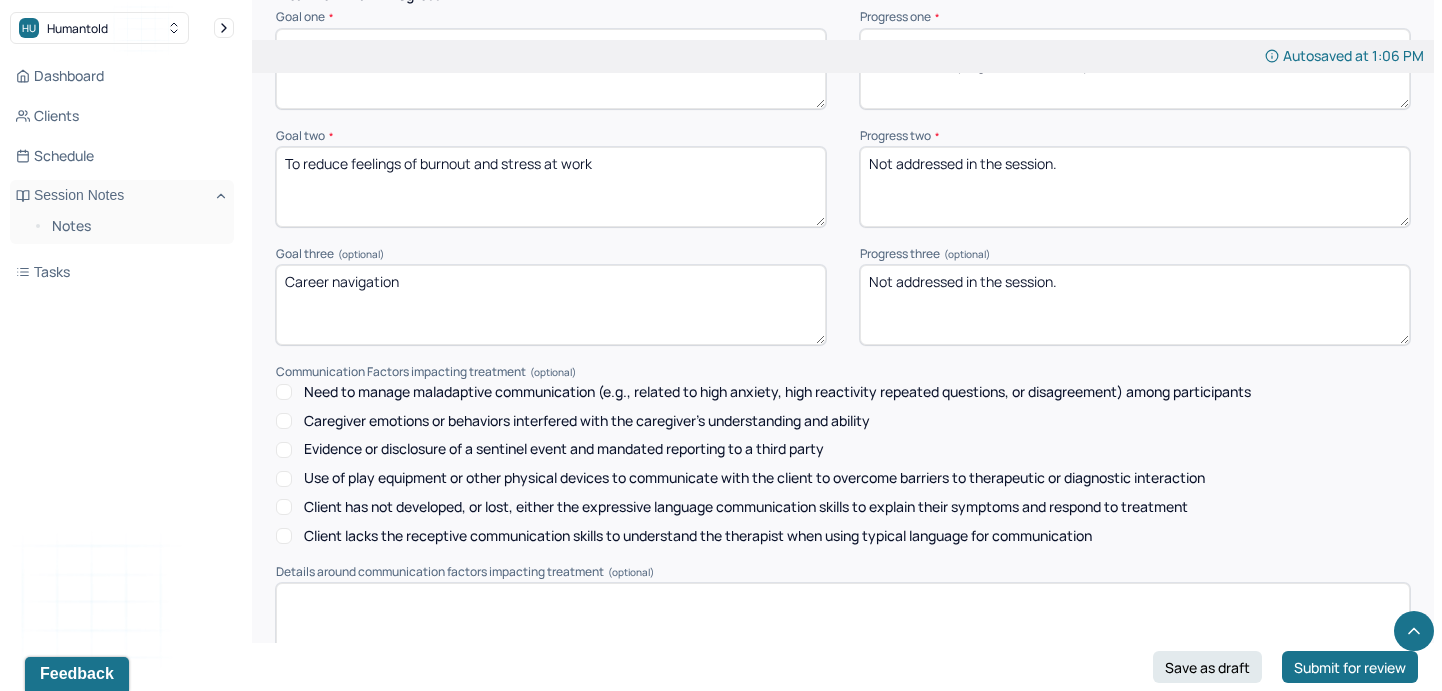 scroll, scrollTop: 2761, scrollLeft: 0, axis: vertical 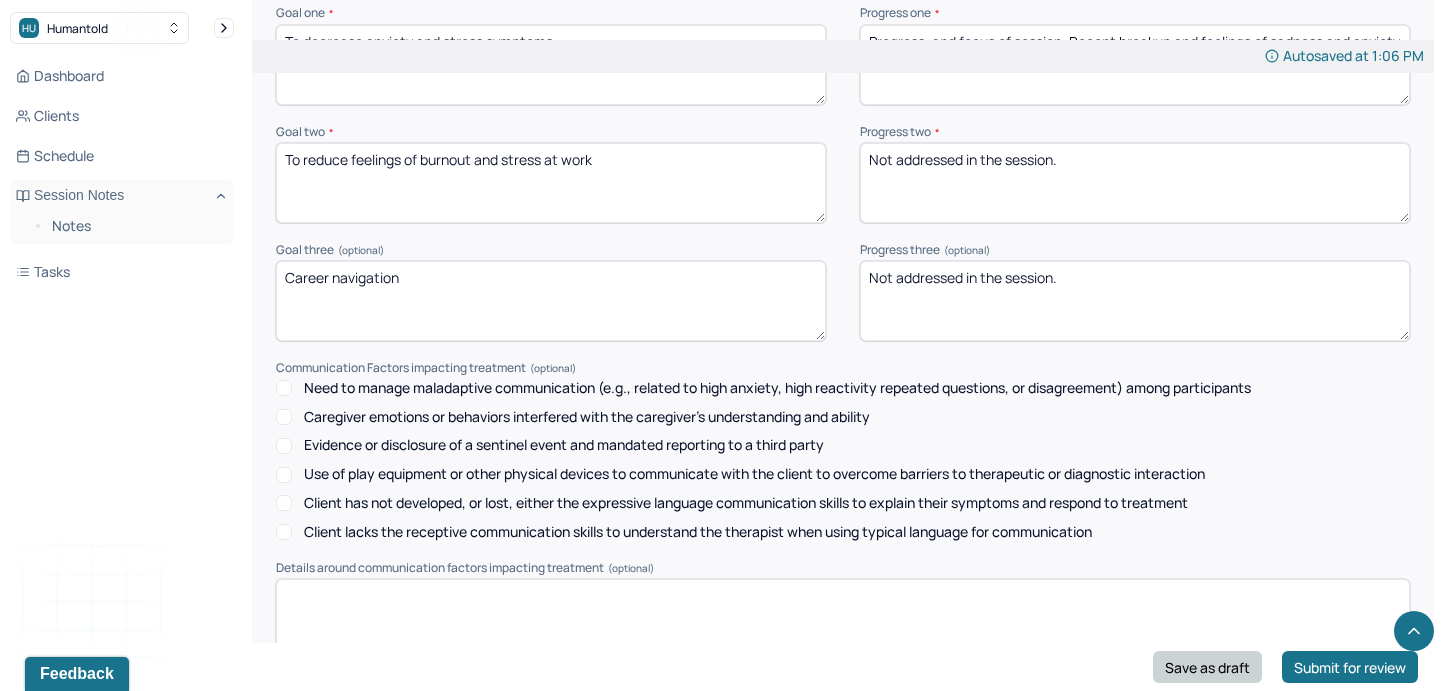 type on "Prognosis remains the same as previous appointment dated [DATE]. Client prognosis is good. Client is likely to respond well to CCT therapy sessions and more emotional identification and expression." 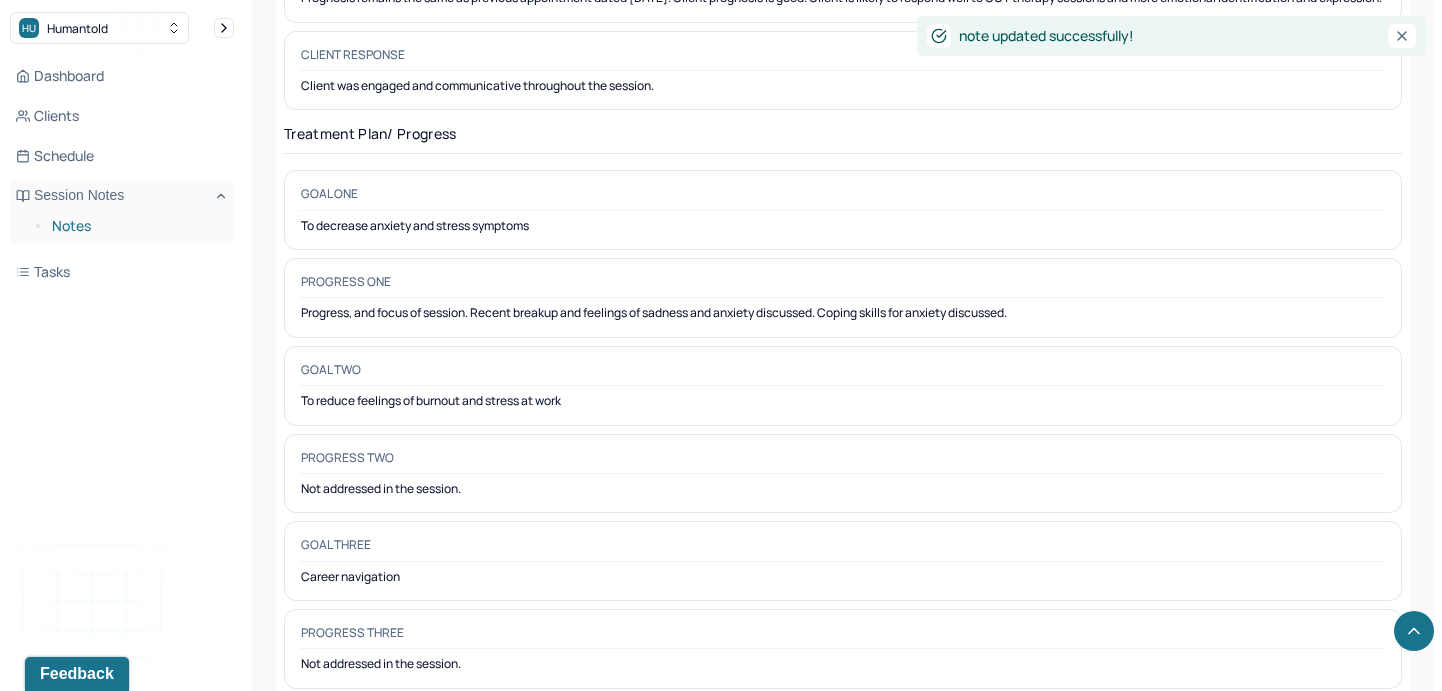 click on "Notes" at bounding box center [135, 226] 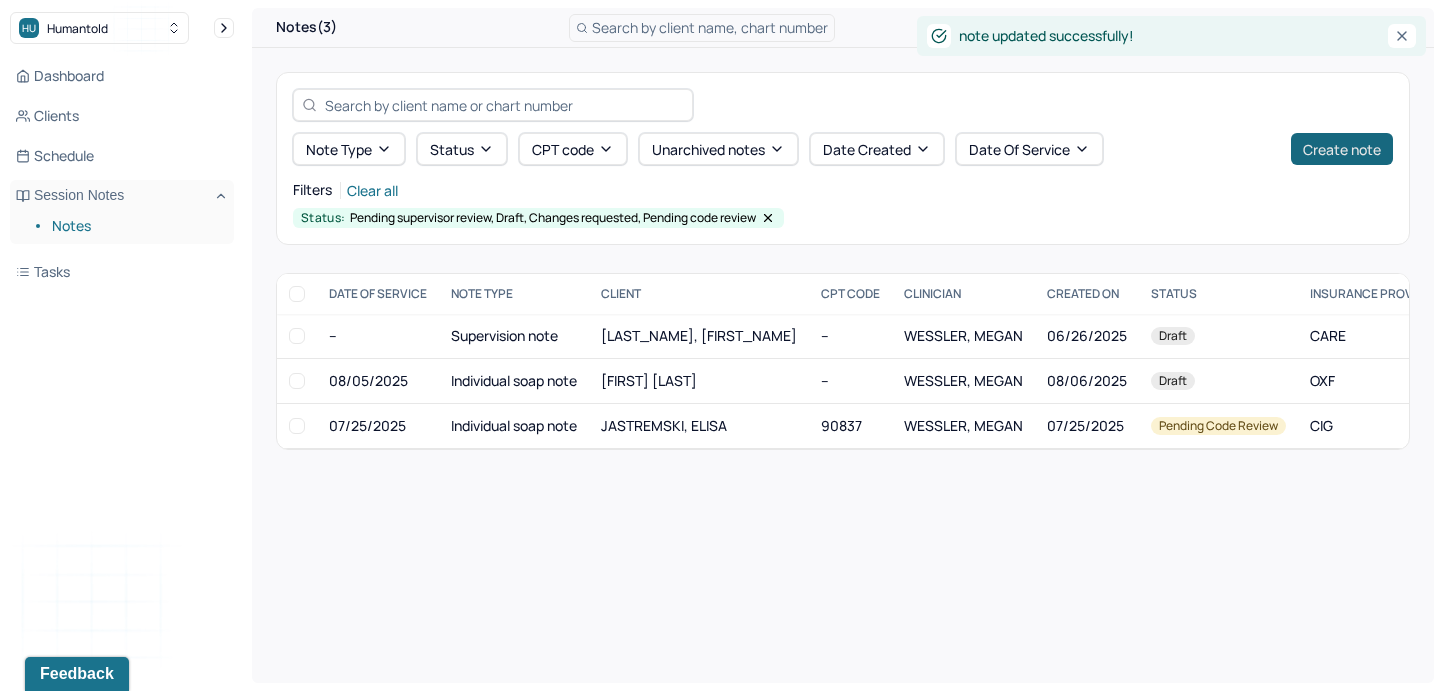 click on "Create note" at bounding box center (1342, 149) 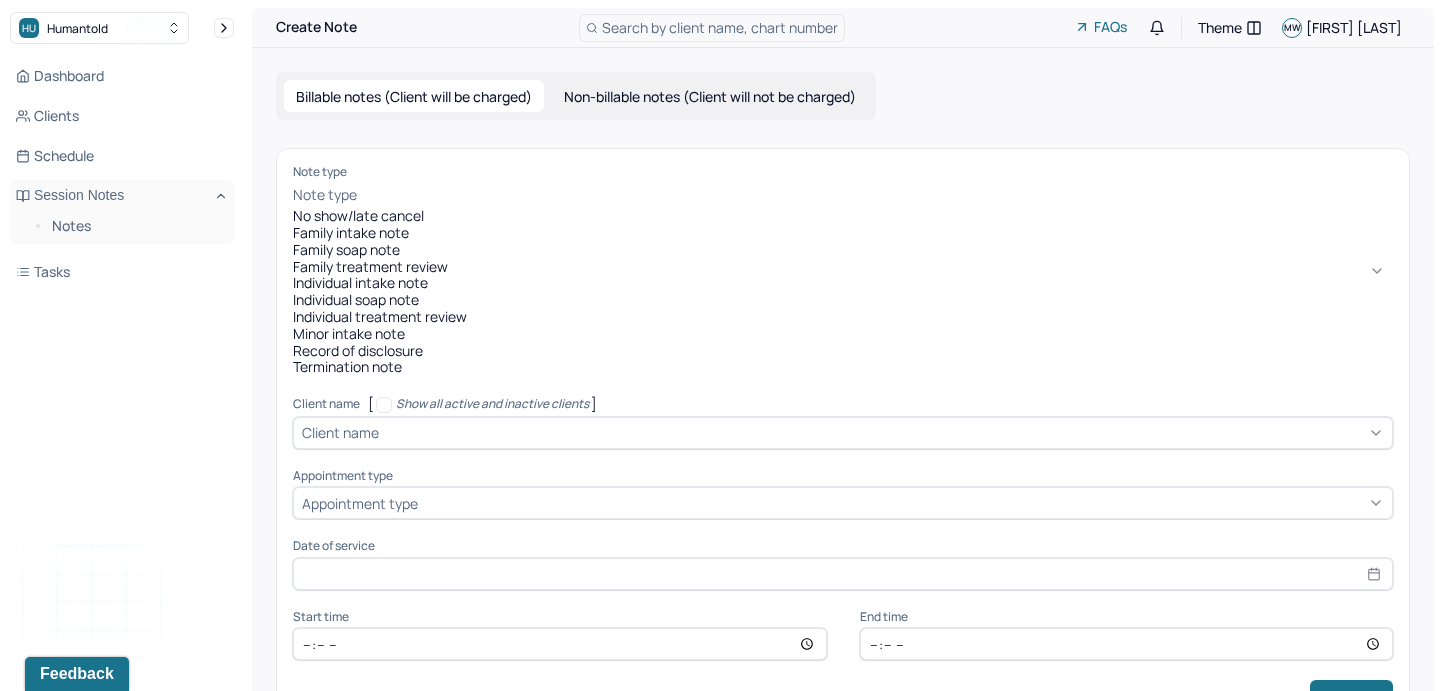 click at bounding box center (877, 195) 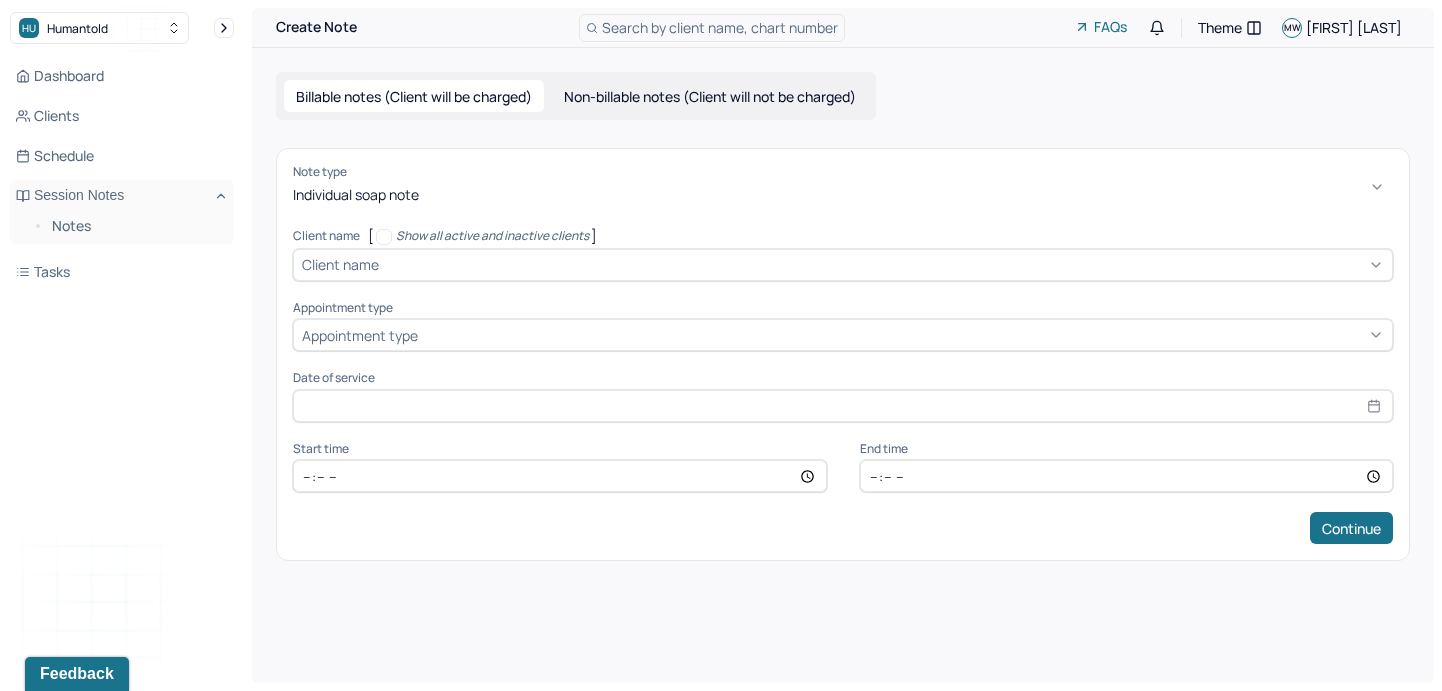 click at bounding box center [883, 264] 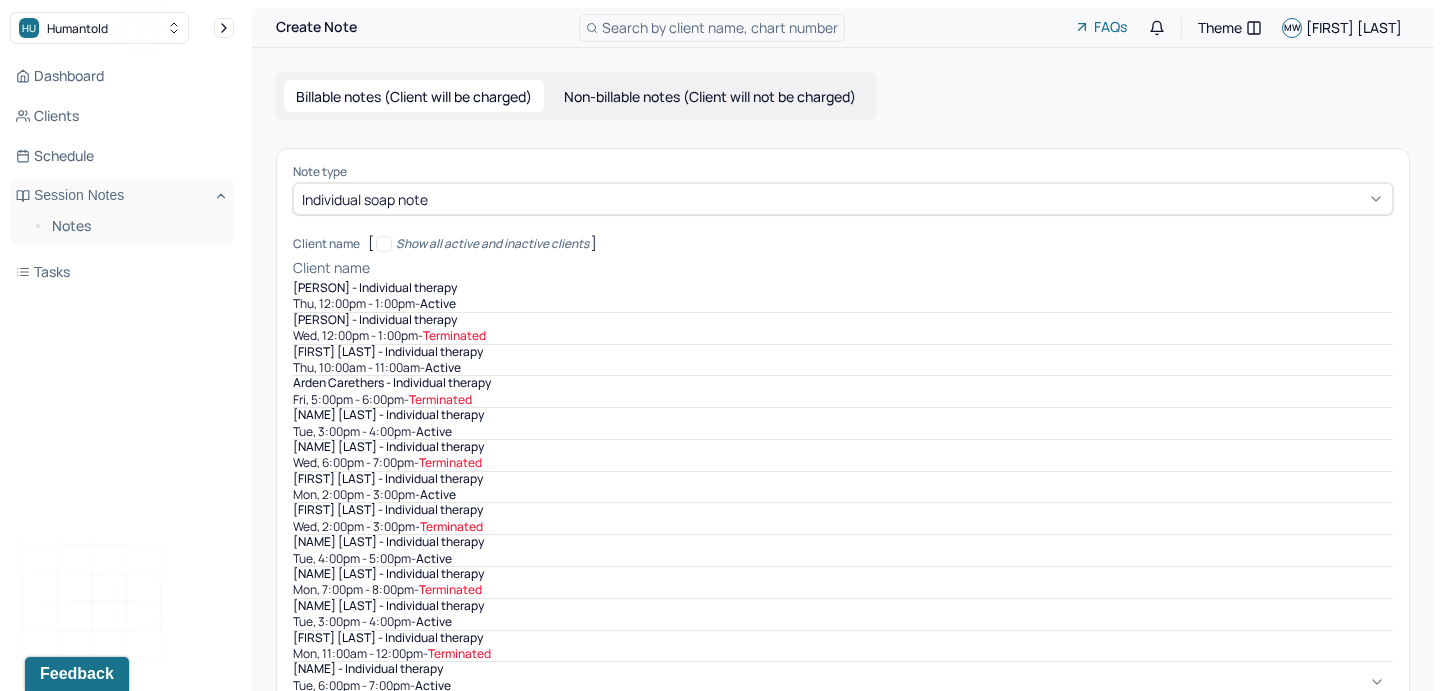 drag, startPoint x: 393, startPoint y: 490, endPoint x: 382, endPoint y: 387, distance: 103.58572 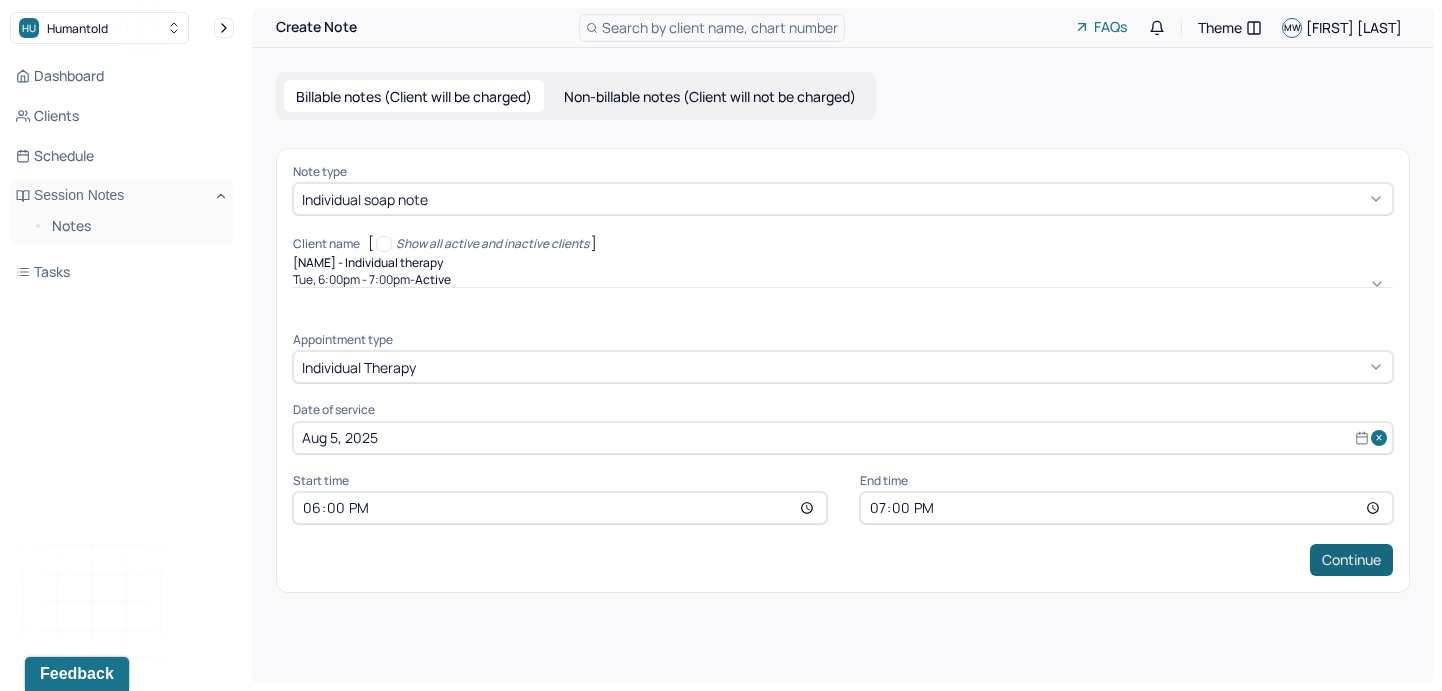 click on "Continue" at bounding box center [1351, 560] 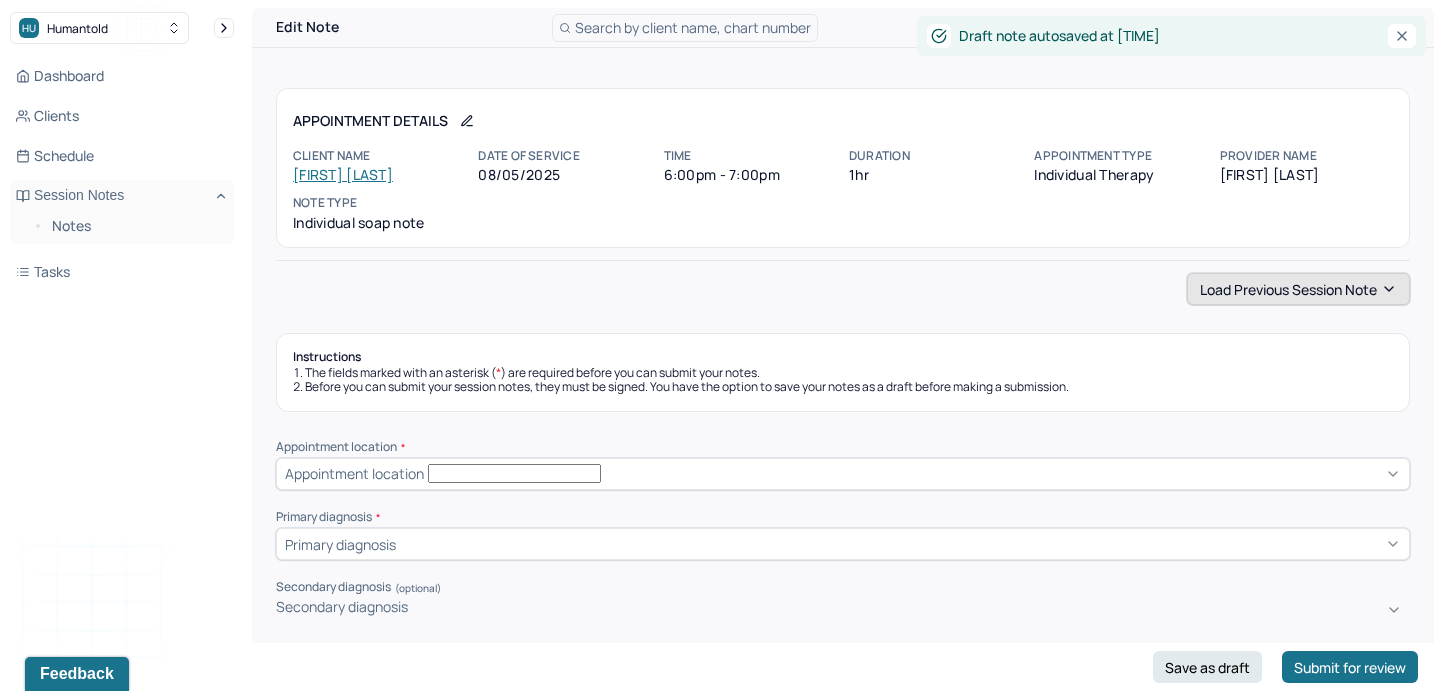 click on "Load previous session note" at bounding box center (1298, 289) 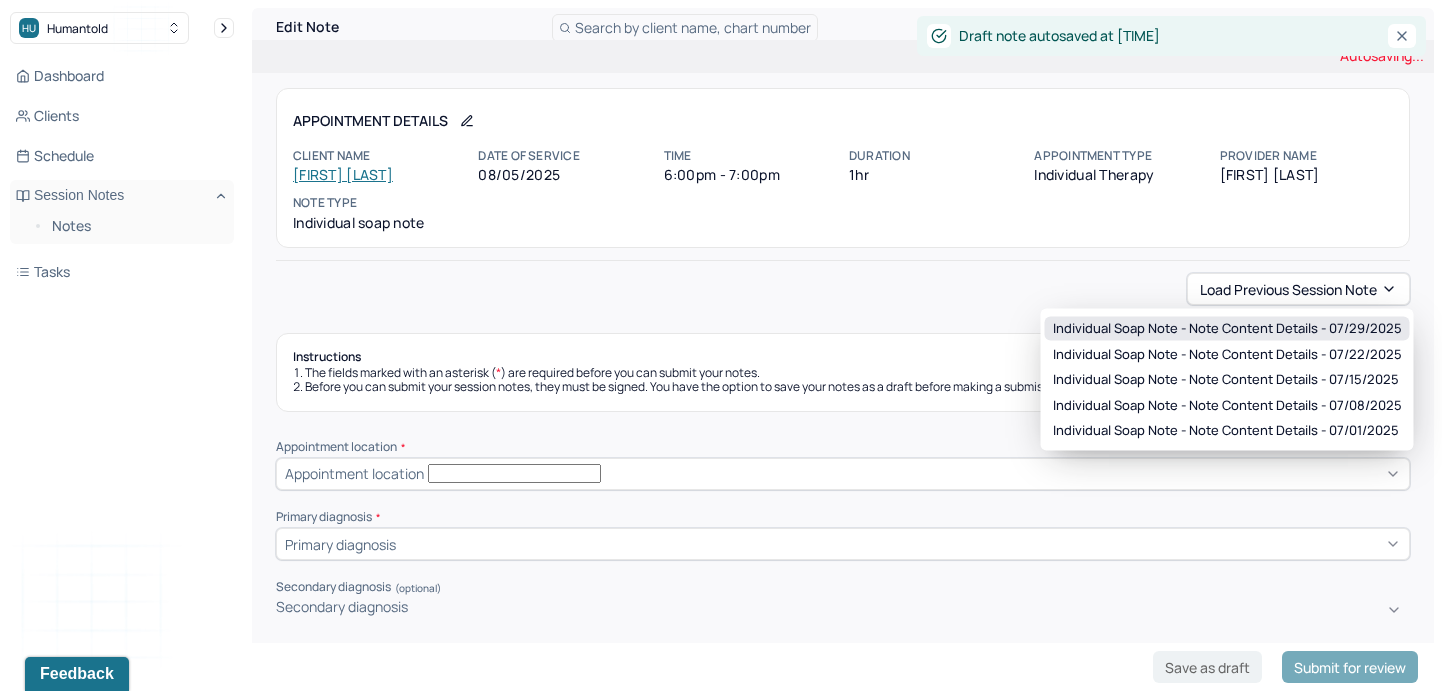 click on "Individual soap note   - Note content Details -   07/29/2025" at bounding box center (1227, 329) 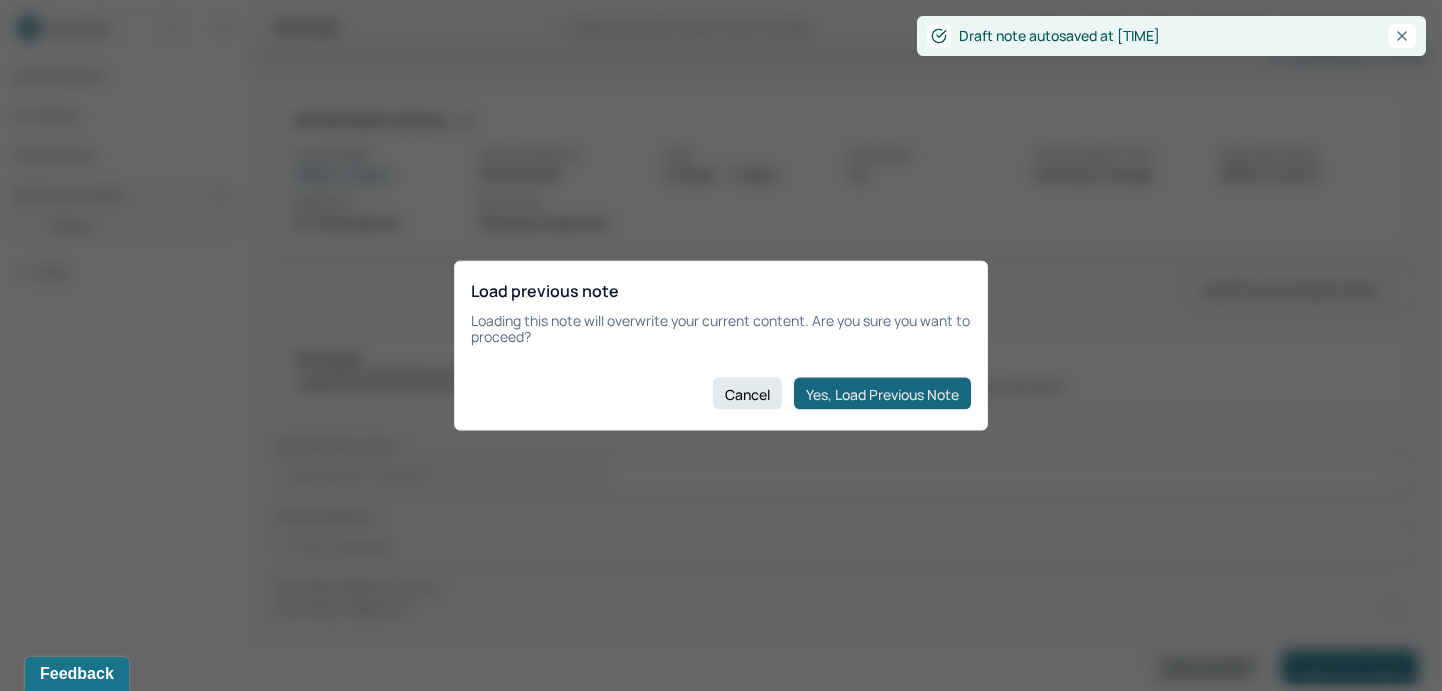 click on "Yes, Load Previous Note" at bounding box center (882, 394) 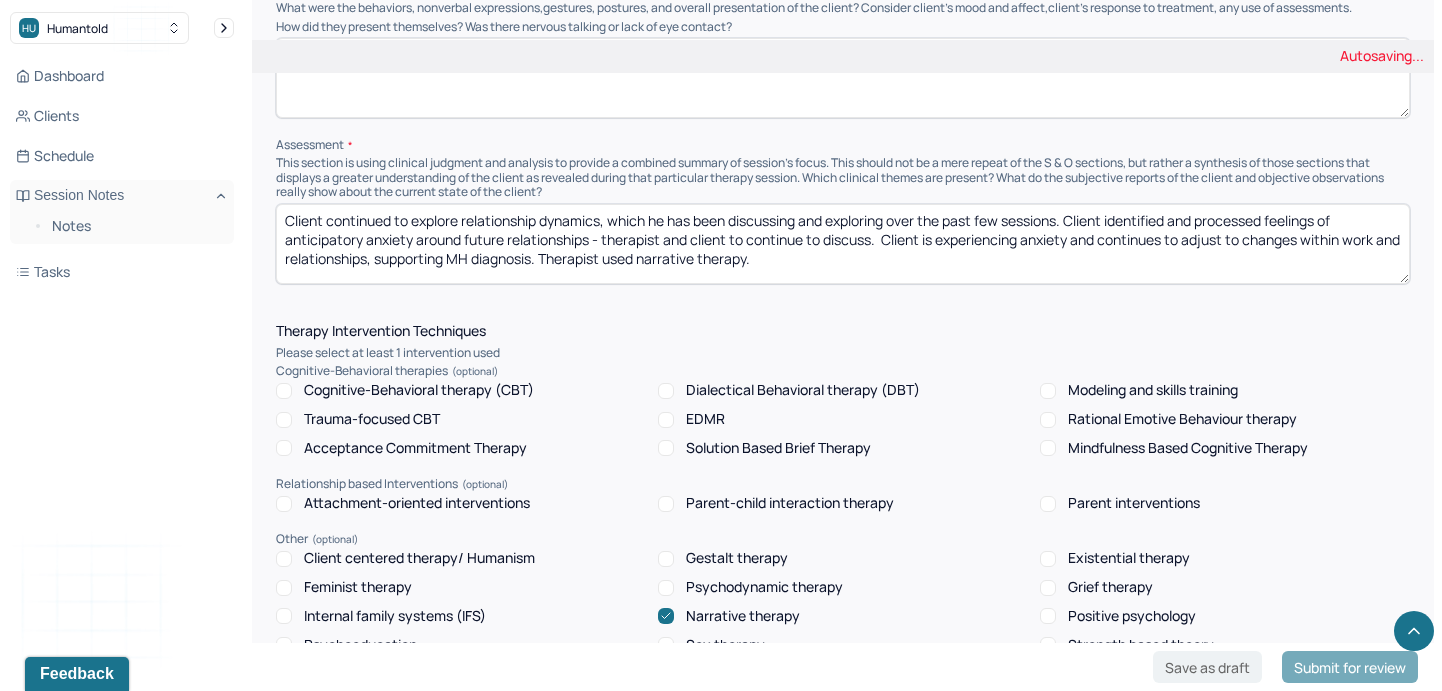 scroll, scrollTop: 1793, scrollLeft: 0, axis: vertical 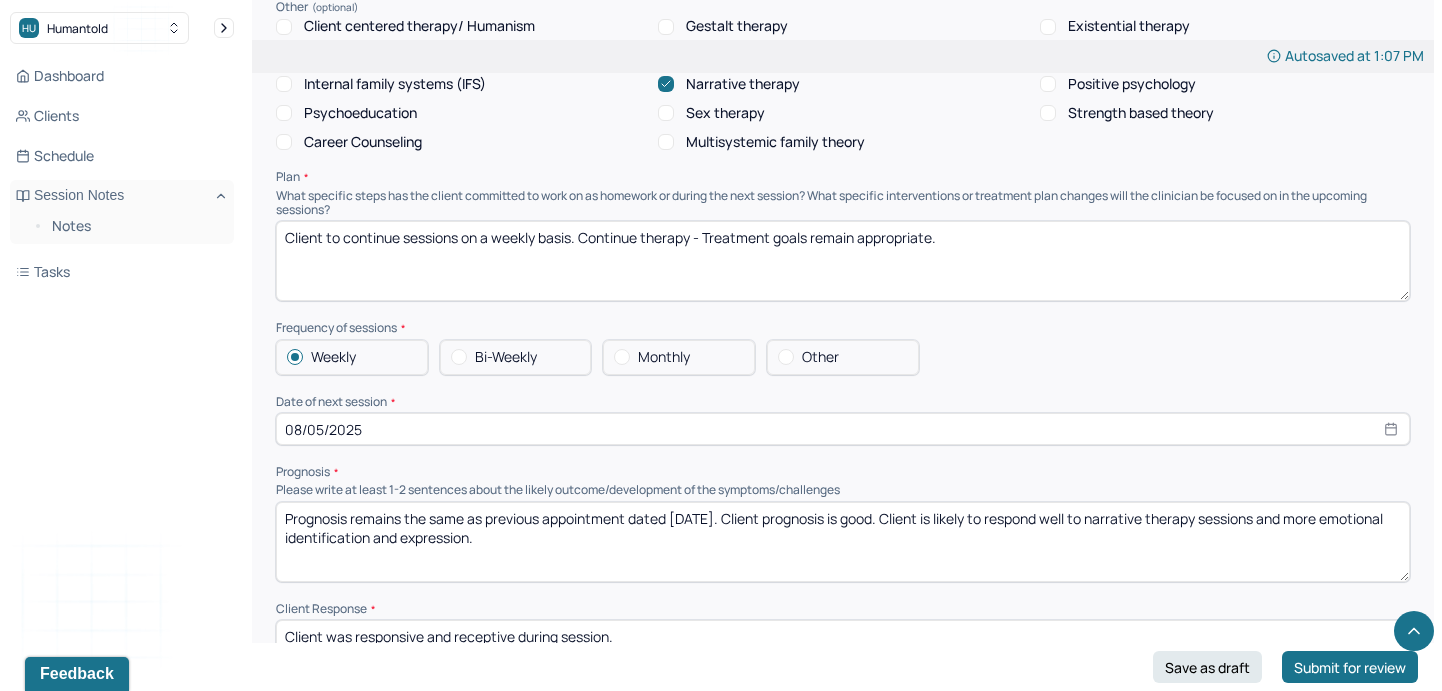 select on "7" 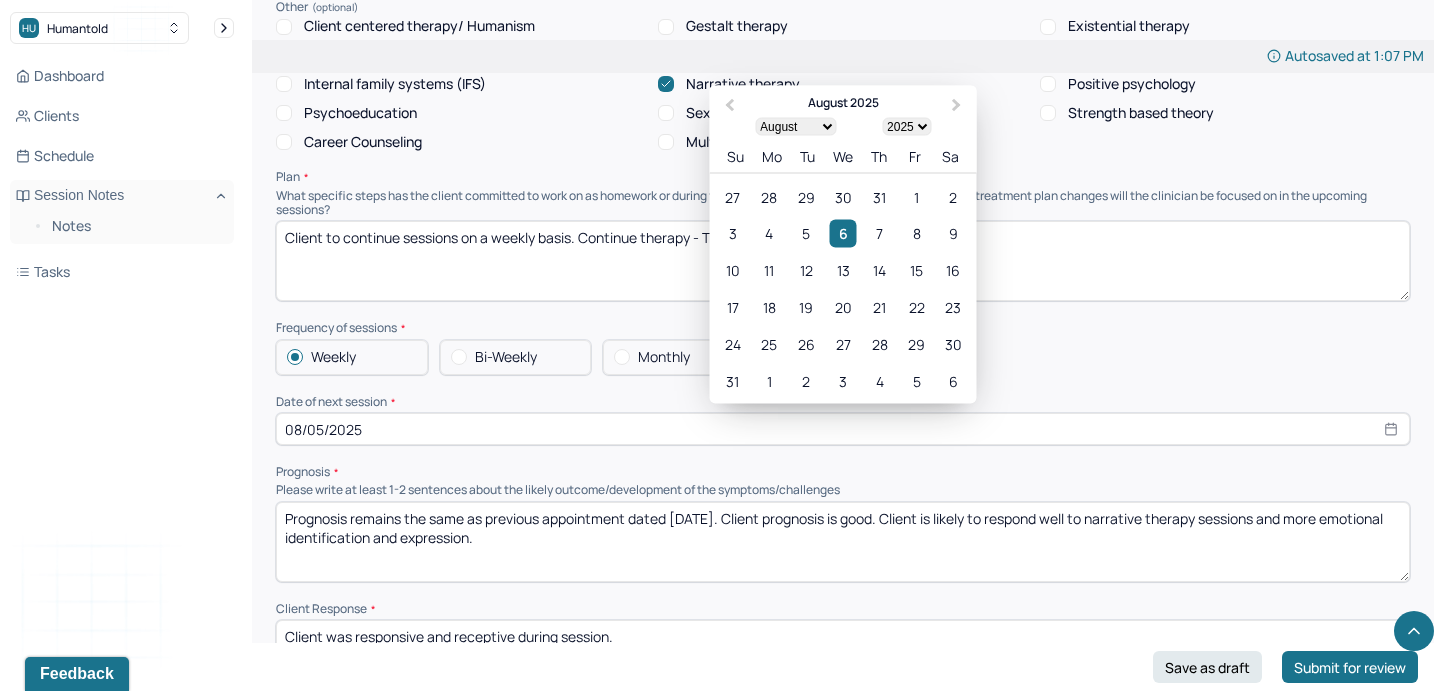 click on "08/05/2025" at bounding box center (843, 429) 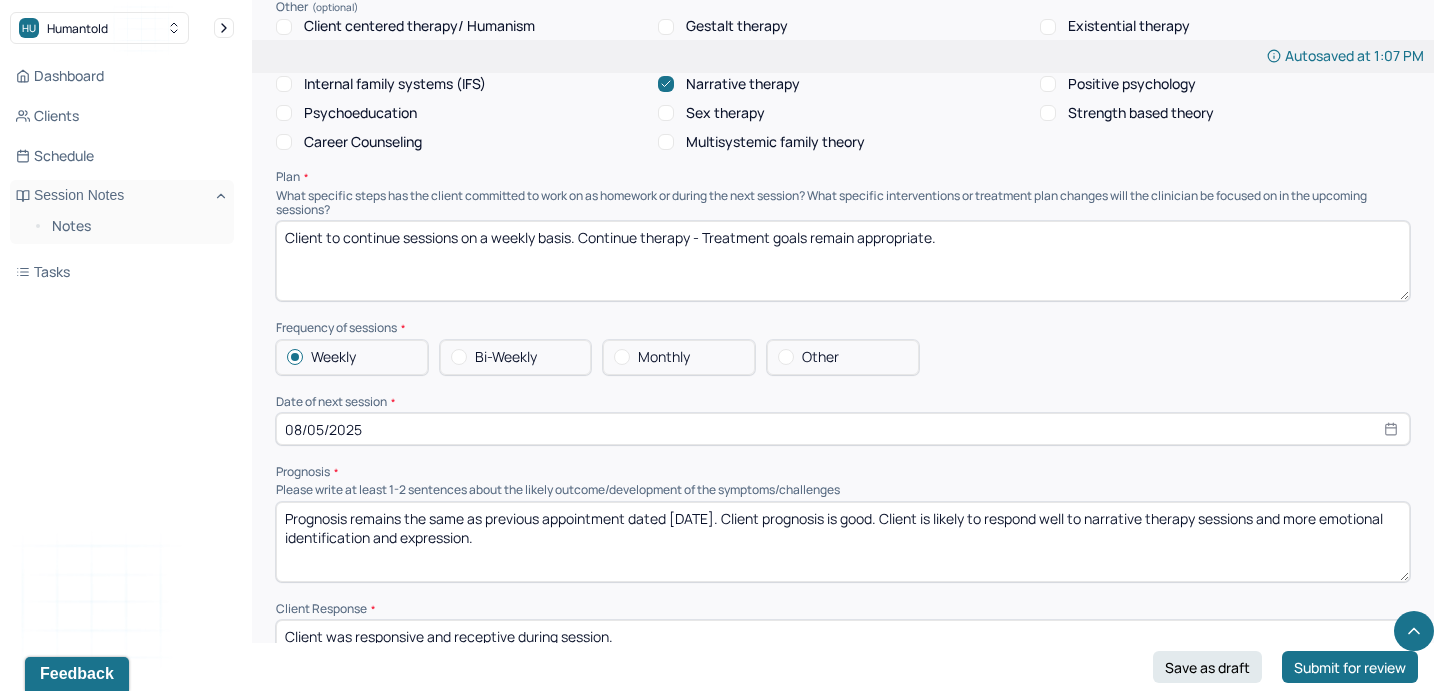 select on "7" 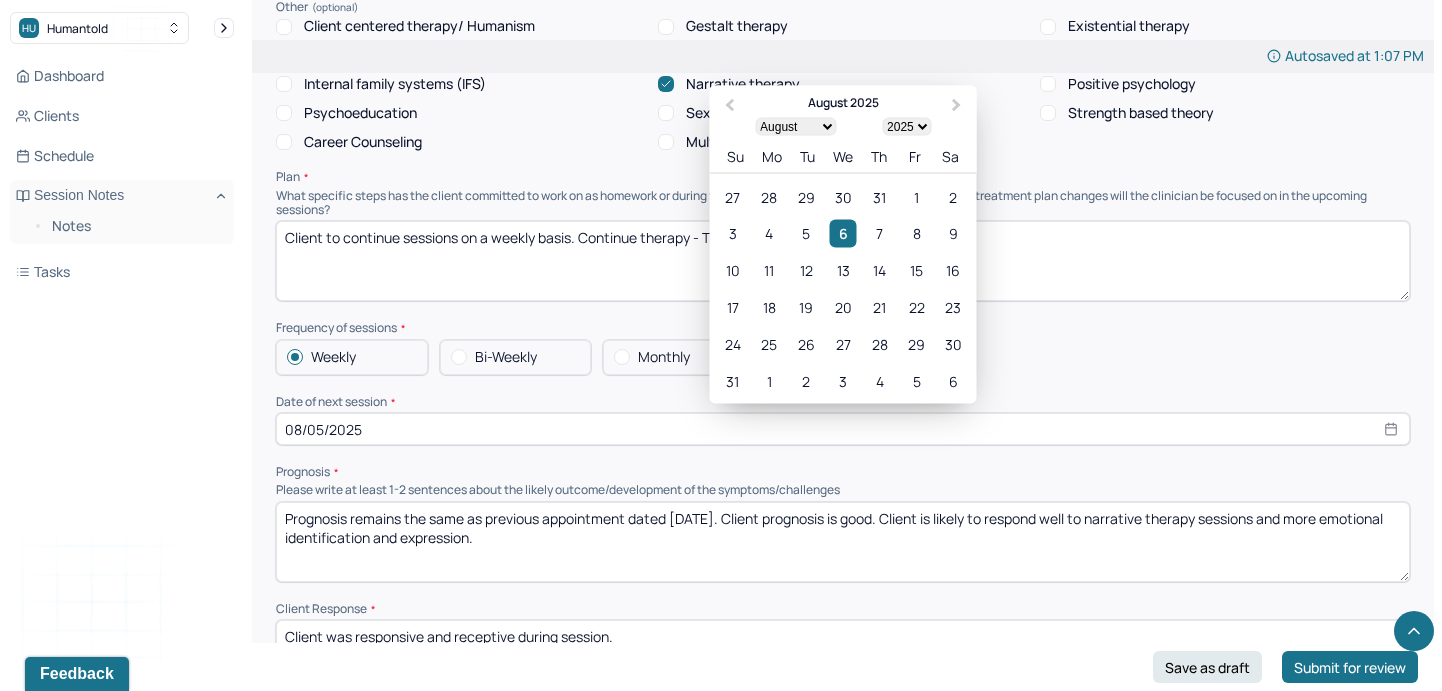 click on "08/05/2025" at bounding box center [843, 429] 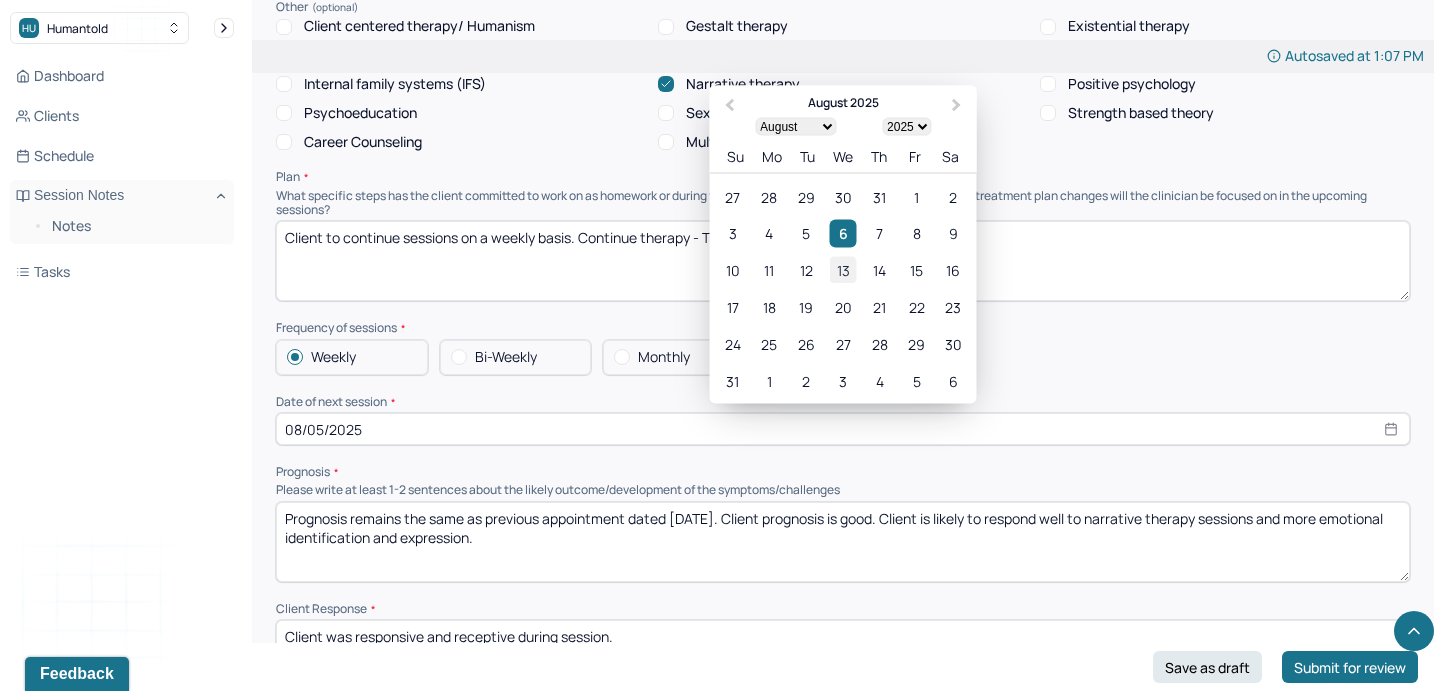 click on "13" at bounding box center (842, 270) 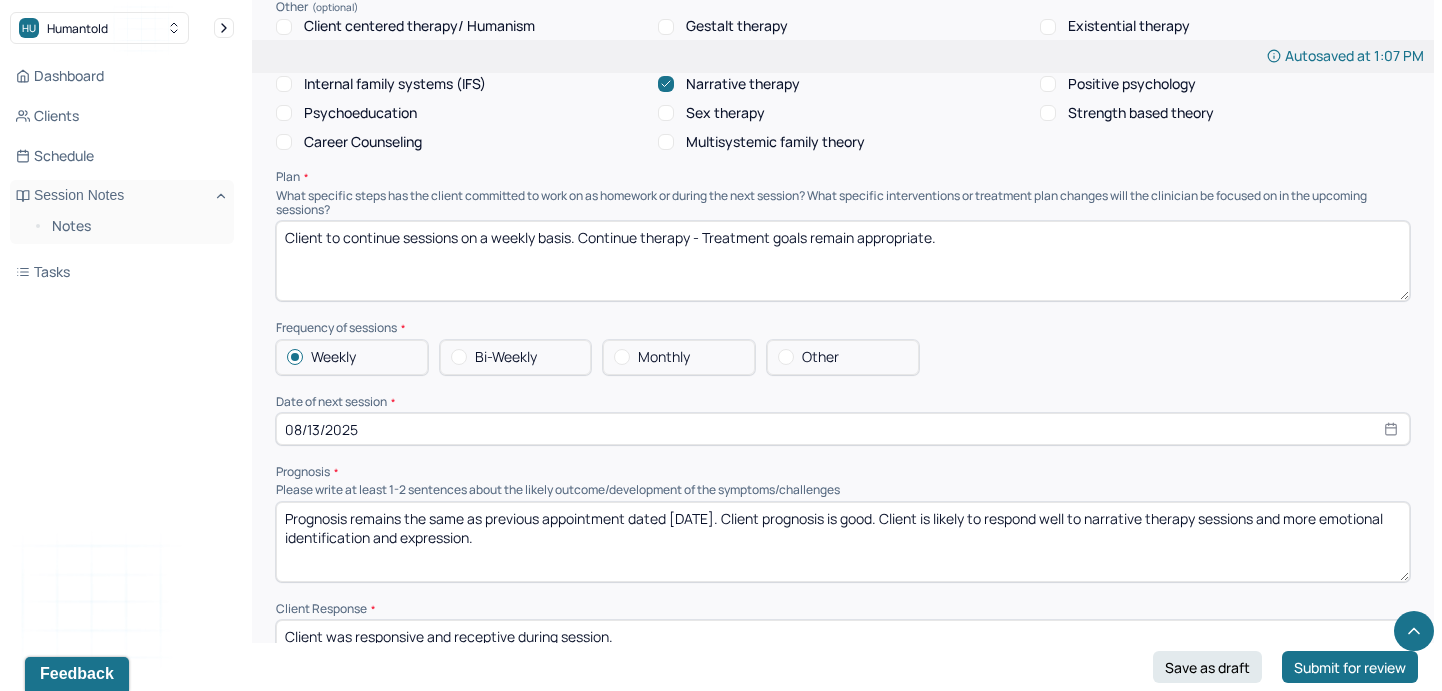 click on "08/13/2025" at bounding box center (843, 429) 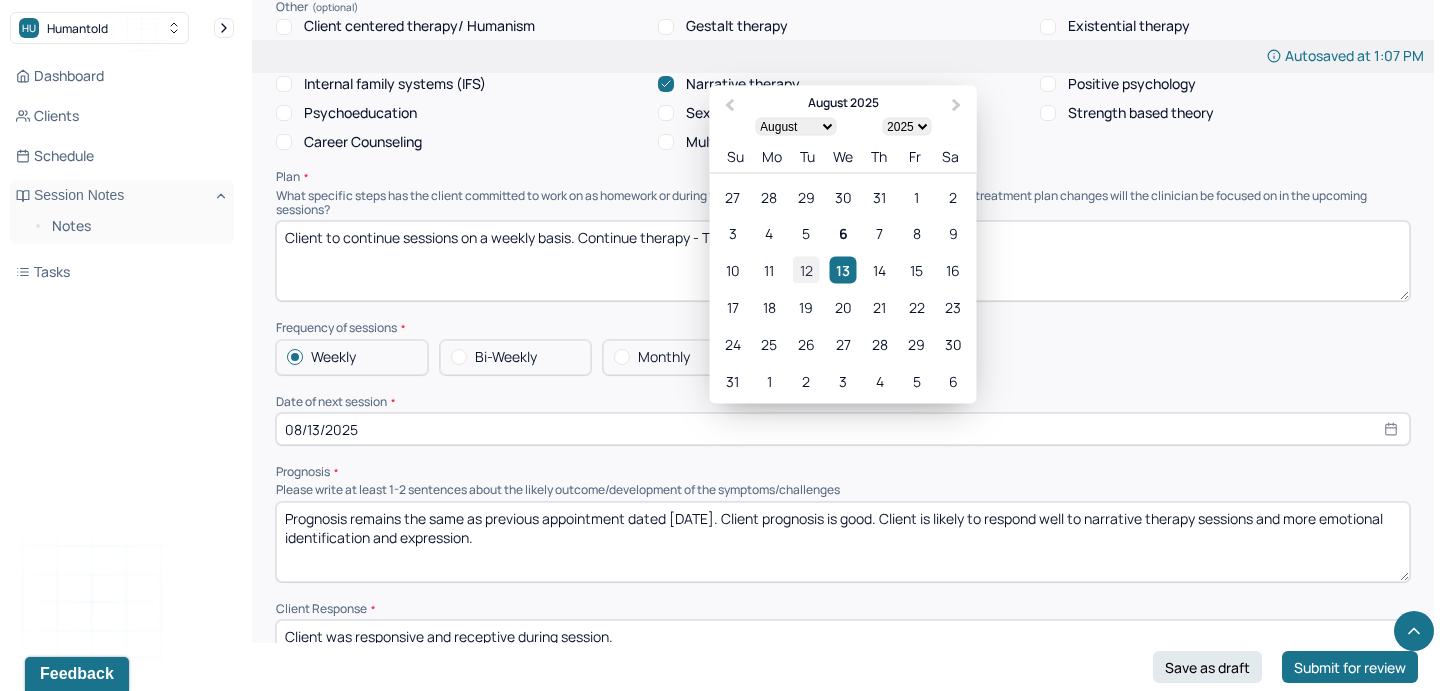 click on "12" at bounding box center [806, 270] 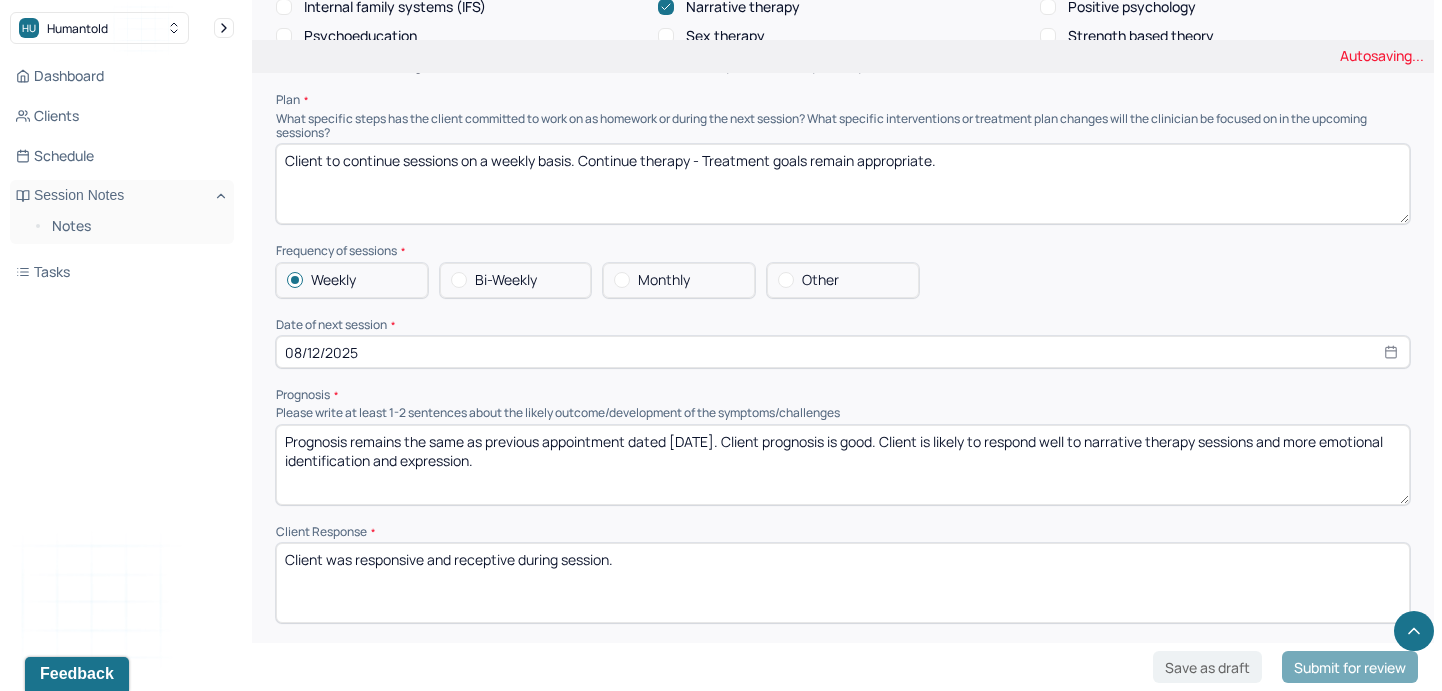 scroll, scrollTop: 1878, scrollLeft: 0, axis: vertical 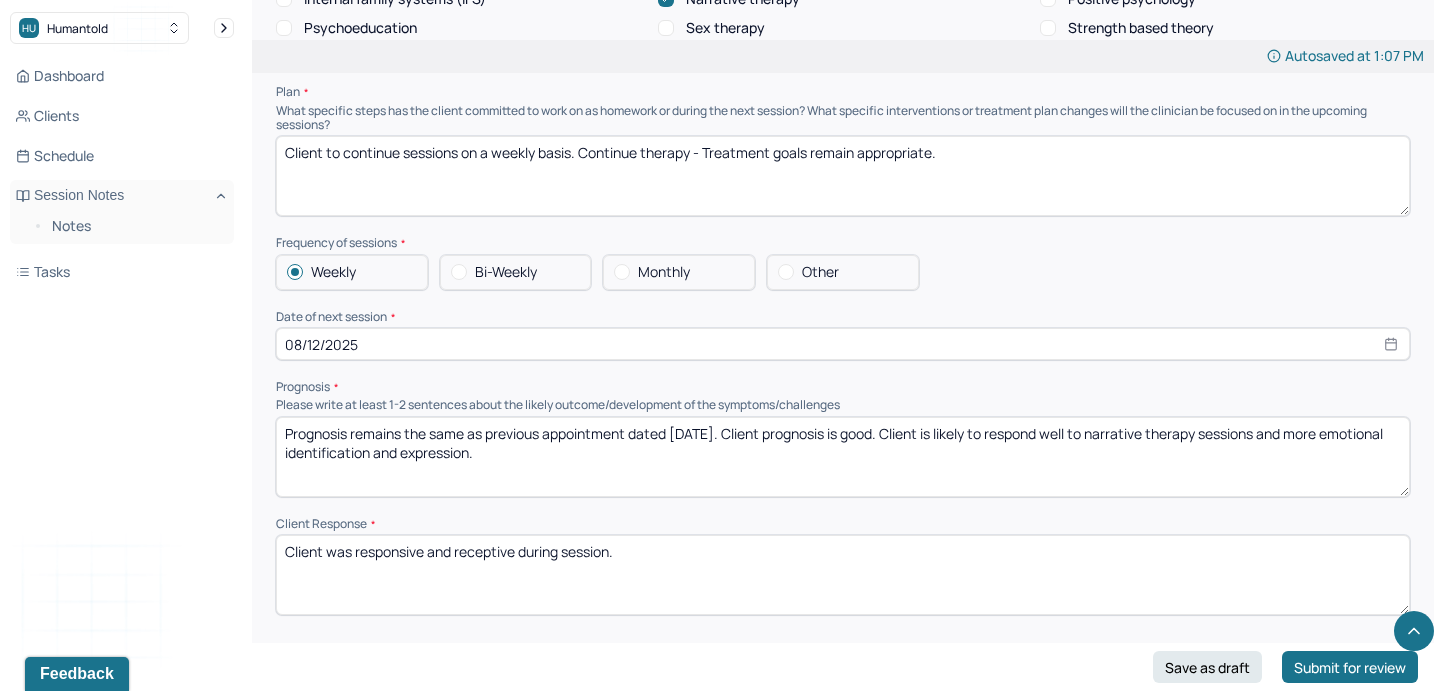 click on "Prognosis remains the same as previous appointment dated [DATE]. Client prognosis is good. Client is likely to respond well to narrative therapy sessions and more emotional identification and expression." at bounding box center (843, 457) 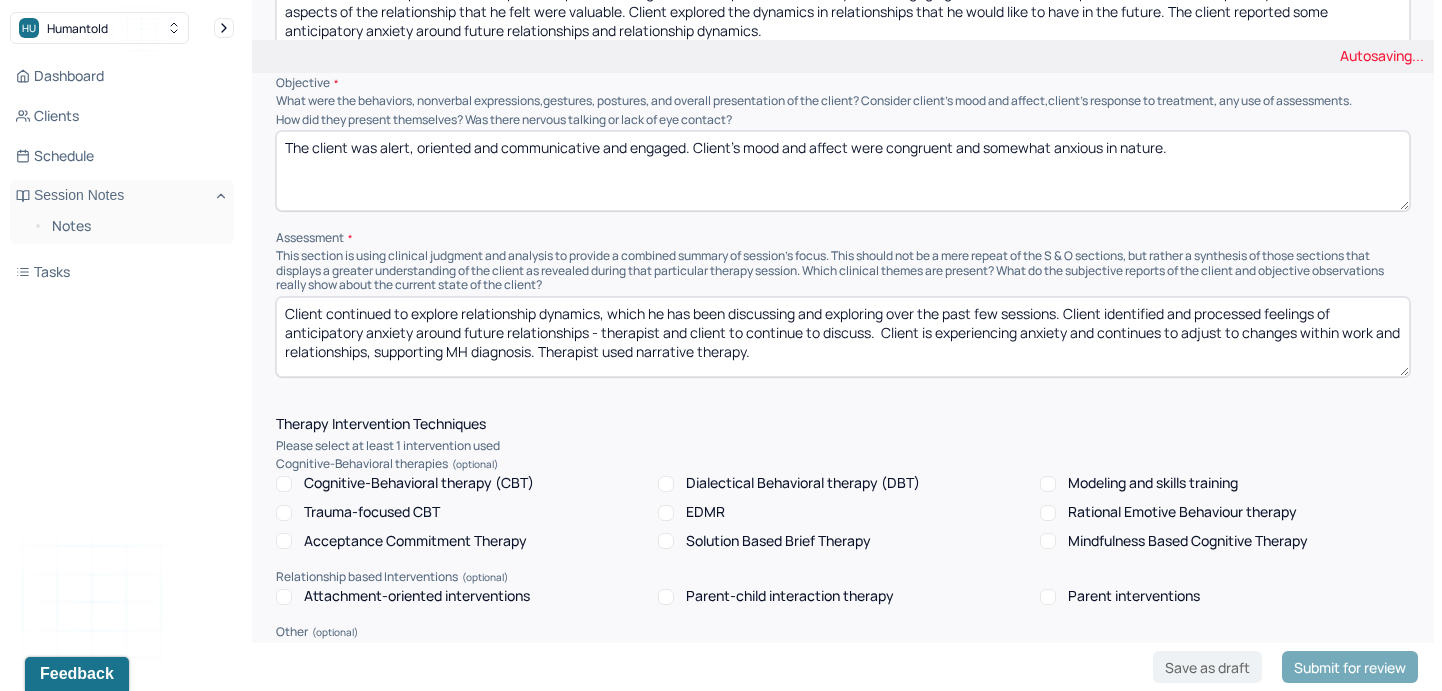 scroll, scrollTop: 0, scrollLeft: 0, axis: both 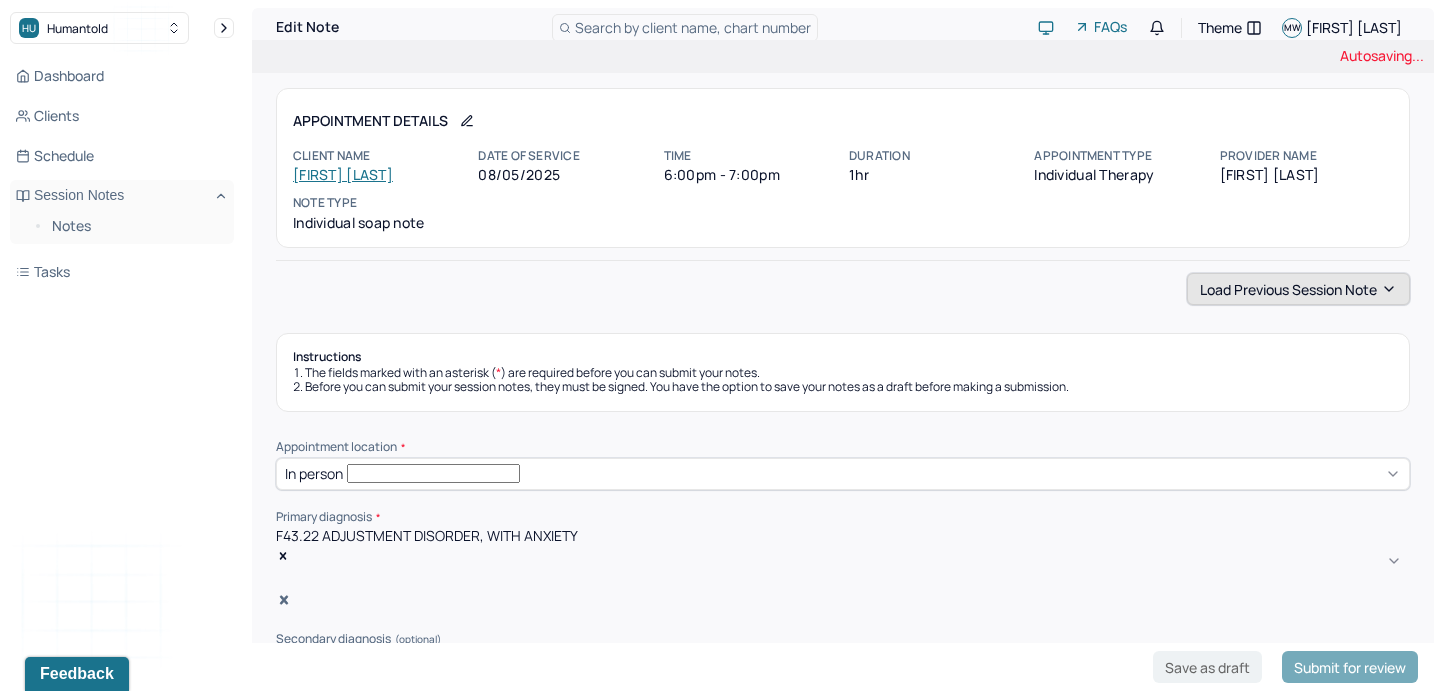 type on "Prognosis remains the same as previous appointment dated [DATE]. Client prognosis is good. Client is likely to respond well to narrative  therapy sessions and more emotional identification and expression." 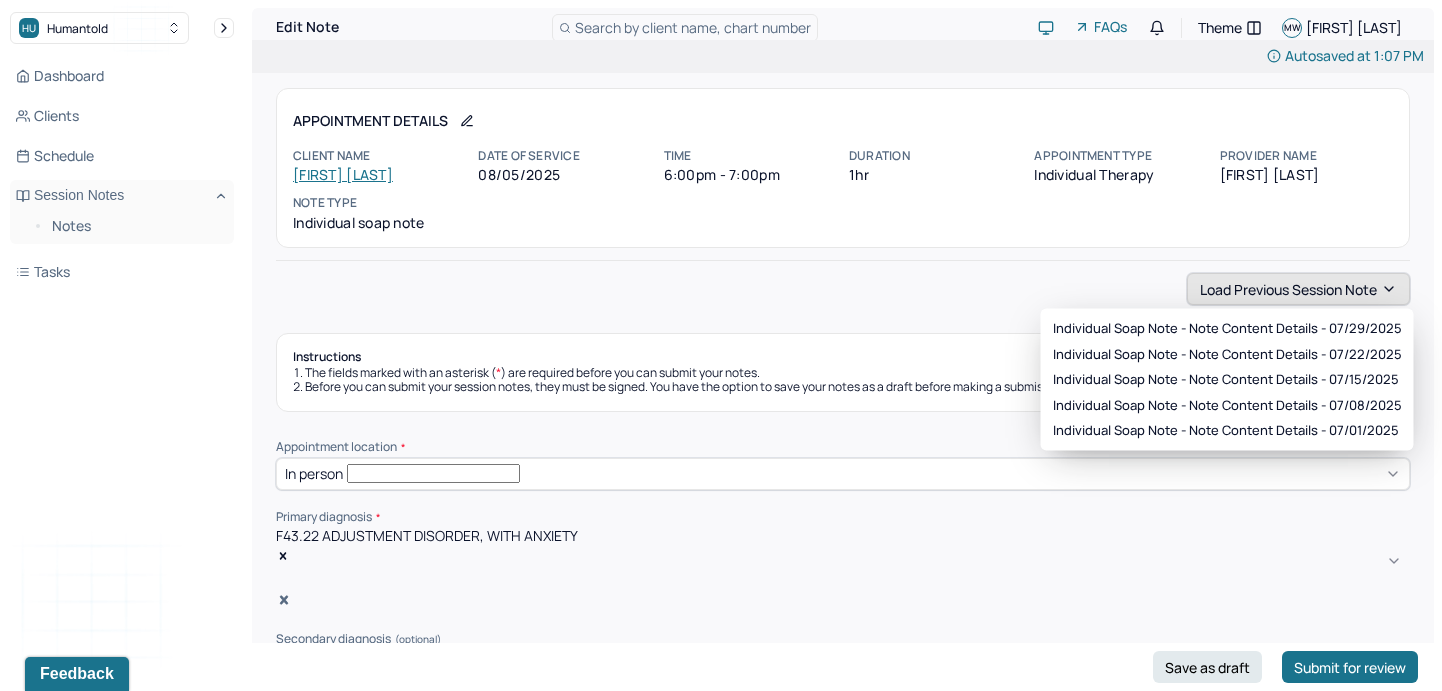 click on "Load previous session note" at bounding box center [1298, 289] 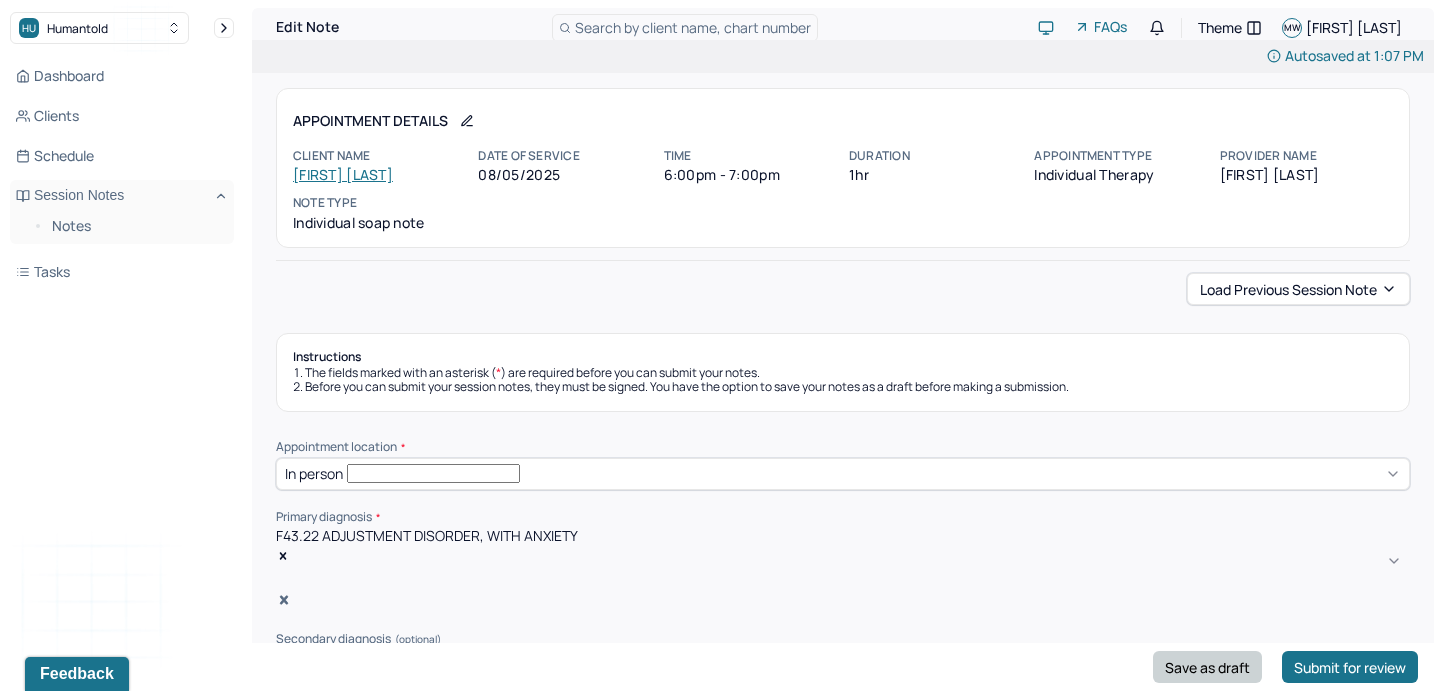 click on "Save as draft" at bounding box center (1207, 667) 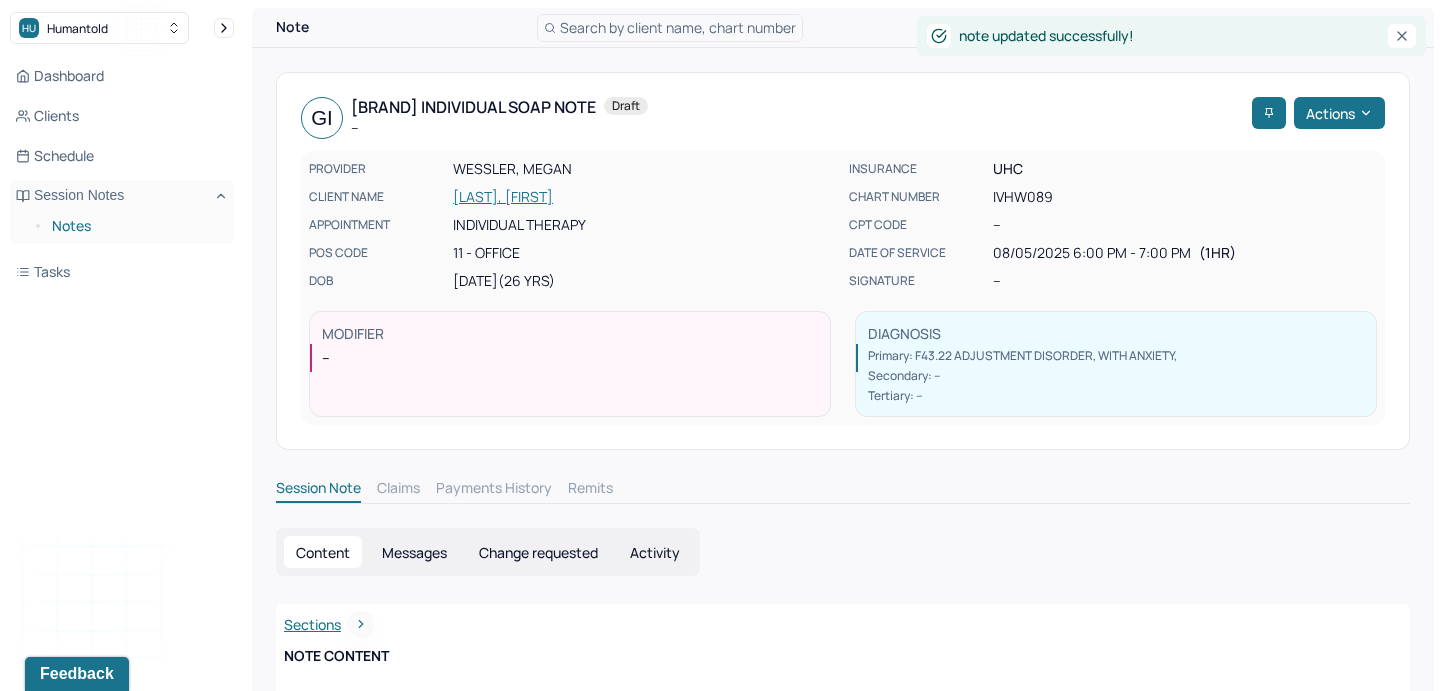 click on "Notes" at bounding box center [135, 226] 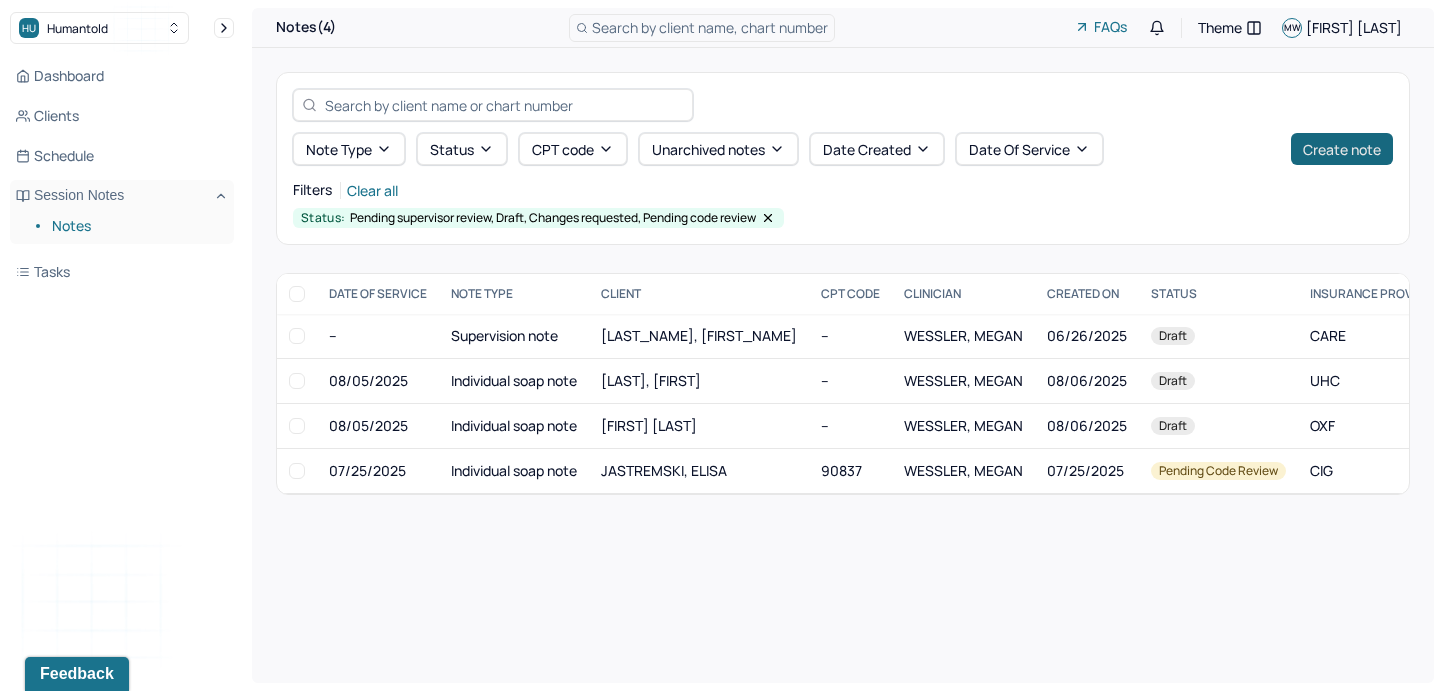 click on "Create note" at bounding box center [1342, 149] 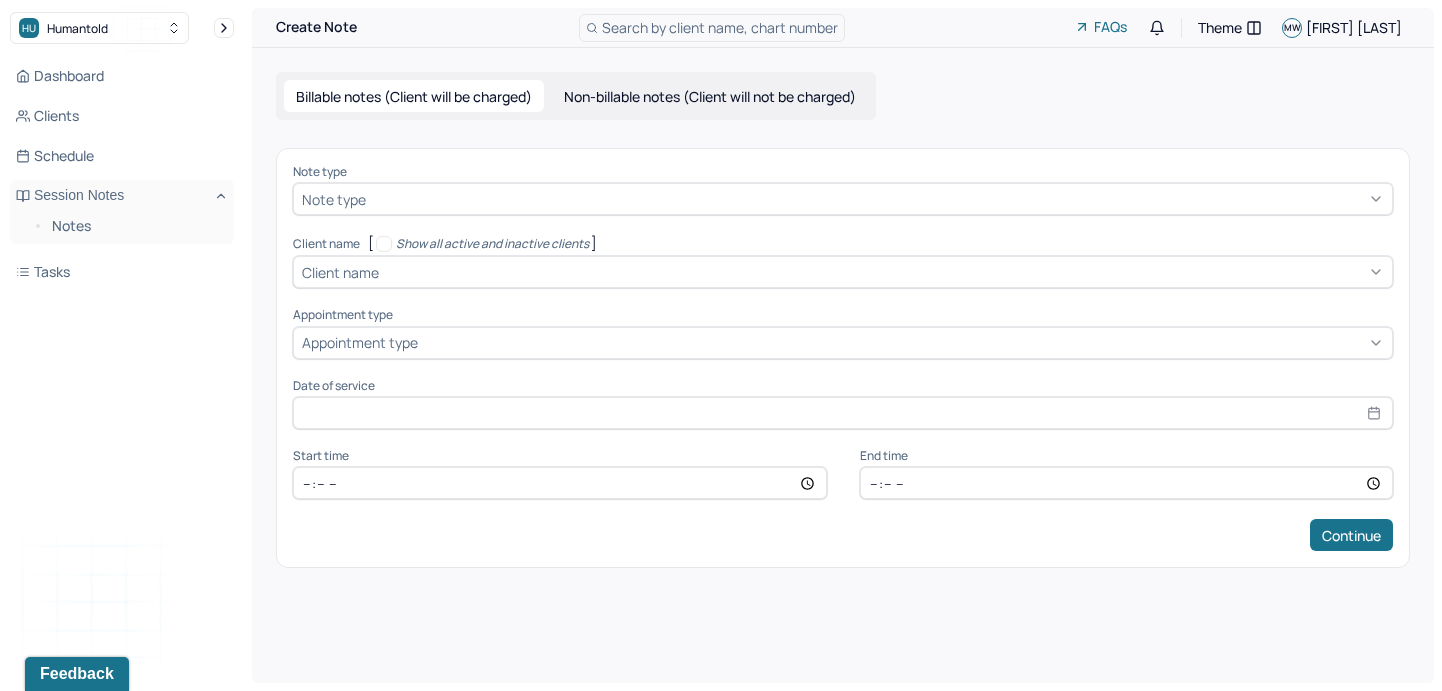 click at bounding box center (877, 199) 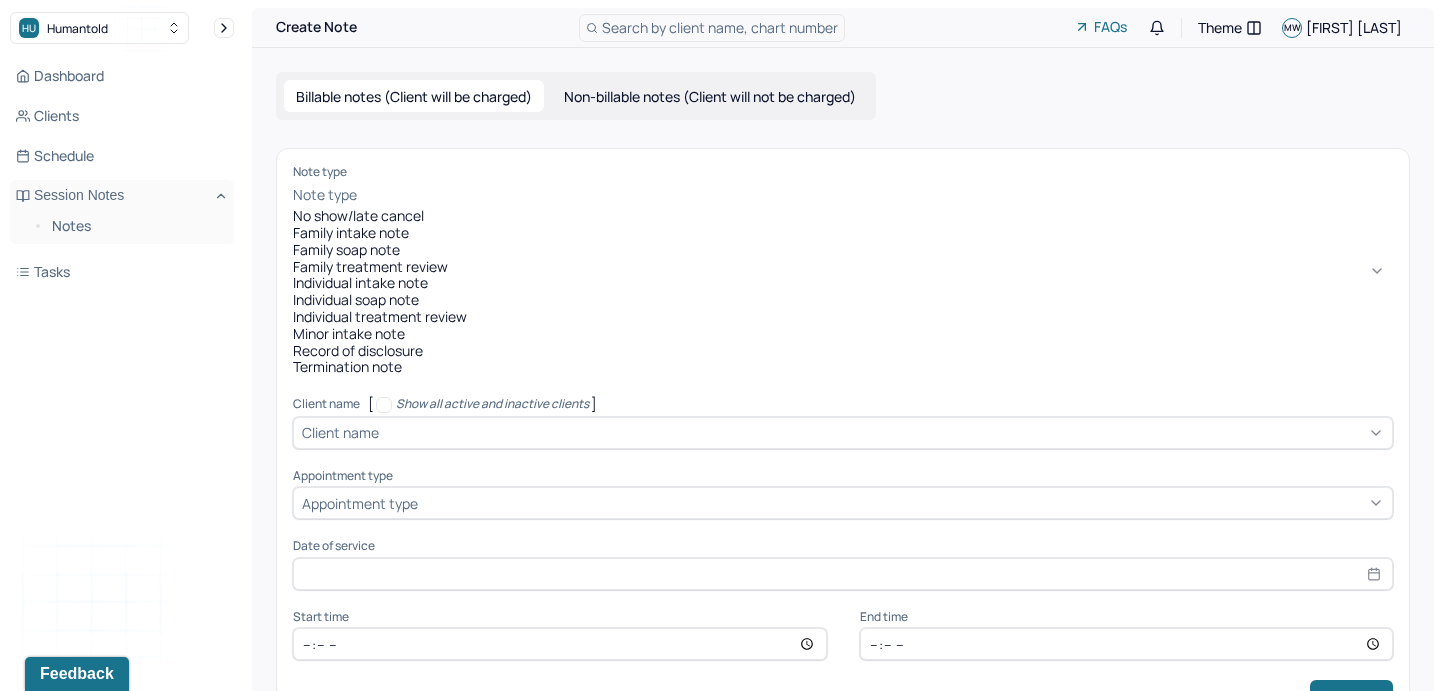 click on "Individual soap note" at bounding box center (843, 300) 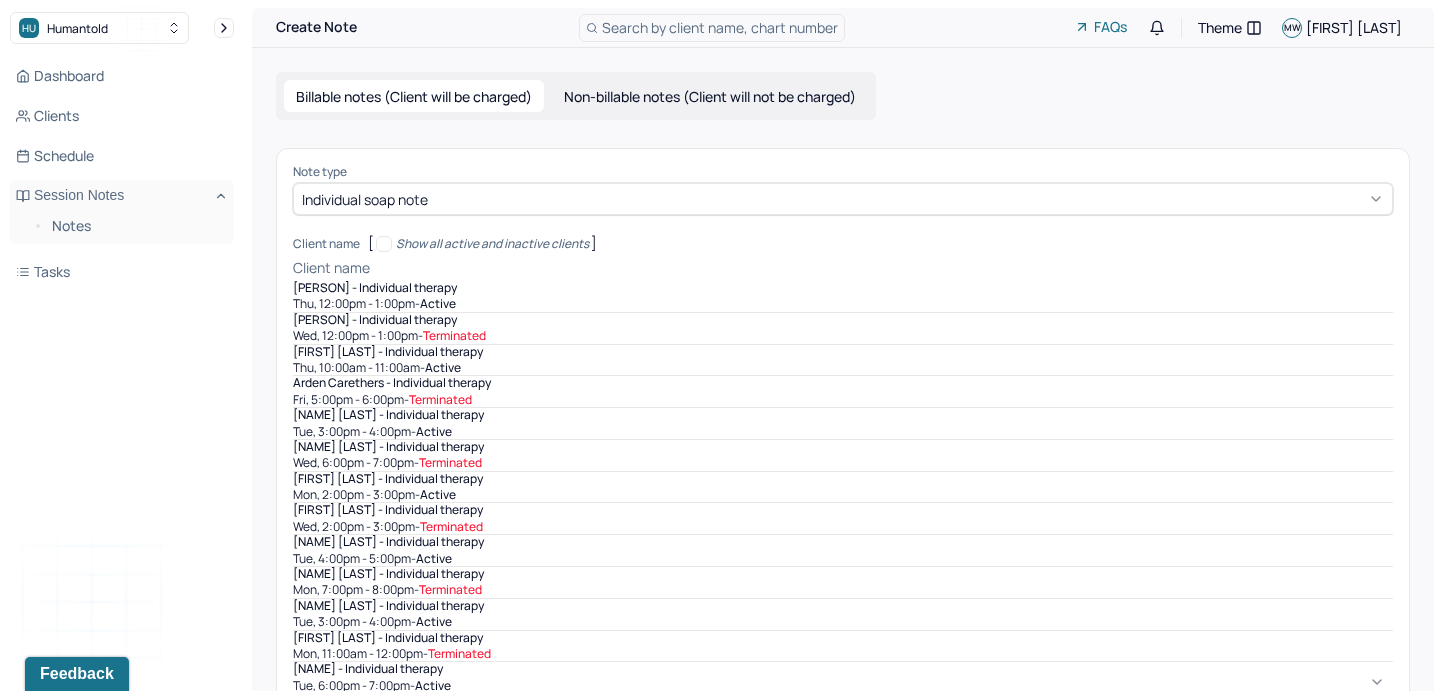 click on "Client name" at bounding box center (331, 268) 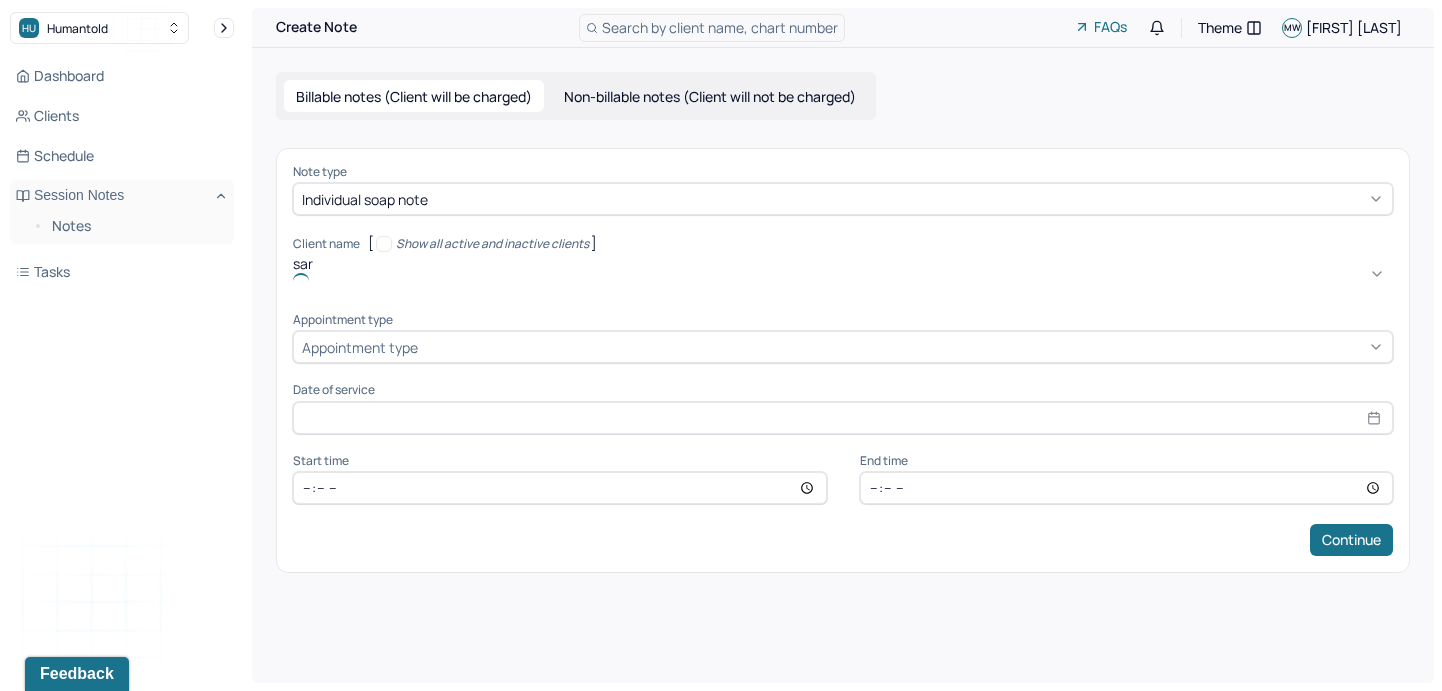 type on "sara" 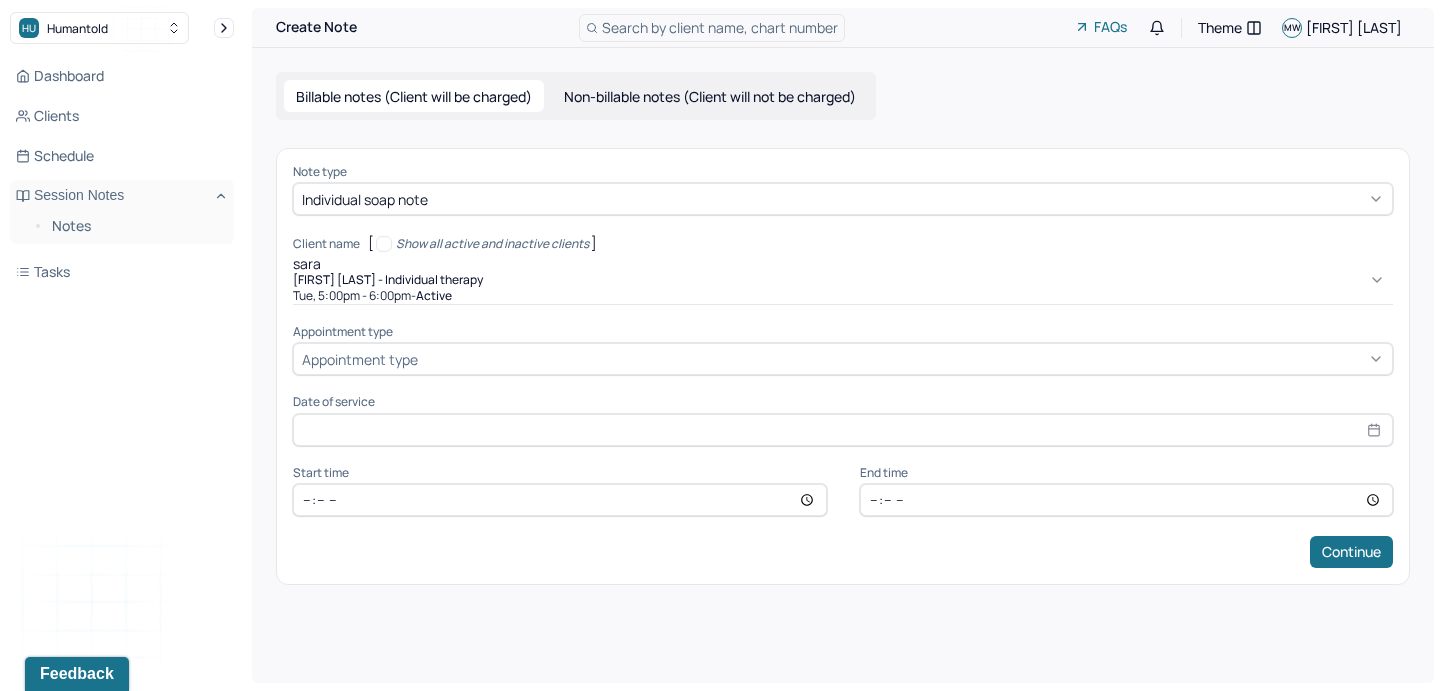click on "active" at bounding box center [434, 296] 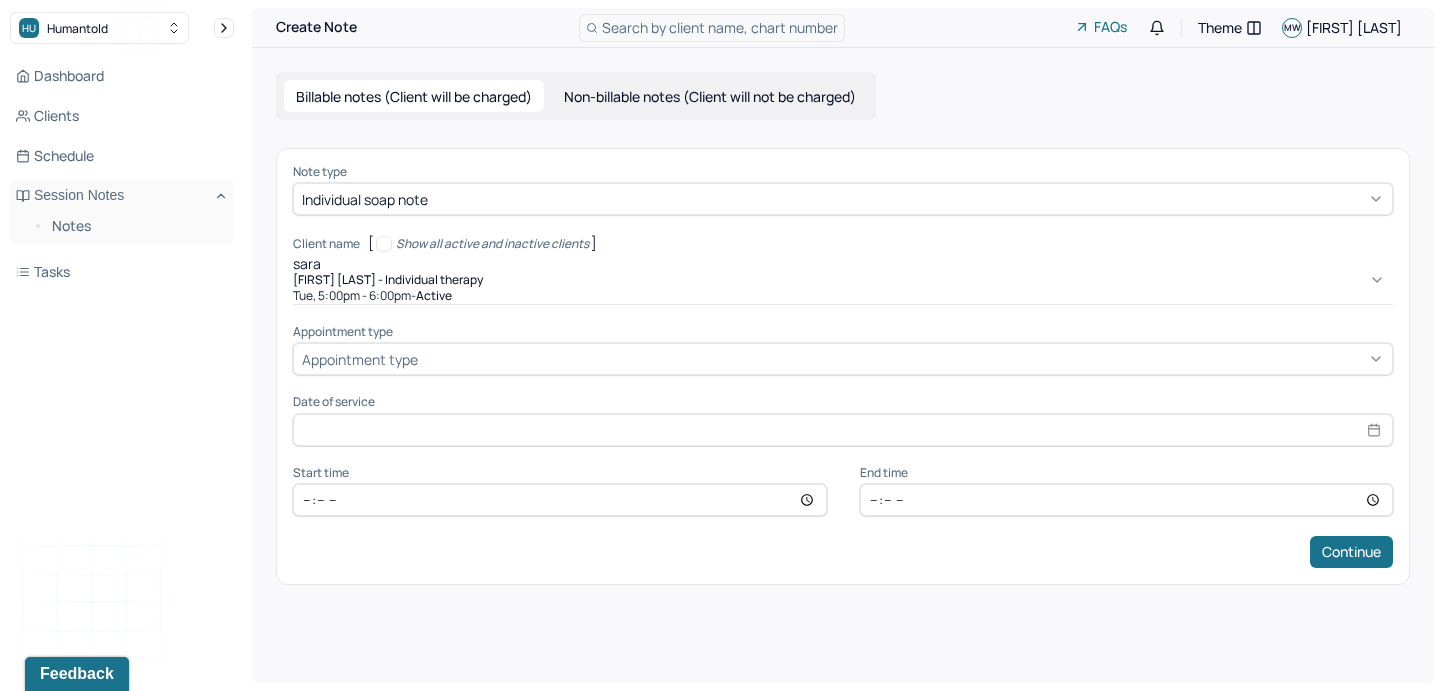 type 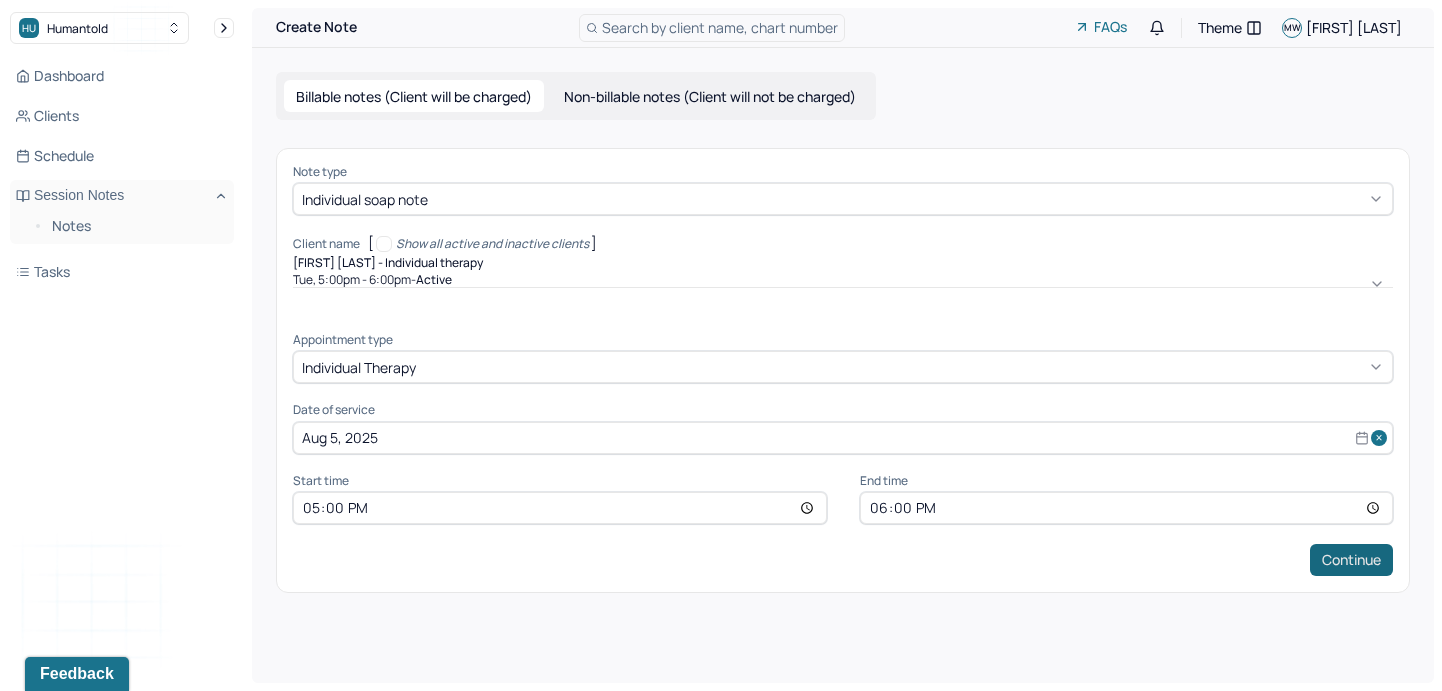 click on "Continue" at bounding box center (1351, 560) 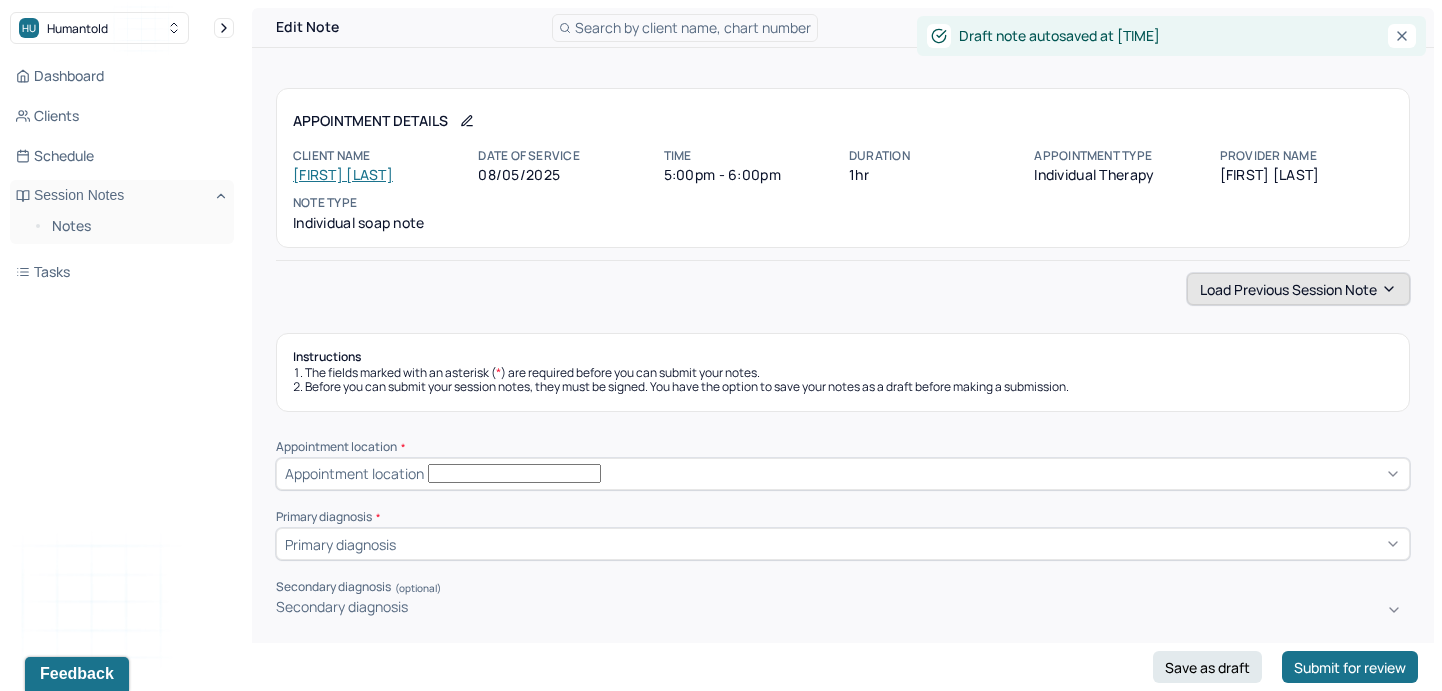 click on "Load previous session note" at bounding box center [1298, 289] 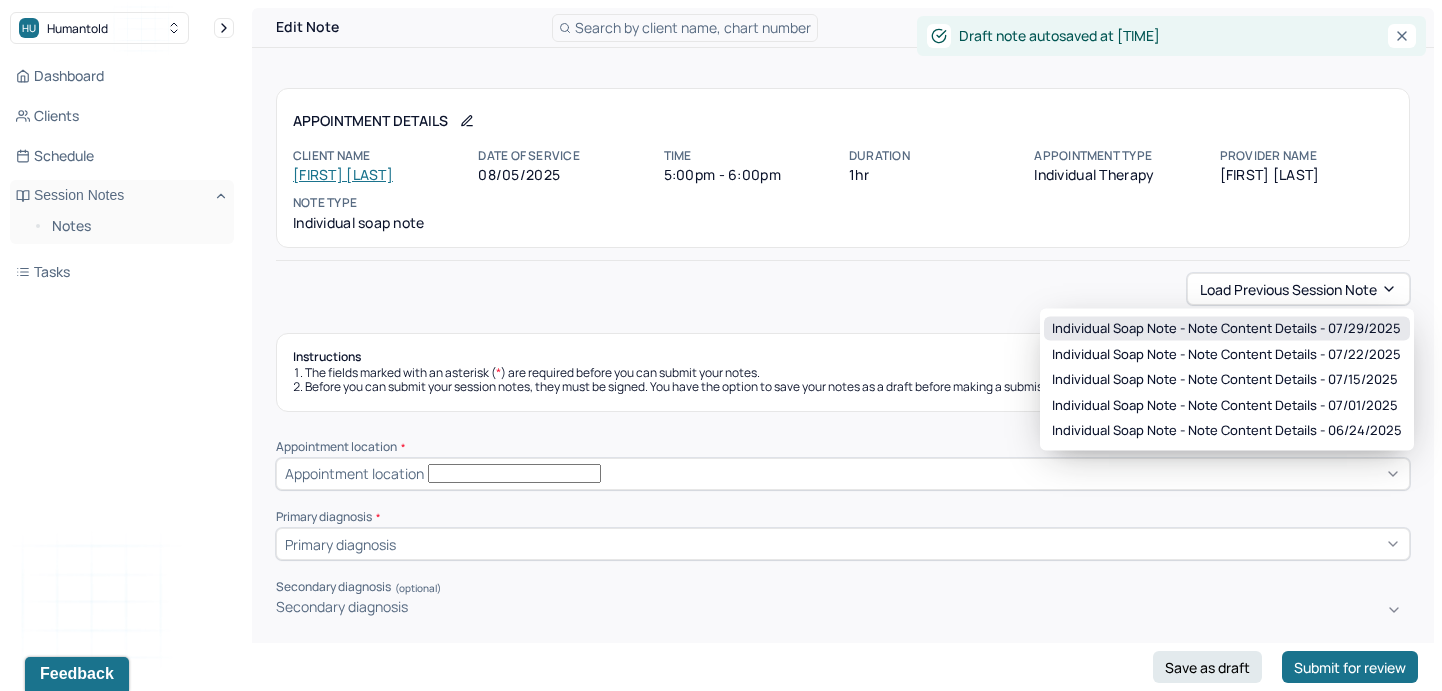 click on "Individual soap note   - Note content Details -   07/29/2025" at bounding box center (1226, 329) 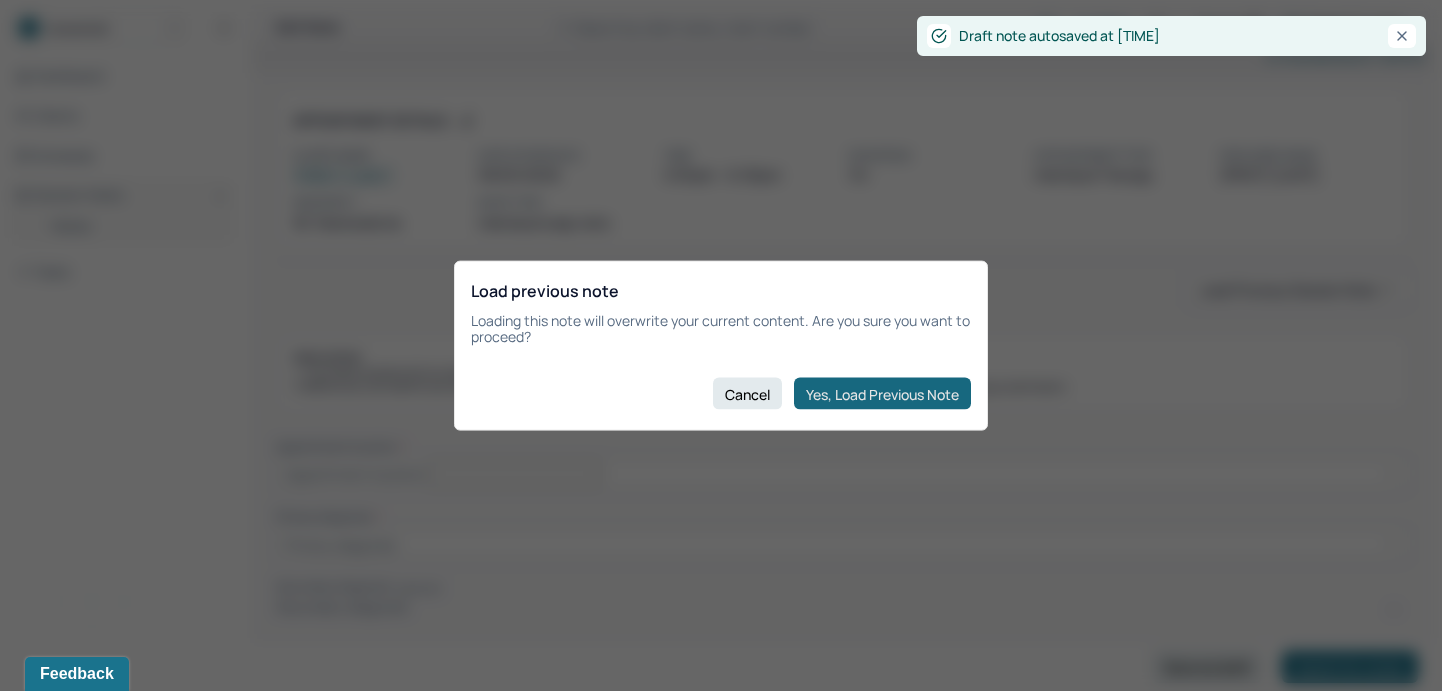 click on "Yes, Load Previous Note" at bounding box center (882, 394) 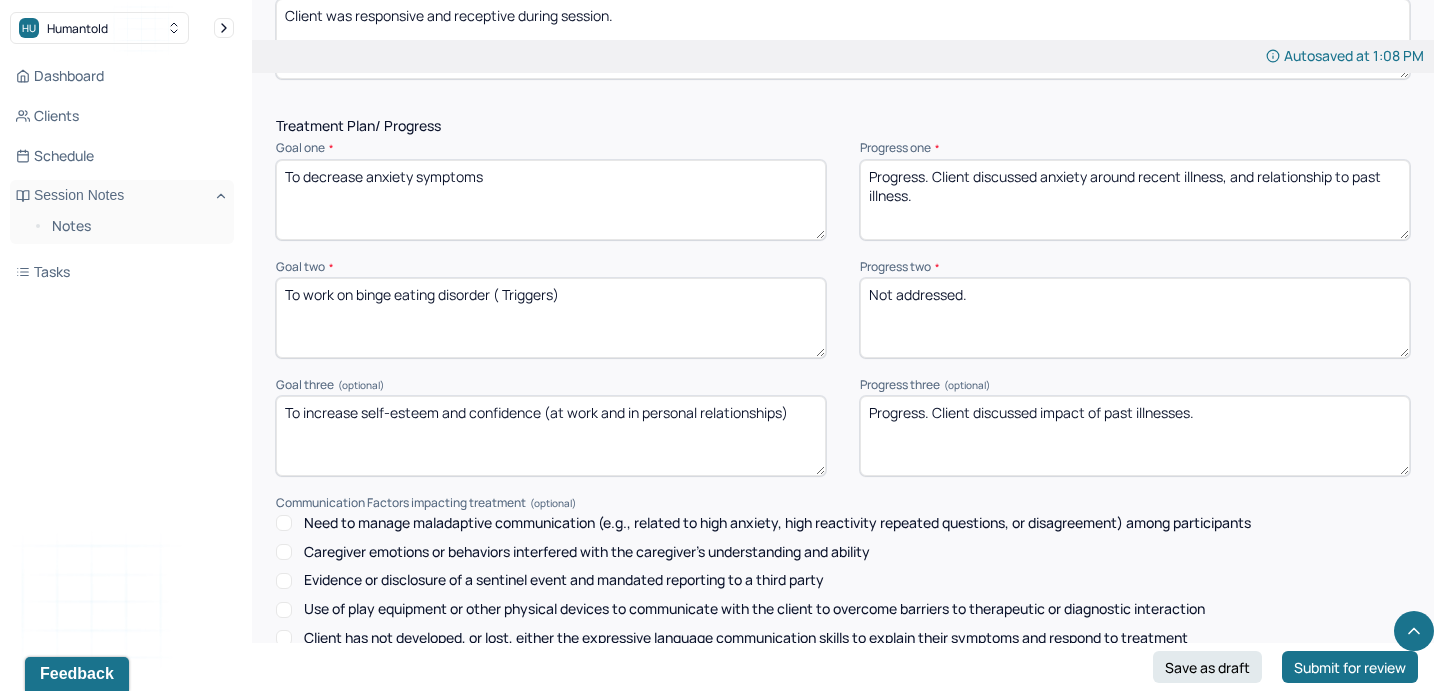 scroll, scrollTop: 1792, scrollLeft: 0, axis: vertical 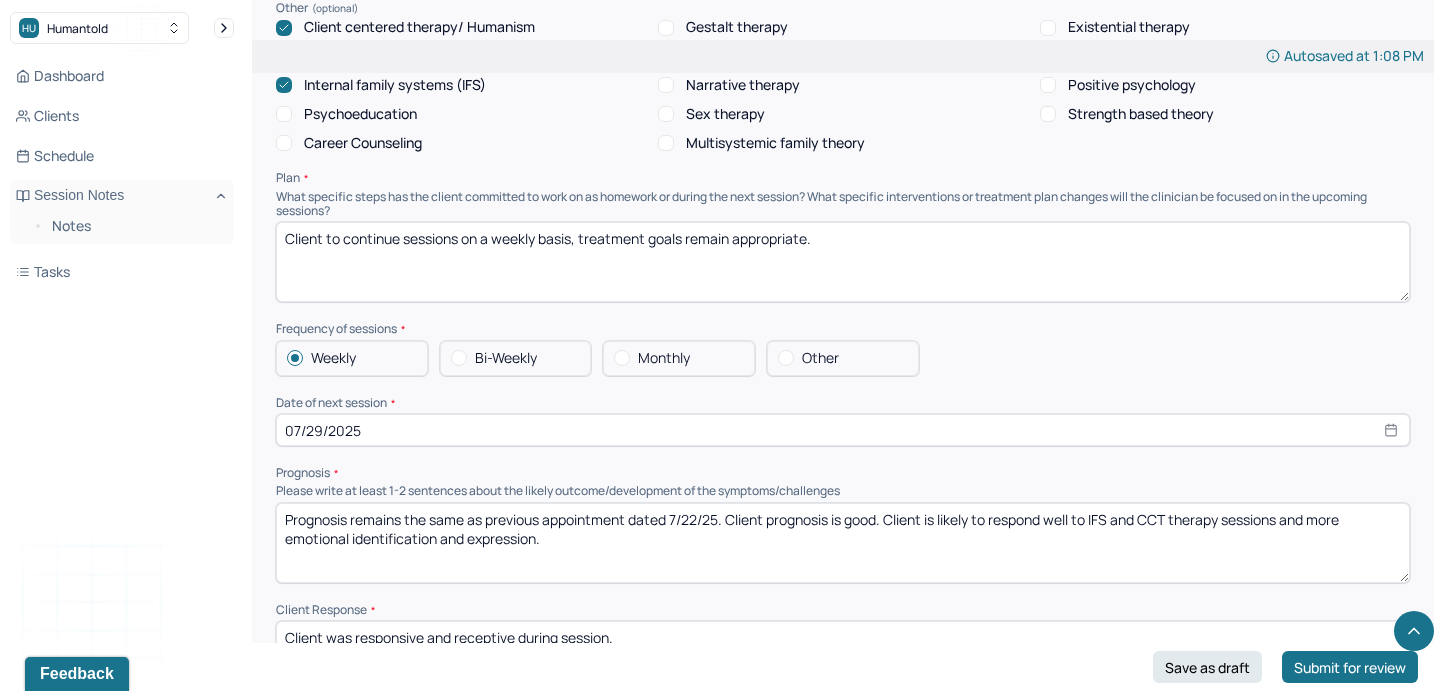 click on "Prognosis remains the same as previous appointment dated 7/22/25. Client prognosis is good. Client is likely to respond well to IFS and CCT therapy sessions and more emotional identification and expression." at bounding box center (843, 543) 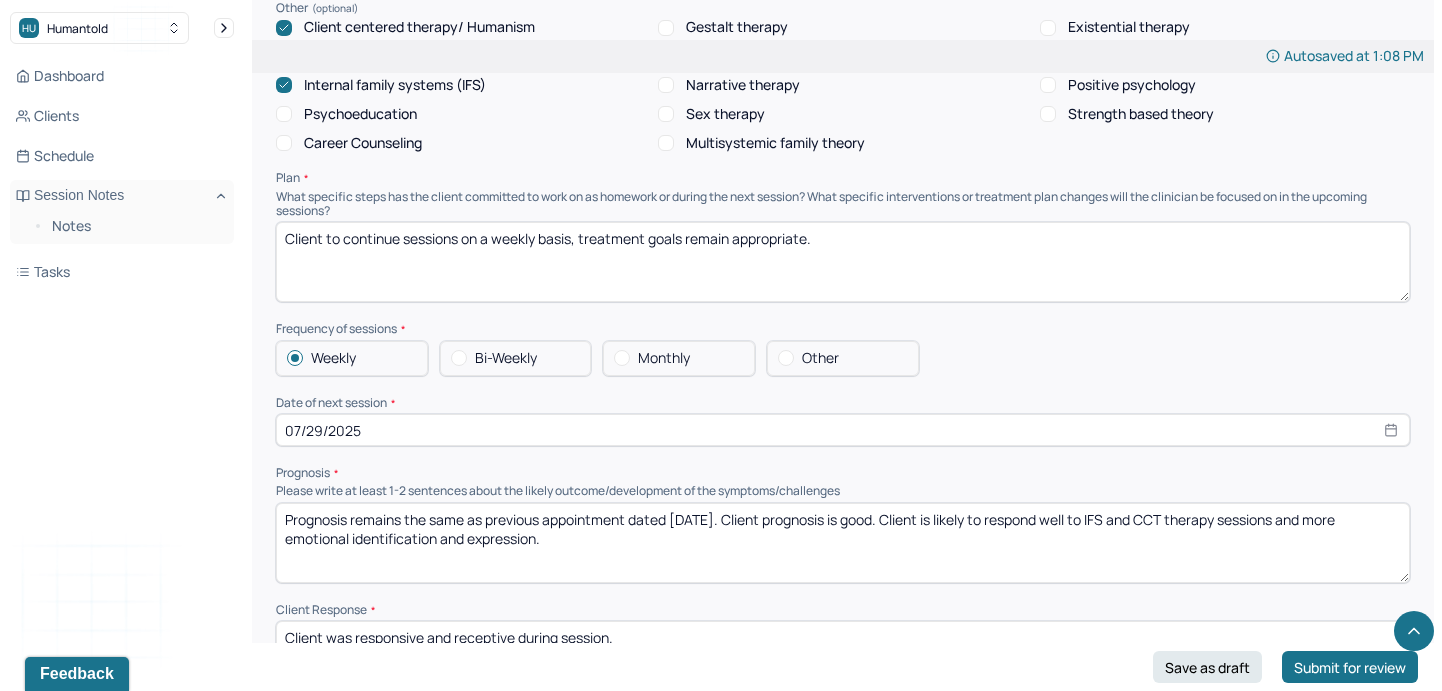 type on "Prognosis remains the same as previous appointment dated [DATE]. Client prognosis is good. Client is likely to respond well to IFS and CCT therapy sessions and more emotional identification and expression." 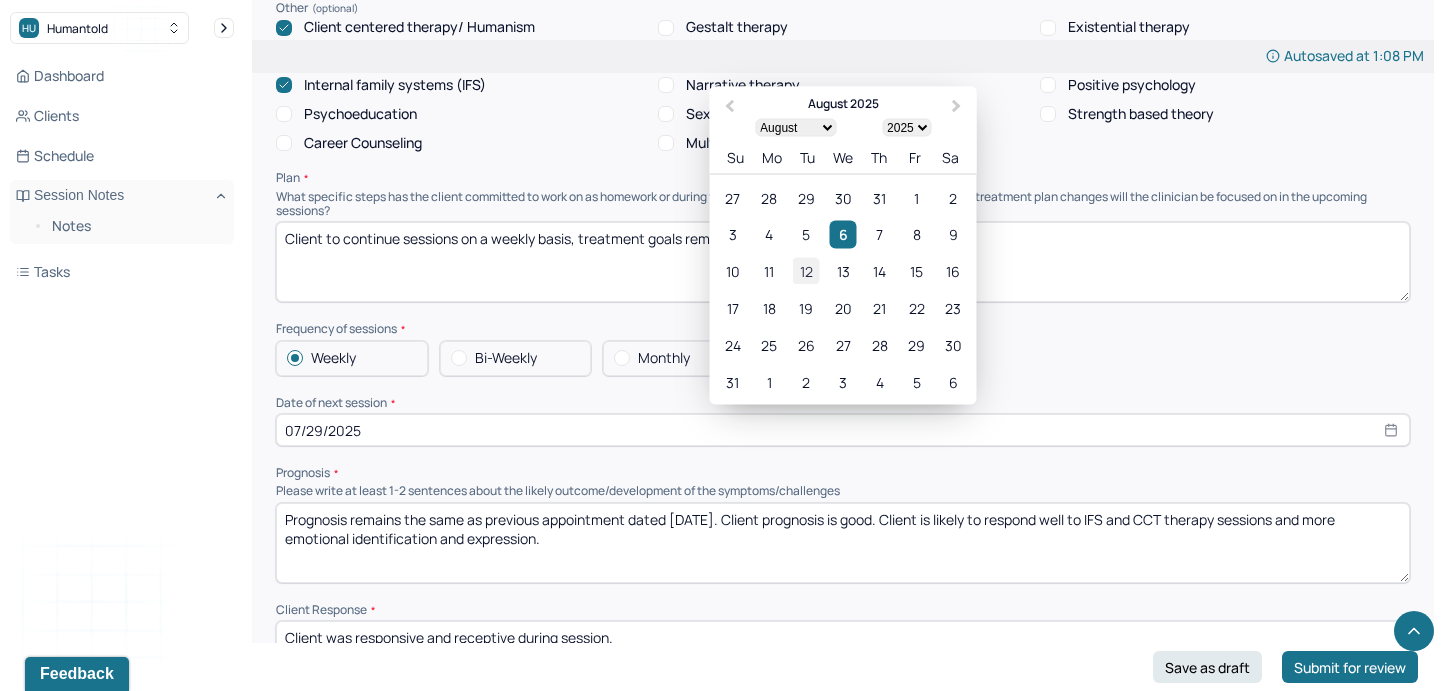click on "12" at bounding box center (806, 271) 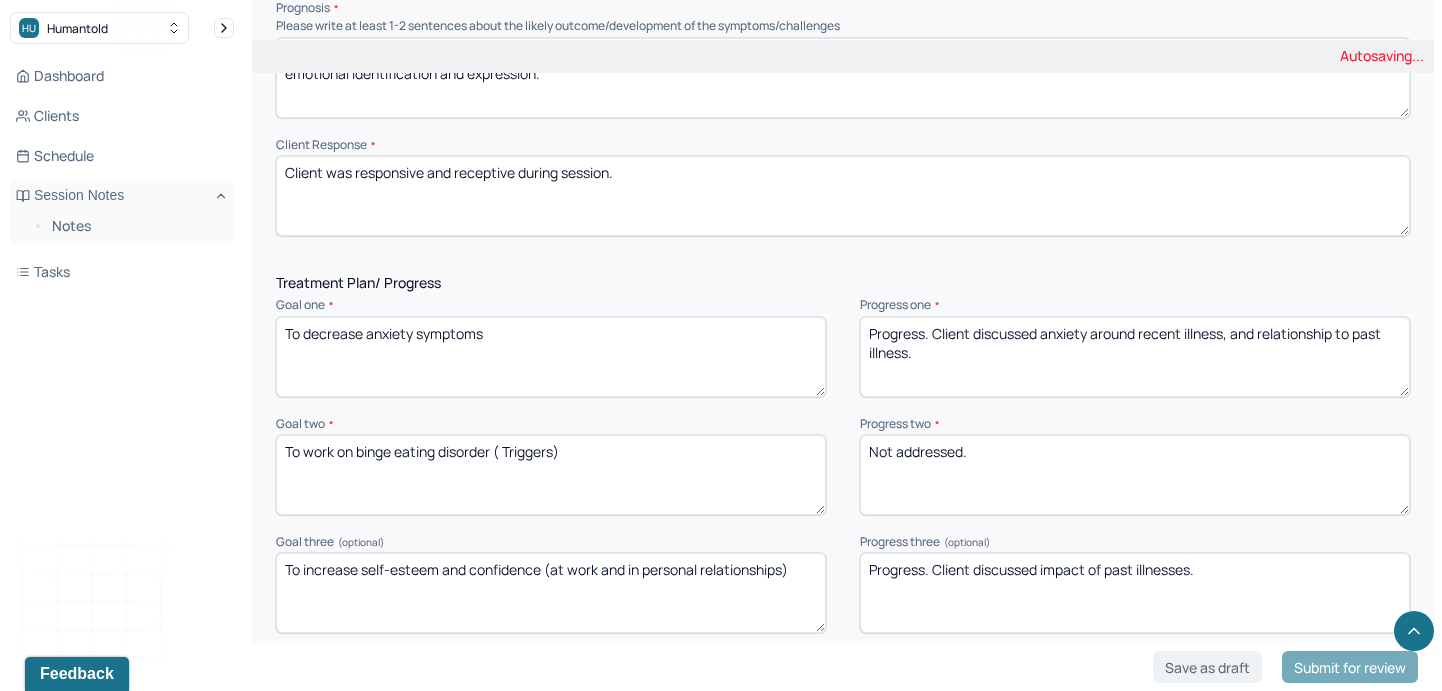 scroll, scrollTop: 2588, scrollLeft: 0, axis: vertical 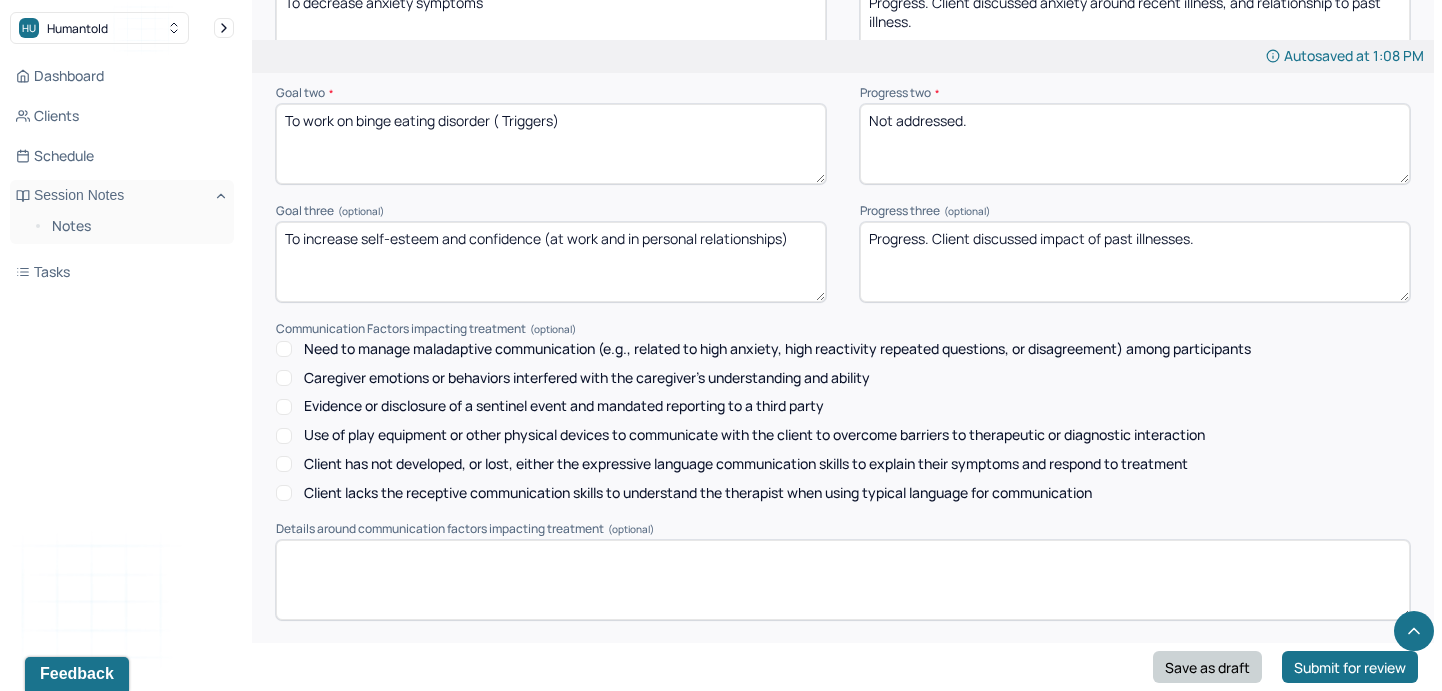 click on "Save as draft" at bounding box center (1207, 667) 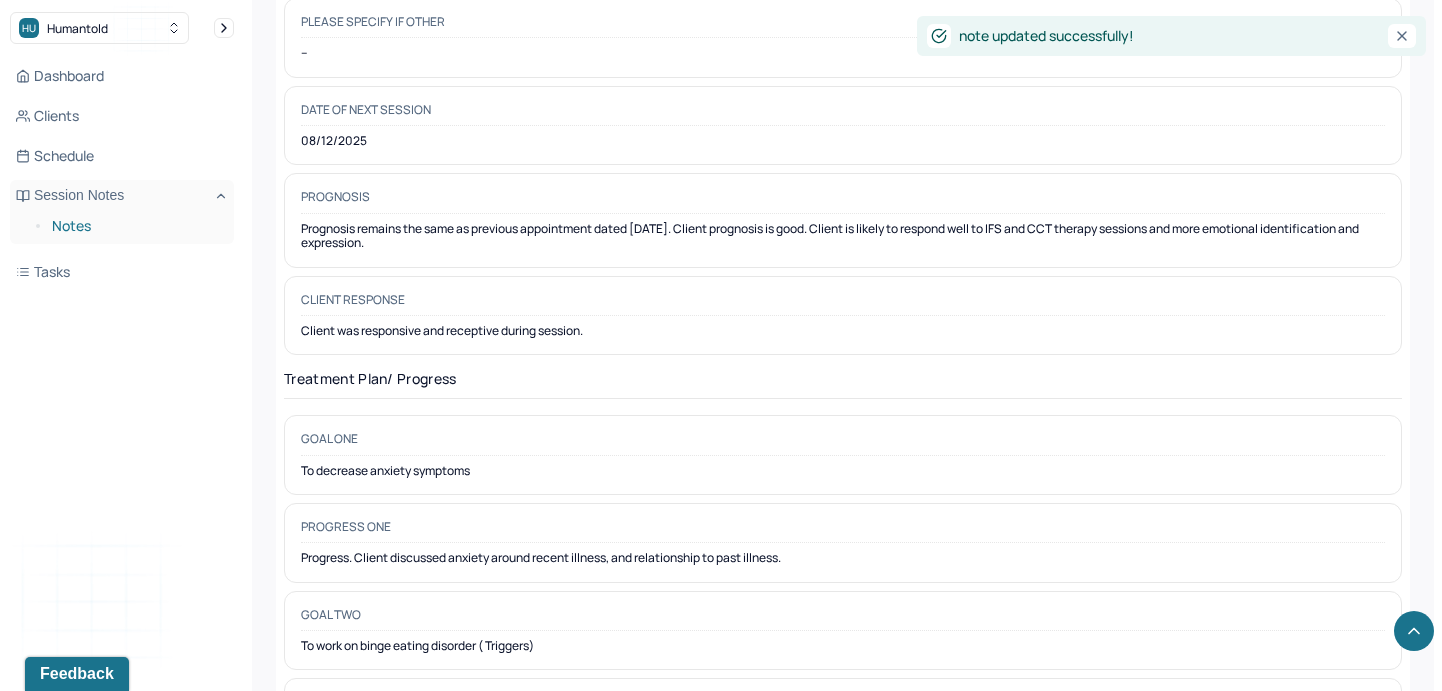 click on "Notes" at bounding box center [135, 226] 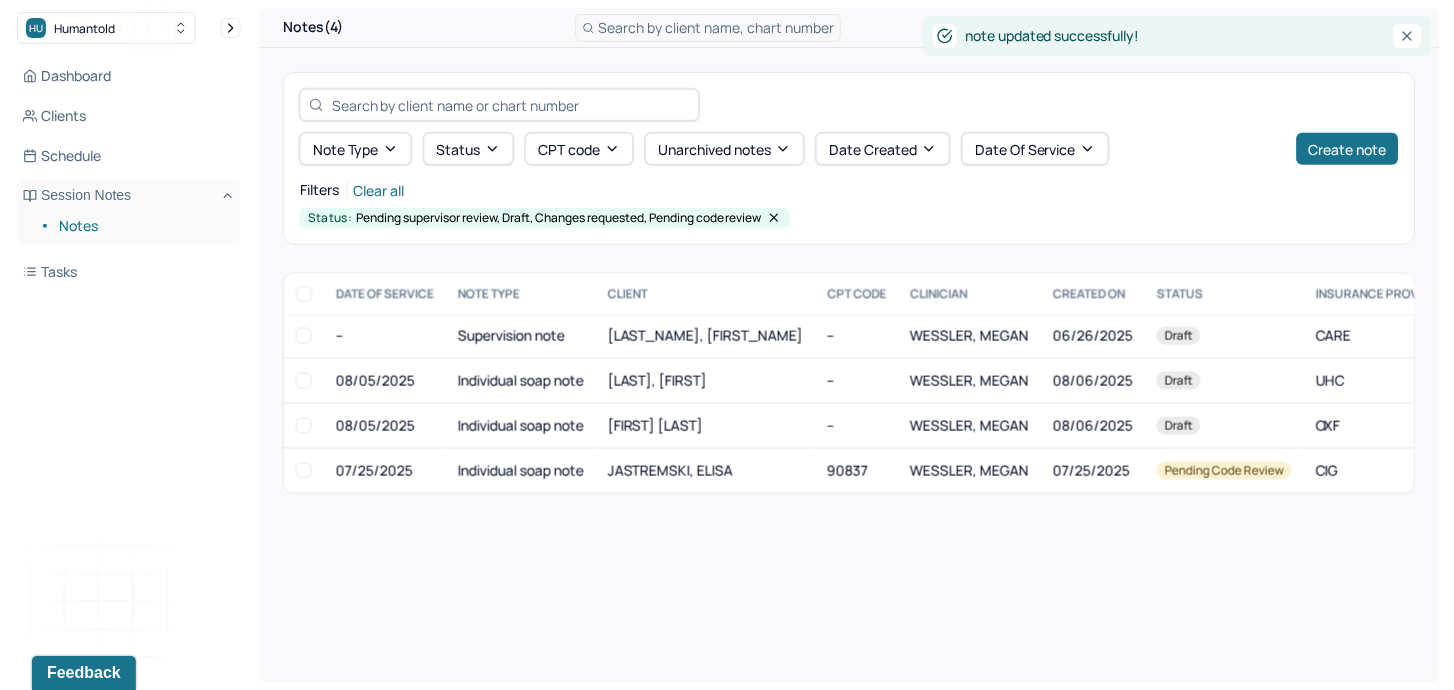 scroll, scrollTop: 0, scrollLeft: 0, axis: both 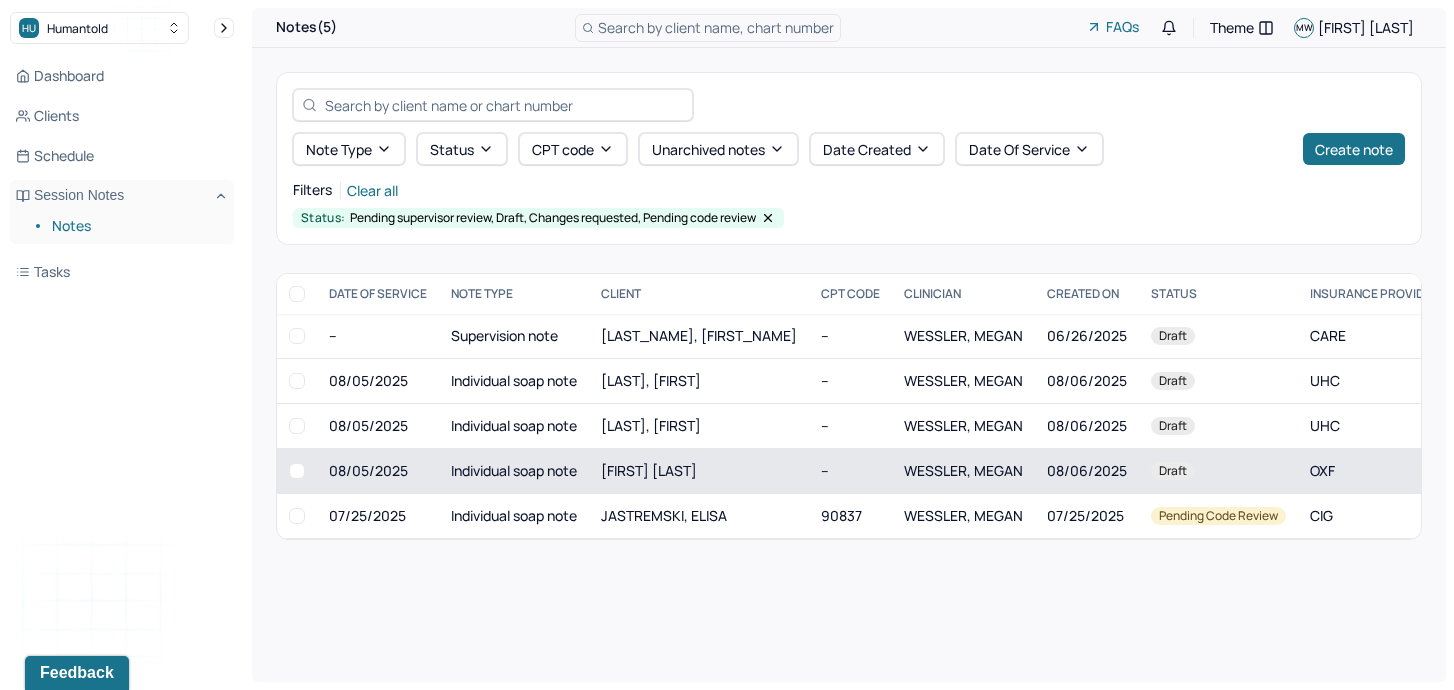 click on "[FIRST] [LAST]" at bounding box center [699, 471] 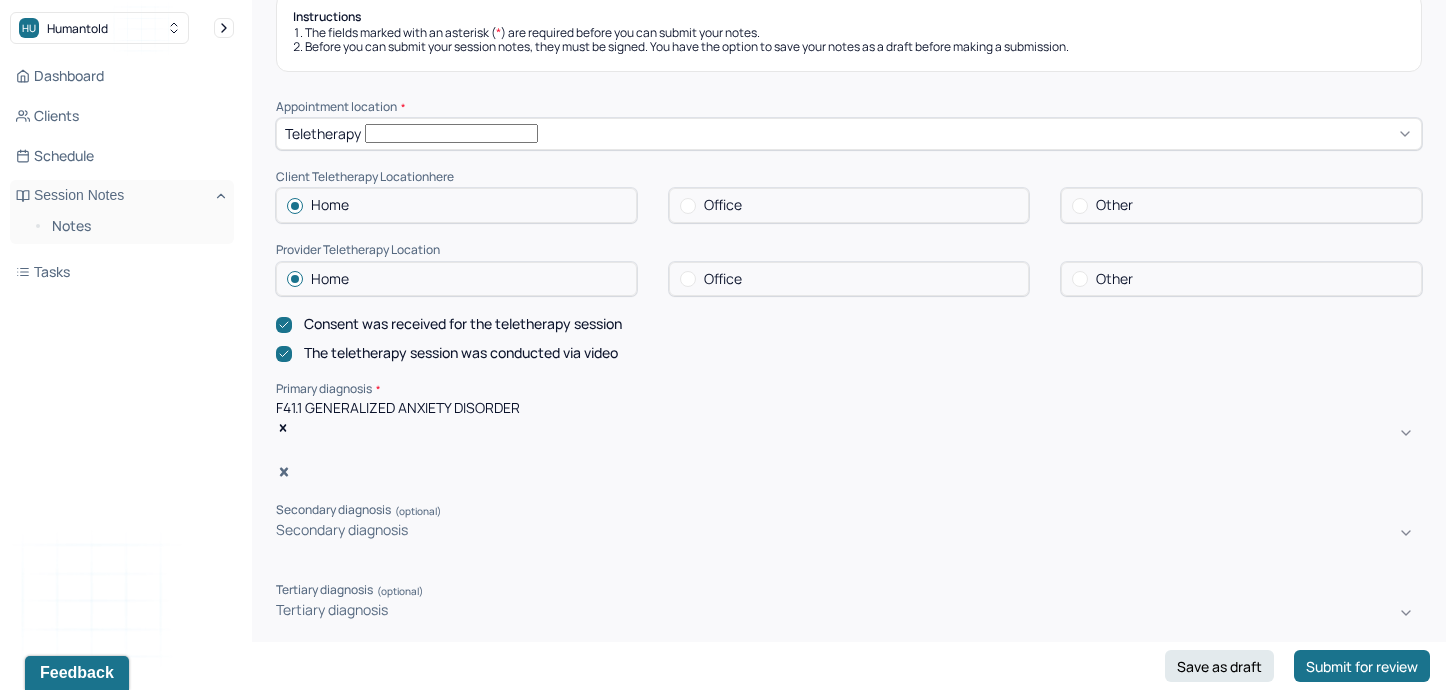 scroll, scrollTop: 341, scrollLeft: 0, axis: vertical 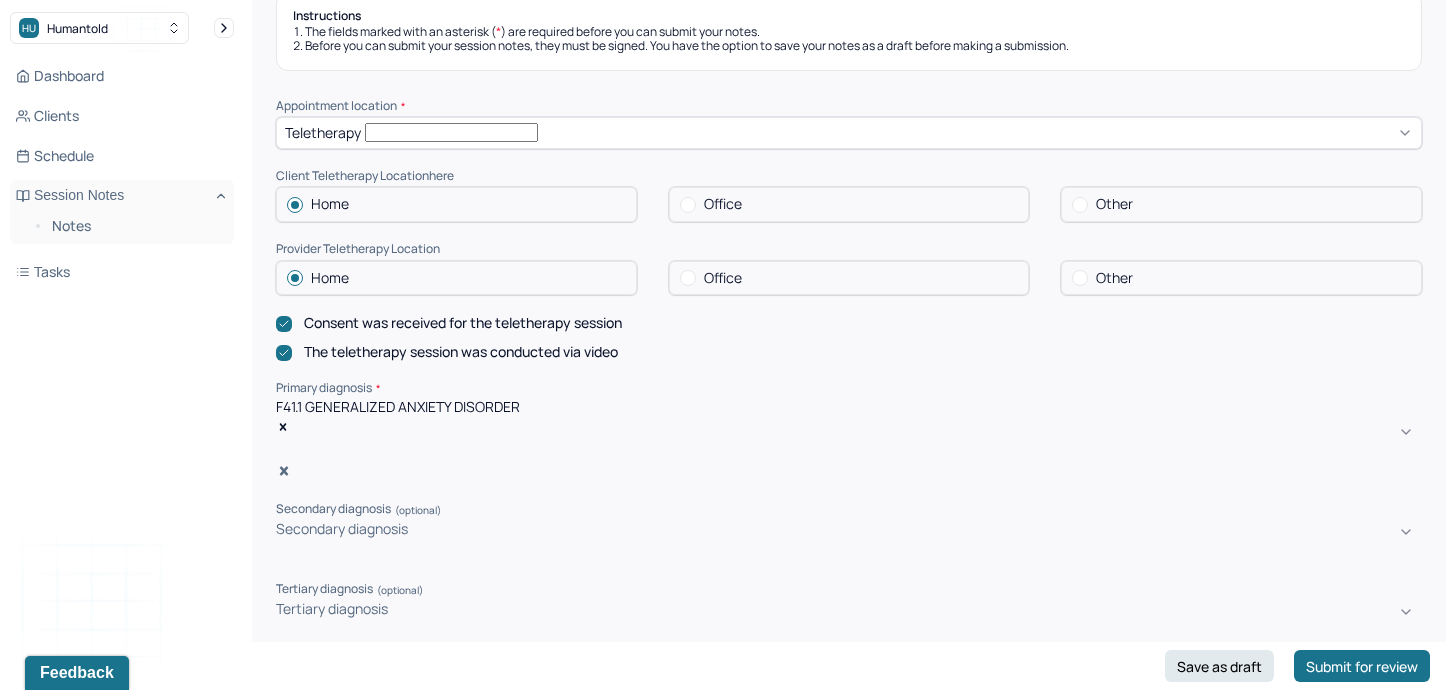 click on "Office" at bounding box center (723, 204) 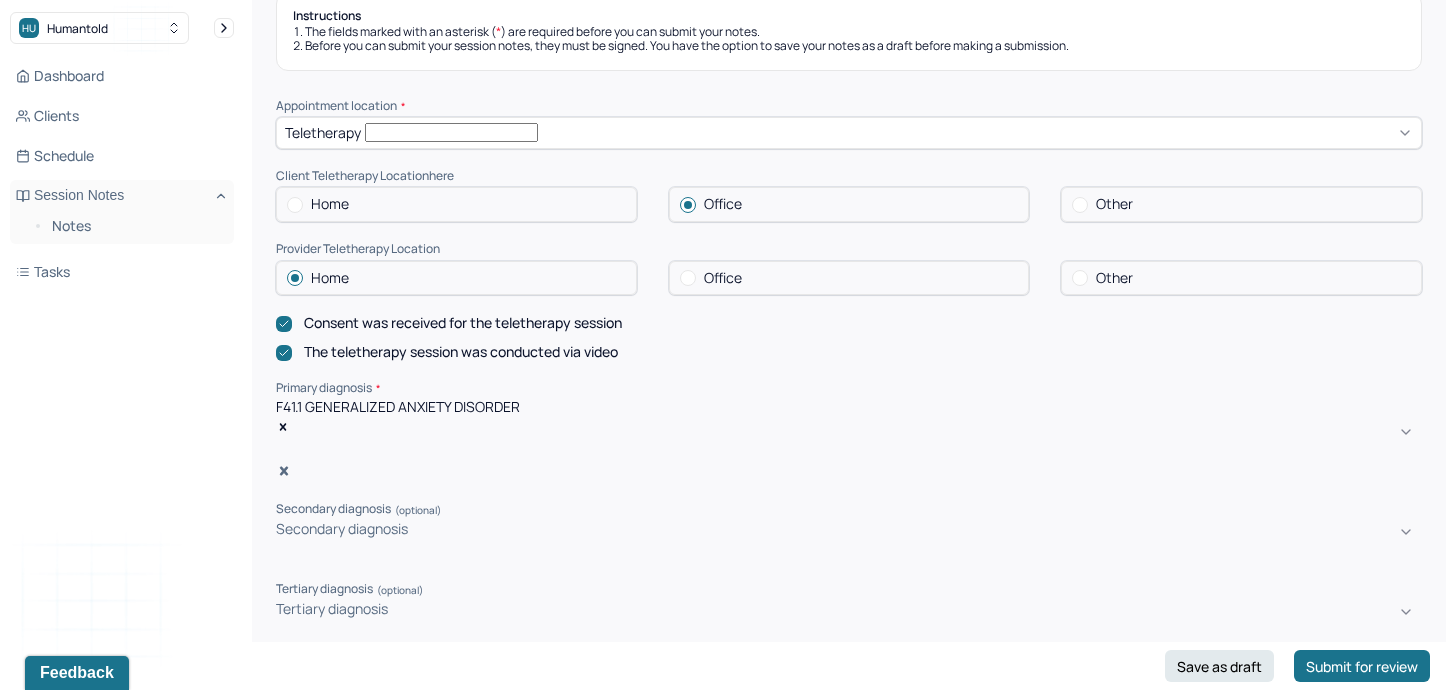 click on "Office" at bounding box center [849, 278] 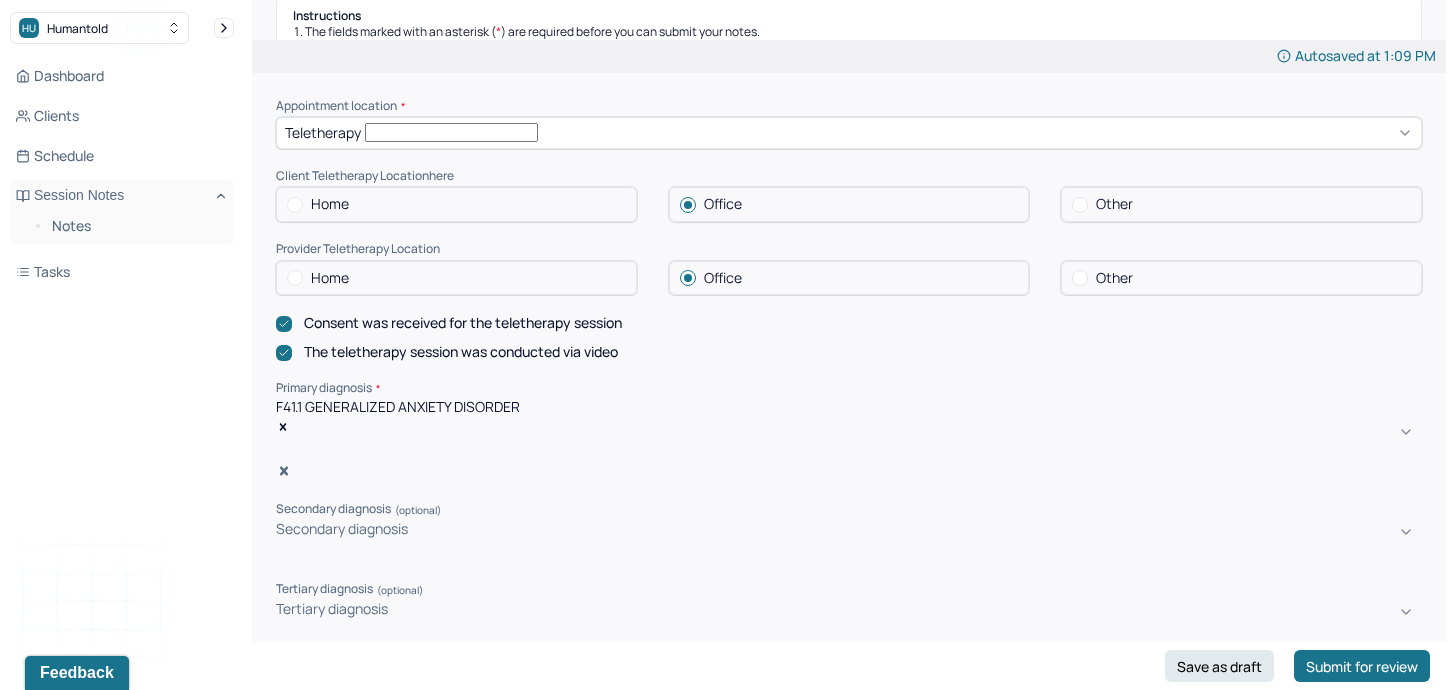 click on "Teletherapy" at bounding box center [849, 133] 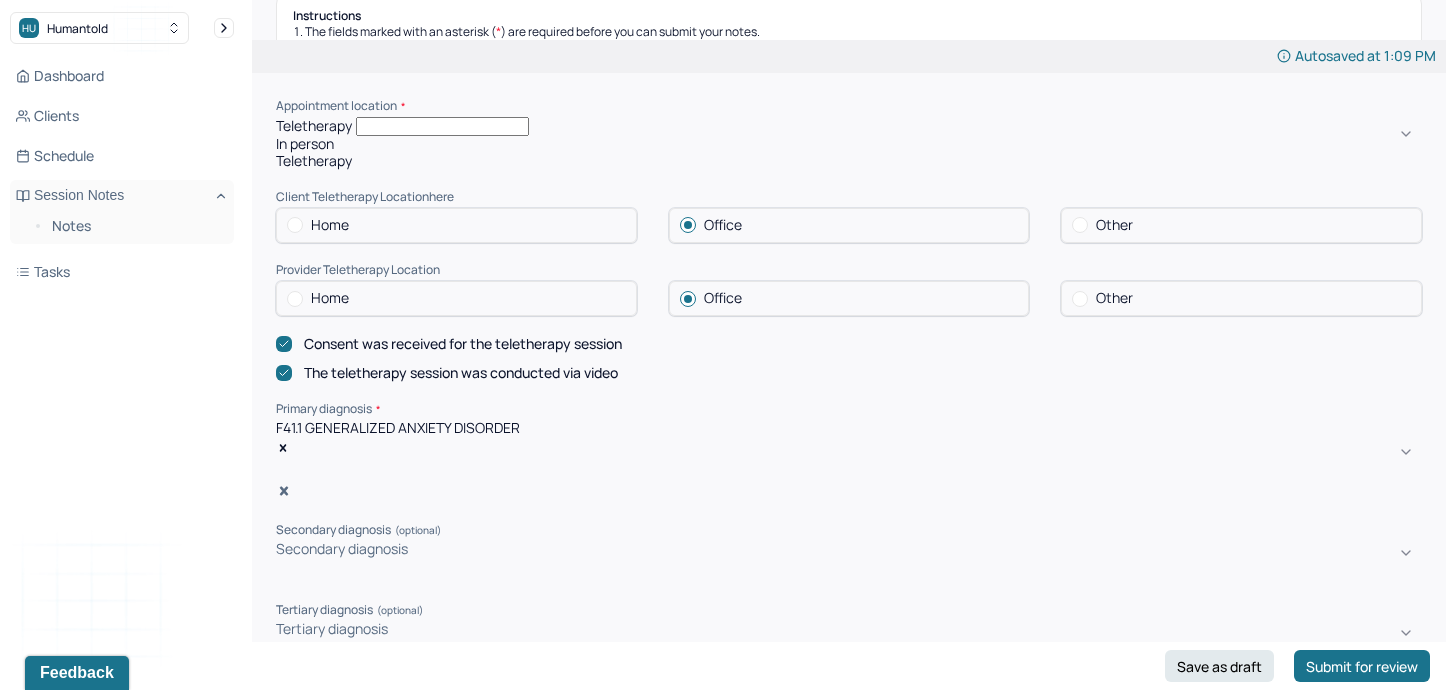 click on "In person" at bounding box center (849, 144) 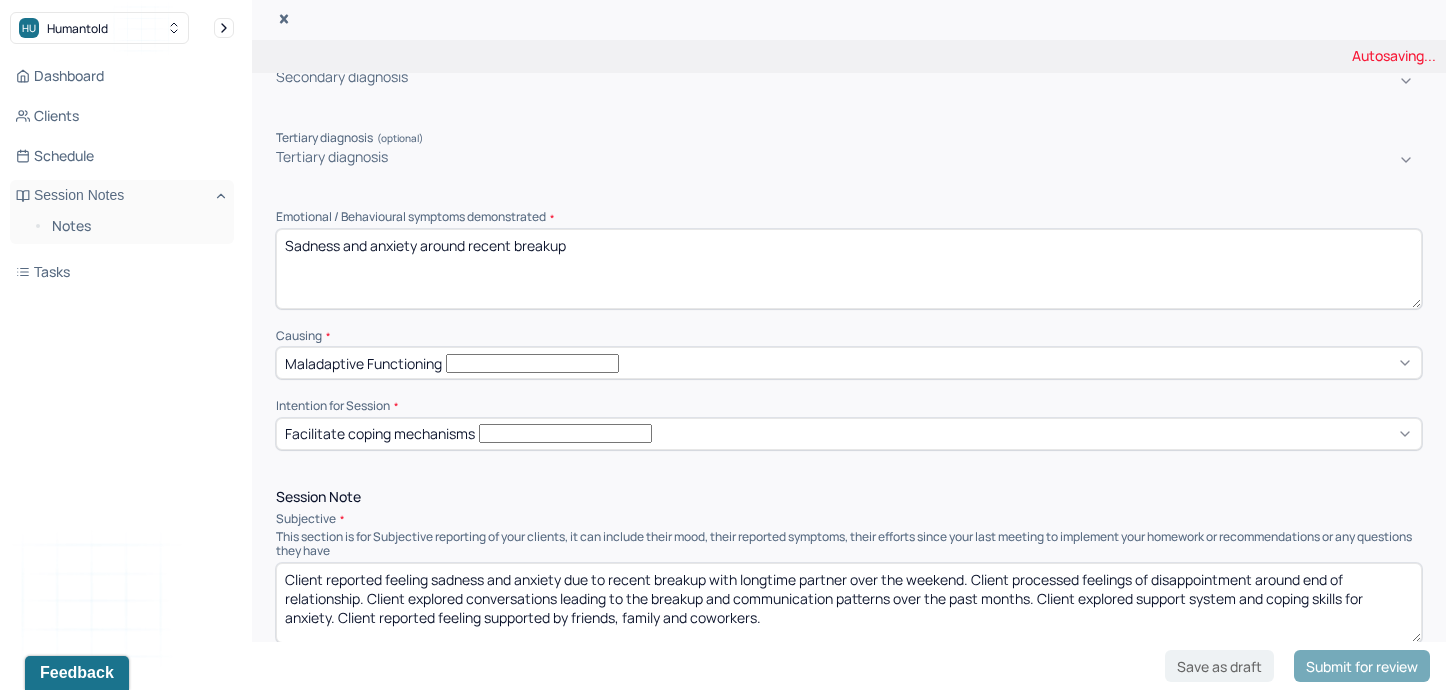 scroll, scrollTop: 569, scrollLeft: 0, axis: vertical 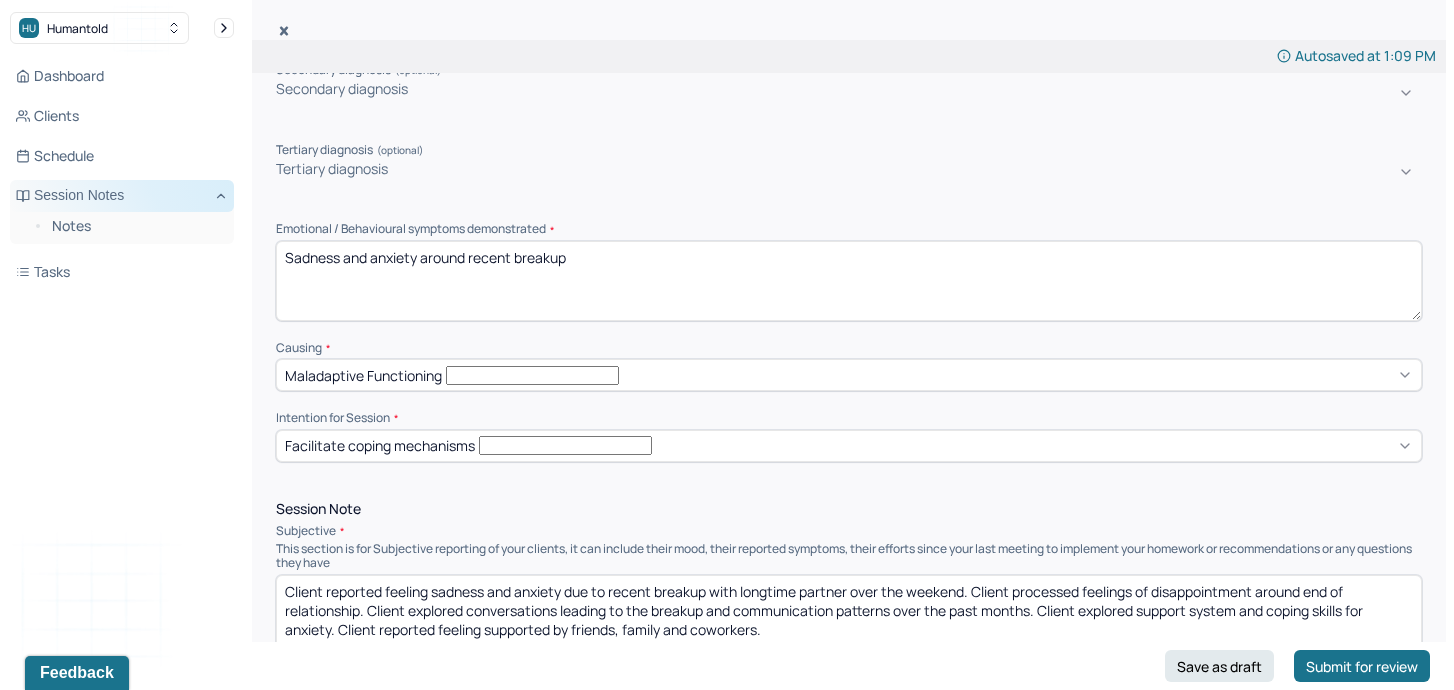 drag, startPoint x: 598, startPoint y: 198, endPoint x: 187, endPoint y: 184, distance: 411.23837 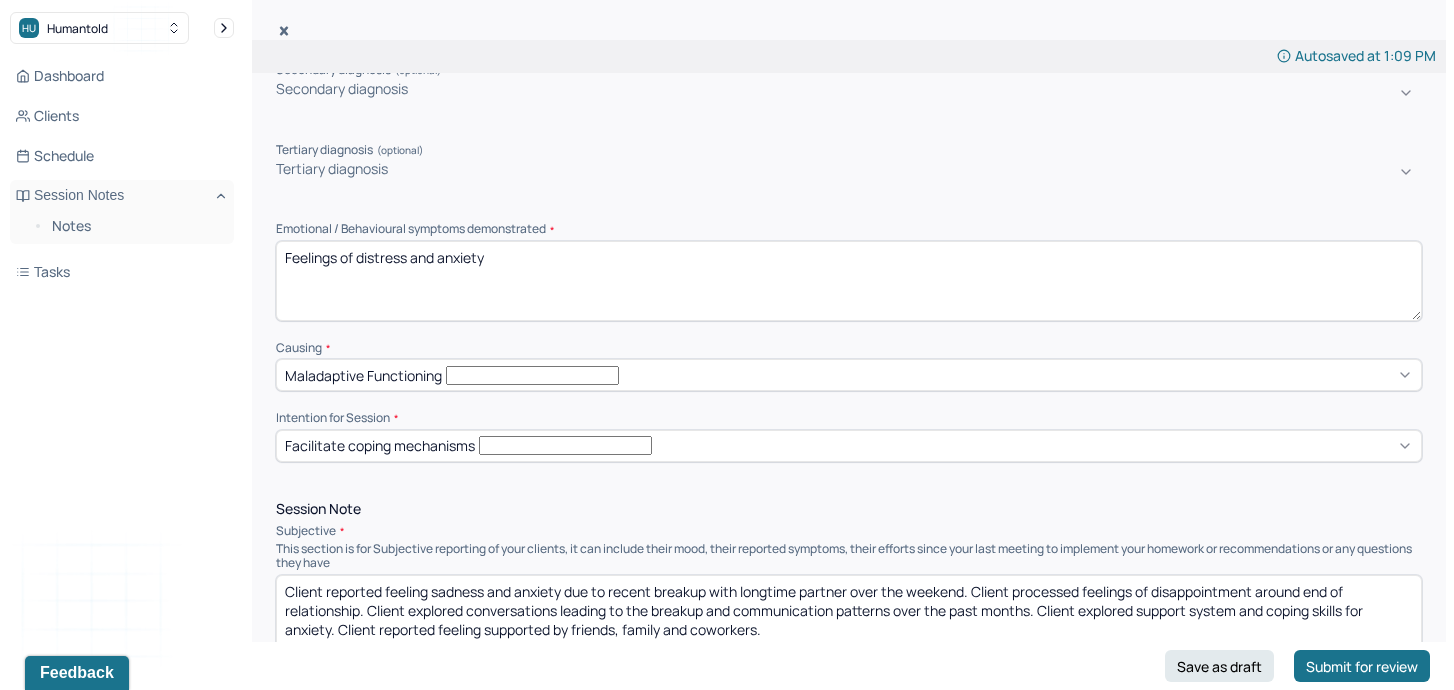 drag, startPoint x: 365, startPoint y: 202, endPoint x: 267, endPoint y: 199, distance: 98.045906 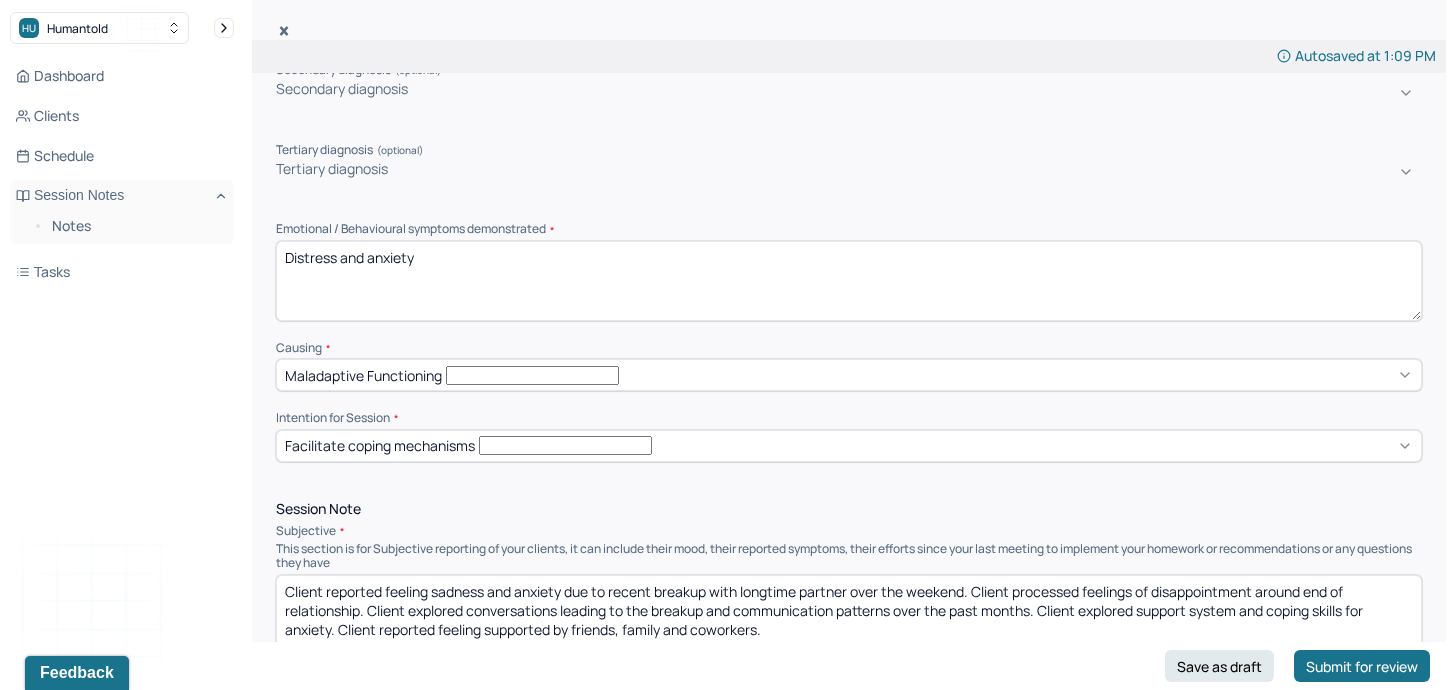 click on "Feelings of distress and anxiety" at bounding box center (849, 281) 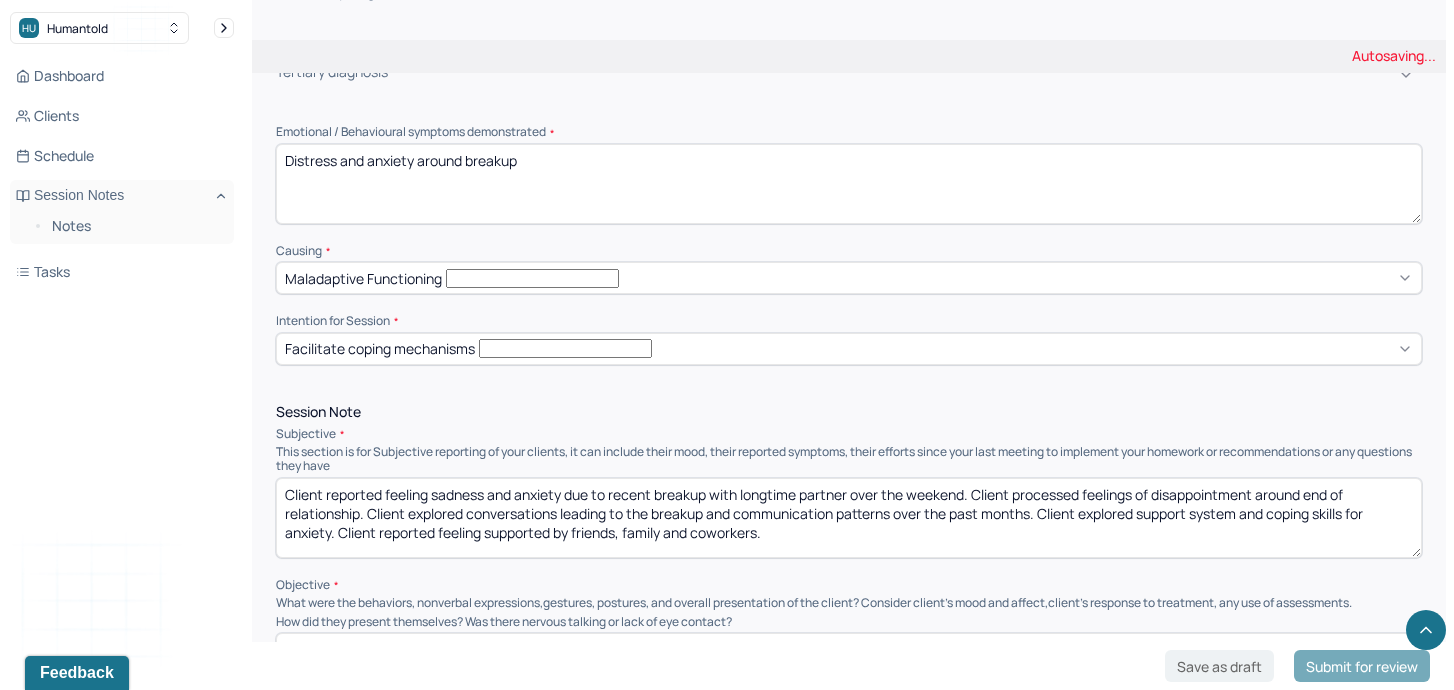 scroll, scrollTop: 687, scrollLeft: 0, axis: vertical 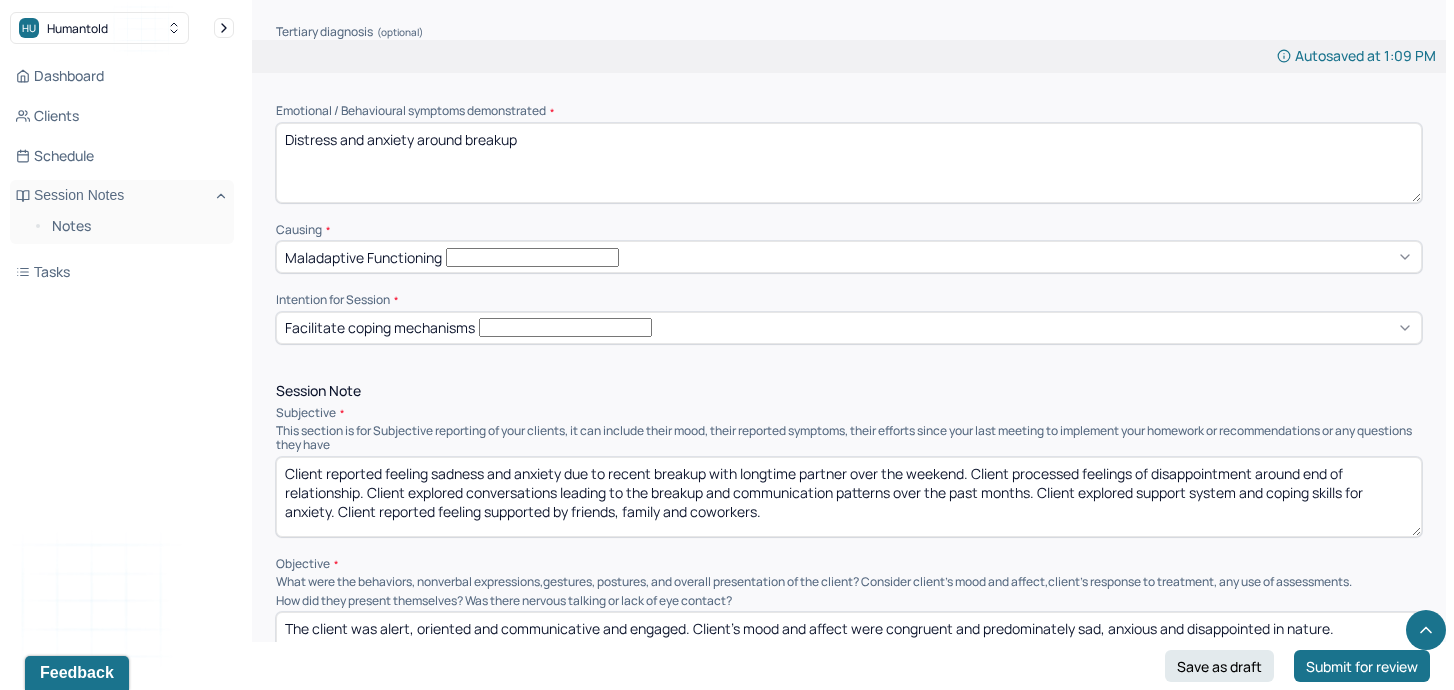 type on "Distress and anxiety around breakup" 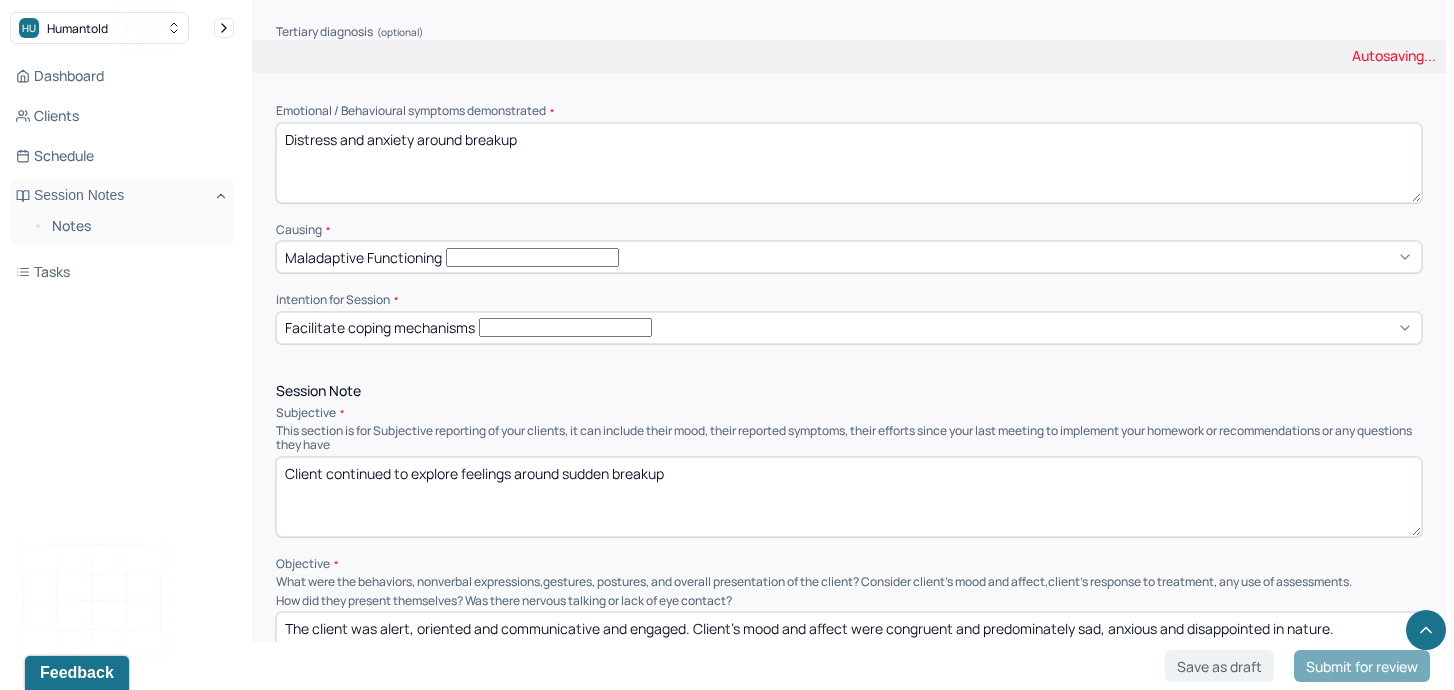click on "Client continued to explore feelings around" at bounding box center [849, 497] 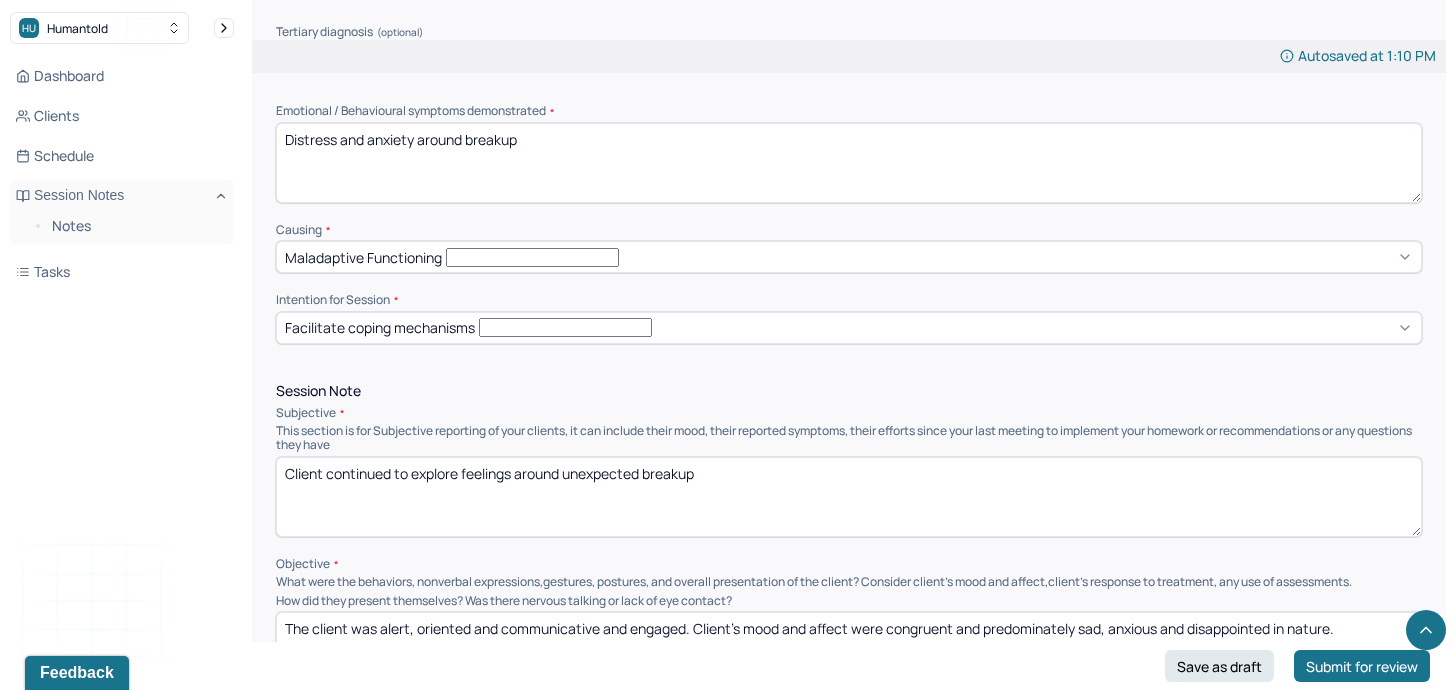 click on "Client continued to explore feelings around sudden breakup" at bounding box center (849, 497) 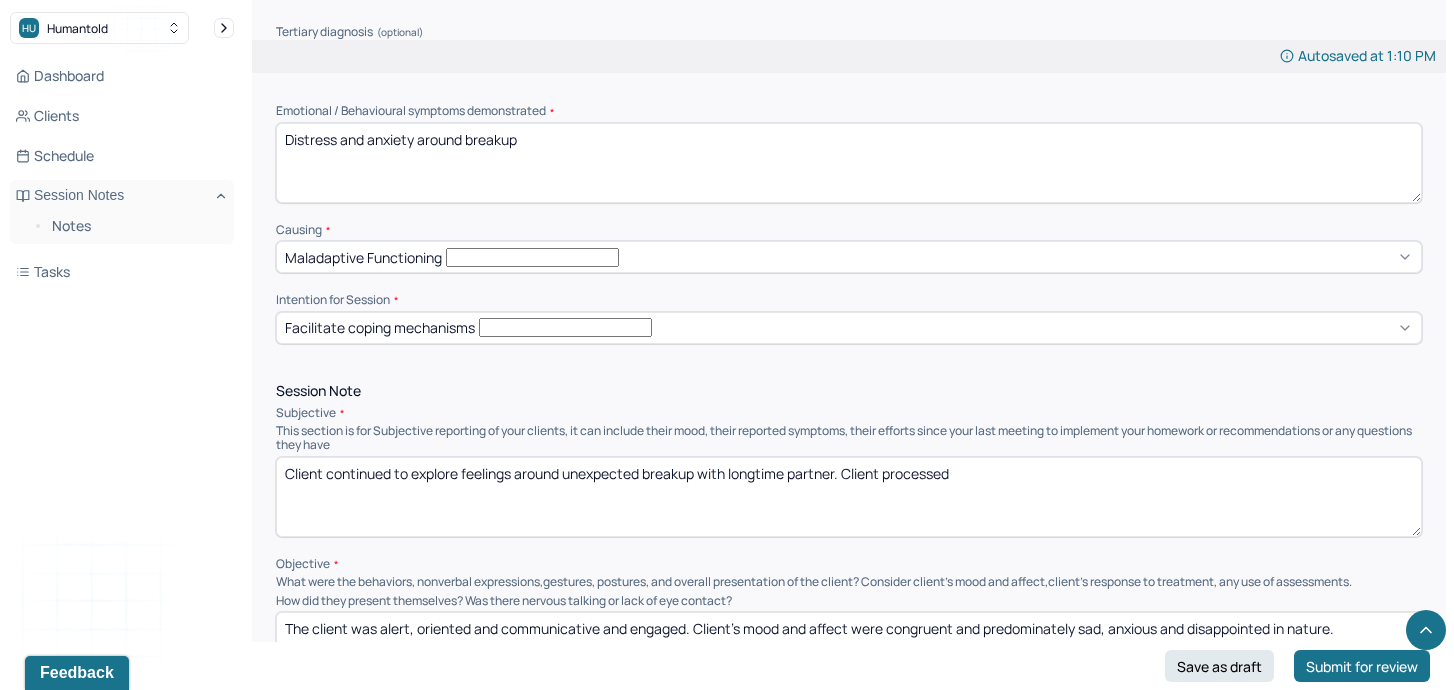 type on "Client continued to explore feelings around unexpected breakup with longtime partner. Client processed" 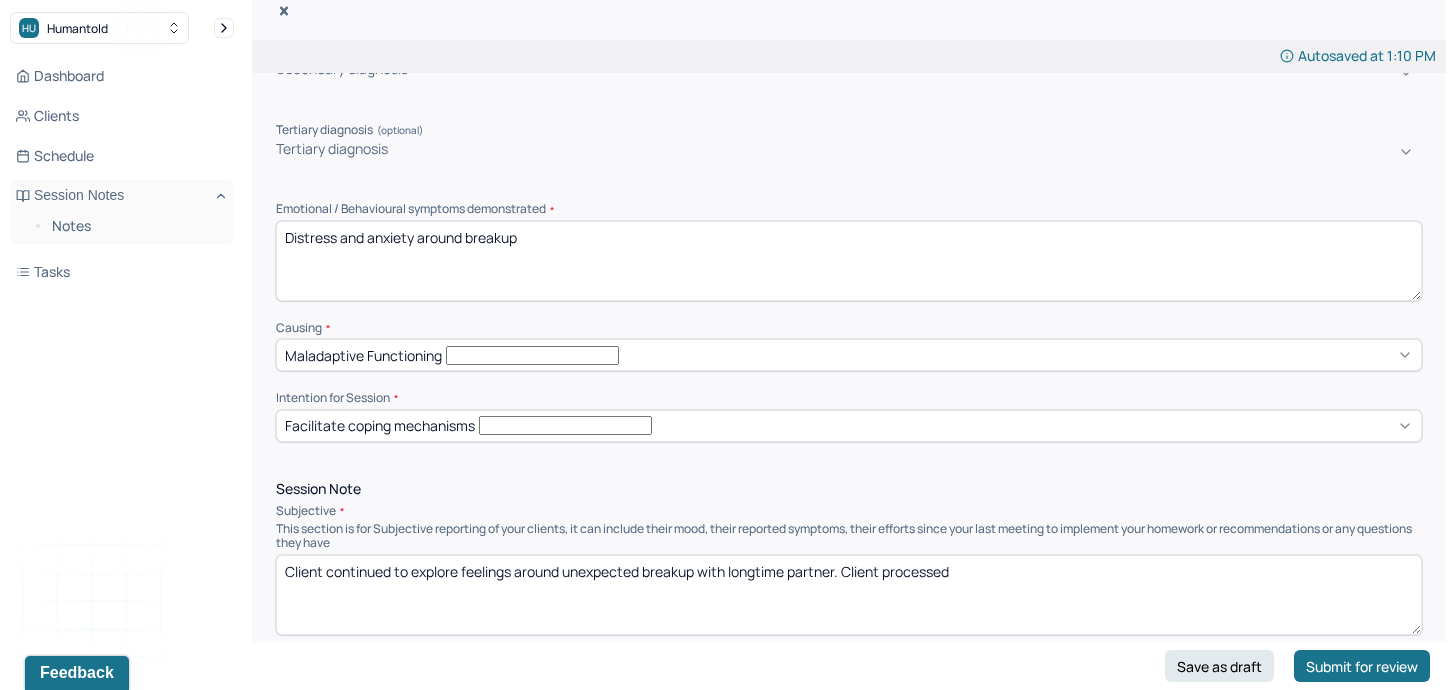 scroll, scrollTop: 591, scrollLeft: 0, axis: vertical 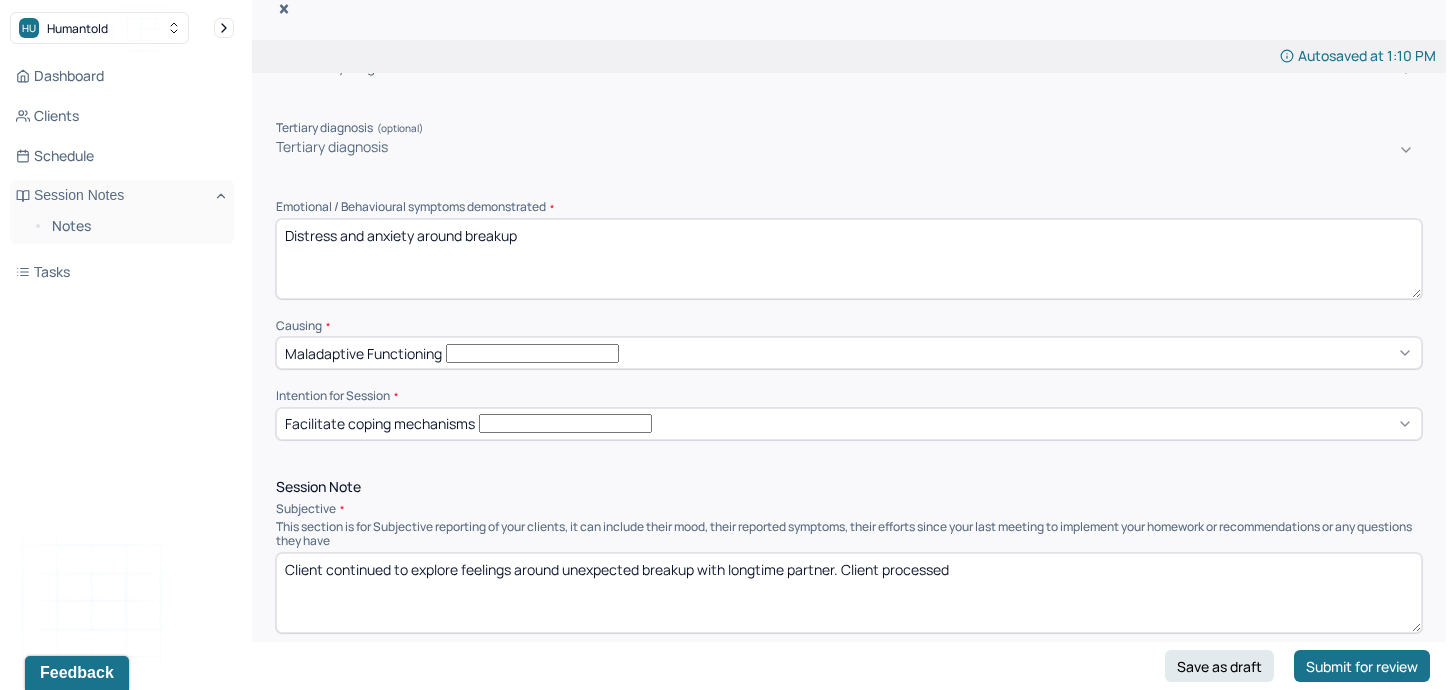 click on "Distress and anxiety around breakup" at bounding box center (849, 259) 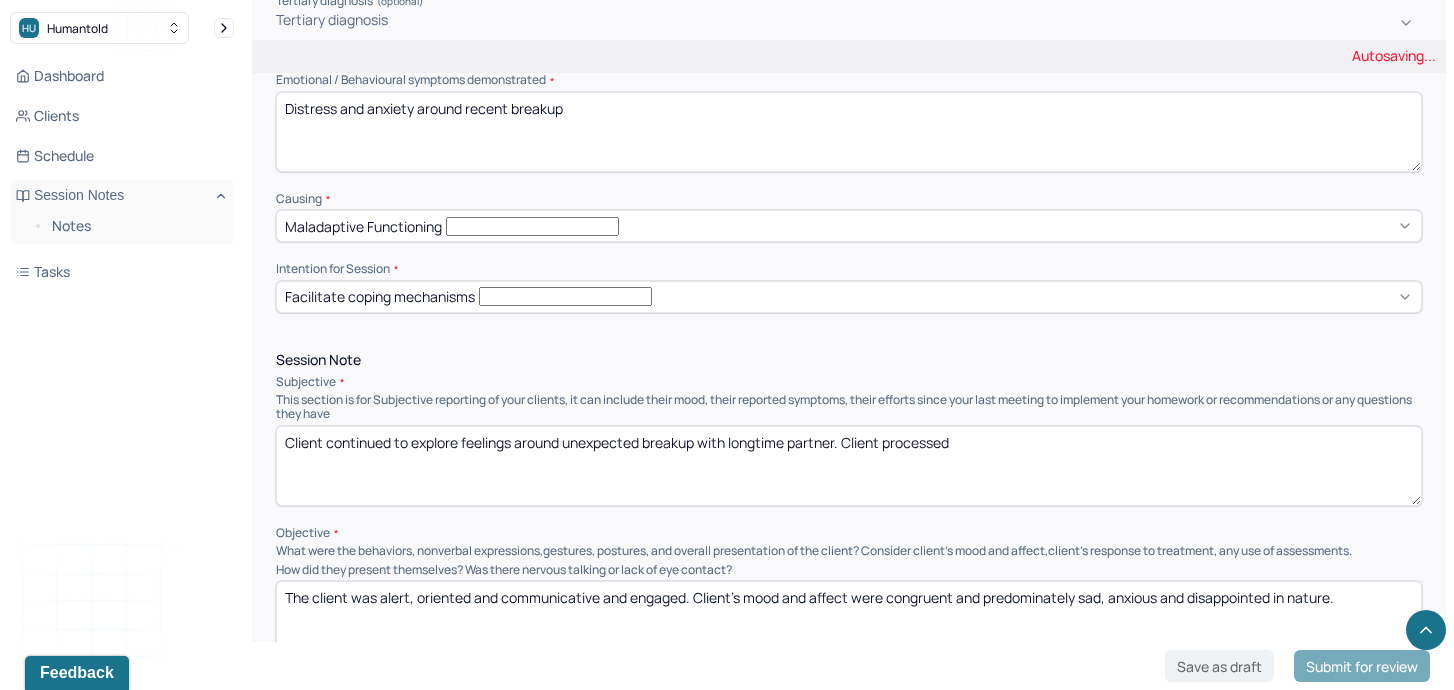 scroll, scrollTop: 742, scrollLeft: 0, axis: vertical 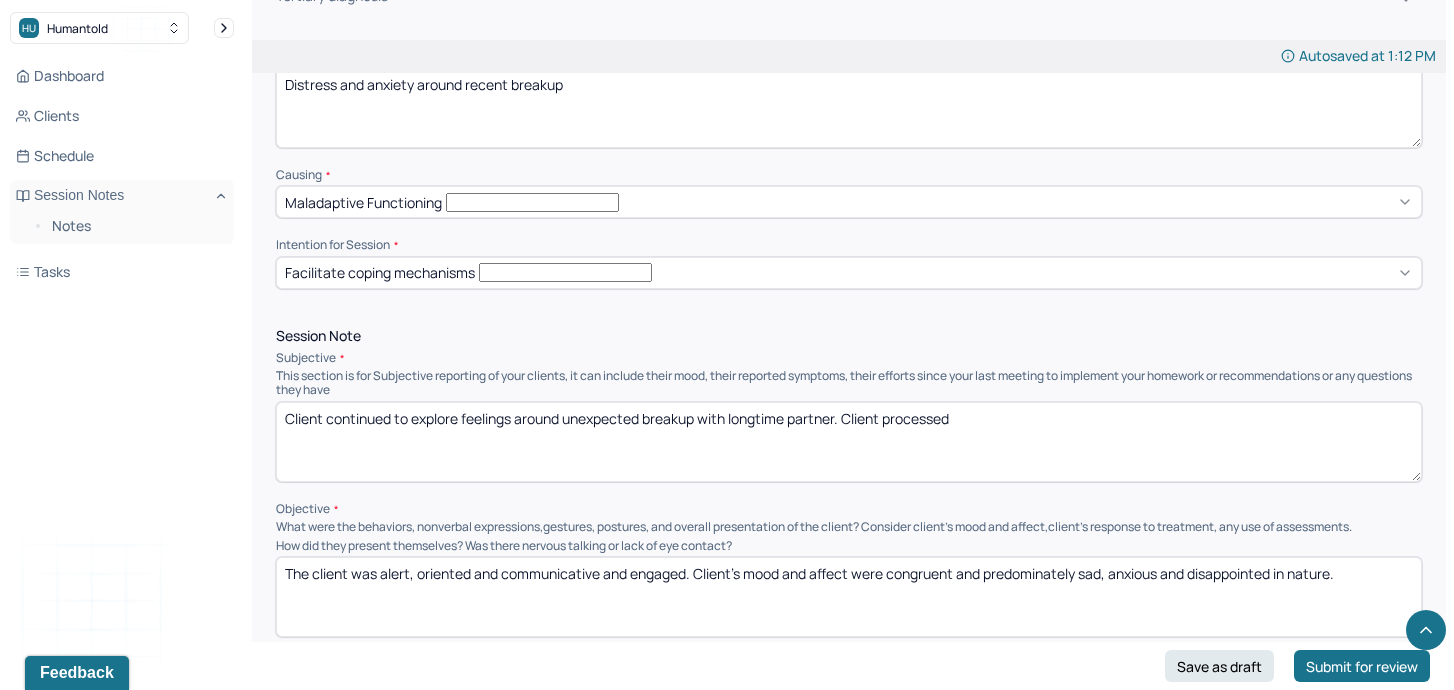 type on "Distress and anxiety around recent breakup" 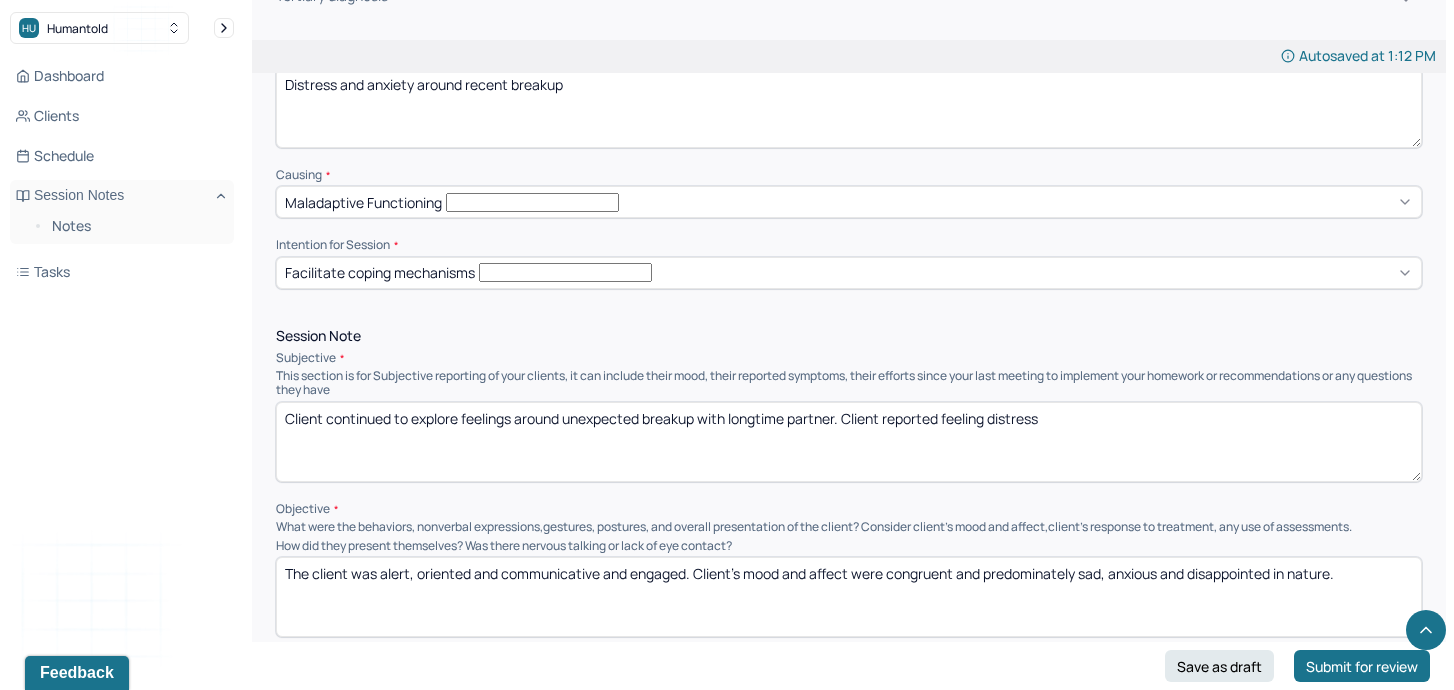 type on "Client continued to explore feelings around unexpected breakup with longtime partner. Client reported feeling distress" 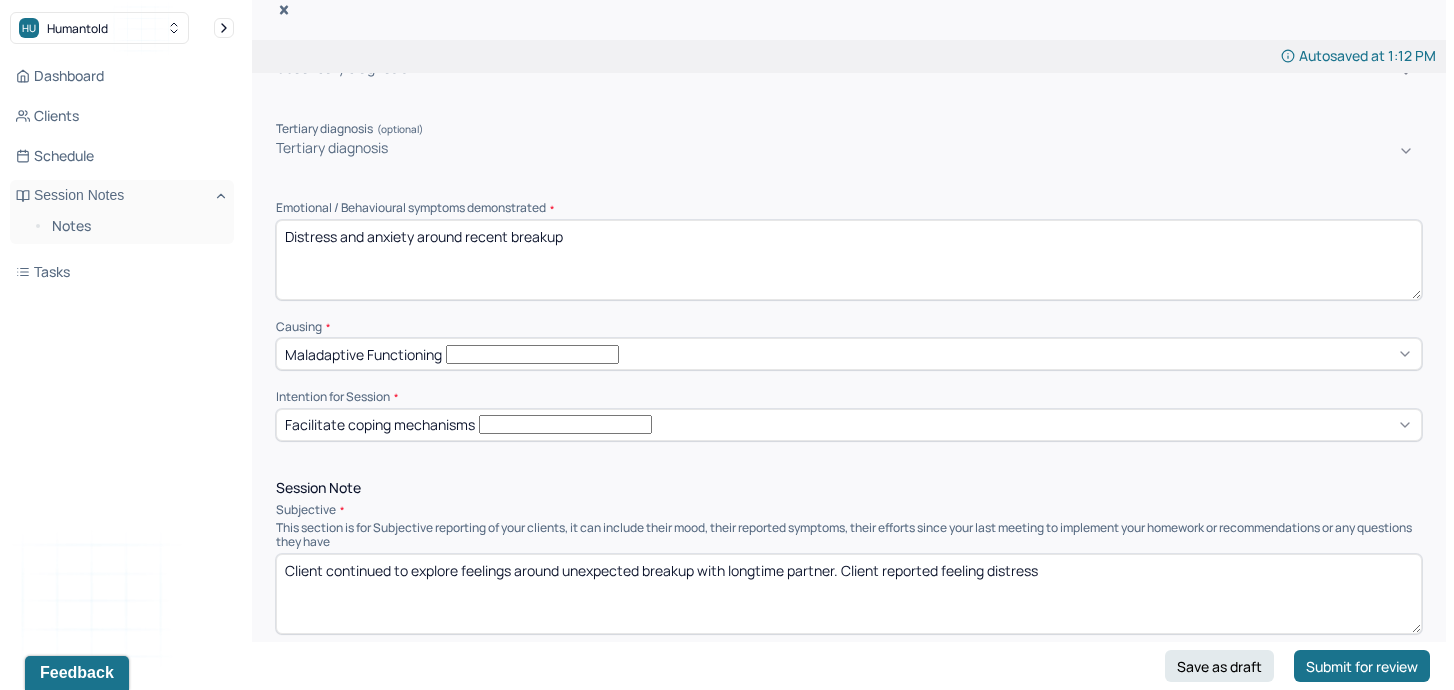 click on "Distress and anxiety around recent breakup" at bounding box center (849, 260) 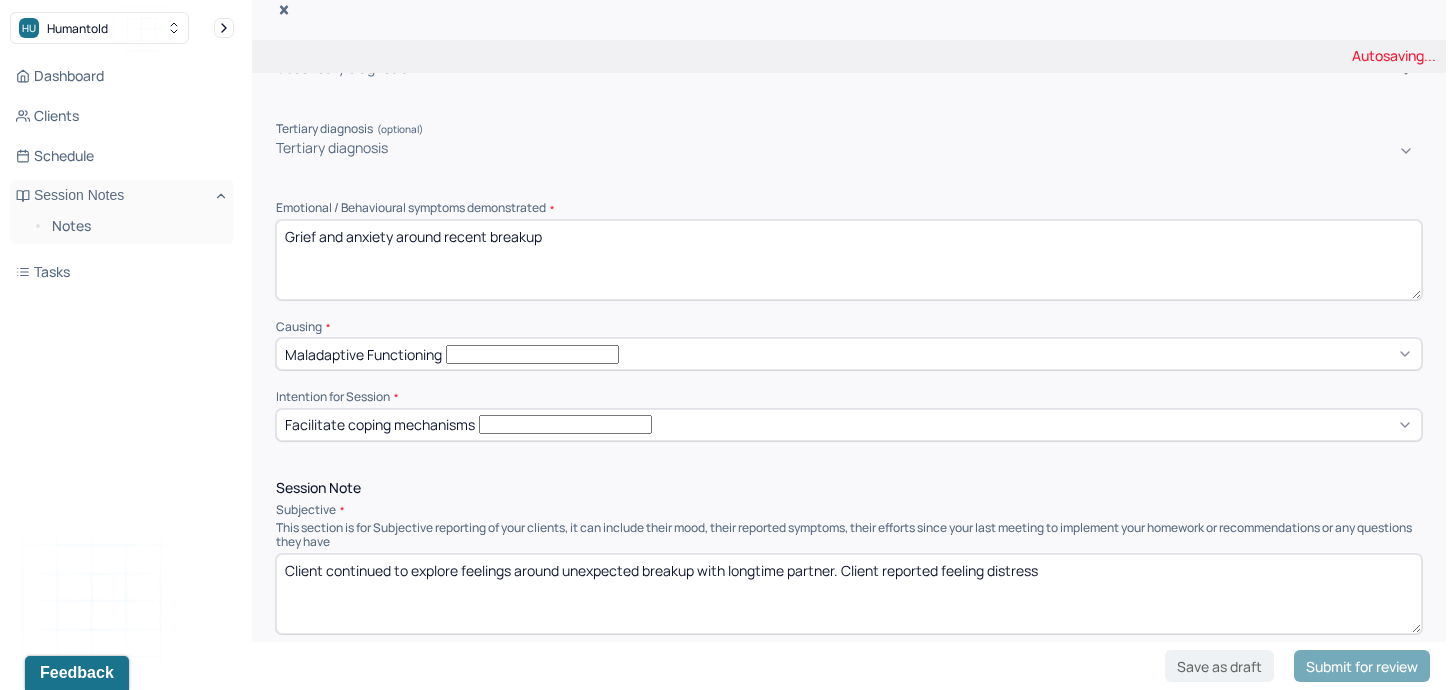 type on "Grief and anxiety around recent breakup" 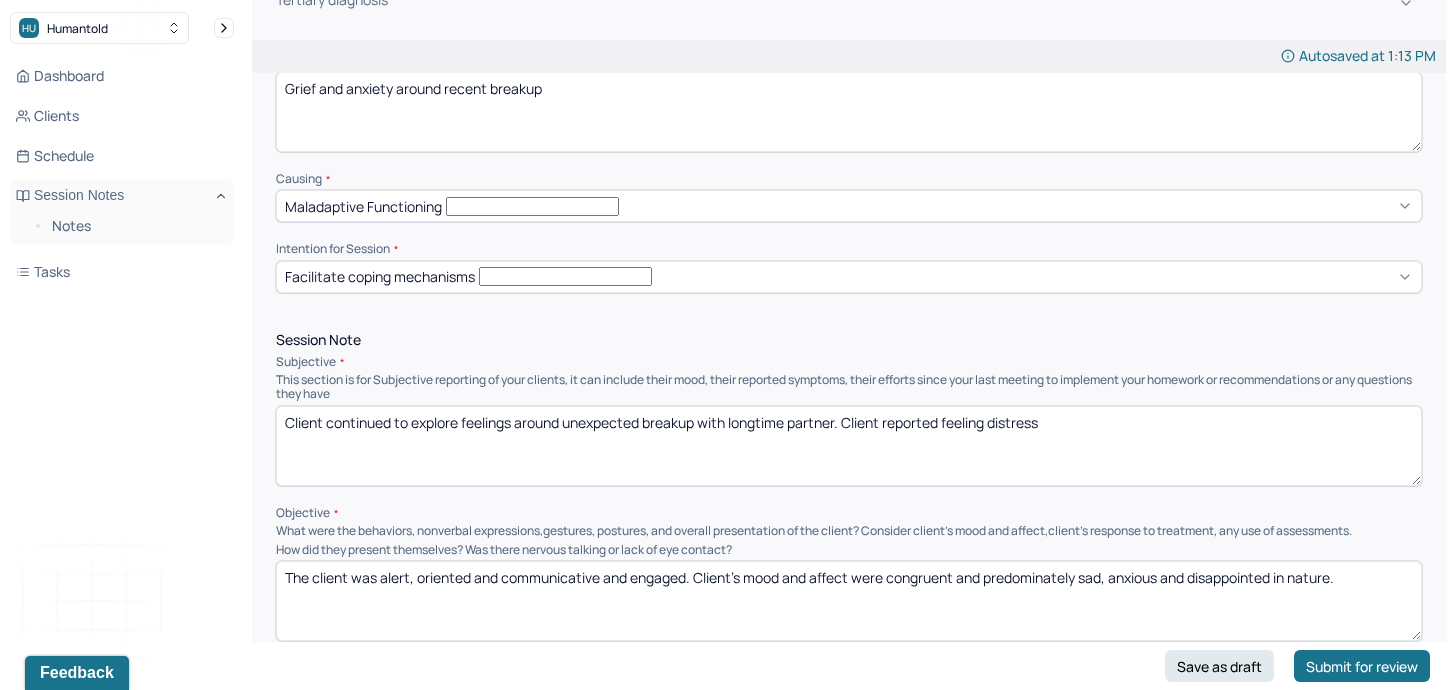 scroll, scrollTop: 765, scrollLeft: 0, axis: vertical 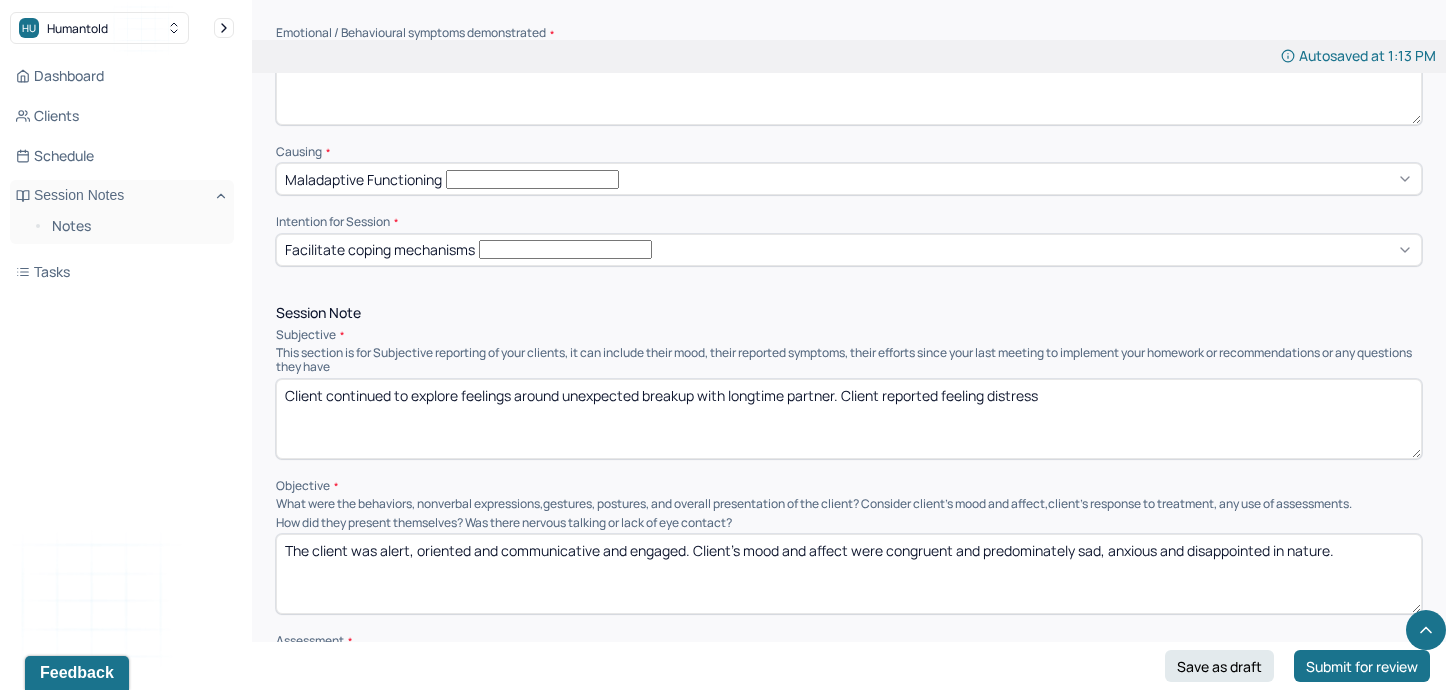 click on "Client continued to explore feelings around unexpected breakup with longtime partner. Client reported feeling distress" at bounding box center (849, 419) 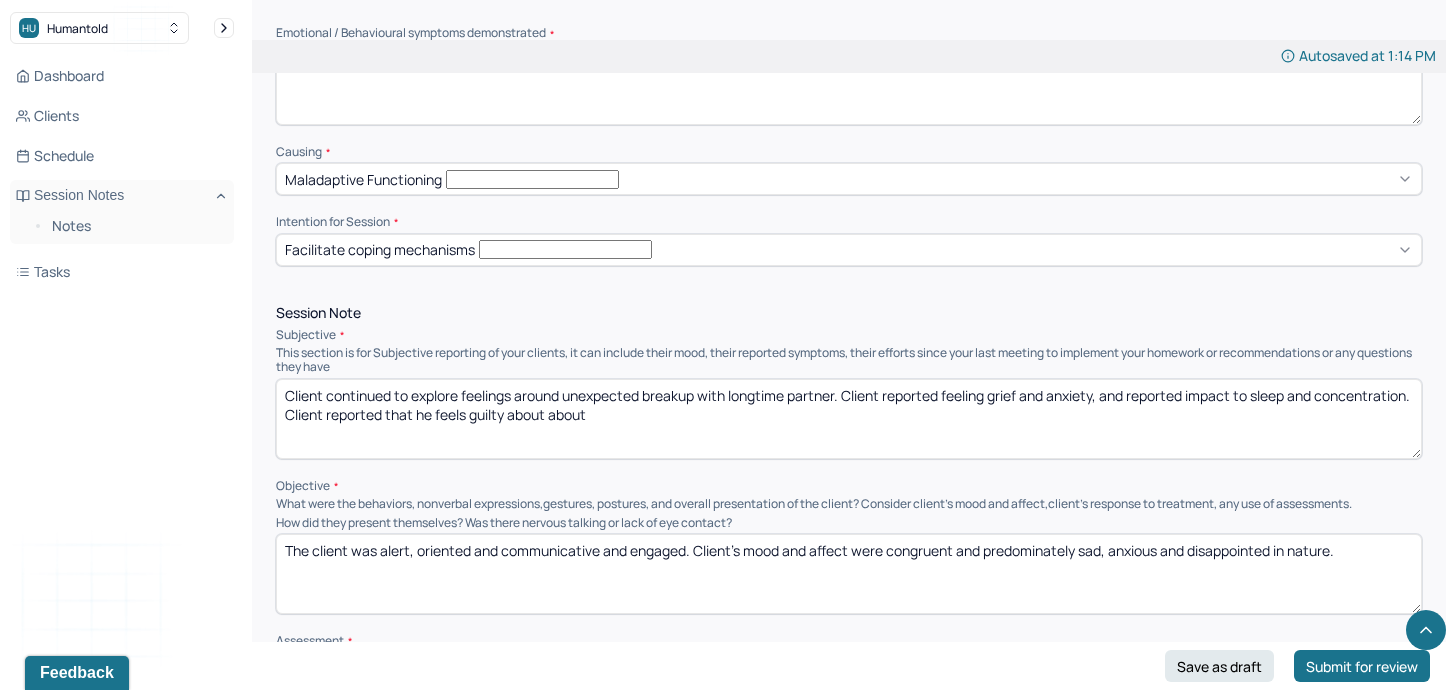 drag, startPoint x: 713, startPoint y: 352, endPoint x: 568, endPoint y: 358, distance: 145.12408 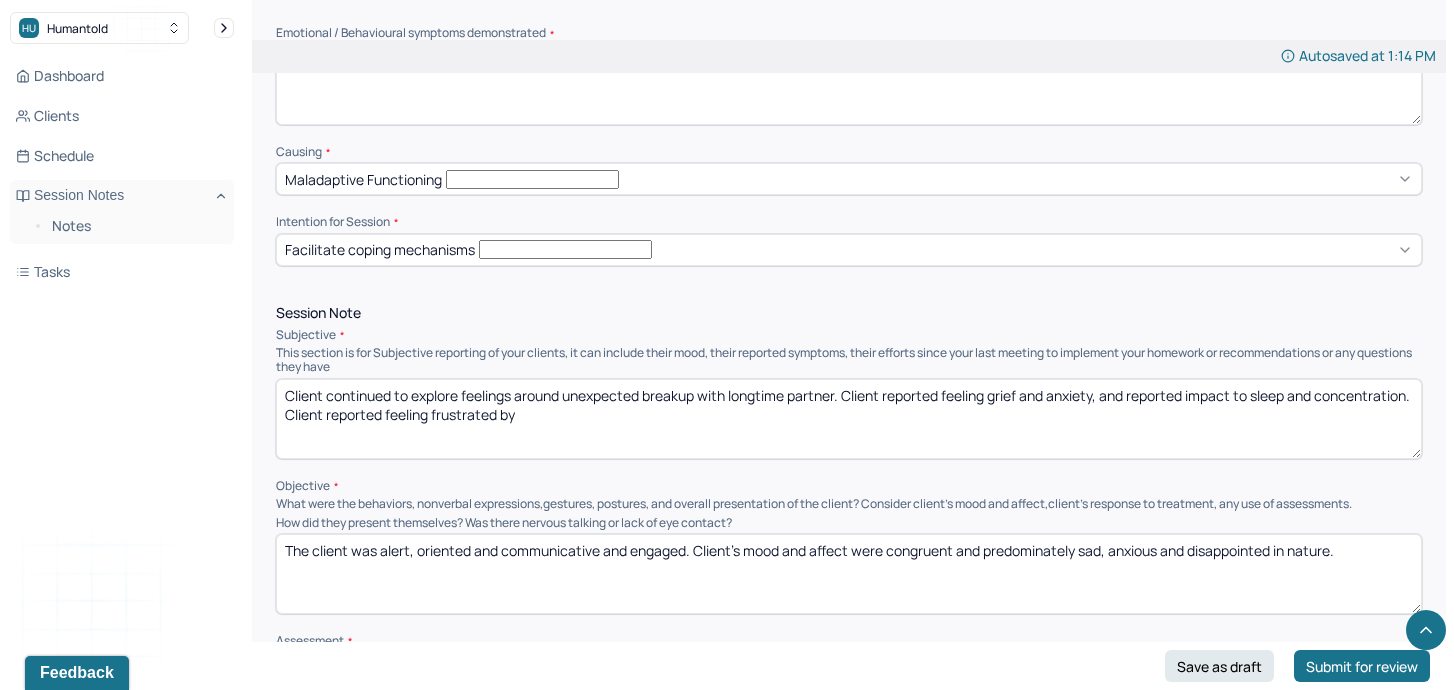 drag, startPoint x: 634, startPoint y: 355, endPoint x: 531, endPoint y: 357, distance: 103.01942 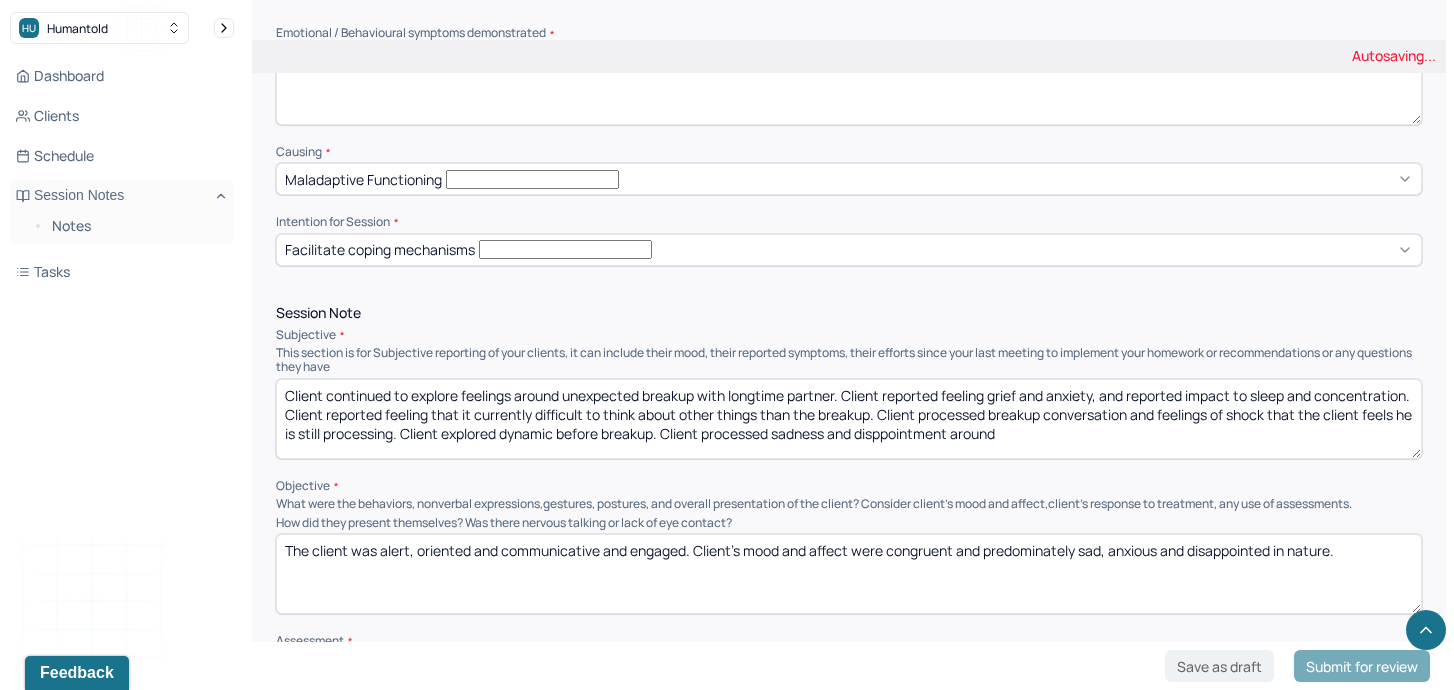 click on "Client continued to explore feelings around unexpected breakup with longtime partner. Client reported feeling grief and anxiety, and reported impact to sleep and concentration. Client reported feeling that it currently difficult to think about other things than the breakup. Client processed breakup conversation and feelings of shock that the client feels he is still processing. Client explored dynamic before breakup. Client" at bounding box center [849, 419] 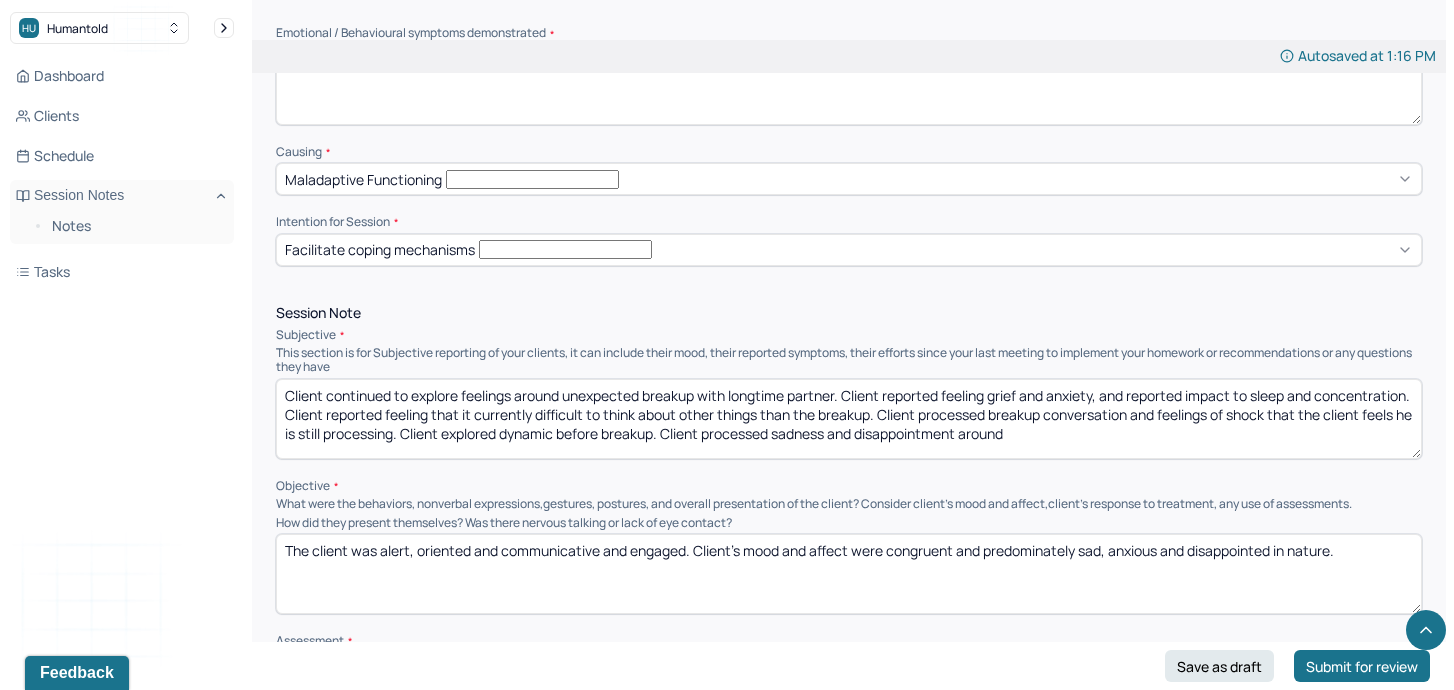 click on "Client continued to explore feelings around unexpected breakup with longtime partner. Client reported feeling grief and anxiety, and reported impact to sleep and concentration. Client reported feeling that it currently difficult to think about other things than the breakup. Client processed breakup conversation and feelings of shock that the client feels he is still processing. Client explored dynamic before breakup. Client processed sadness and disppointment around" at bounding box center (849, 419) 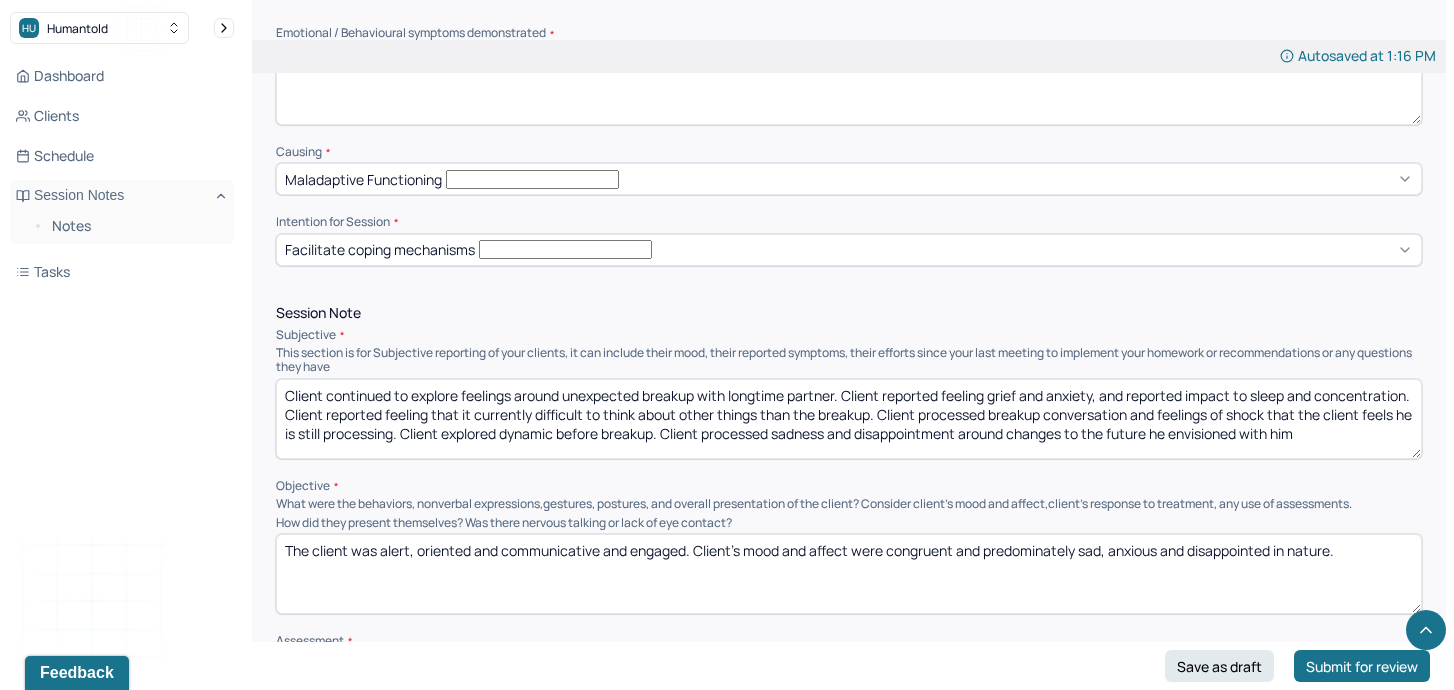 scroll, scrollTop: 3, scrollLeft: 0, axis: vertical 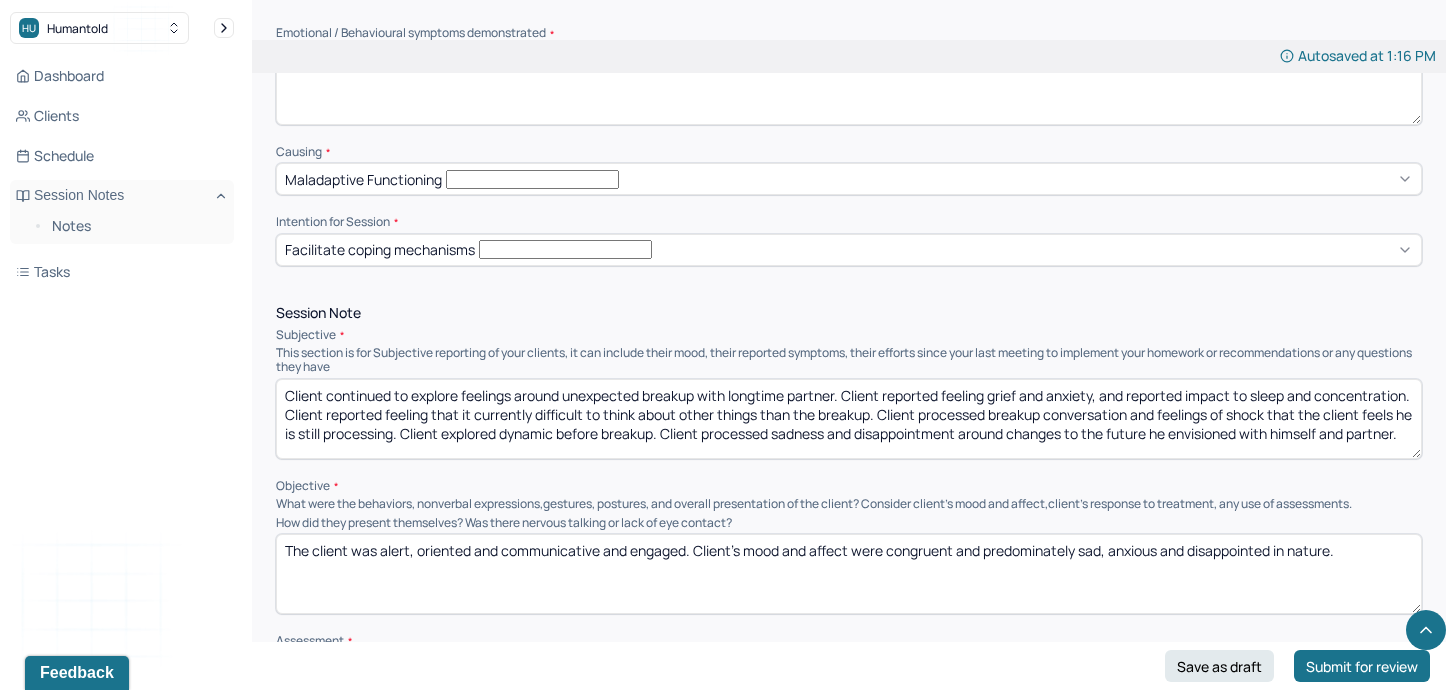 click on "Client continued to explore feelings around unexpected breakup with longtime partner. Client reported feeling grief and anxiety, and reported impact to sleep and concentration. Client reported feeling that it currently difficult to think about other things than the breakup. Client processed breakup conversation and feelings of shock that the client feels he is still processing. Client explored dynamic before breakup. Client processed sadness and disappointment around changes to the future he envisioned with himself and partner." at bounding box center (849, 419) 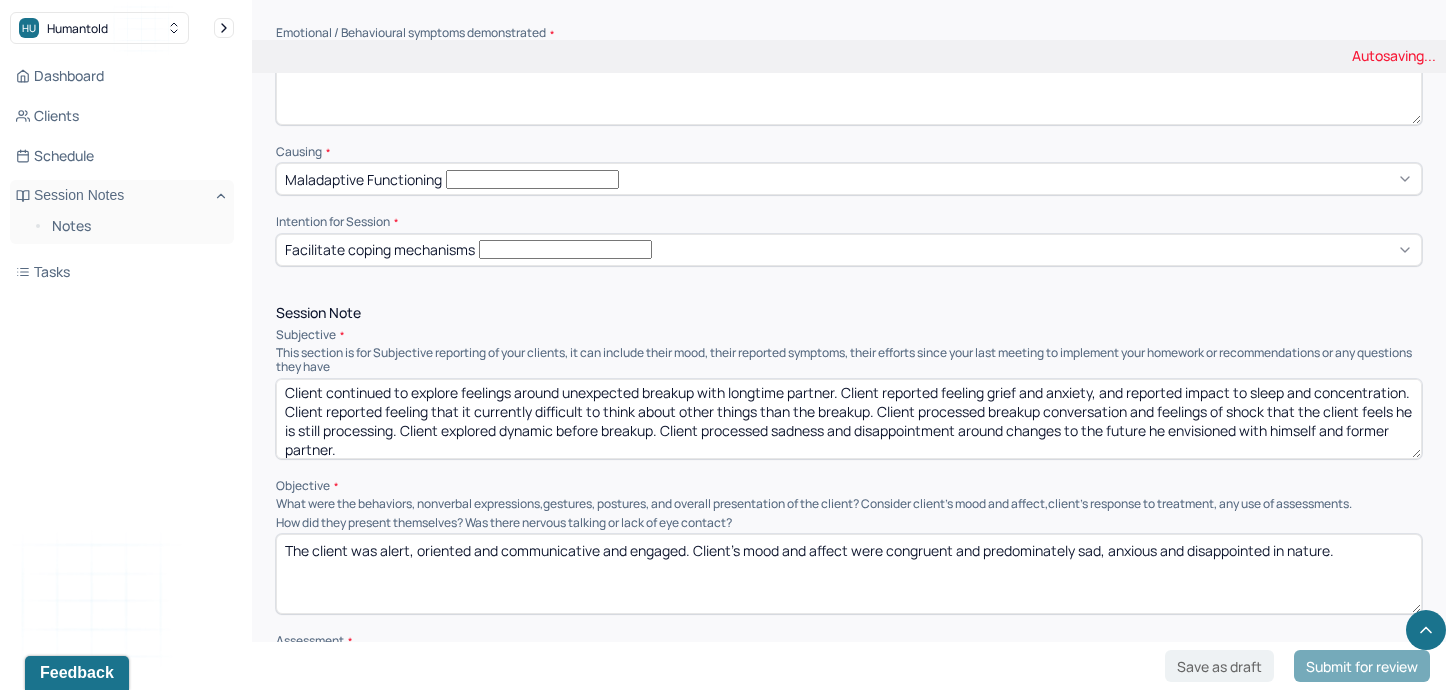 scroll, scrollTop: 857, scrollLeft: 0, axis: vertical 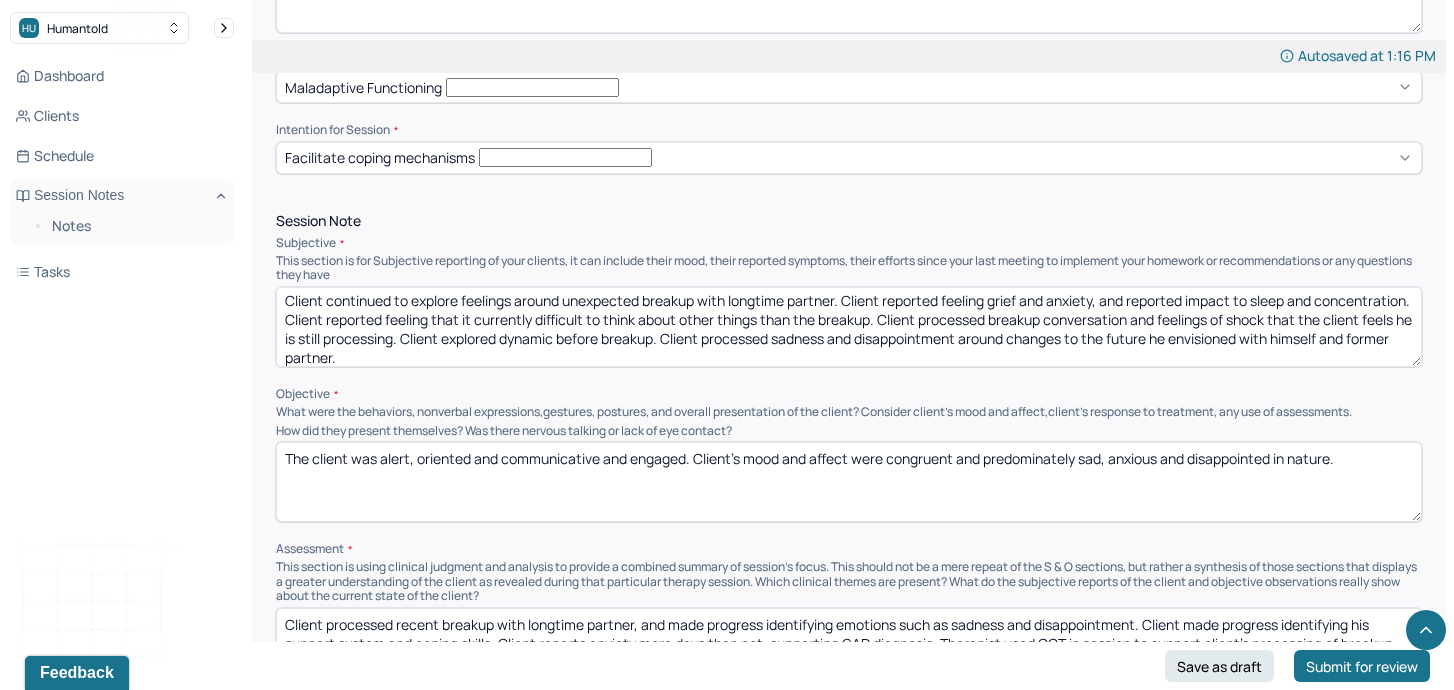click on "Client continued to explore feelings around unexpected breakup with longtime partner. Client reported feeling grief and anxiety, and reported impact to sleep and concentration. Client reported feeling that it currently difficult to think about other things than the breakup. Client processed breakup conversation and feelings of shock that the client feels he is still processing. Client explored dynamic before breakup. Client processed sadness and disappointment around changes to the future he envisioned with himself and former partner." at bounding box center (849, 327) 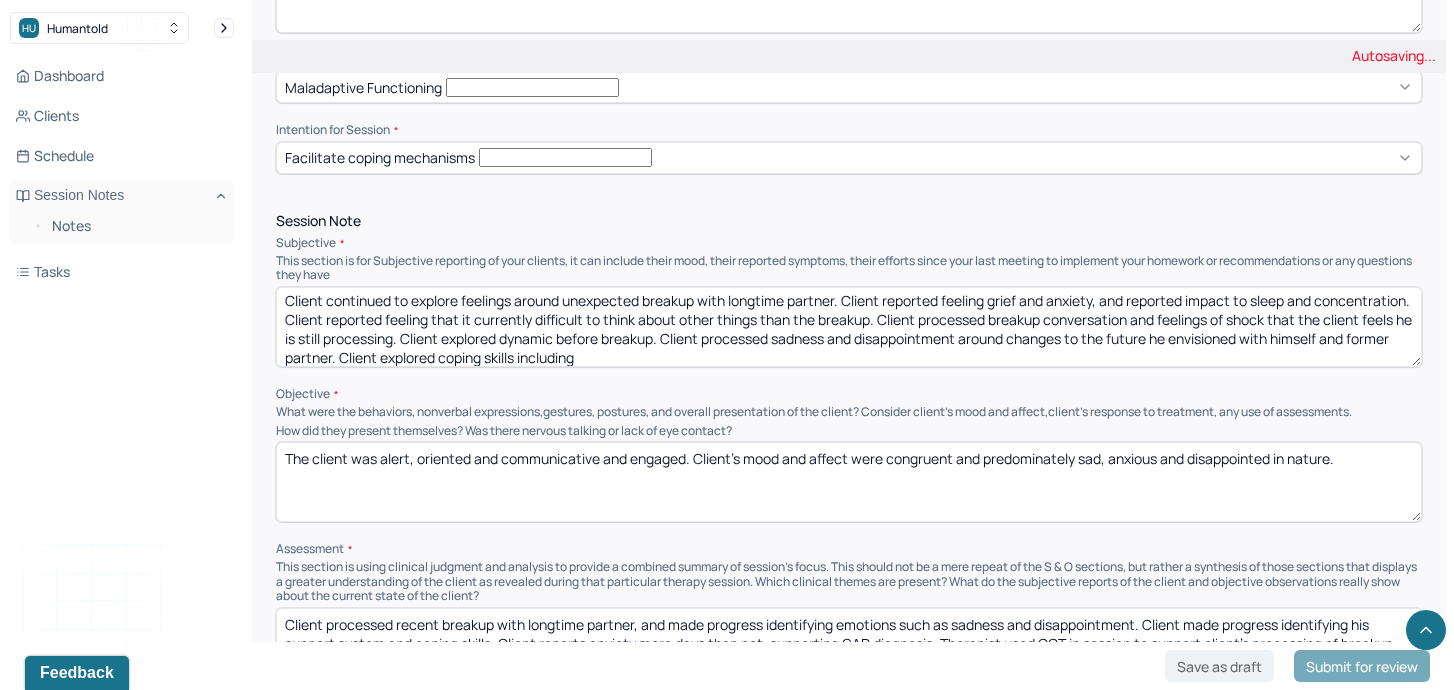 click on "Client continued to explore feelings around unexpected breakup with longtime partner. Client reported feeling grief and anxiety, and reported impact to sleep and concentration. Client reported feeling that it currently difficult to think about other things than the breakup. Client processed breakup conversation and feelings of shock that the client feels he is still processing. Client explored dynamic before breakup. Client processed sadness and disappointment around changes to the future he envisioned with himself and former partner." at bounding box center [849, 327] 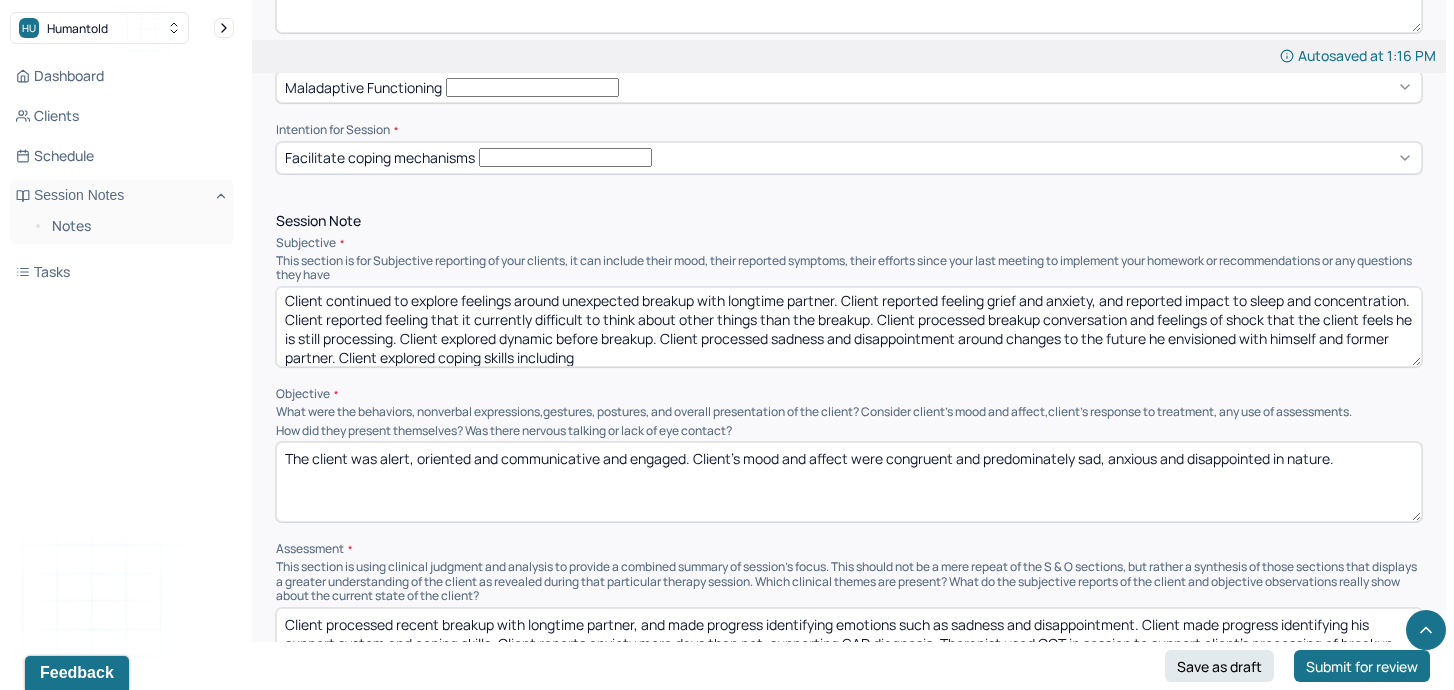 click on "Client continued to explore feelings around unexpected breakup with longtime partner. Client reported feeling grief and anxiety, and reported impact to sleep and concentration. Client reported feeling that it currently difficult to think about other things than the breakup. Client processed breakup conversation and feelings of shock that the client feels he is still processing. Client explored dynamic before breakup. Client processed sadness and disappointment around changes to the future he envisioned with himself and former partner." at bounding box center (849, 327) 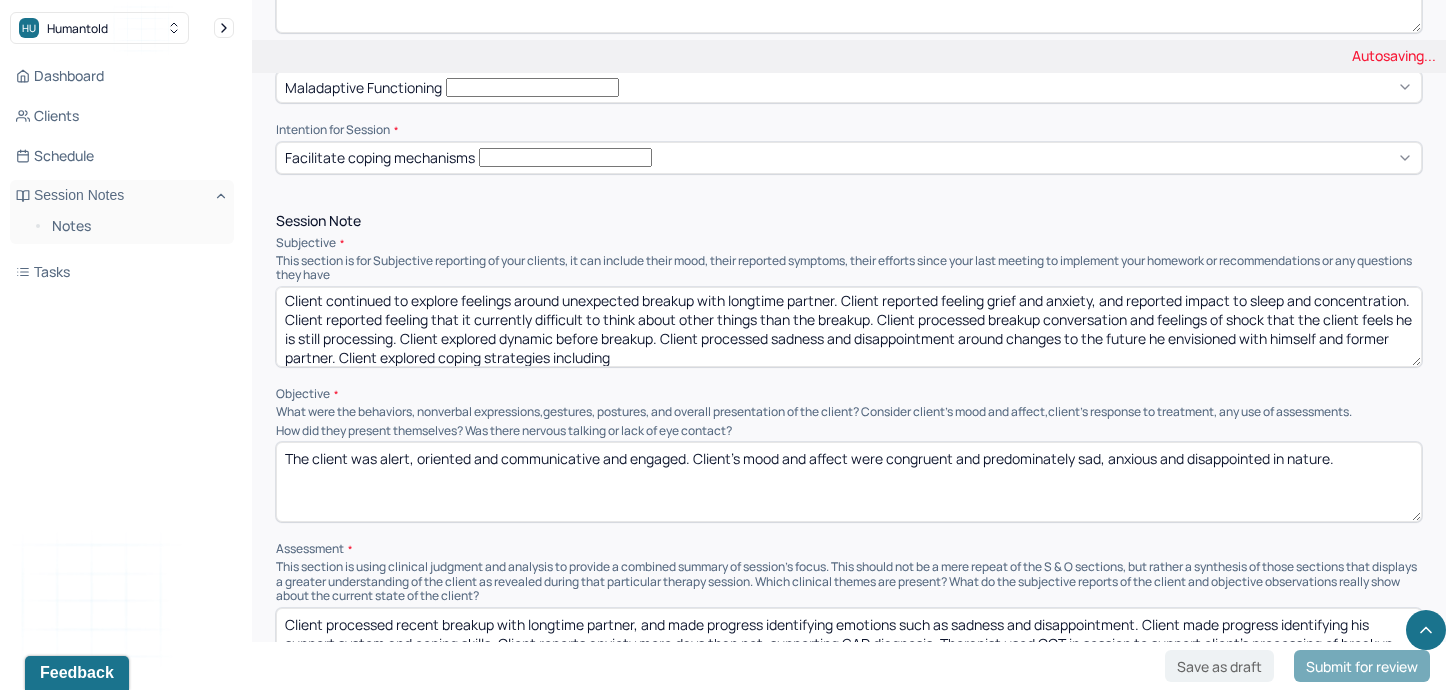 click on "Client continued to explore feelings around unexpected breakup with longtime partner. Client reported feeling grief and anxiety, and reported impact to sleep and concentration. Client reported feeling that it currently difficult to think about other things than the breakup. Client processed breakup conversation and feelings of shock that the client feels he is still processing. Client explored dynamic before breakup. Client processed sadness and disappointment around changes to the future he envisioned with himself and former partner. Client explored coping and  including" at bounding box center [849, 327] 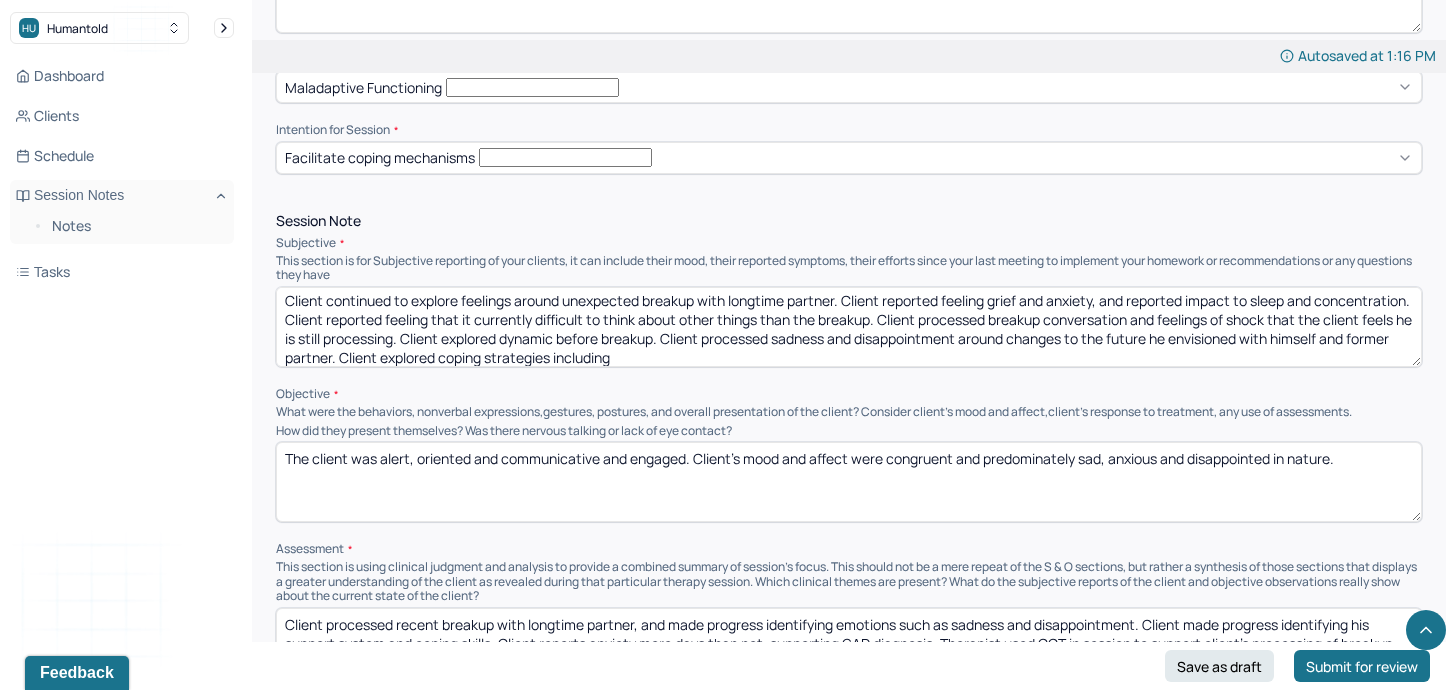 click on "Client continued to explore feelings around unexpected breakup with longtime partner. Client reported feeling grief and anxiety, and reported impact to sleep and concentration. Client reported feeling that it currently difficult to think about other things than the breakup. Client processed breakup conversation and feelings of shock that the client feels he is still processing. Client explored dynamic before breakup. Client processed sadness and disappointment around changes to the future he envisioned with himself and former partner. Client explored coping strategies including" at bounding box center [849, 327] 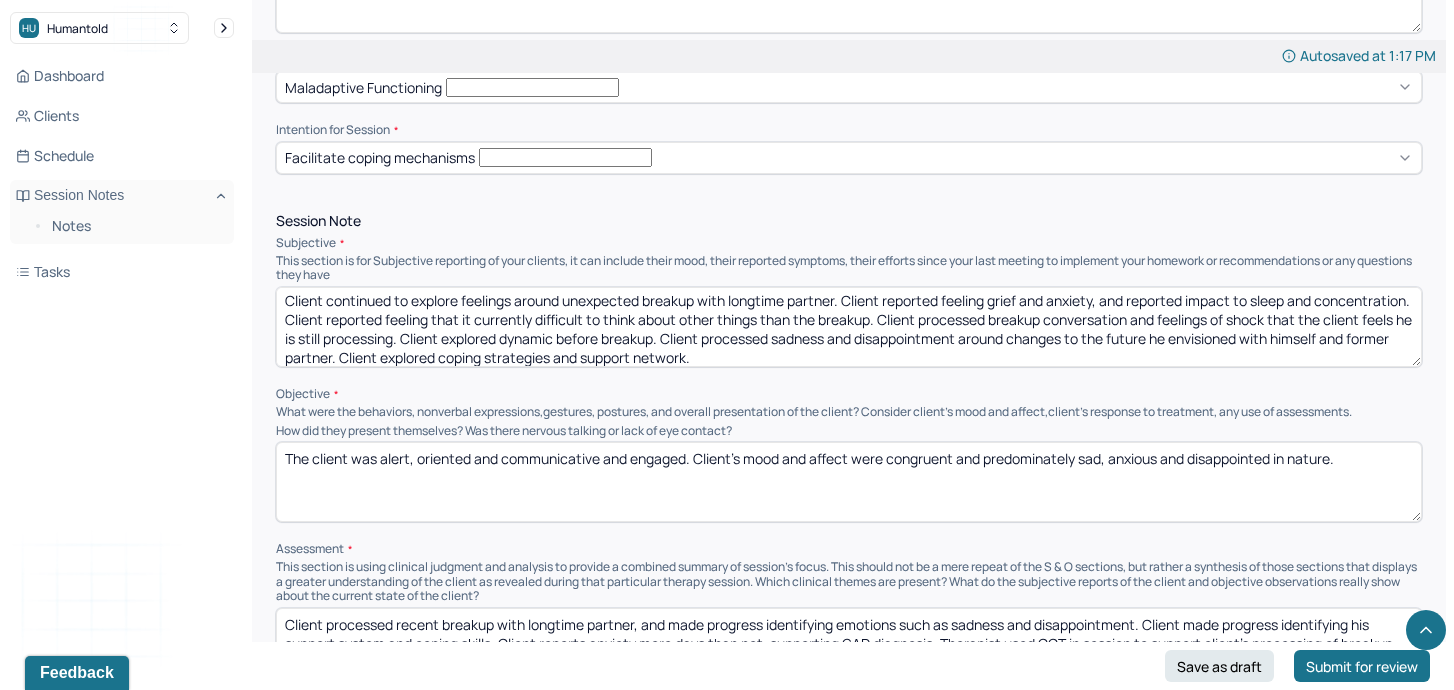 type on "Client continued to explore feelings around unexpected breakup with longtime partner. Client reported feeling grief and anxiety, and reported impact to sleep and concentration. Client reported feeling that it currently difficult to think about other things than the breakup. Client processed breakup conversation and feelings of shock that the client feels he is still processing. Client explored dynamic before breakup. Client processed sadness and disappointment around changes to the future he envisioned with himself and former partner. Client explored coping strategies and support network." 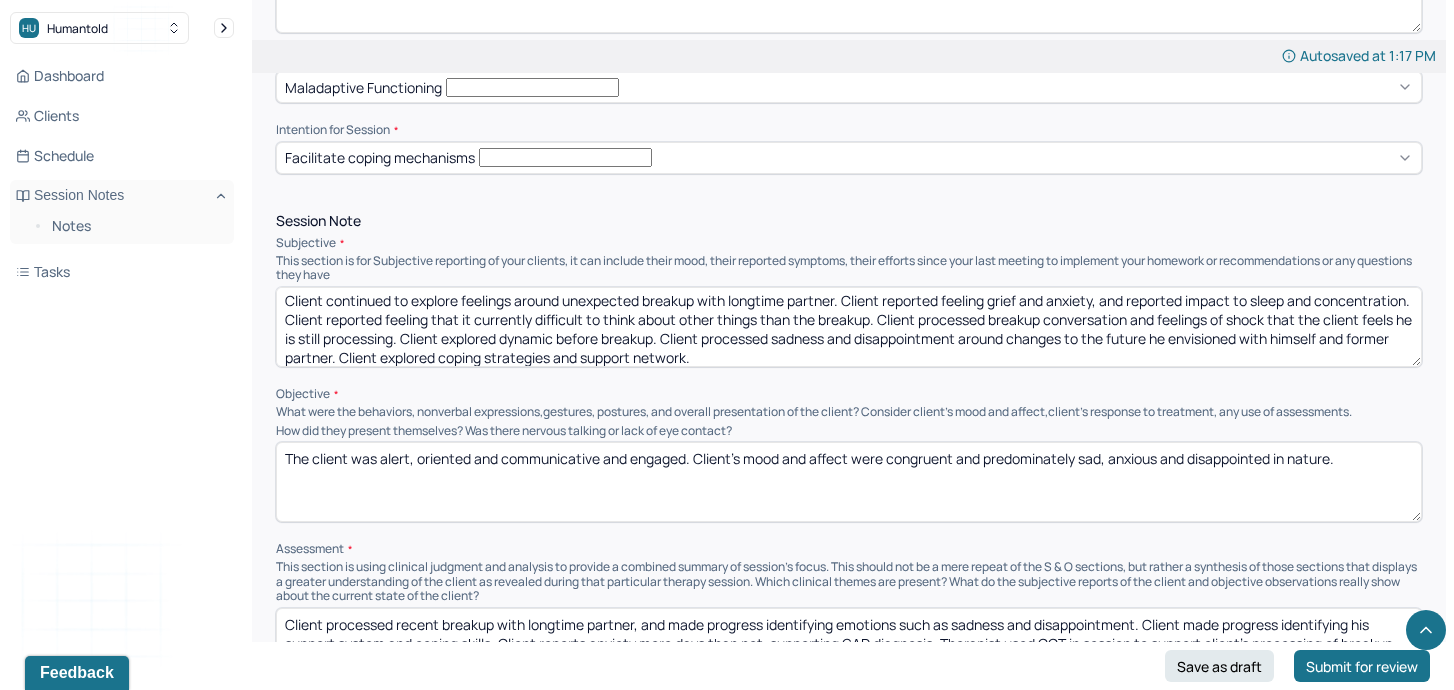 click on "The client was alert, oriented and communicative and engaged. Client’s mood and affect were congruent and predominately sad, anxious and disappointed in nature." at bounding box center (849, 482) 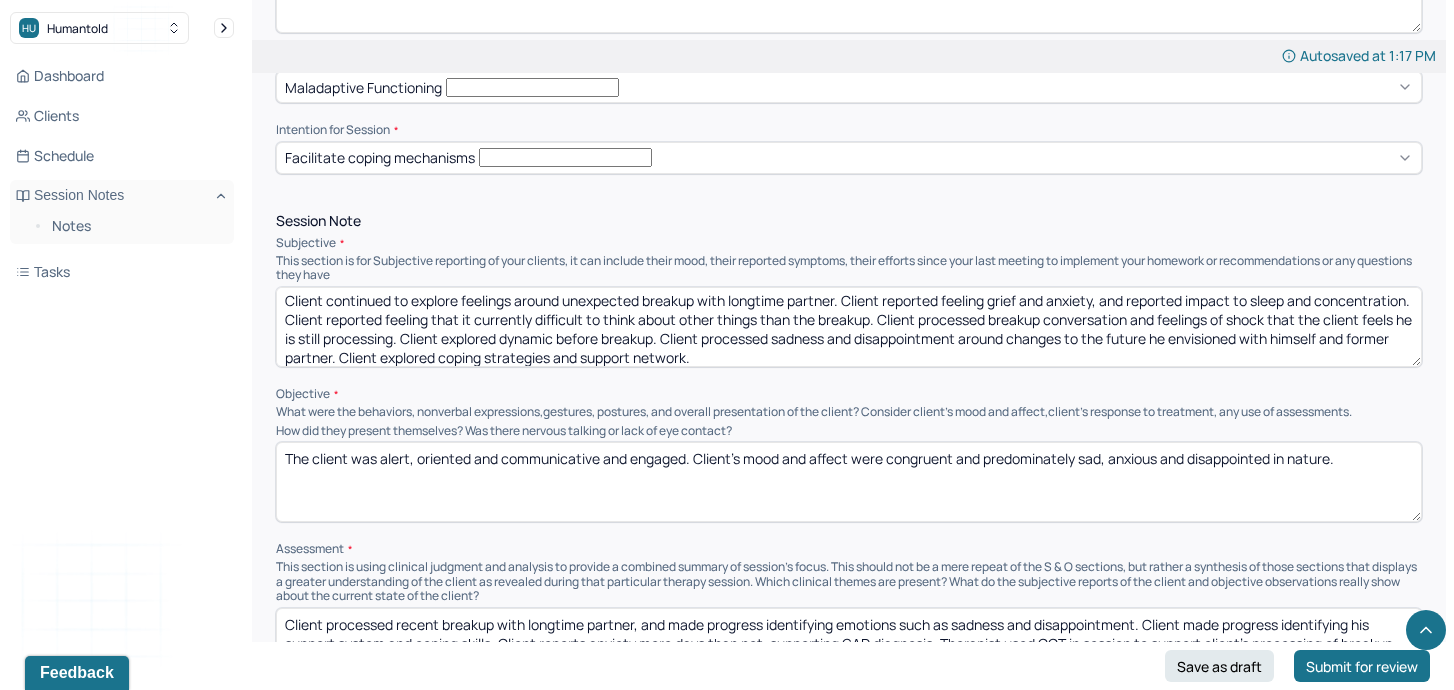 paste on "Mood was congruent with affect, which was somewhat anxious and somewhat tearful at times when discussing her friend's health." 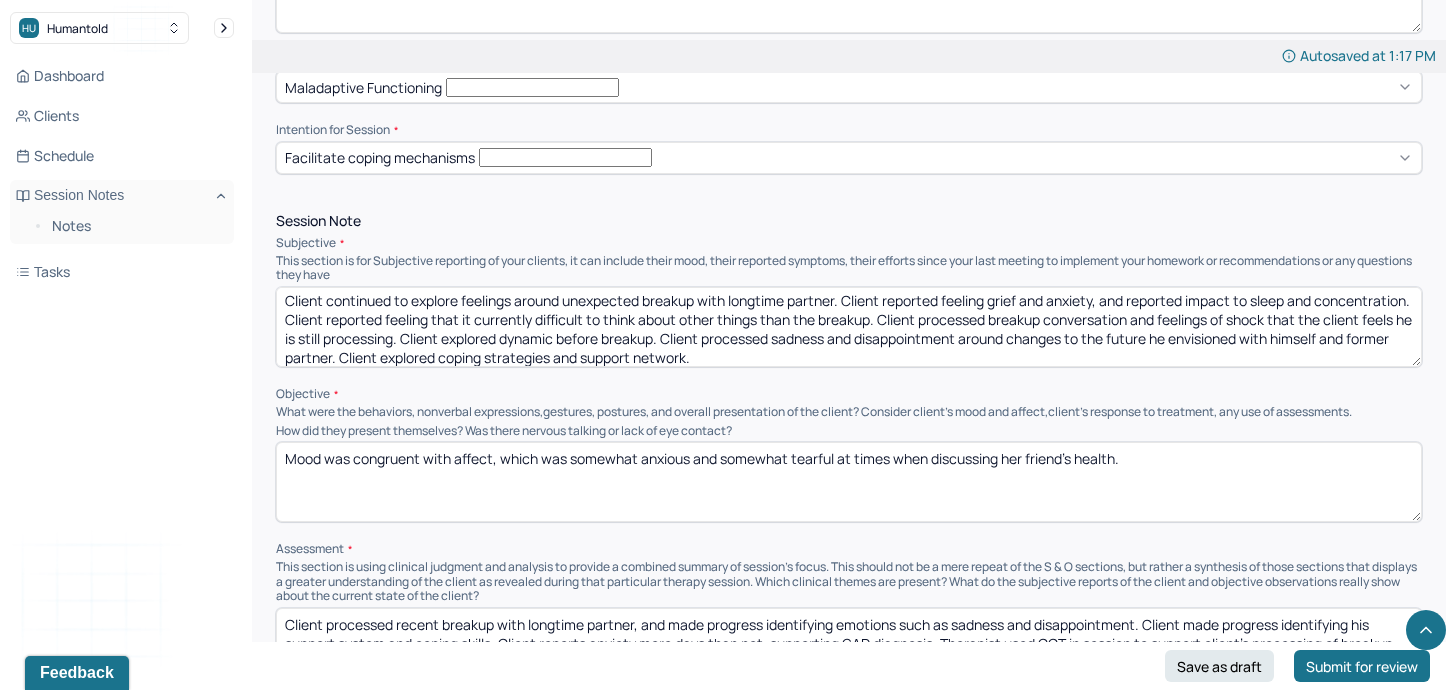click on "Mood was congruent with affect, which was somewhat anxious and somewhat tearful at times when discussing her friend's health." at bounding box center (849, 482) 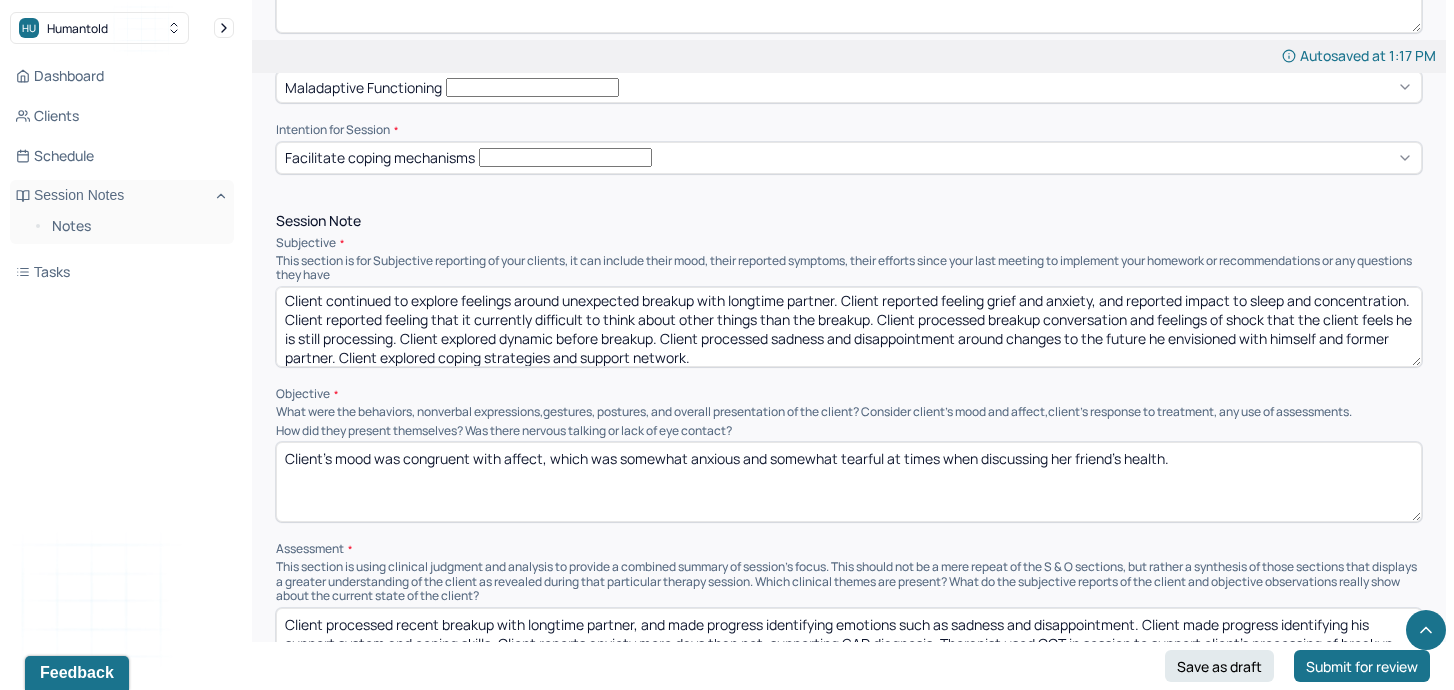 click on "Client's mood was congruent with affect, which was somewhat anxious and somewhat tearful at times when discussing her friend's health." at bounding box center [849, 482] 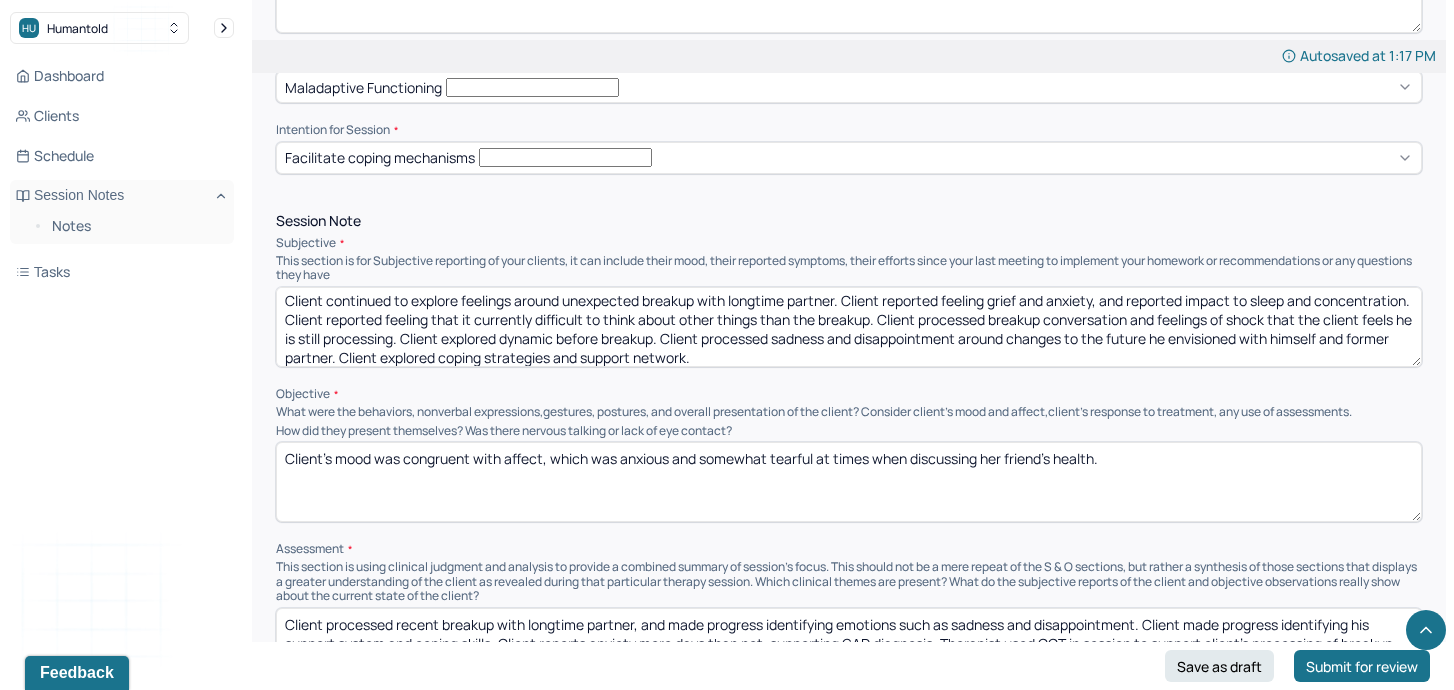 click on "Client's mood was congruent with affect, which was anxious and somewhat tearful at times when discussing her friend's health." at bounding box center [849, 482] 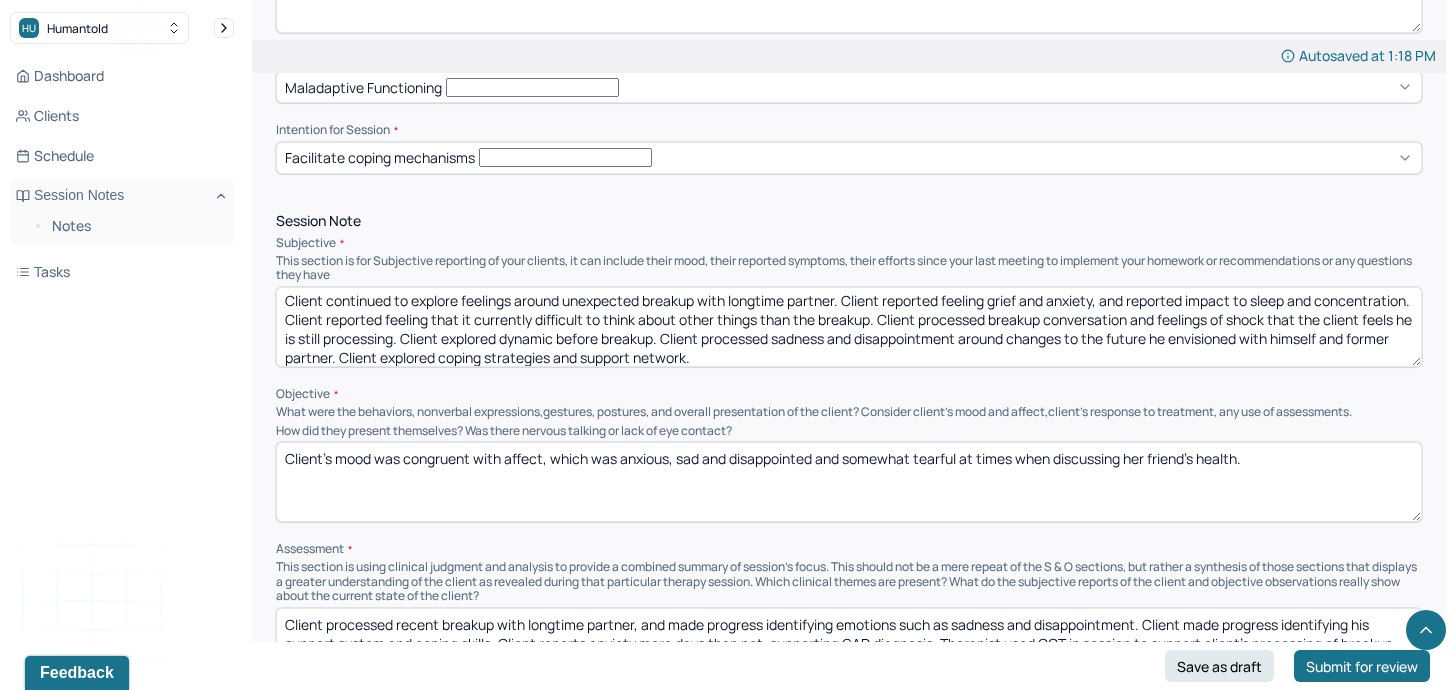 drag, startPoint x: 1261, startPoint y: 406, endPoint x: 1127, endPoint y: 403, distance: 134.03358 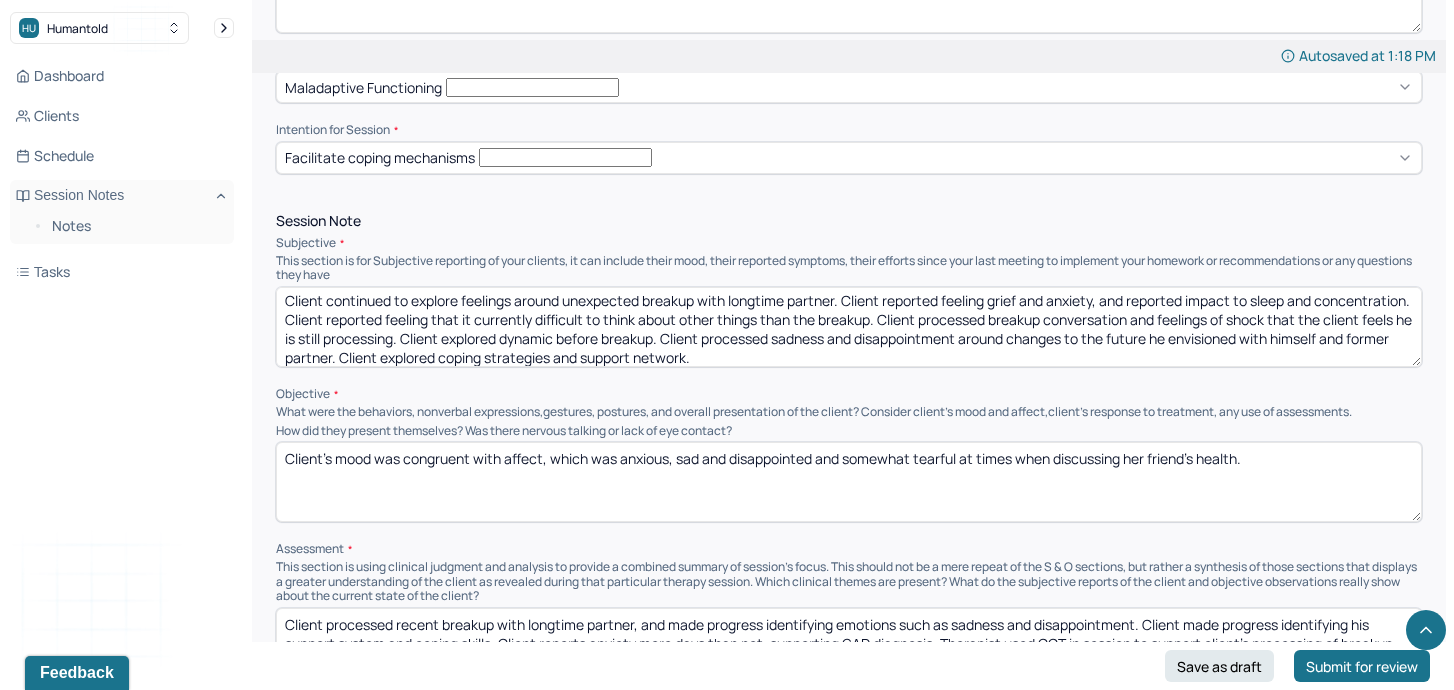 click on "Client's mood was congruent with affect, which was anxious, sad and disappointed and somewhat tearful at times when discussing her friend's health." at bounding box center [849, 482] 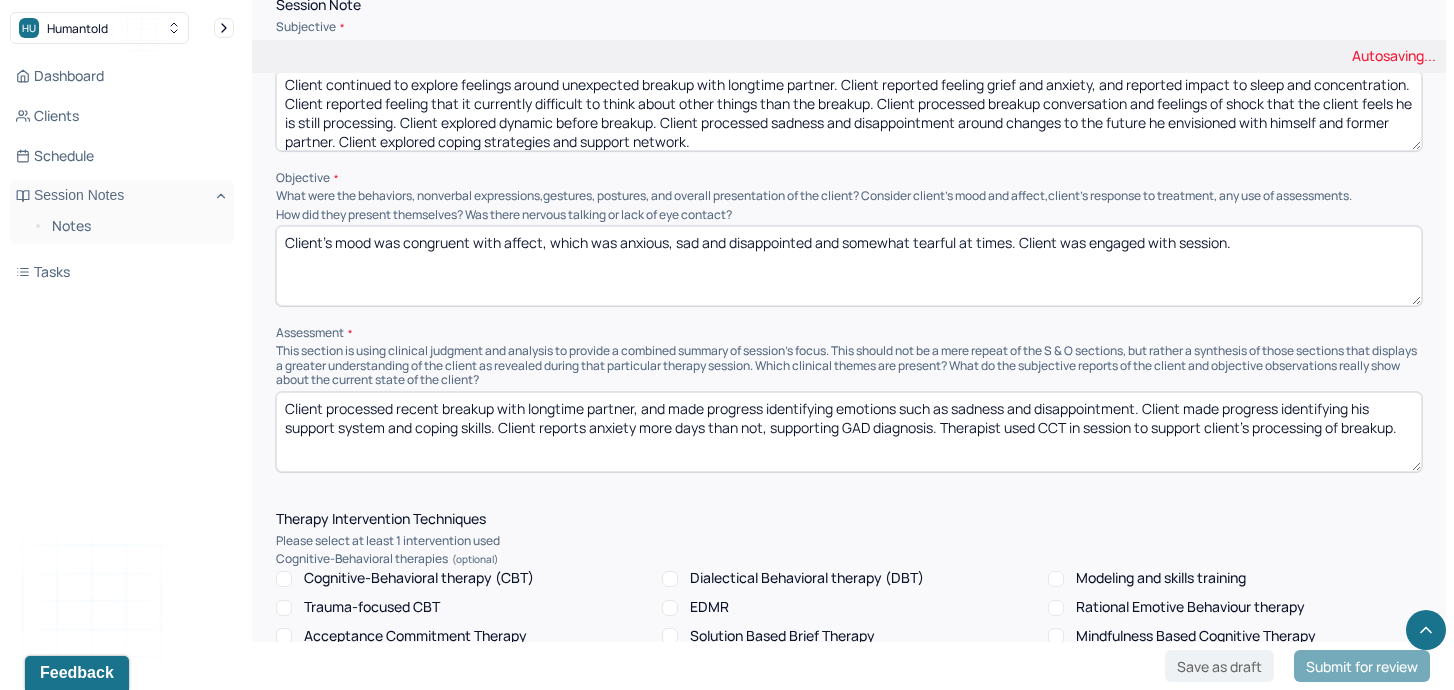 scroll, scrollTop: 1069, scrollLeft: 0, axis: vertical 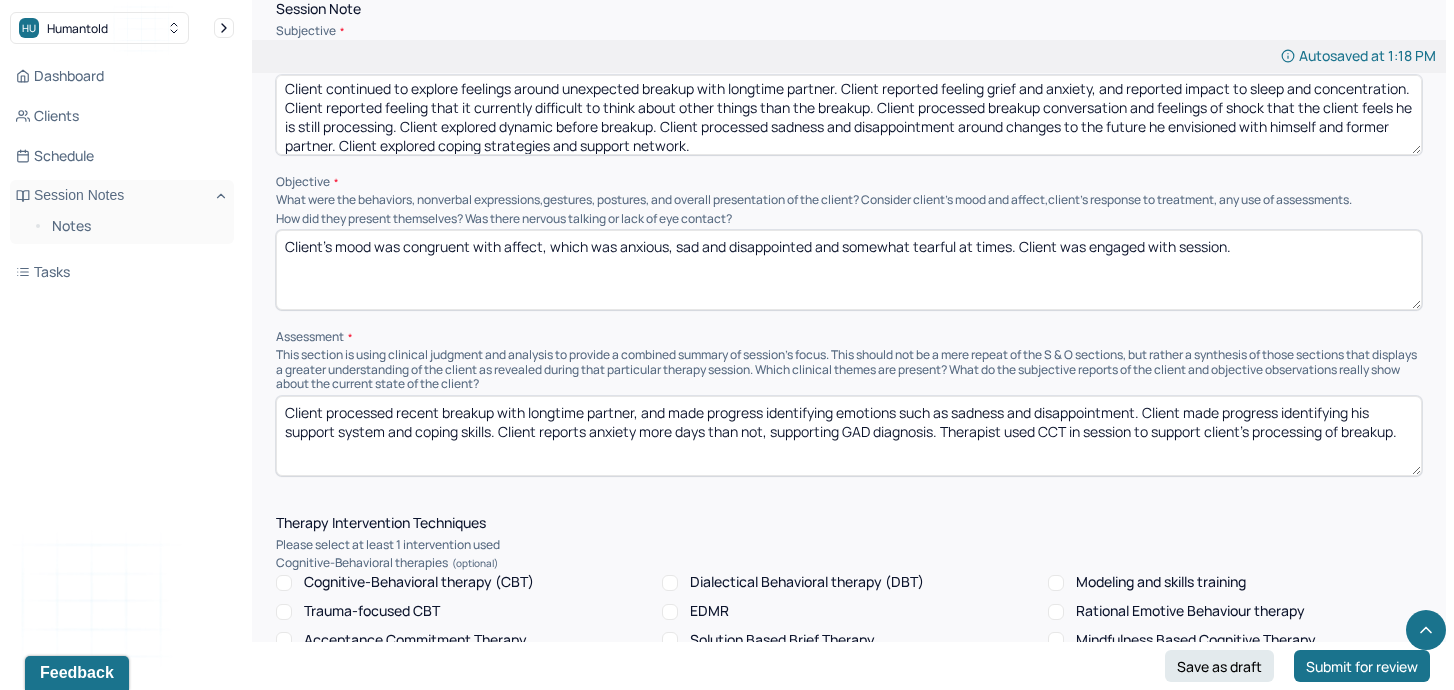 type on "Client's mood was congruent with affect, which was anxious, sad and disappointed and somewhat tearful at times. Client was engaged with session." 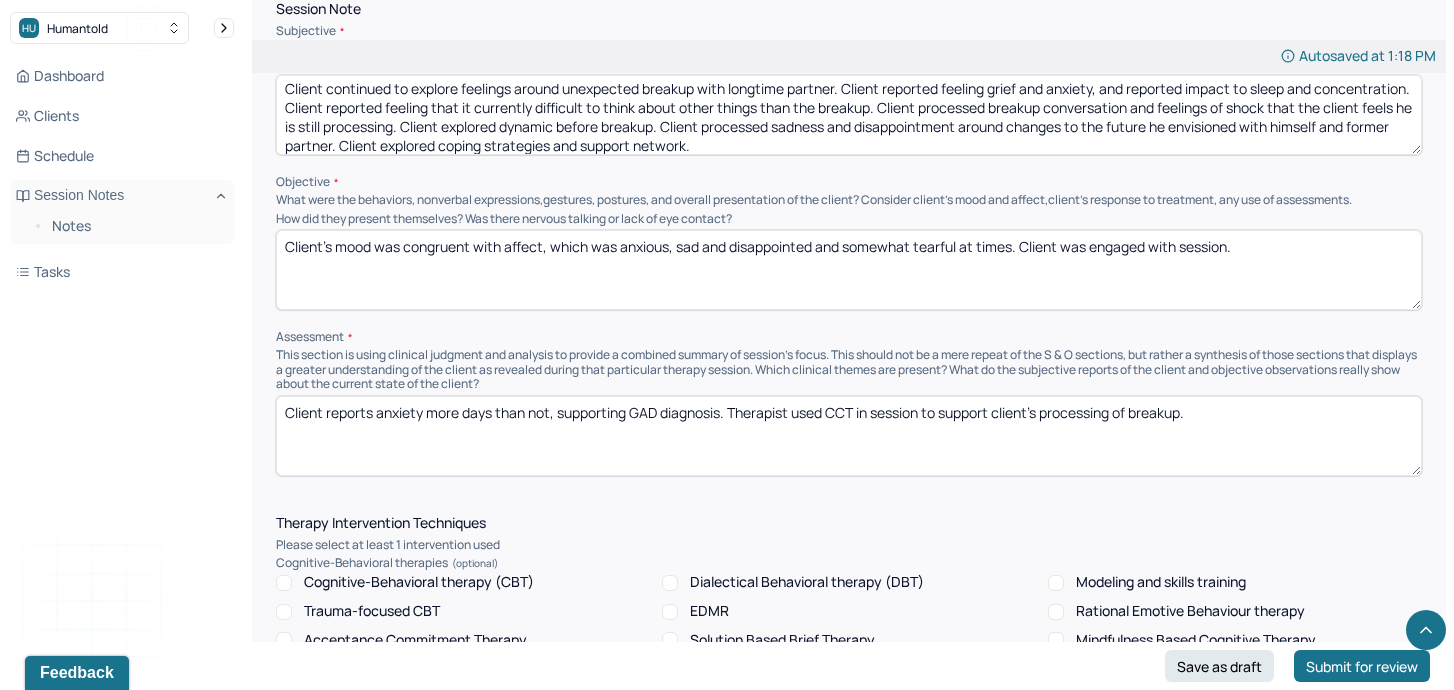 click on "Client reports anxiety more days than not, supporting GAD diagnosis. Therapist used CCT in session to support client's processing of breakup." at bounding box center (849, 436) 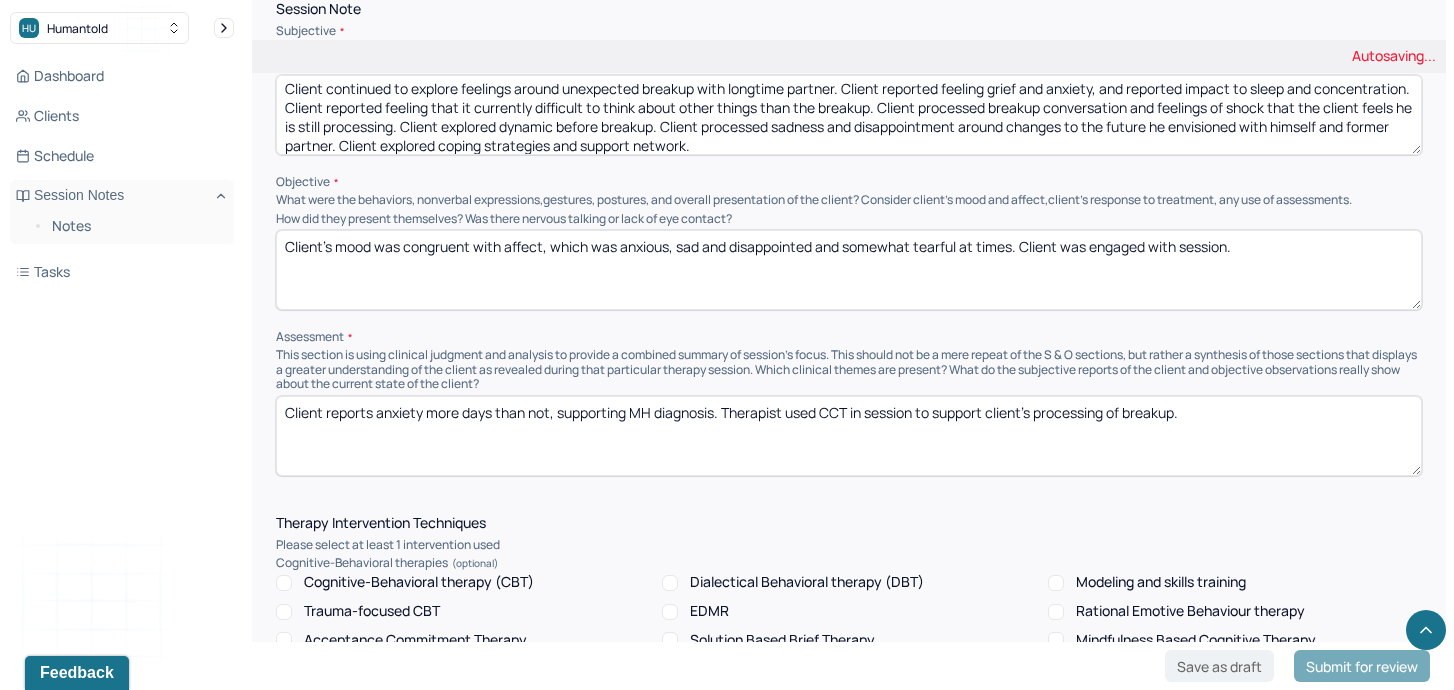 click on "Client reports anxiety more days than not, supporting GAD diagnosis. Therapist used CCT in session to support client's processing of breakup." at bounding box center [849, 436] 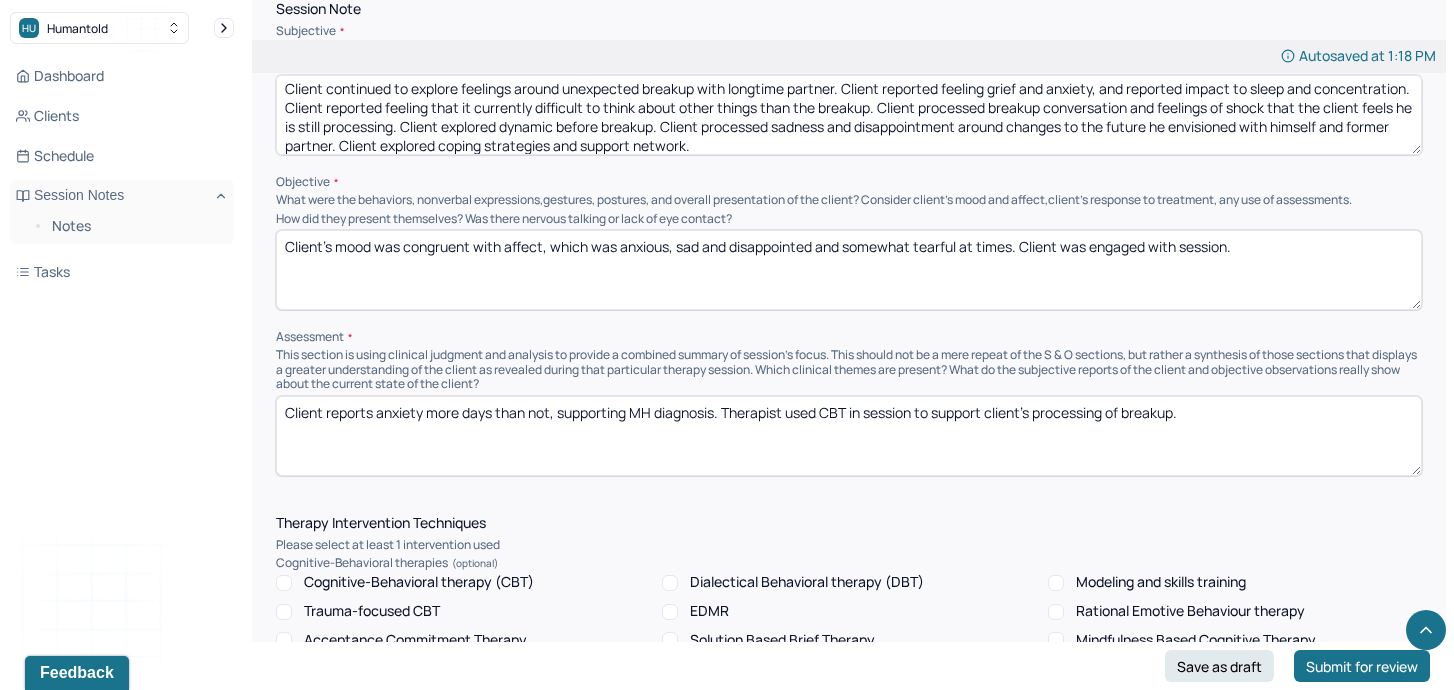 drag, startPoint x: 1203, startPoint y: 350, endPoint x: 1043, endPoint y: 353, distance: 160.02812 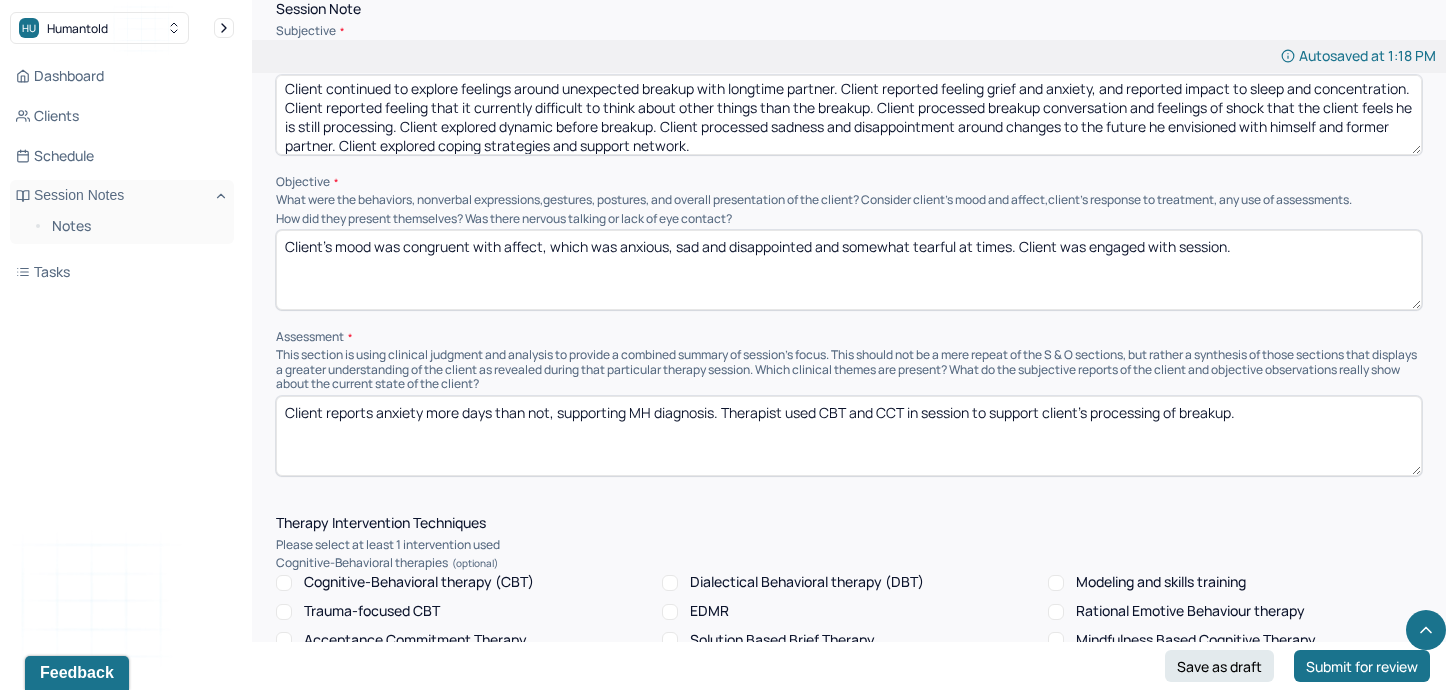 drag, startPoint x: 1268, startPoint y: 355, endPoint x: 973, endPoint y: 353, distance: 295.00677 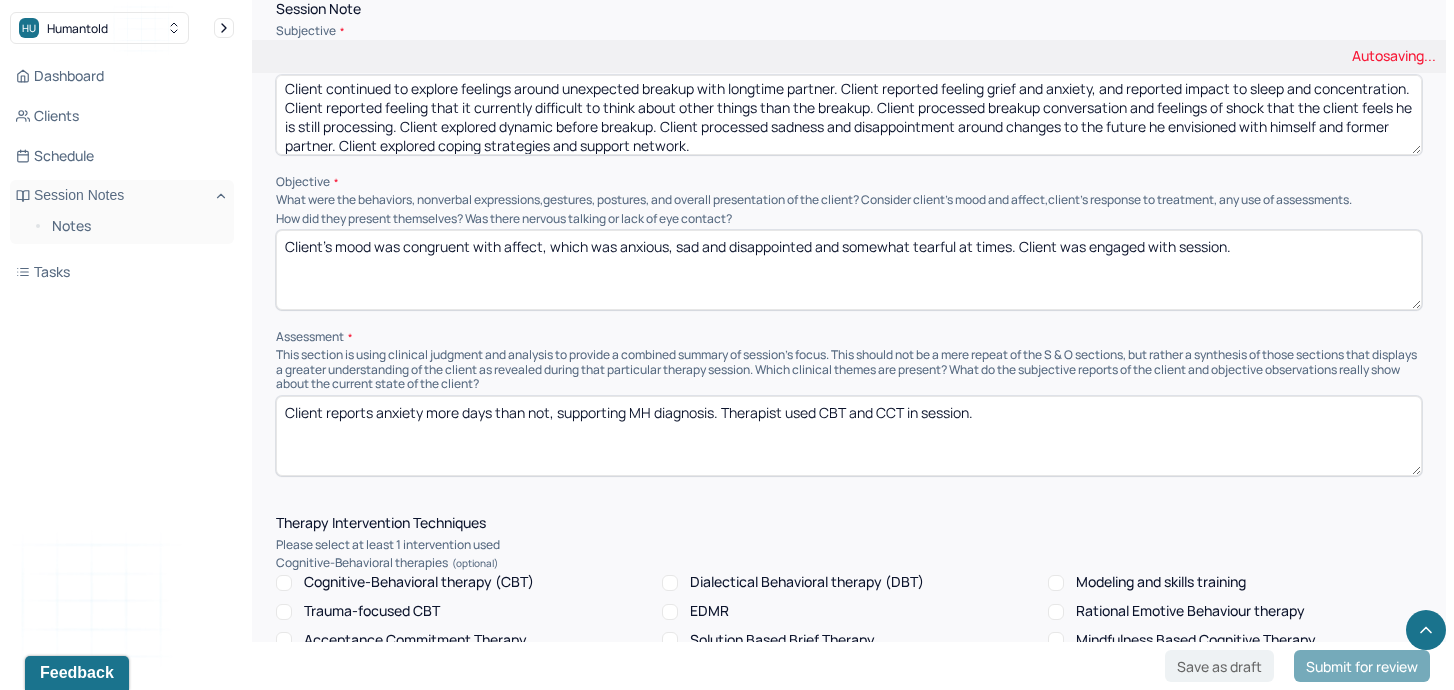 click on "Client reports anxiety more days than not, supporting MH diagnosis. Therapist used CBT and CCT in session to support client's processing of breakup." at bounding box center (849, 436) 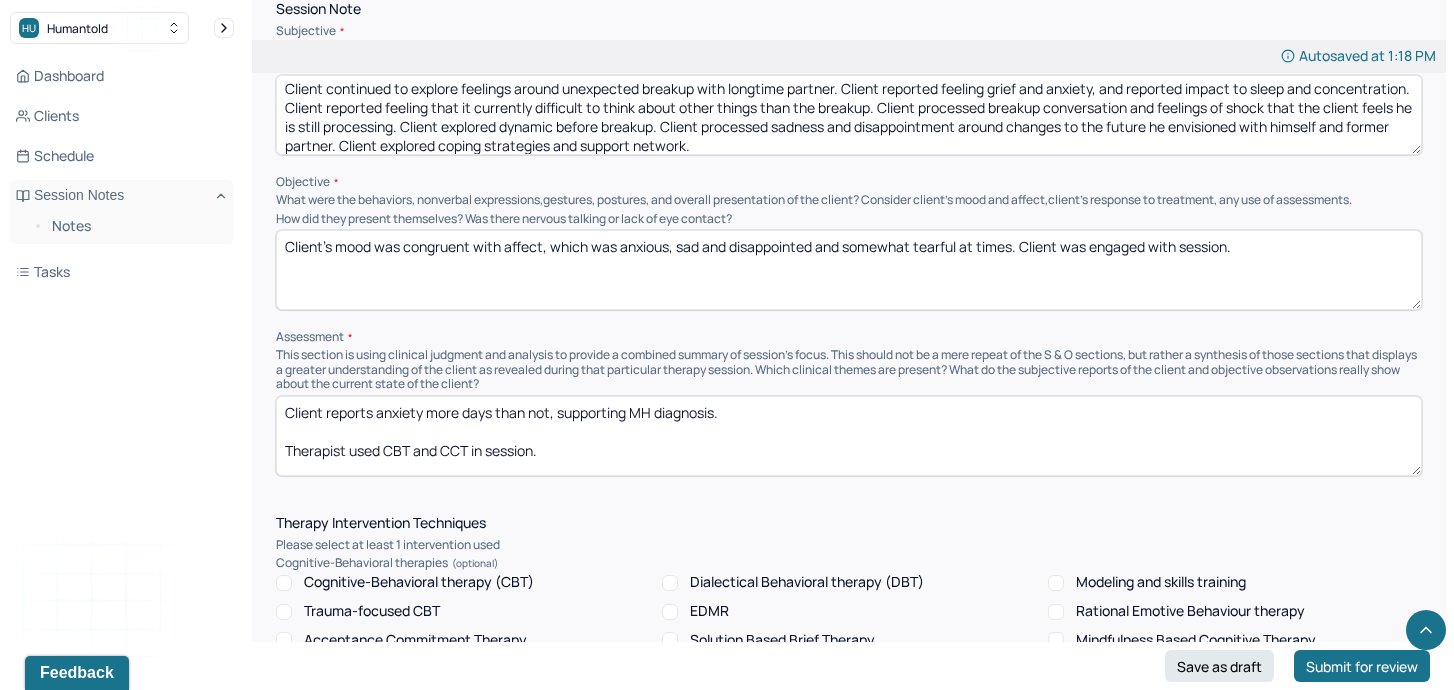 click on "Client reports anxiety more days than not, supporting MH diagnosis. Therapist used CBT and CCT in session." at bounding box center (849, 436) 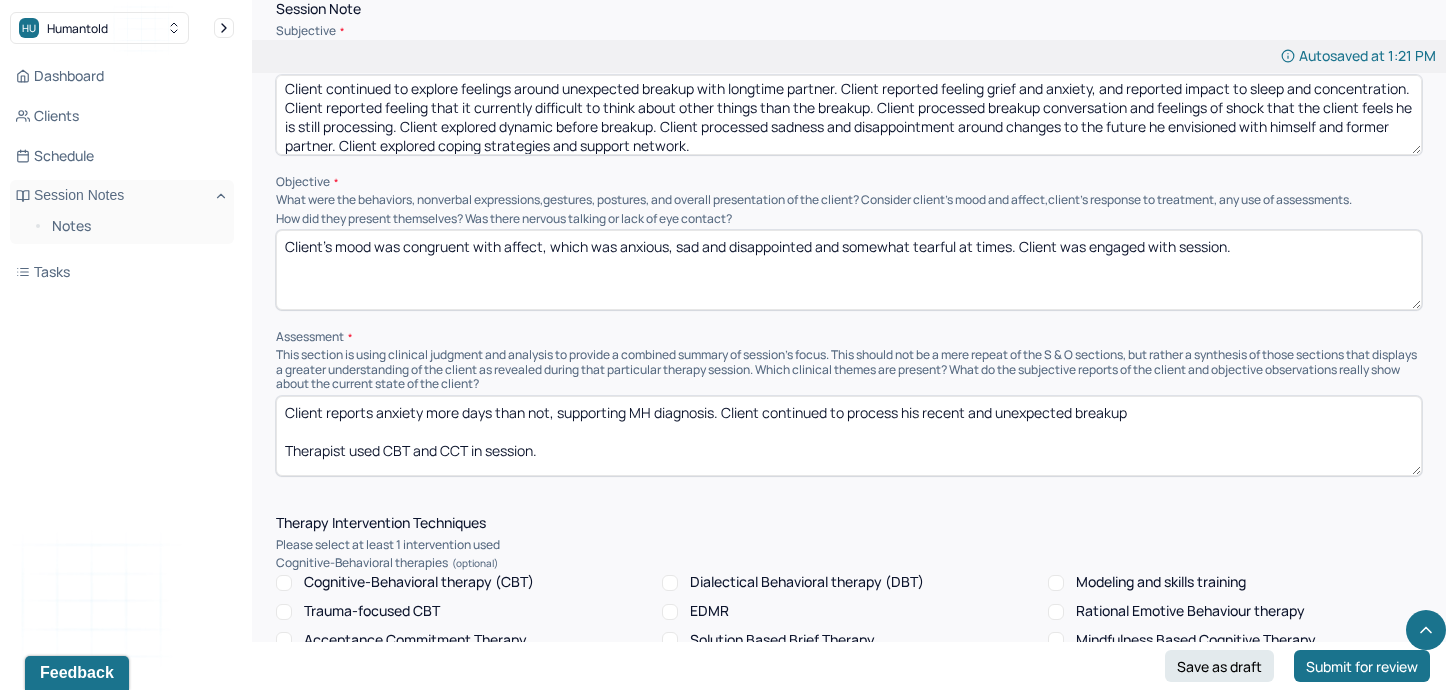 click on "Client reports anxiety more days than not, supporting MH diagnosis. Client continued to process his recent and unexpected breakup
Therapist used CBT and CCT in session." at bounding box center [849, 436] 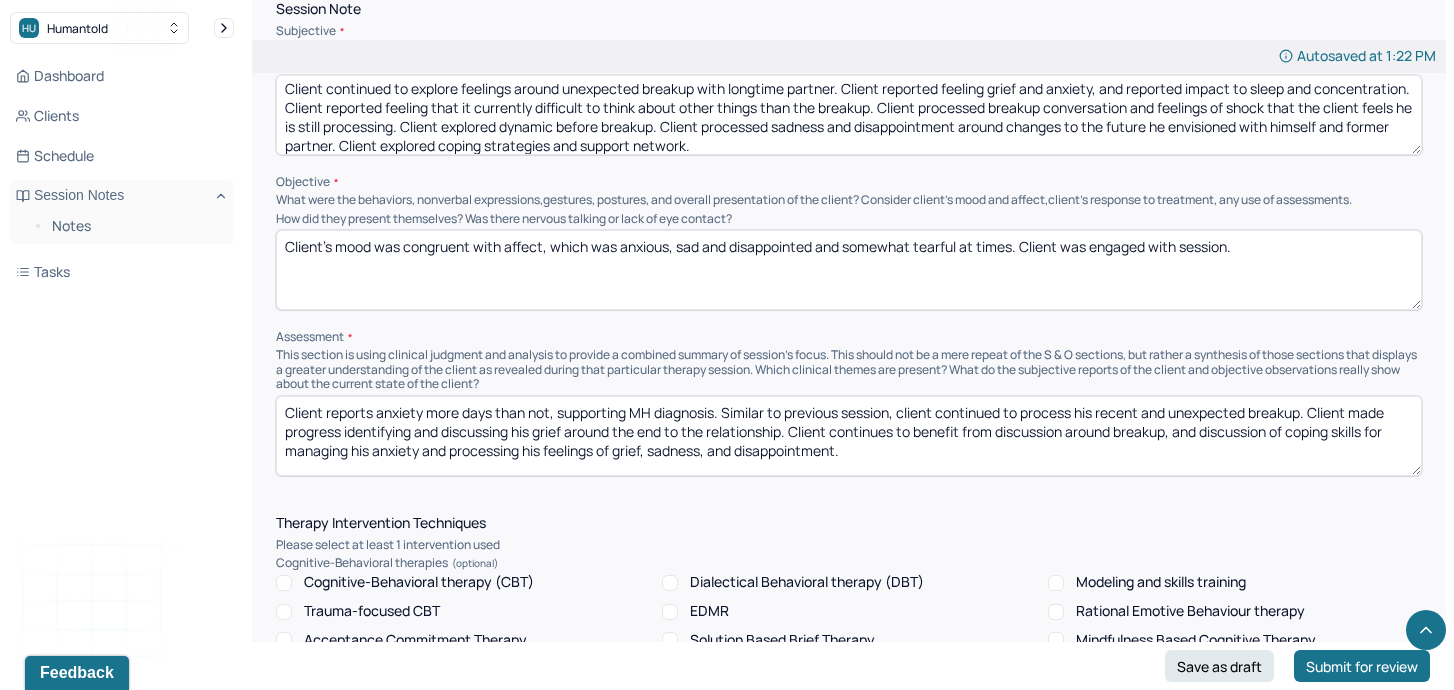 scroll, scrollTop: 28, scrollLeft: 0, axis: vertical 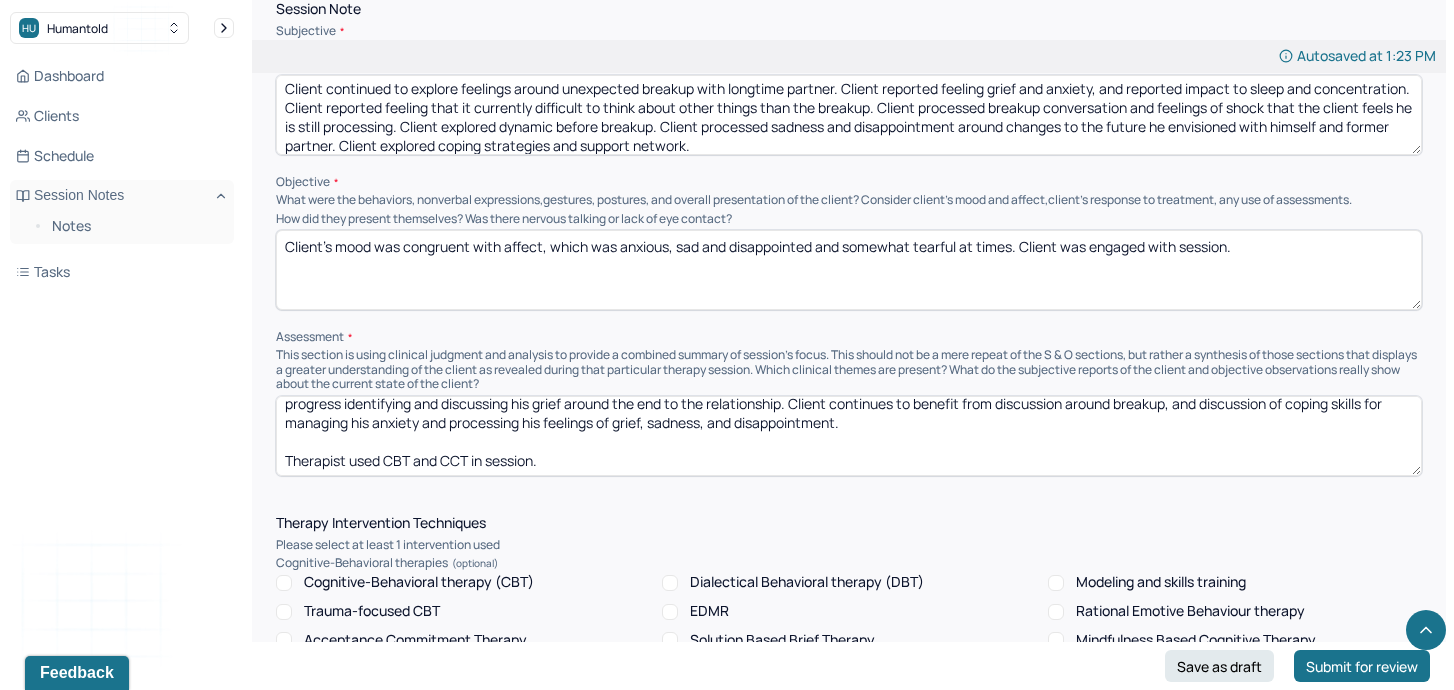 click on "Client reports anxiety more days than not, supporting MH diagnosis. Similar to previous session, client continued to process his recent and unexpected breakup. Client made progress identifying and discussing his grief around the end to the relationship. Client continues to benefit from discussion around breakup, and discussion of coping skills for managing his anxiety and processing his feelings of grief, sadness, and disappointment.
Therapist used CBT and CCT in session." at bounding box center [849, 436] 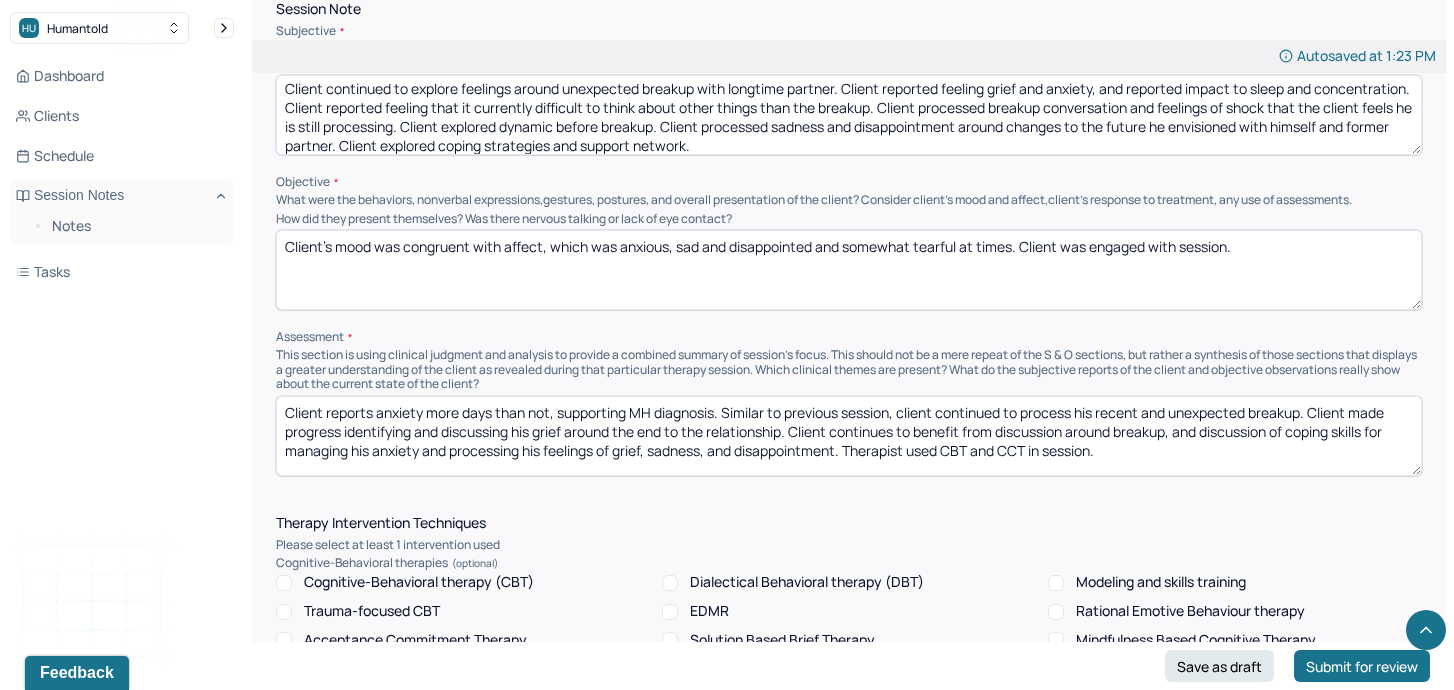 scroll, scrollTop: 0, scrollLeft: 0, axis: both 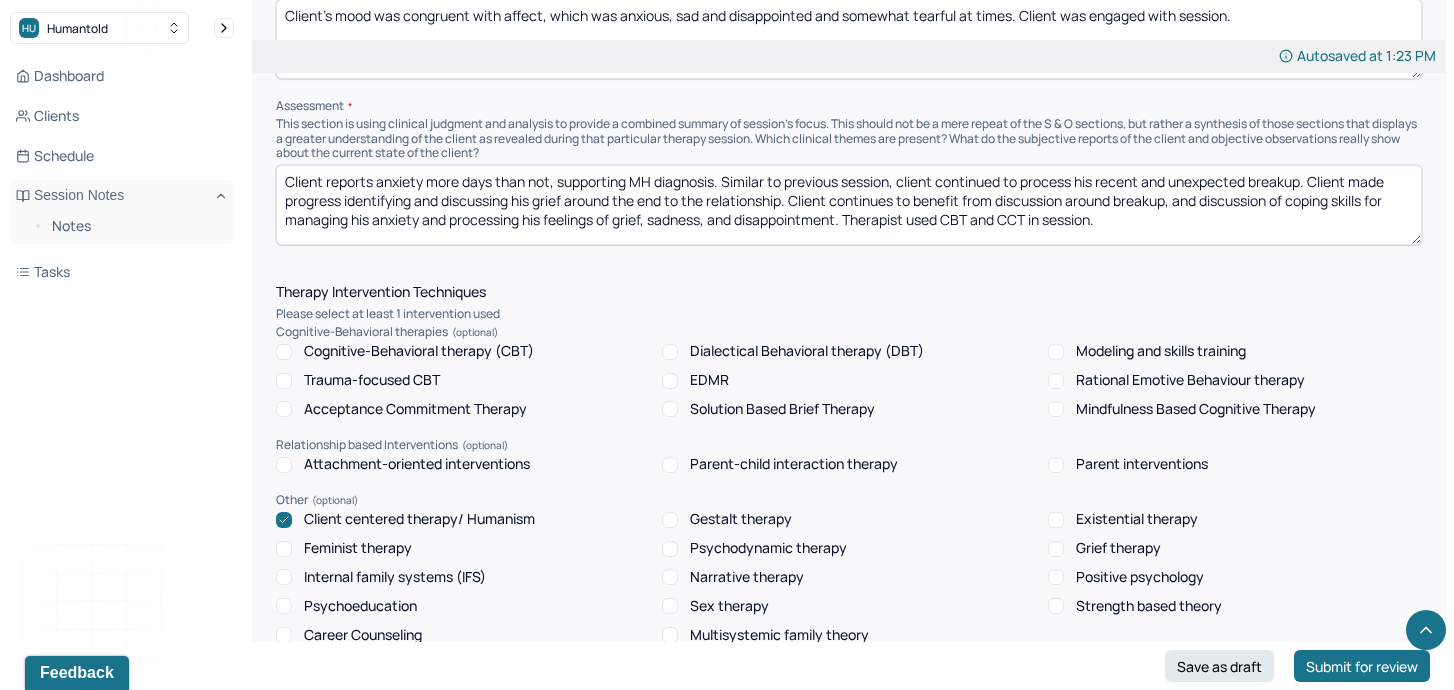 type on "Client reports anxiety more days than not, supporting MH diagnosis. Similar to previous session, client continued to process his recent and unexpected breakup. Client made progress identifying and discussing his grief around the end to the relationship. Client continues to benefit from discussion around breakup, and discussion of coping skills for managing his anxiety and processing his feelings of grief, sadness, and disappointment. Therapist used CBT and CCT in session." 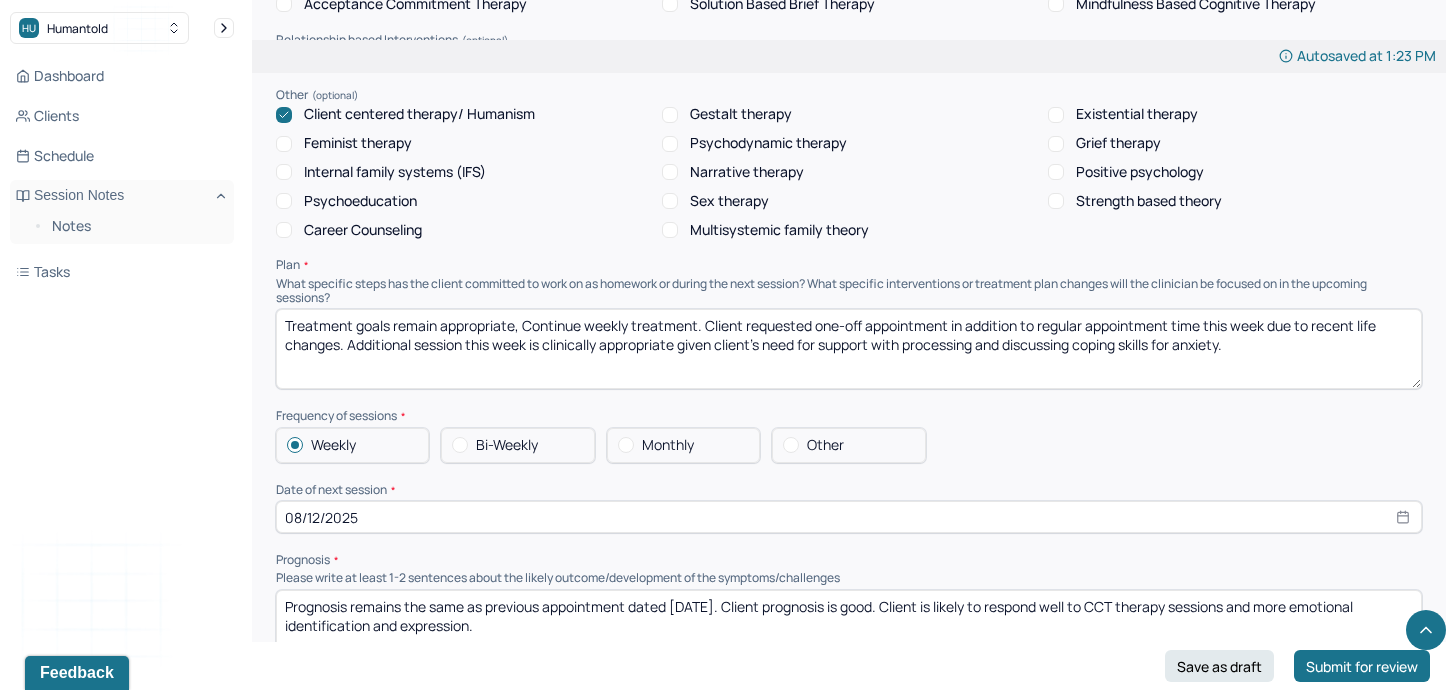 scroll, scrollTop: 1711, scrollLeft: 0, axis: vertical 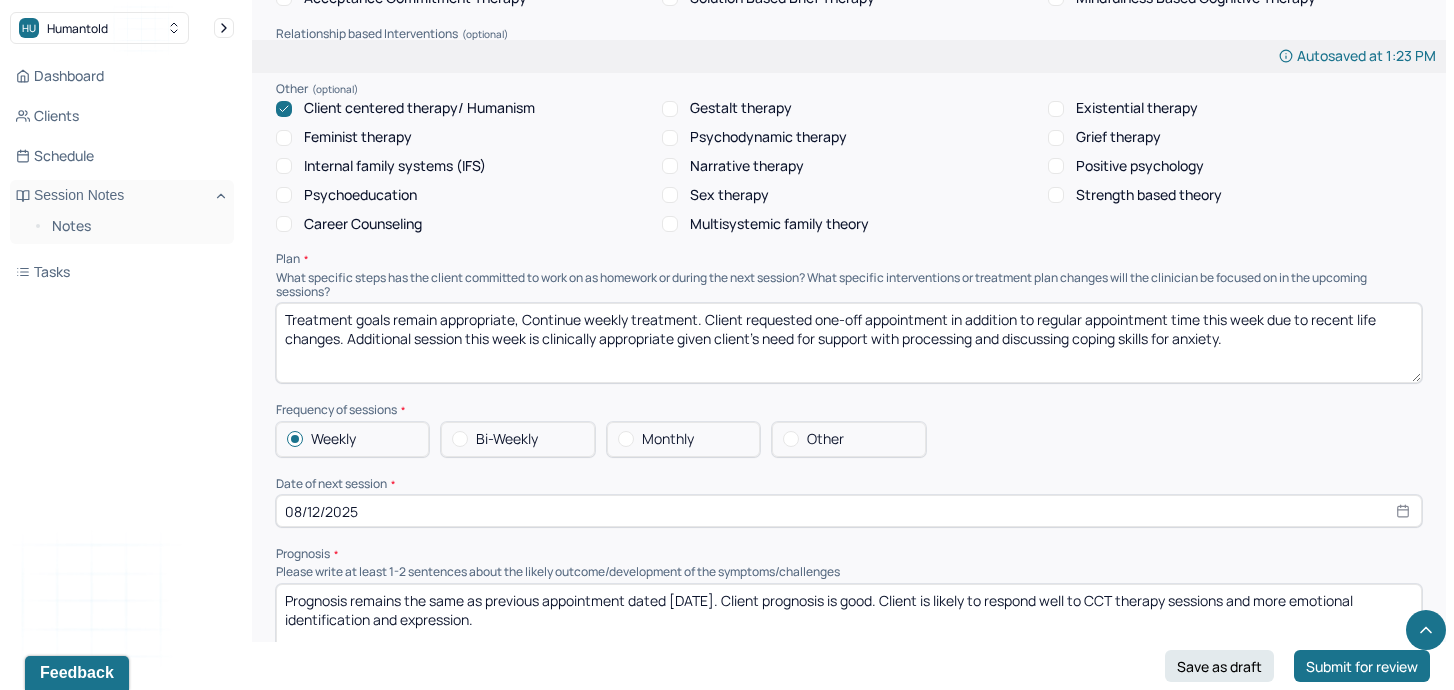 click on "Treatment goals remain appropriate, Continue weekly treatment. Client requested one-off appointment in addition to regular appointment time this week due to recent life changes. Additional session this week is clinically appropriate given client's need for support with processing and discussing coping skills for anxiety." at bounding box center [849, 343] 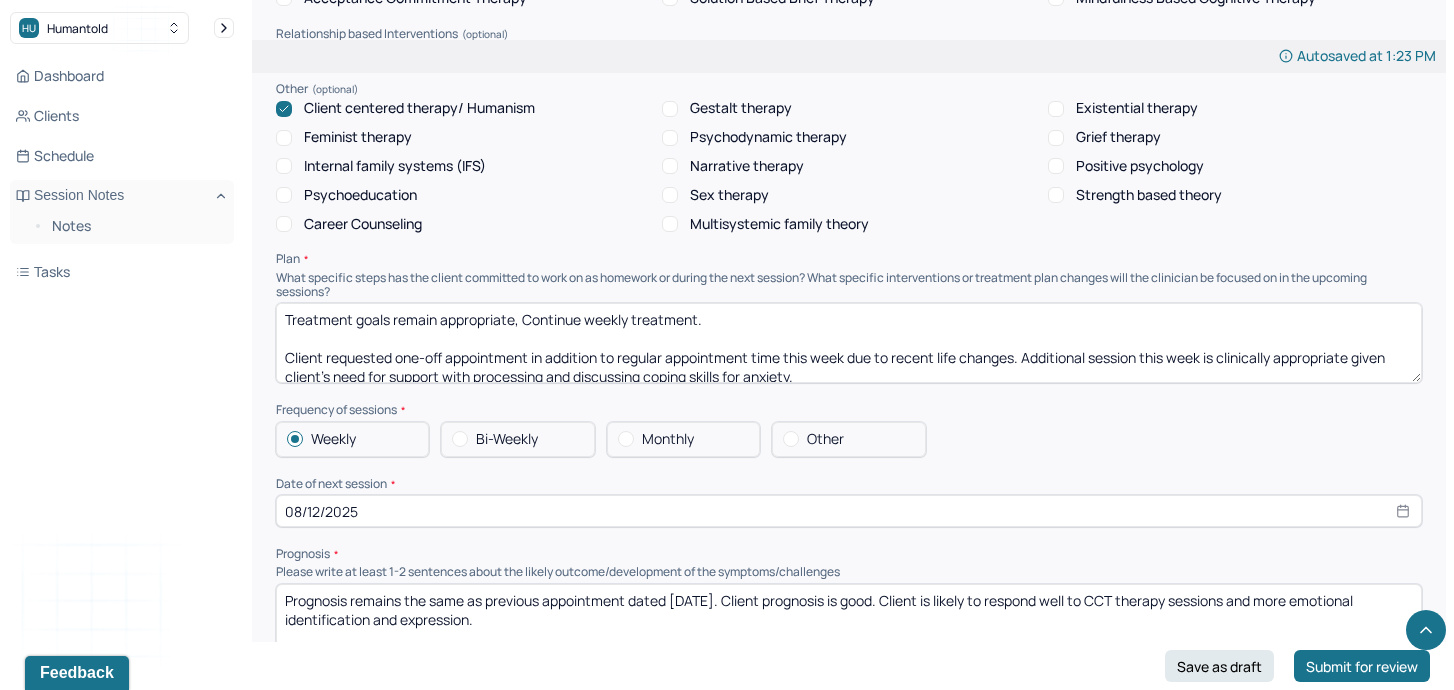 click on "Treatment goals remain appropriate, Continue weekly treatment.
Client requested one-off appointment in addition to regular appointment time this week due to recent life changes. Additional session this week is clinically appropriate given client's need for support with processing and discussing coping skills for anxiety." at bounding box center [849, 343] 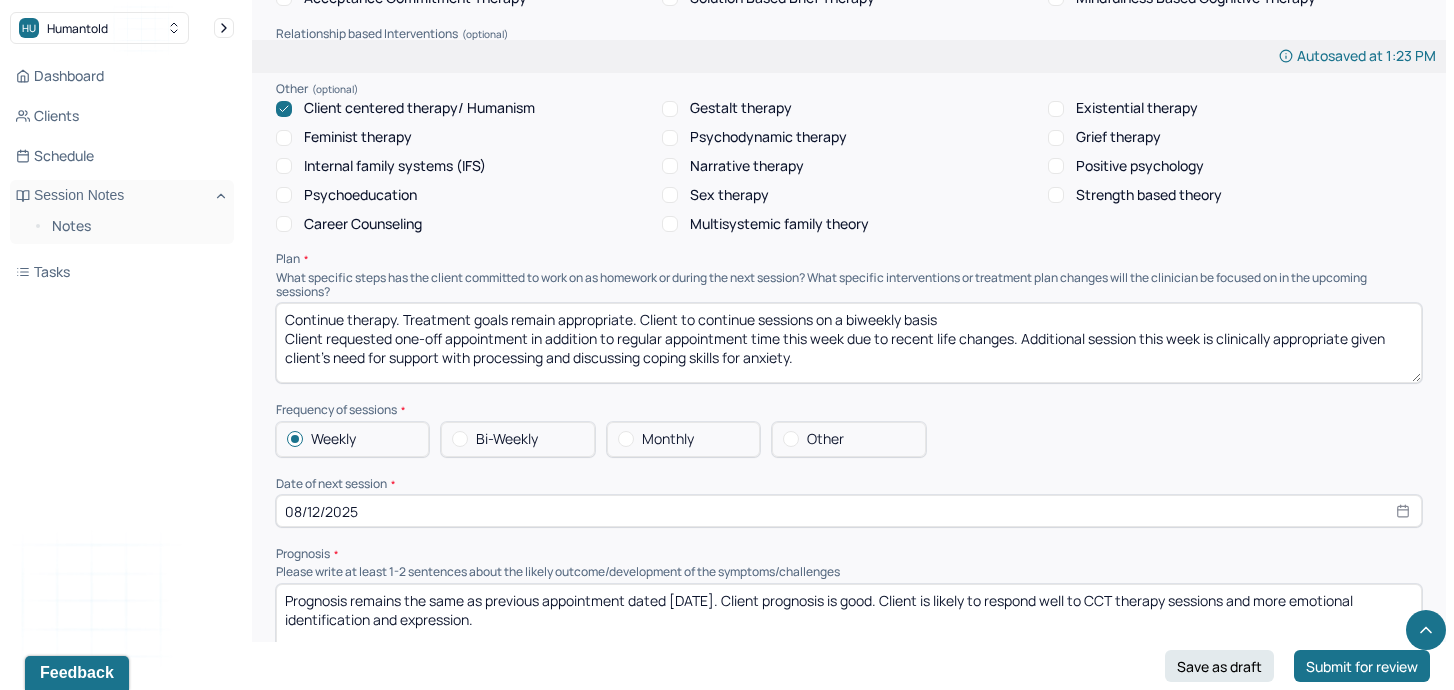 click on "* Continue therapy. Treatment goals remain appropriate. Client to continue sessions on a biweekly basis
Client requested one-off appointment in addition to regular appointment time this week due to recent life changes. Additional session this week is clinically appropriate given client's need for support with processing and discussing coping skills for anxiety." at bounding box center [849, 343] 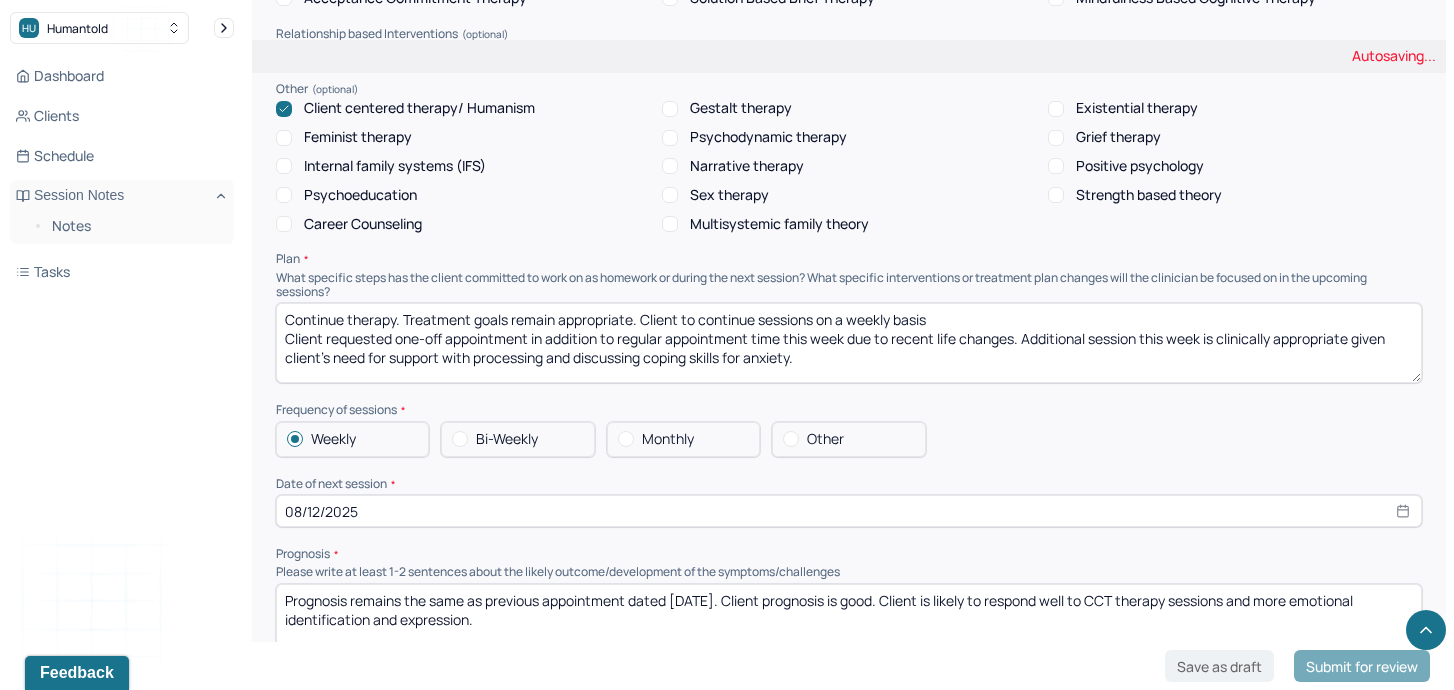 click on "* Continue therapy. Treatment goals remain appropriate. Client to continue sessions on a biweekly basis
Client requested one-off appointment in addition to regular appointment time this week due to recent life changes. Additional session this week is clinically appropriate given client's need for support with processing and discussing coping skills for anxiety." at bounding box center [849, 343] 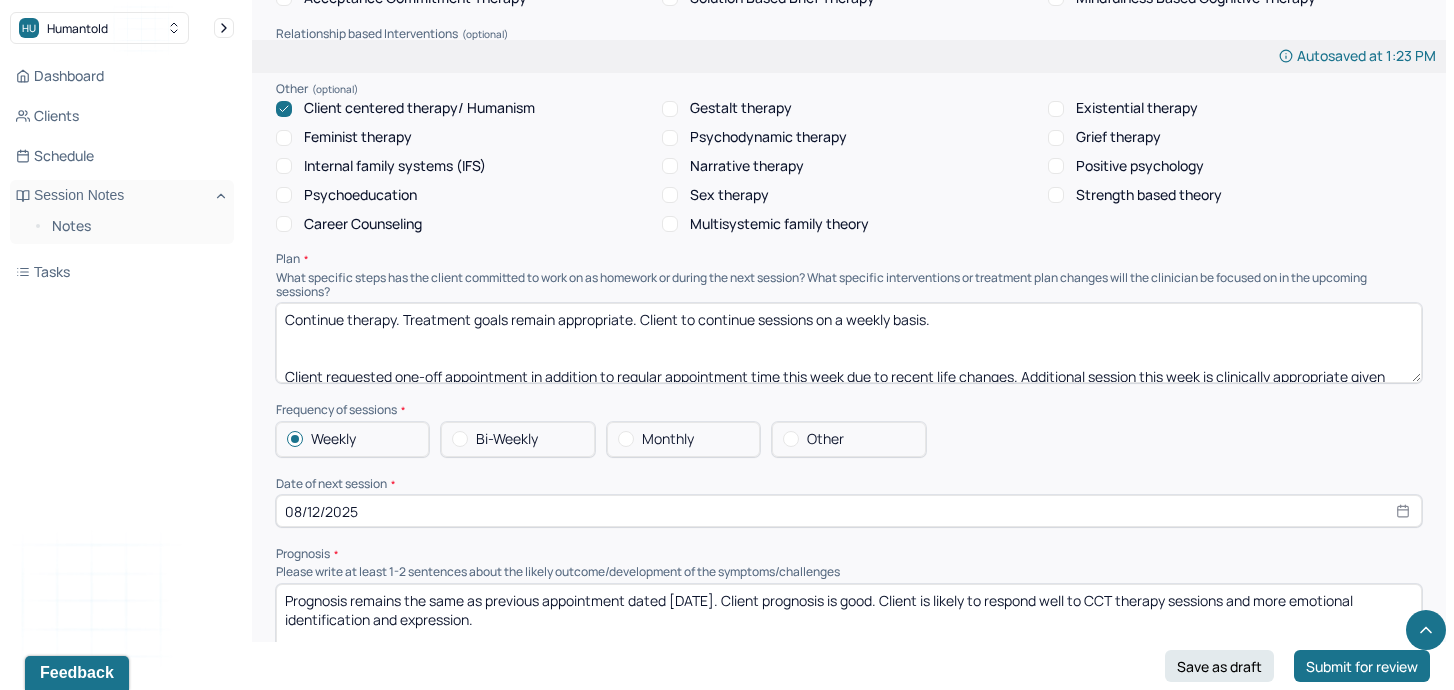 click on "Continue therapy. Treatment goals remain appropriate. Client to continue sessions on a weekly basis
Client requested one-off appointment in addition to regular appointment time this week due to recent life changes. Additional session this week is clinically appropriate given client's need for support with processing and discussing coping skills for anxiety." at bounding box center [849, 343] 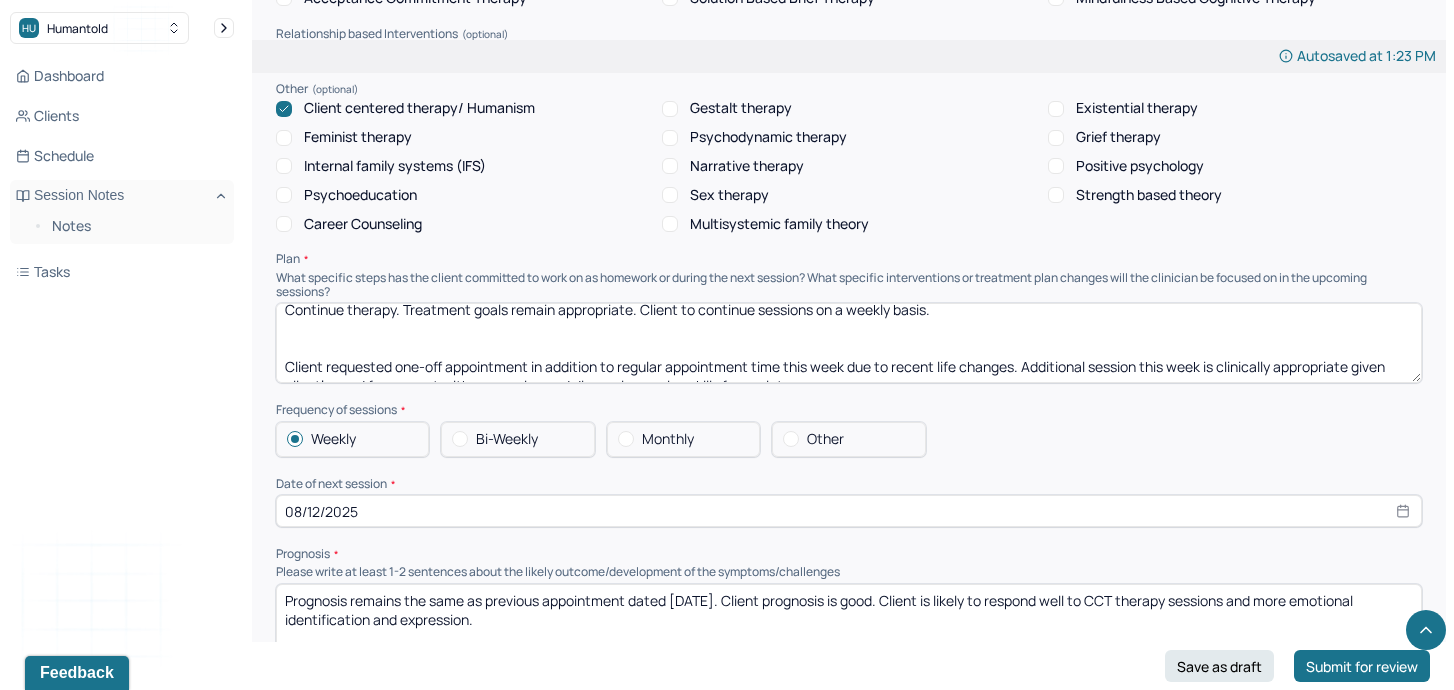 scroll, scrollTop: 28, scrollLeft: 0, axis: vertical 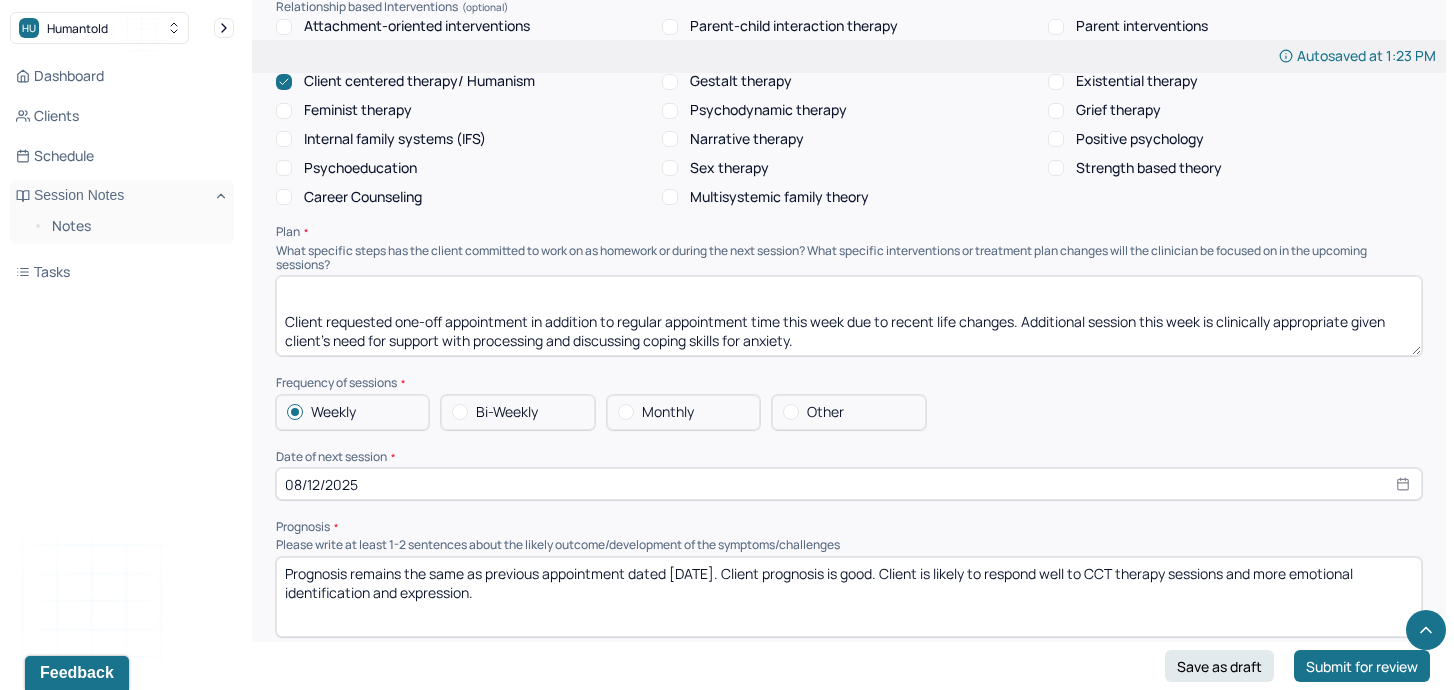 drag, startPoint x: 284, startPoint y: 283, endPoint x: 493, endPoint y: 354, distance: 220.7306 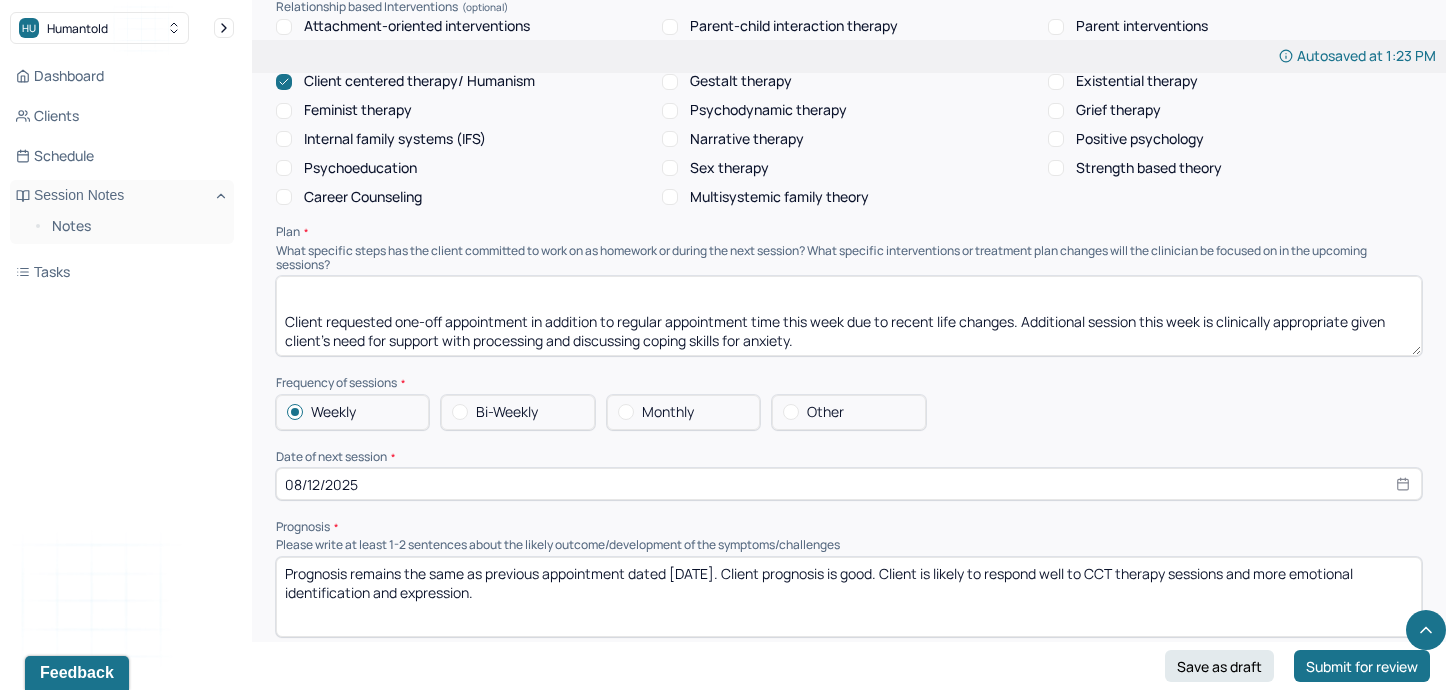 click on "Therapy Intervention Techniques Please select at least 1 intervention used Cognitive-Behavioral therapies Cognitive-Behavioral therapy (CBT) Dialectical Behavioral therapy (DBT) Modeling and skills training Trauma-focused CBT EDMR Rational Emotive Behaviour therapy Acceptance Commitment Therapy Solution Based Brief Therapy Mindfulness Based Cognitive Therapy Relationship based Interventions Attachment-oriented interventions Parent-child interaction therapy Parent interventions Other Client centered therapy/ Humanism Gestalt therapy Existential therapy Feminist therapy Psychodynamic therapy Grief therapy Internal family systems (IFS) Narrative therapy Positive psychology Psychoeducation Sex therapy Strength based theory Career Counseling Multisystemic family theory Plan What specific steps has the client committed to work on as homework or during the next session? What specific interventions or treatment plan changes will the clinician be focused on in the upcoming sessions? Frequency of sessions Weekly Other" at bounding box center (849, 301) 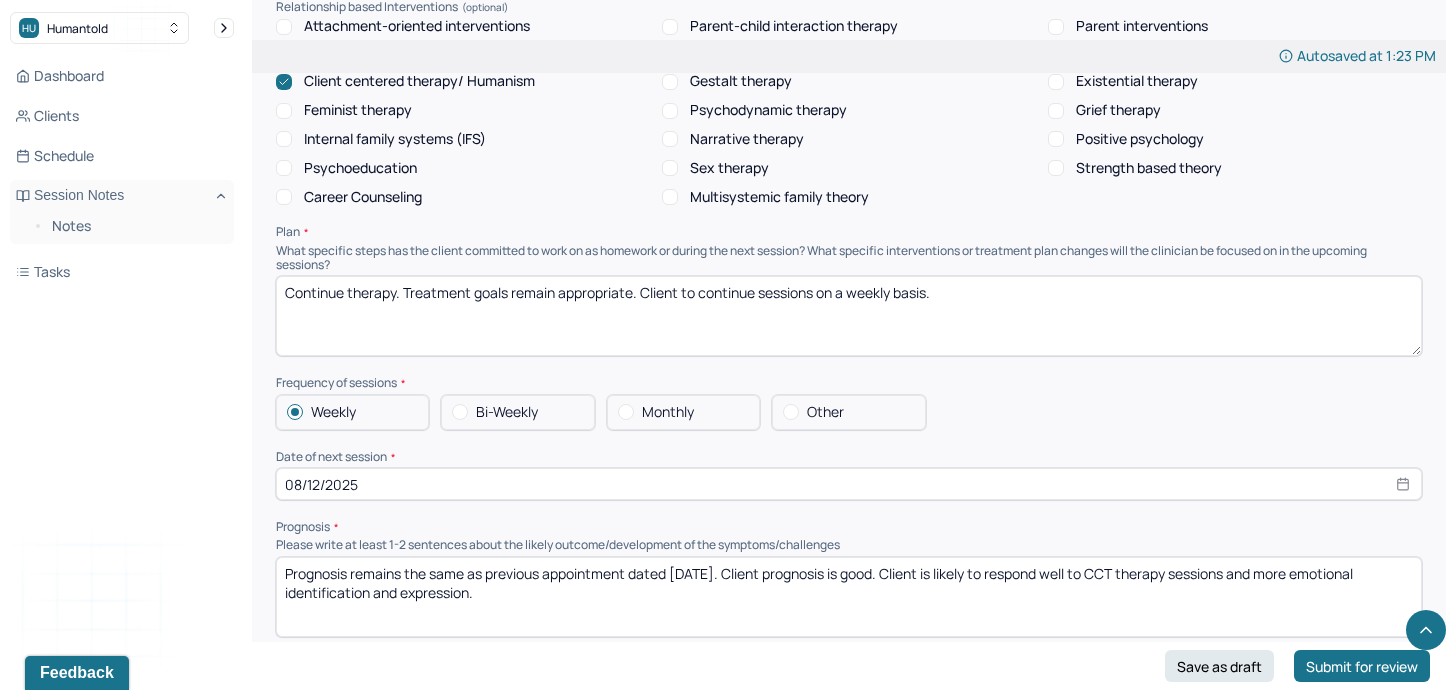 scroll, scrollTop: 0, scrollLeft: 0, axis: both 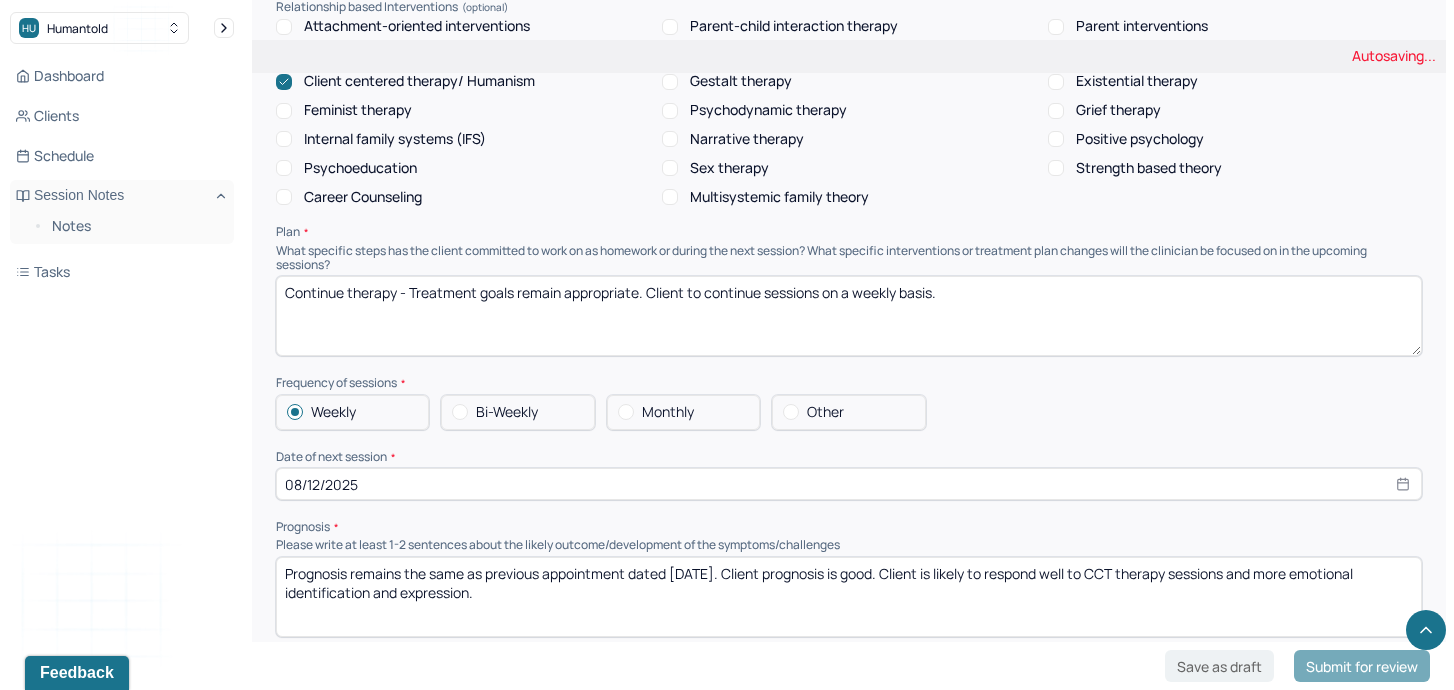 click on "Continue therapy. Treatment goals remain appropriate. Client to continue sessions on a weekly basis." at bounding box center (849, 316) 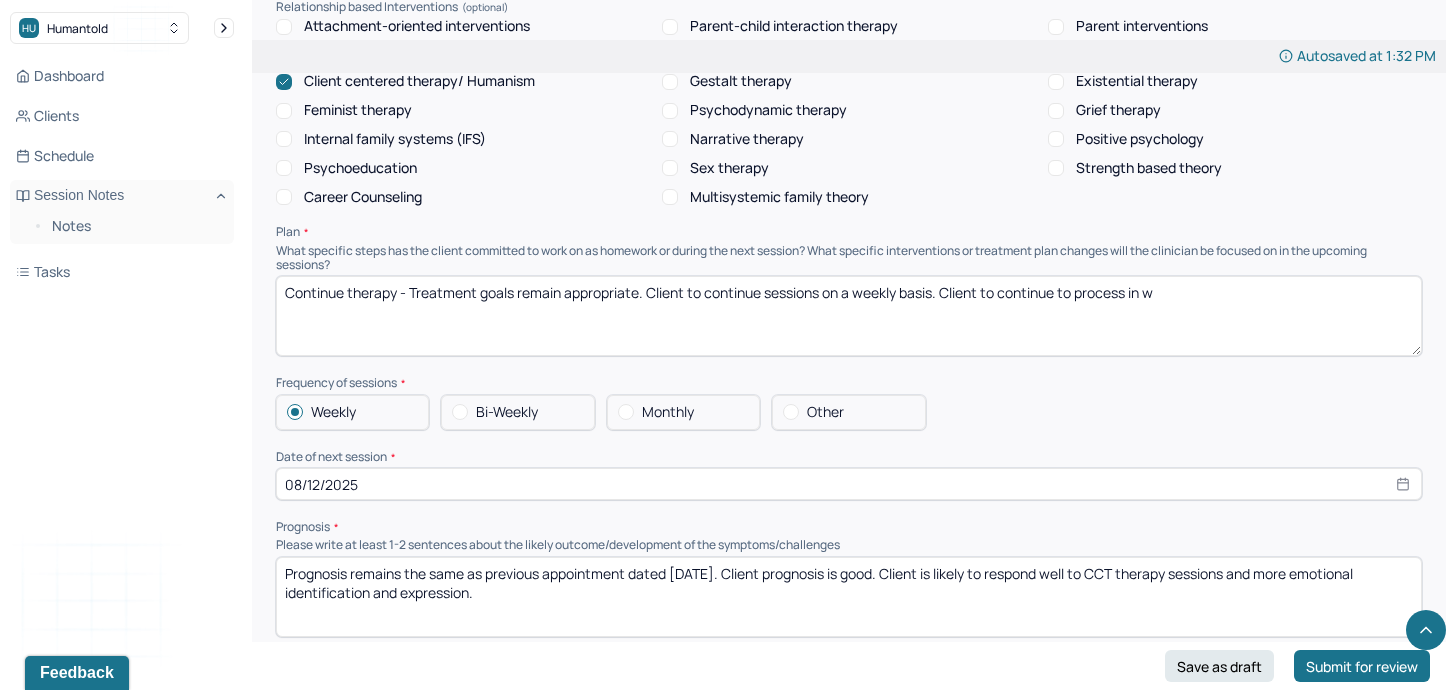 drag, startPoint x: 1171, startPoint y: 238, endPoint x: 946, endPoint y: 237, distance: 225.00223 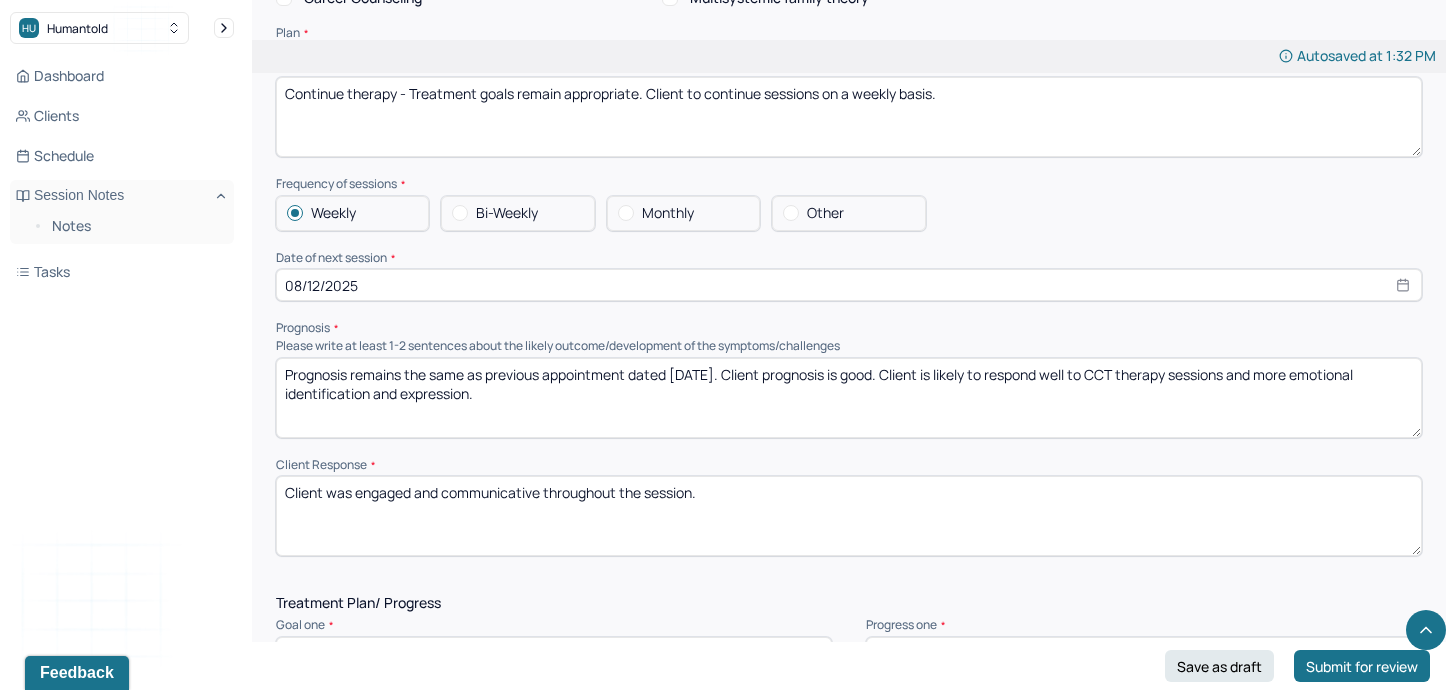 scroll, scrollTop: 1933, scrollLeft: 0, axis: vertical 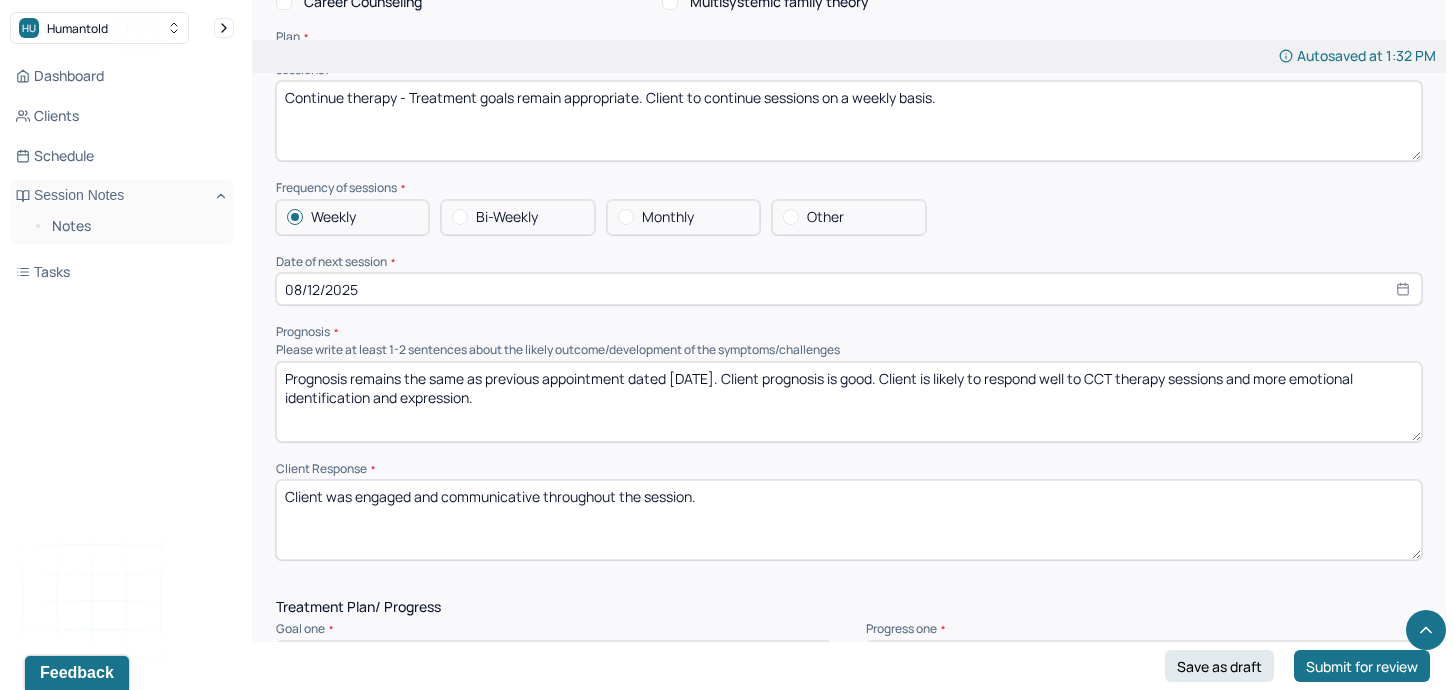 type on "Continue therapy - Treatment goals remain appropriate. Client to continue sessions on a weekly basis." 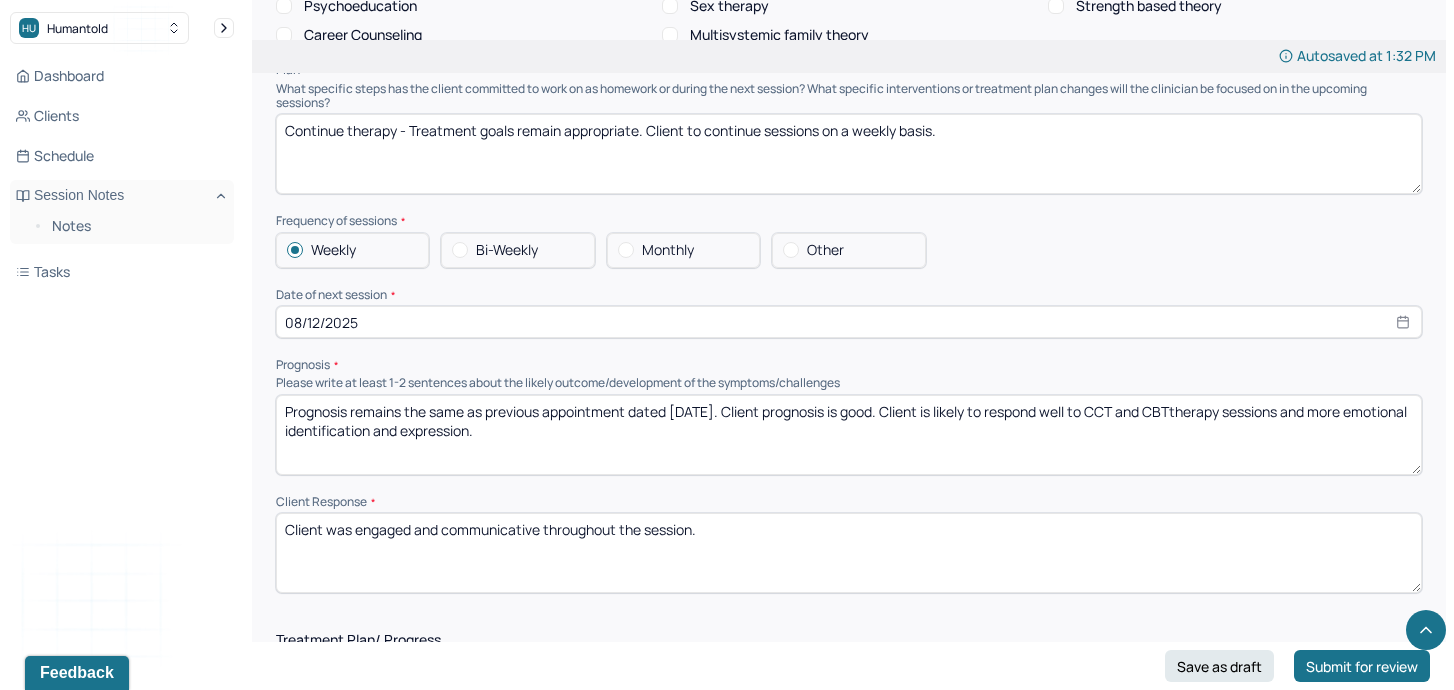 scroll, scrollTop: 2115, scrollLeft: 0, axis: vertical 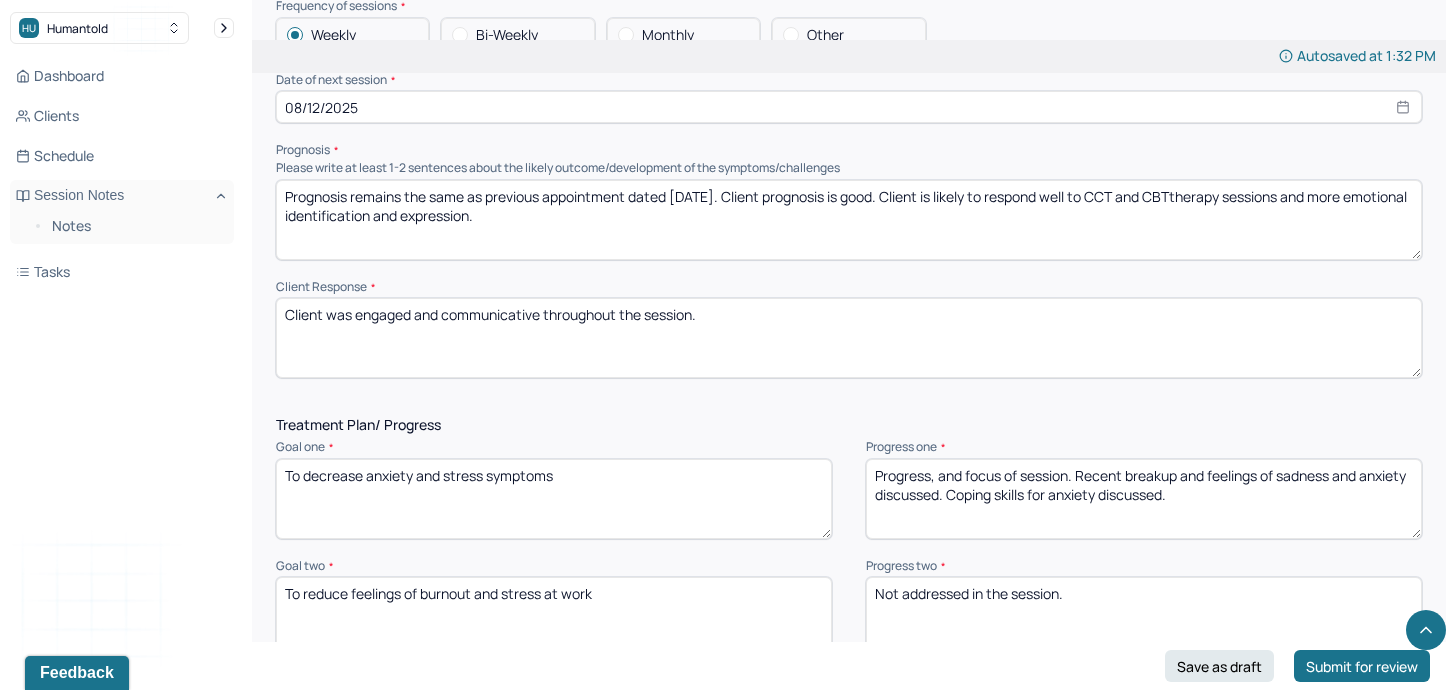type on "Prognosis remains the same as previous appointment dated [DATE]. Client prognosis is good. Client is likely to respond well to CCT and CBTtherapy sessions and more emotional identification and expression." 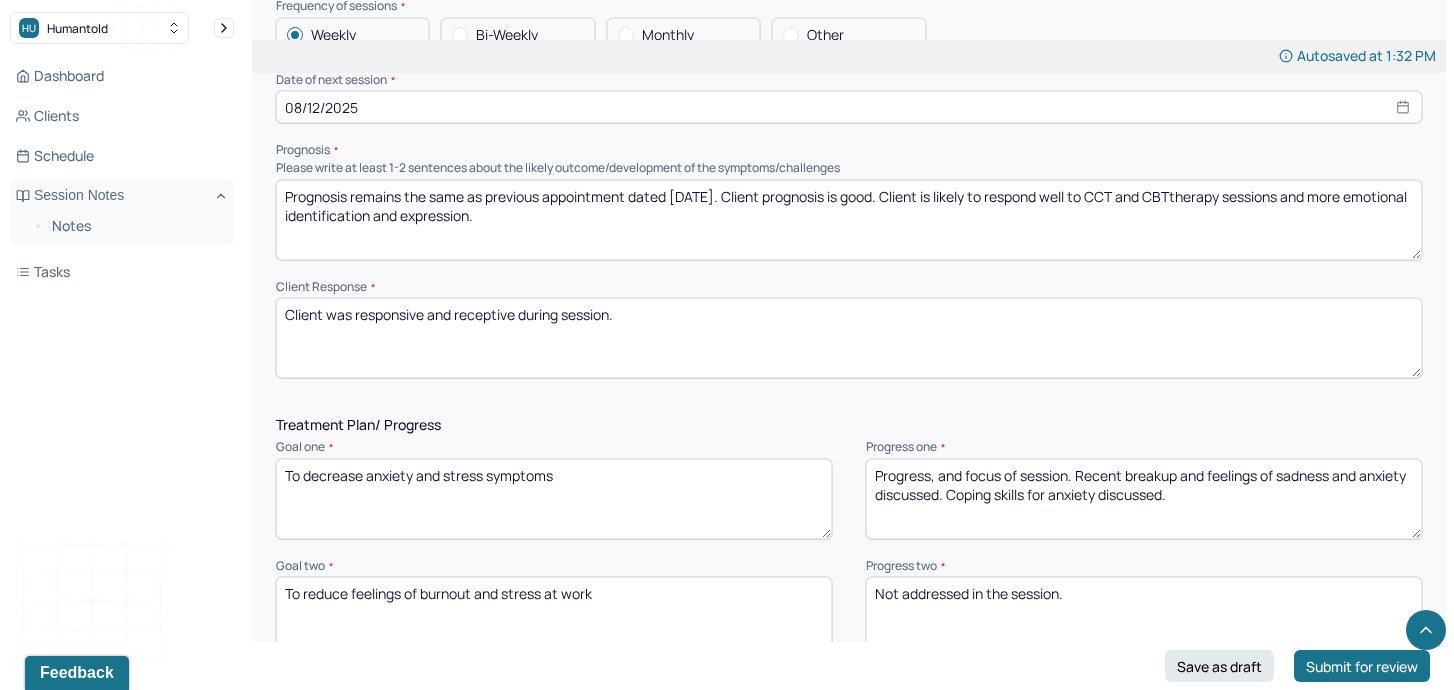 scroll, scrollTop: 2311, scrollLeft: 0, axis: vertical 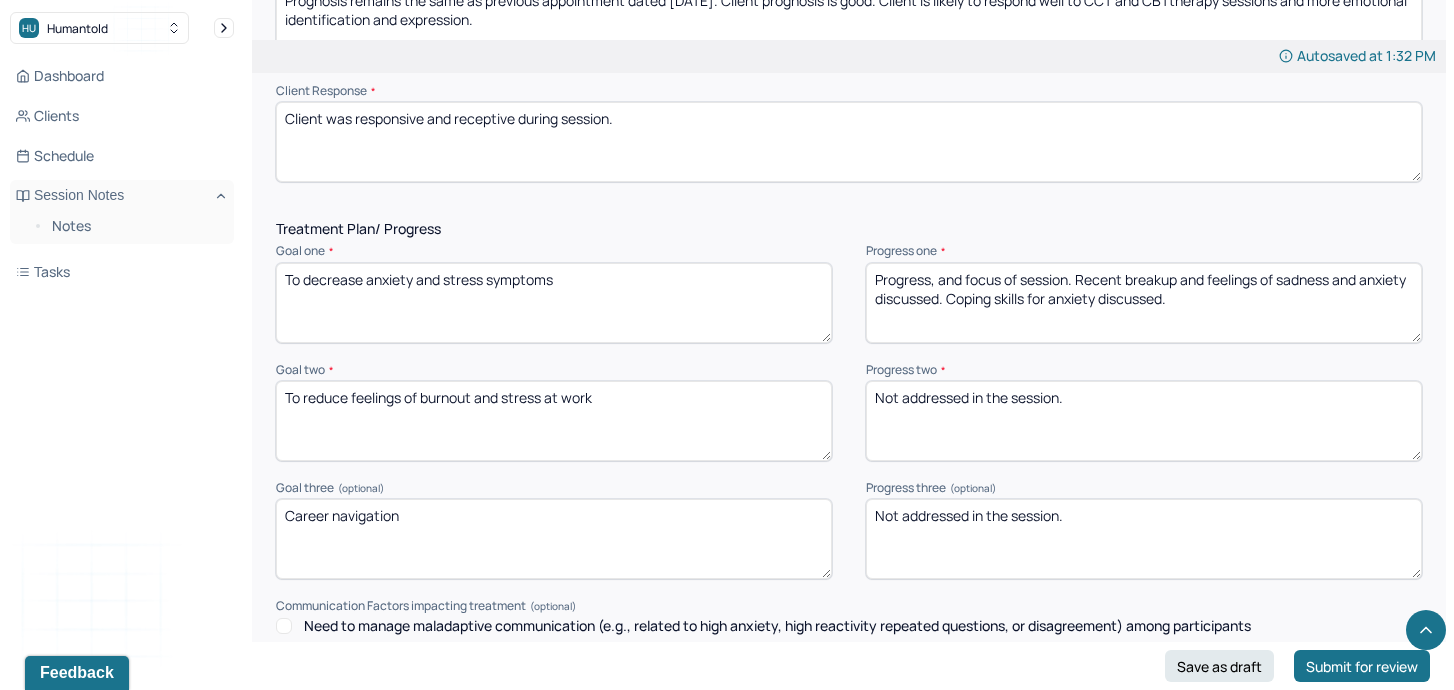 type on "Client was responsive and receptive during session." 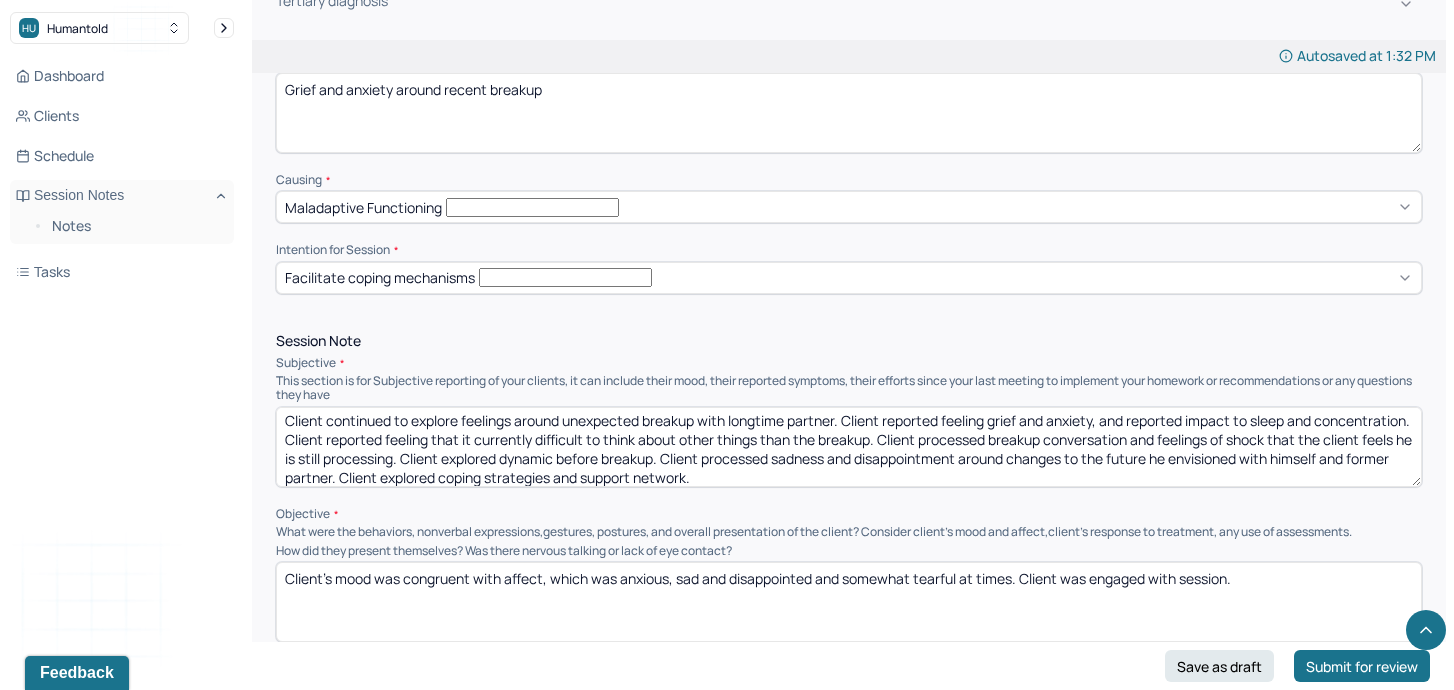 scroll, scrollTop: 741, scrollLeft: 0, axis: vertical 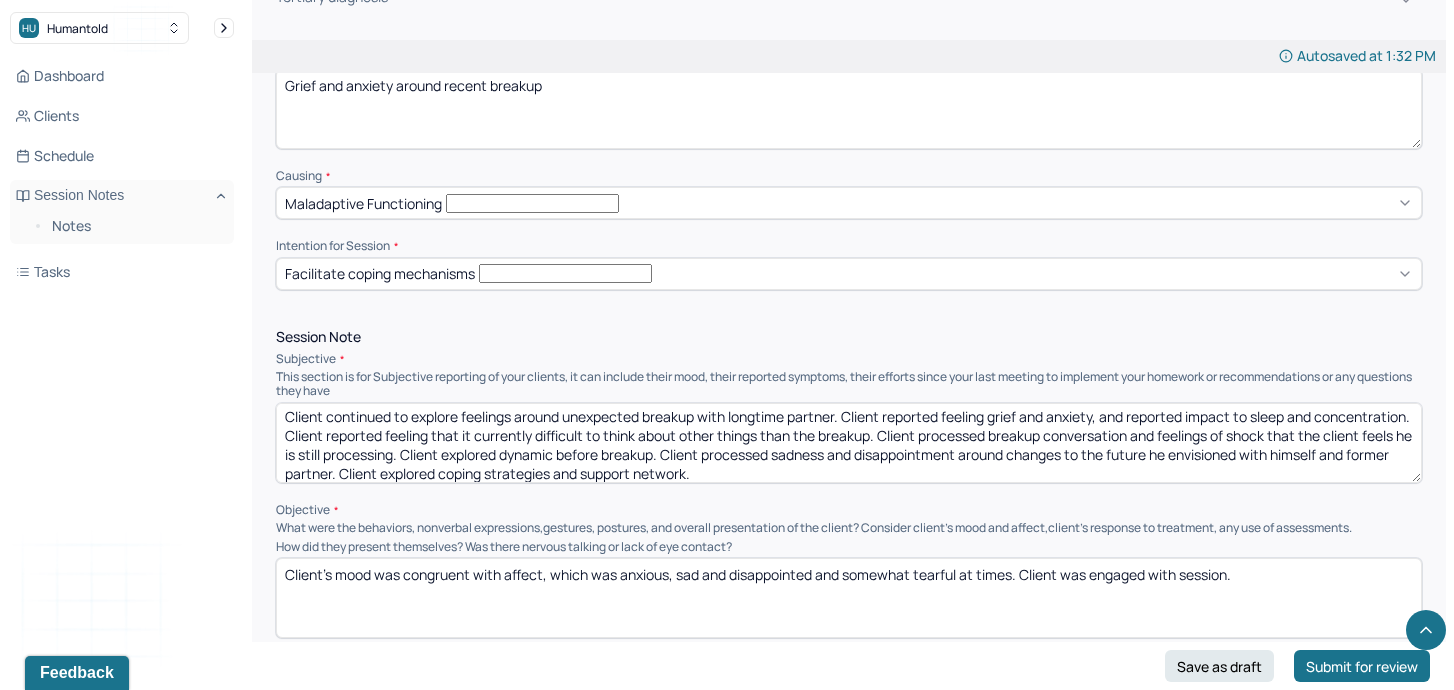 type on "Progress. Client discussed feelings of frustration towards his job." 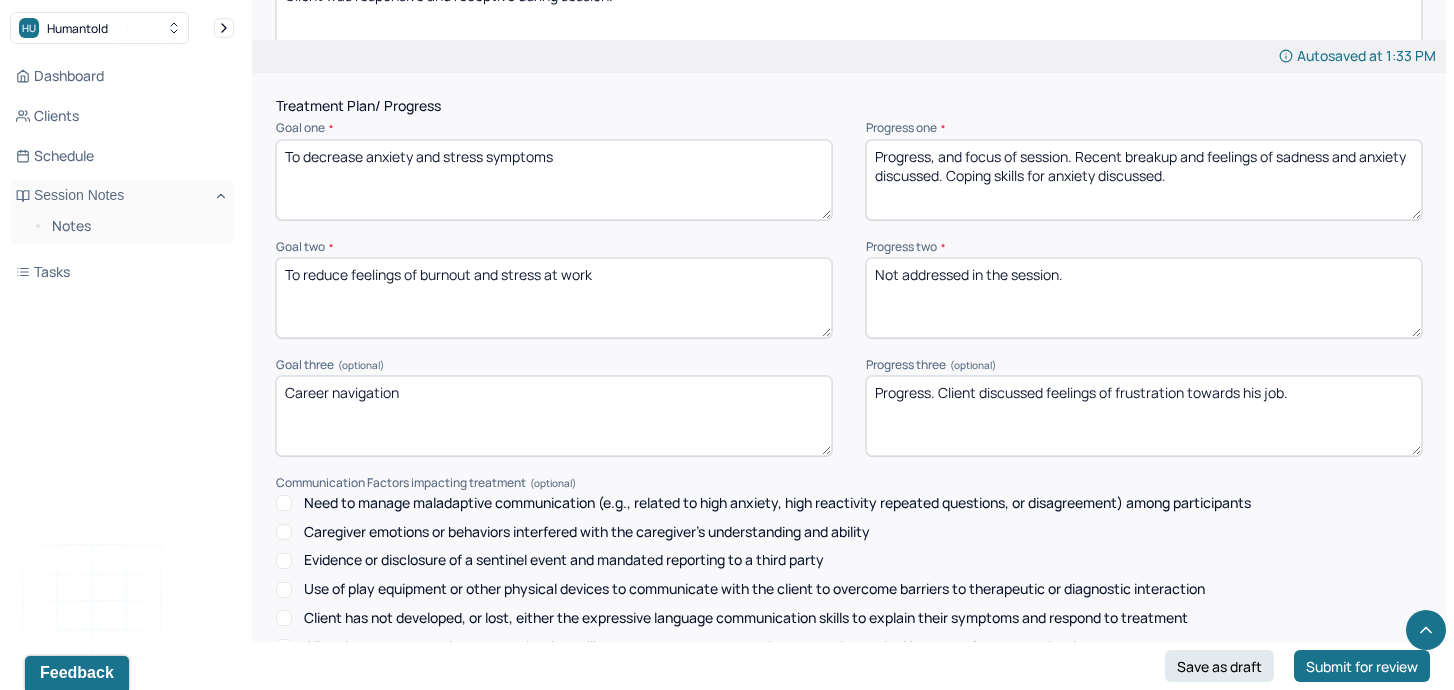 scroll, scrollTop: 2390, scrollLeft: 0, axis: vertical 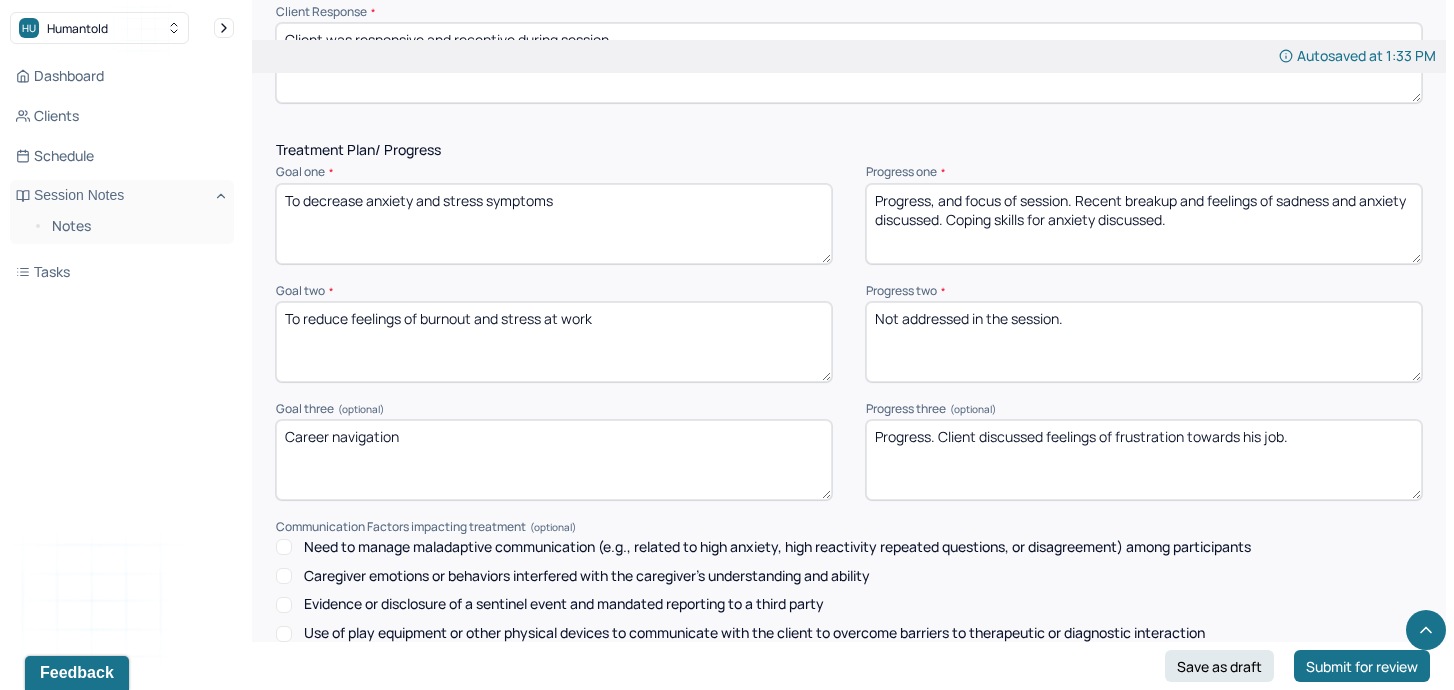 type on "Client continued to explore feelings around unexpected breakup with longtime partner. Client reported feeling grief and anxiety, and reported impact to sleep and concentration, which is causing a feeling of frustration towards his job. Client reported feeling that it currently difficult to think about other things than the breakup. Client processed breakup conversation and feelings of shock that the client feels he is still processing. Client explored dynamic before breakup. Client processed sadness and disappointment around changes to the future he envisioned with himself and former partner. Client explored coping strategies and support network." 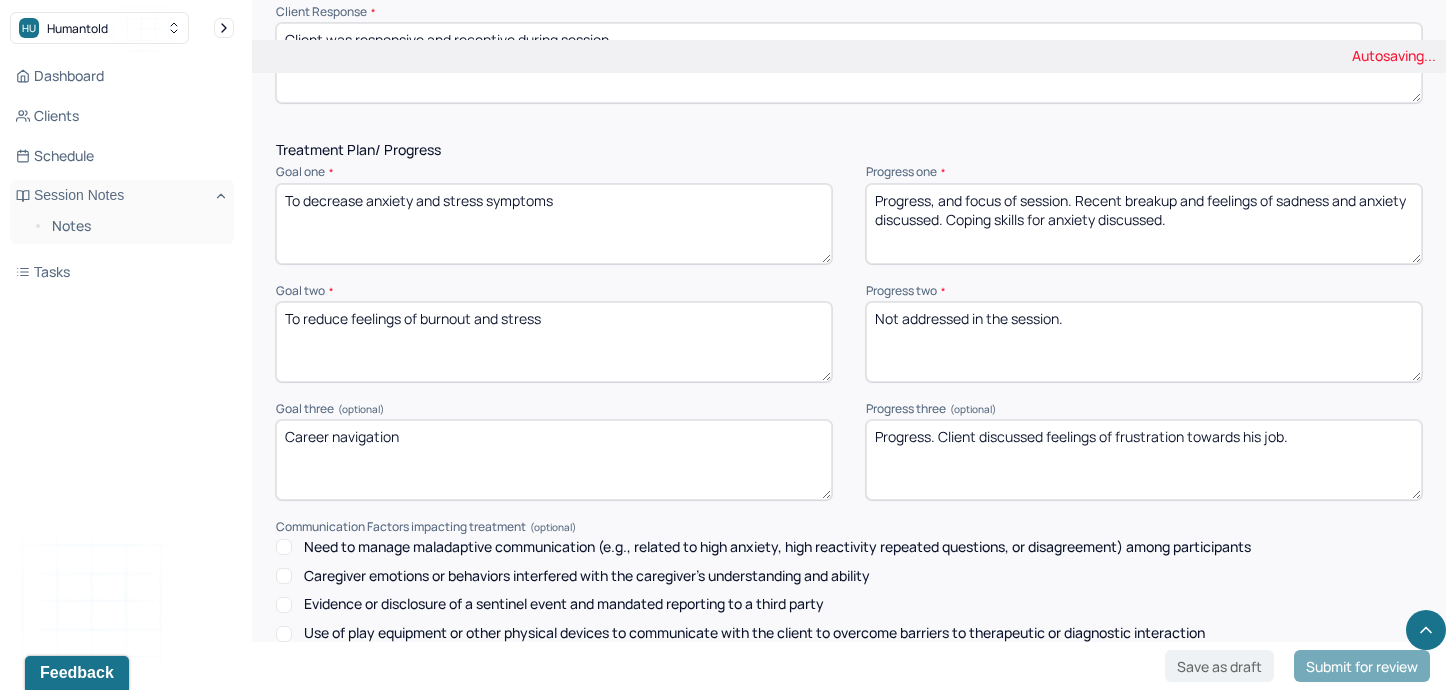 type on "To reduce feelings of burnout and stress" 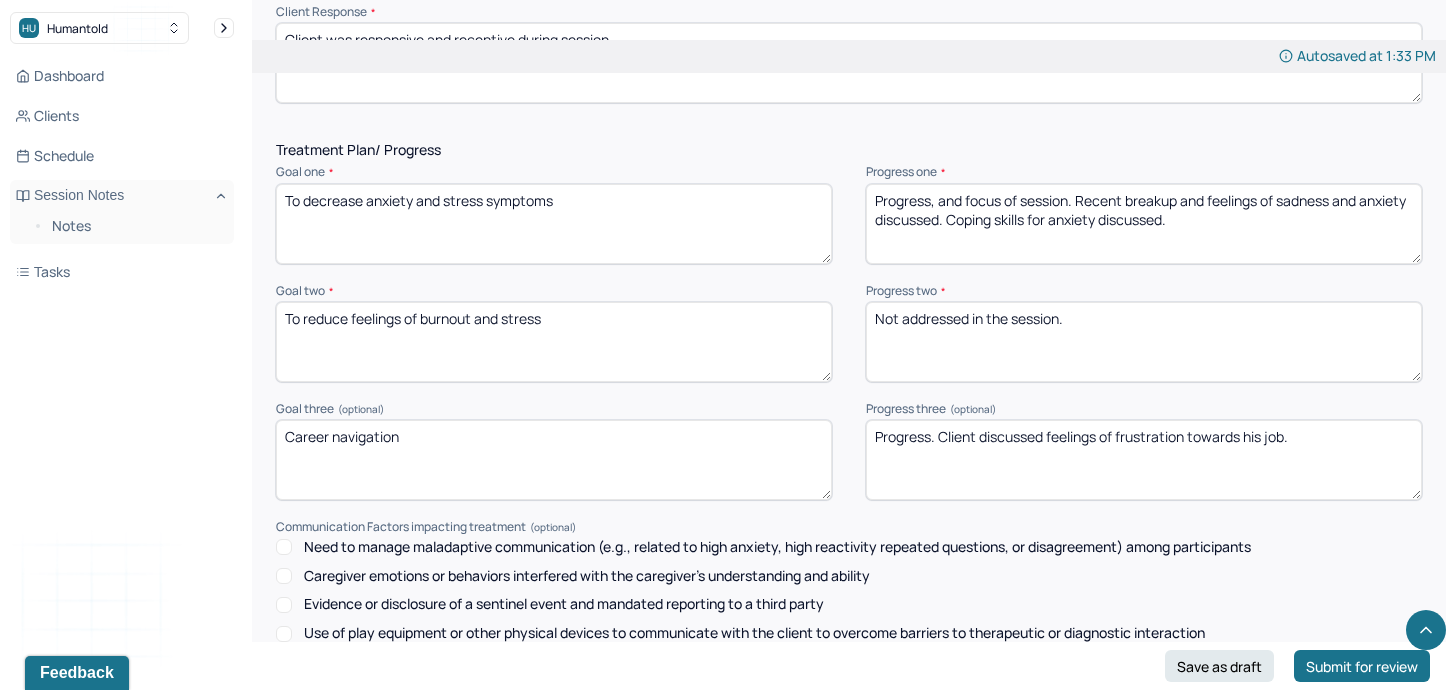 drag, startPoint x: 1097, startPoint y: 265, endPoint x: 816, endPoint y: 243, distance: 281.8599 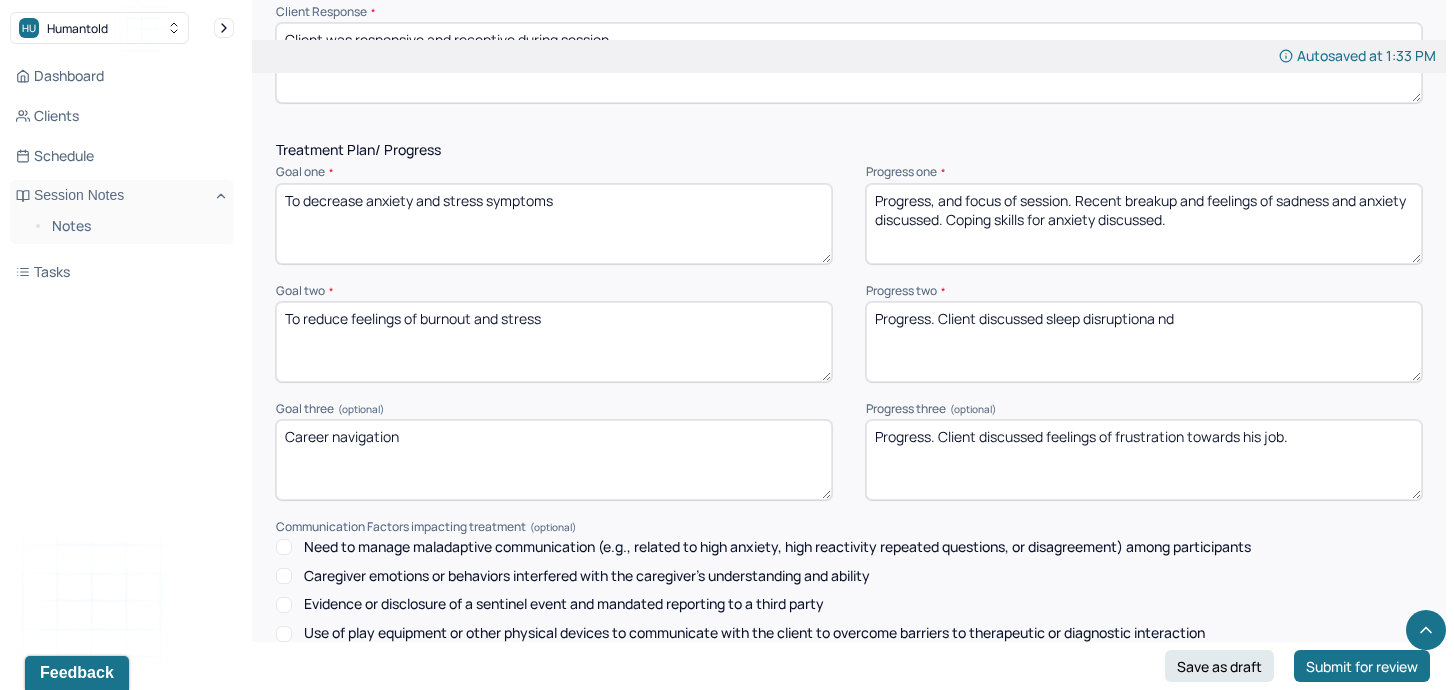 drag, startPoint x: 1194, startPoint y: 262, endPoint x: 1051, endPoint y: 263, distance: 143.0035 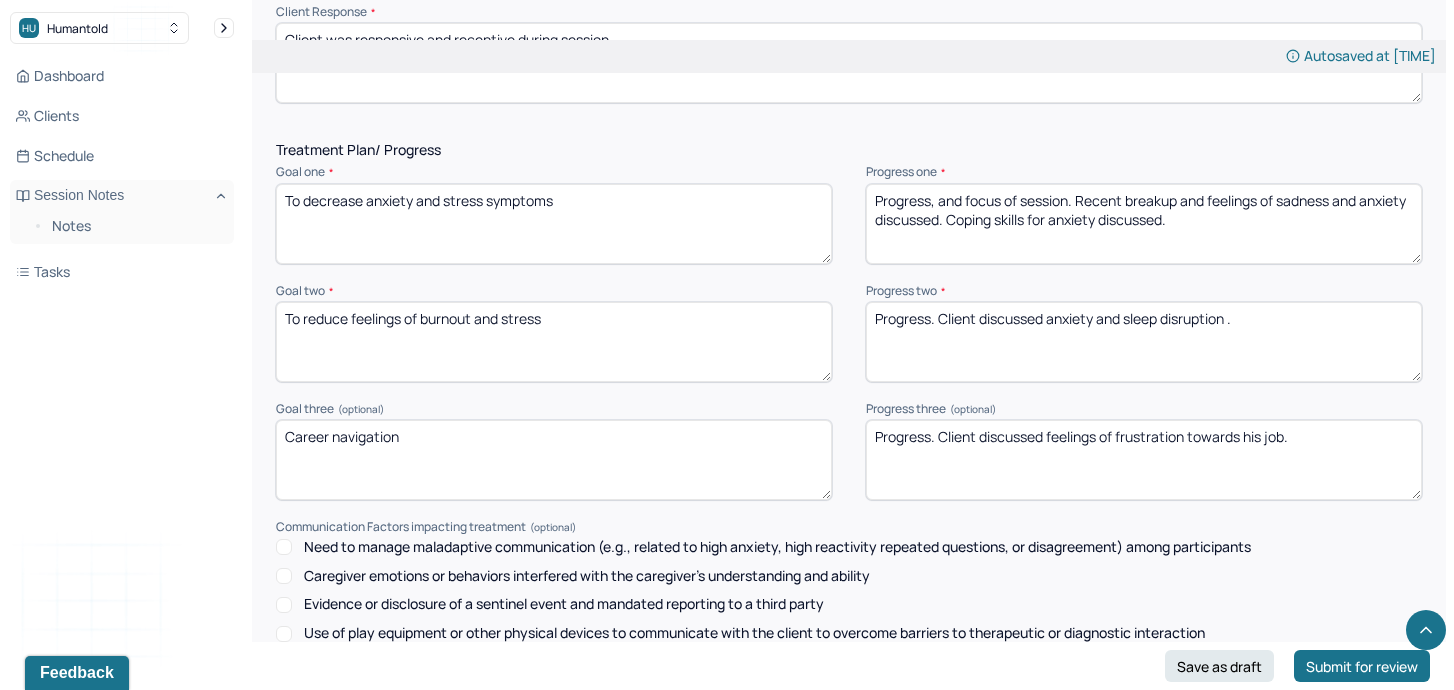 drag, startPoint x: 1179, startPoint y: 158, endPoint x: 1164, endPoint y: 158, distance: 15 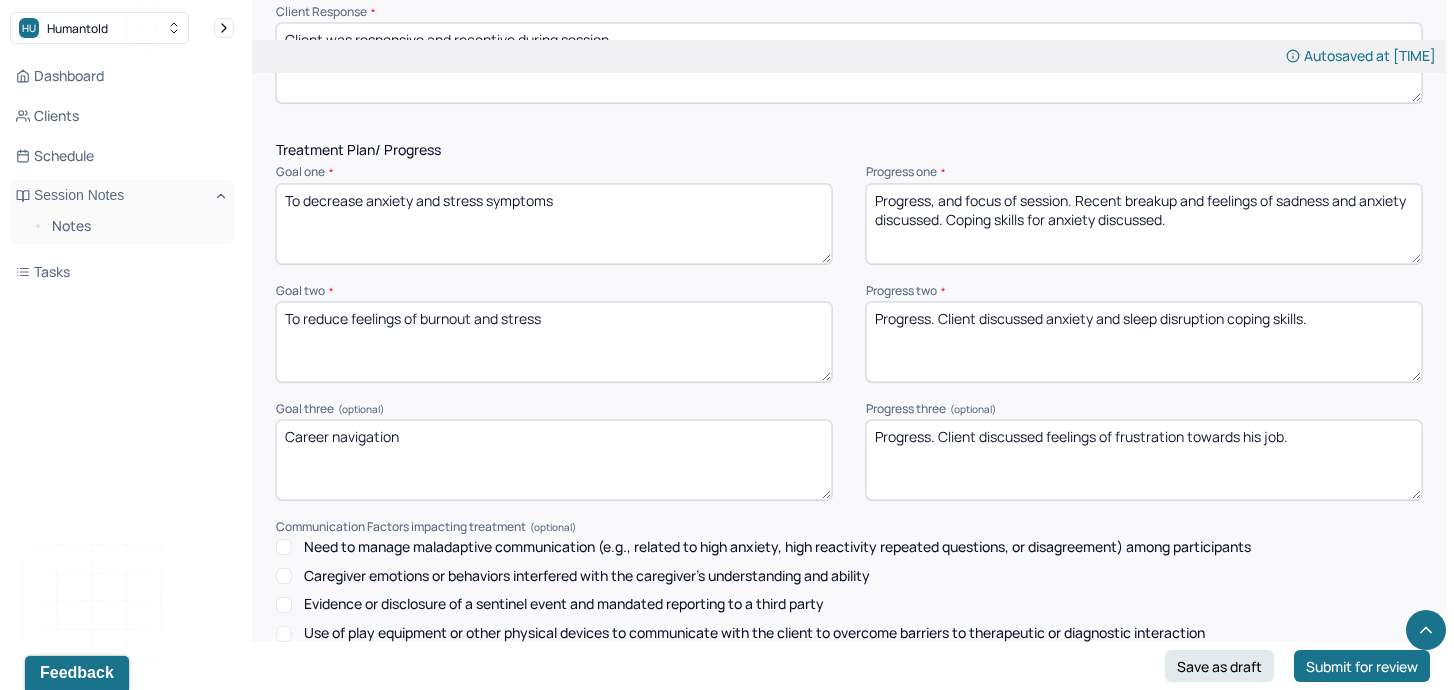 type on "Progress. Client discussed anxiety and sleep disruption coping skills." 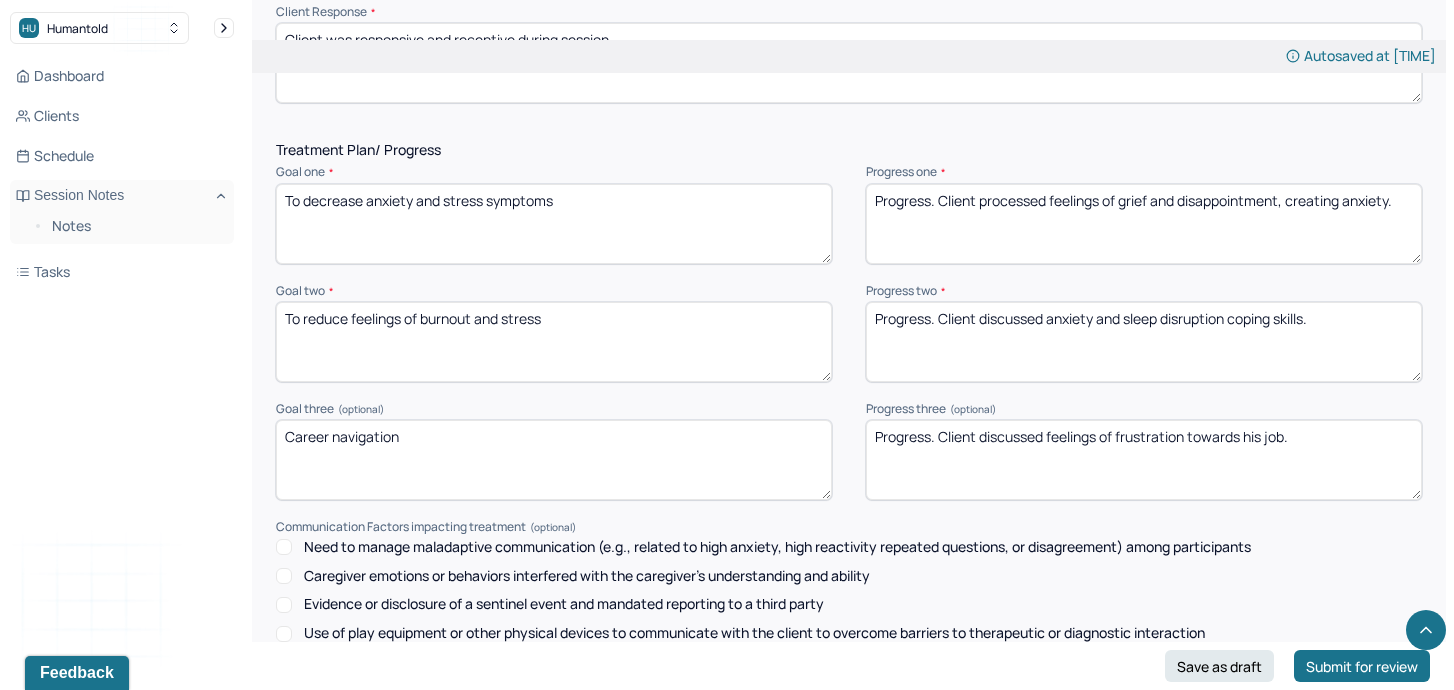 scroll, scrollTop: 2673, scrollLeft: 0, axis: vertical 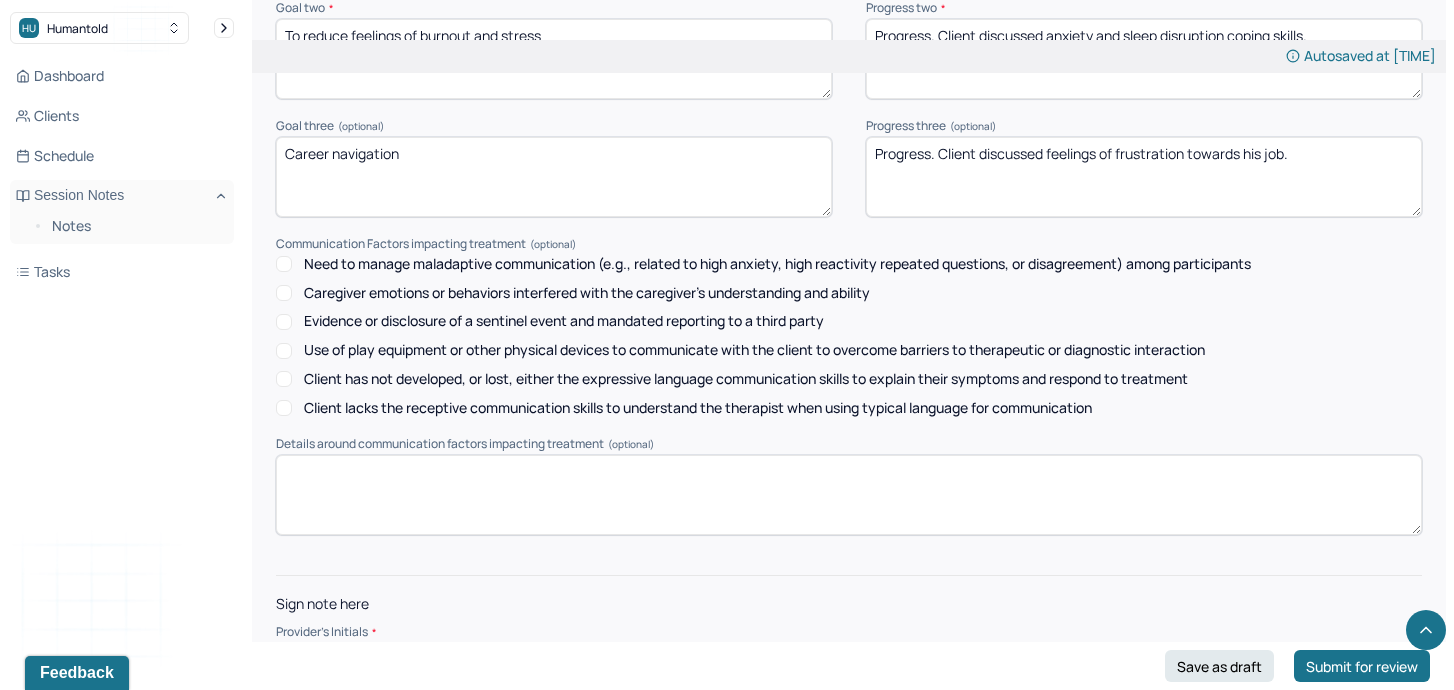 type on "Progress. Client processed feelings of grief and disappointment, creating anxiety." 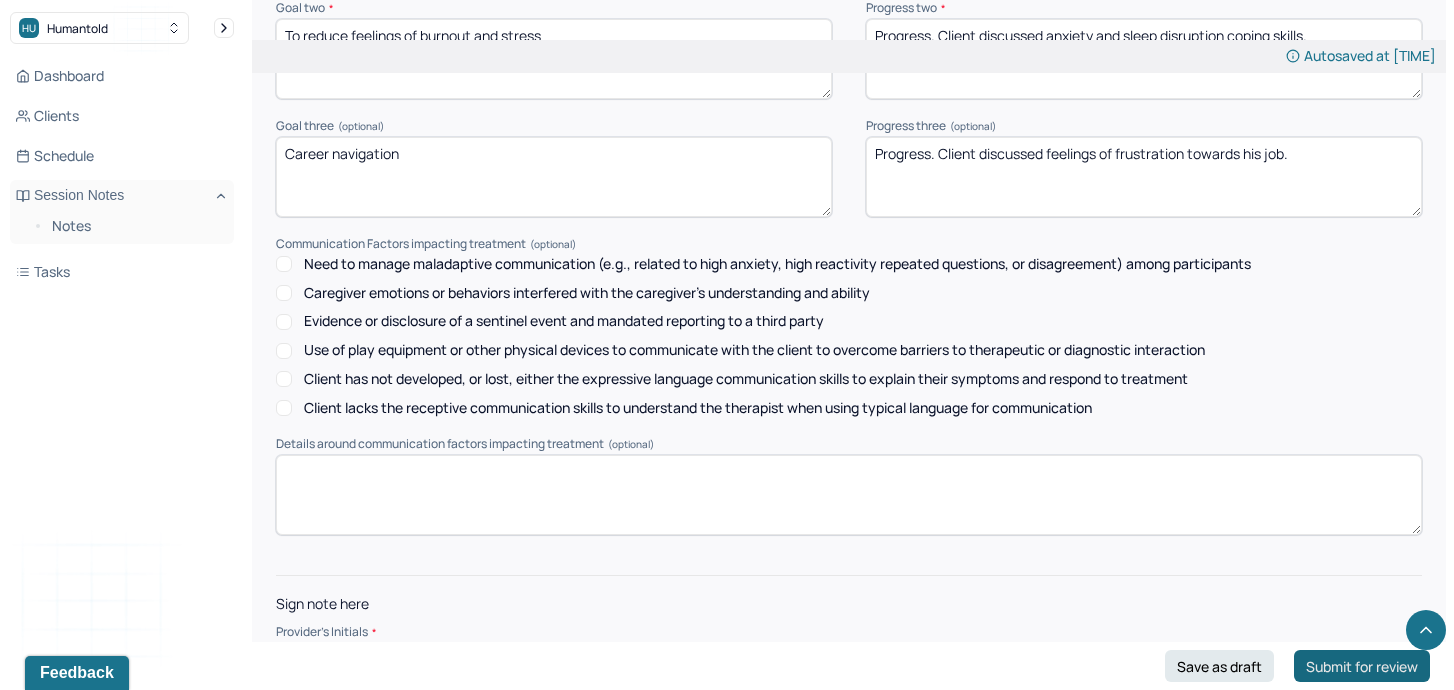 type on "MW" 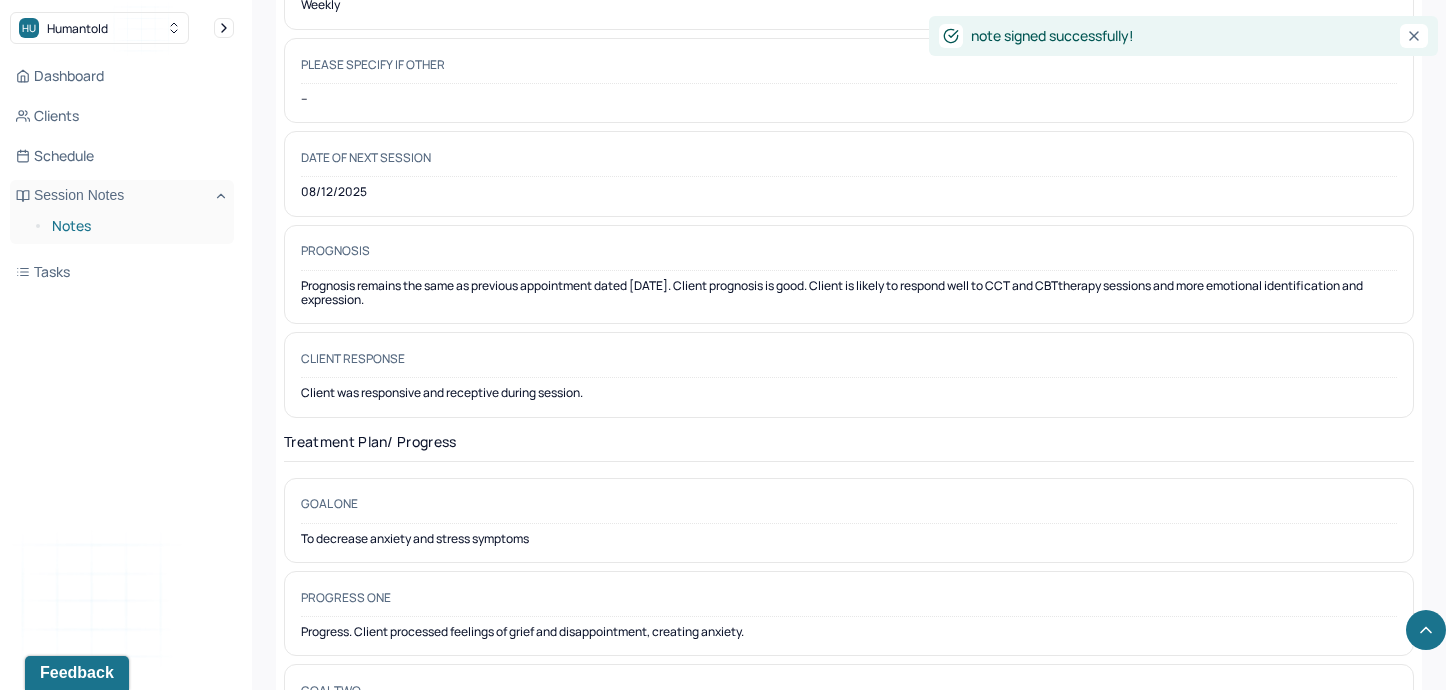 click on "Notes" at bounding box center [135, 226] 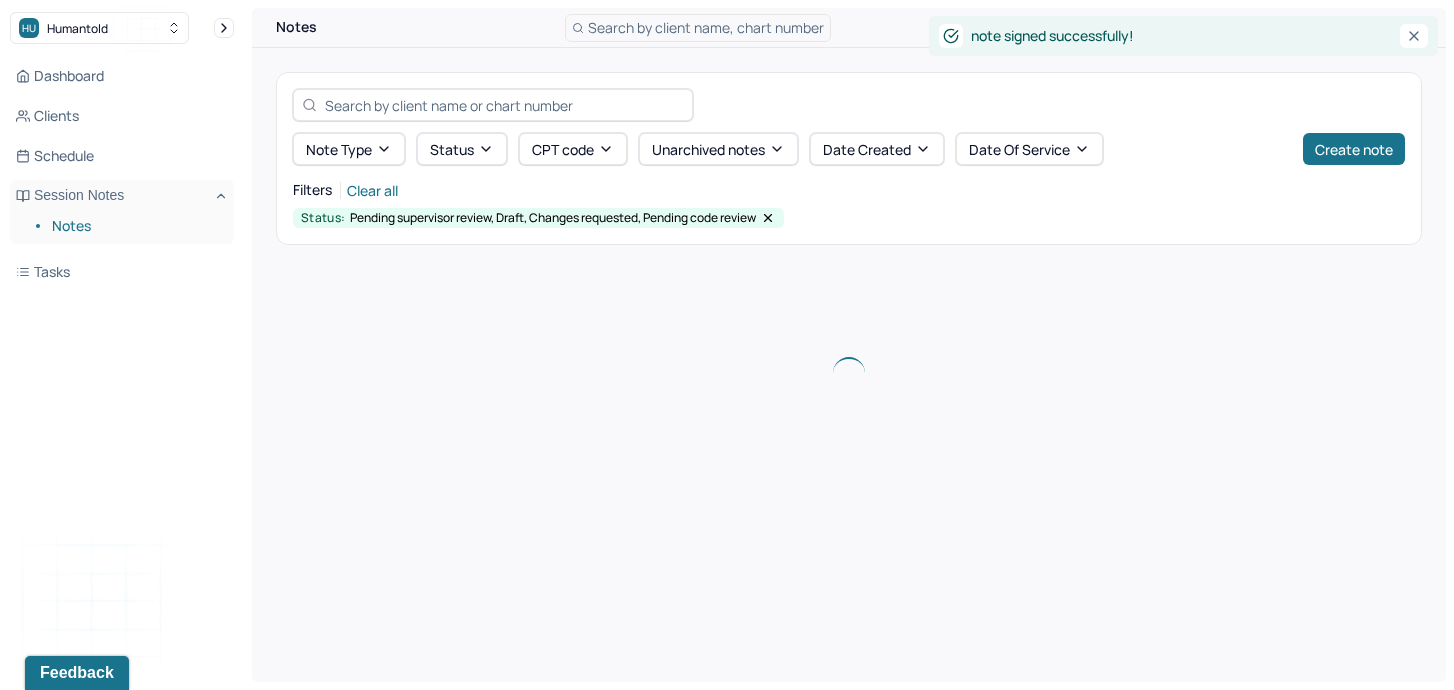 scroll, scrollTop: 0, scrollLeft: 0, axis: both 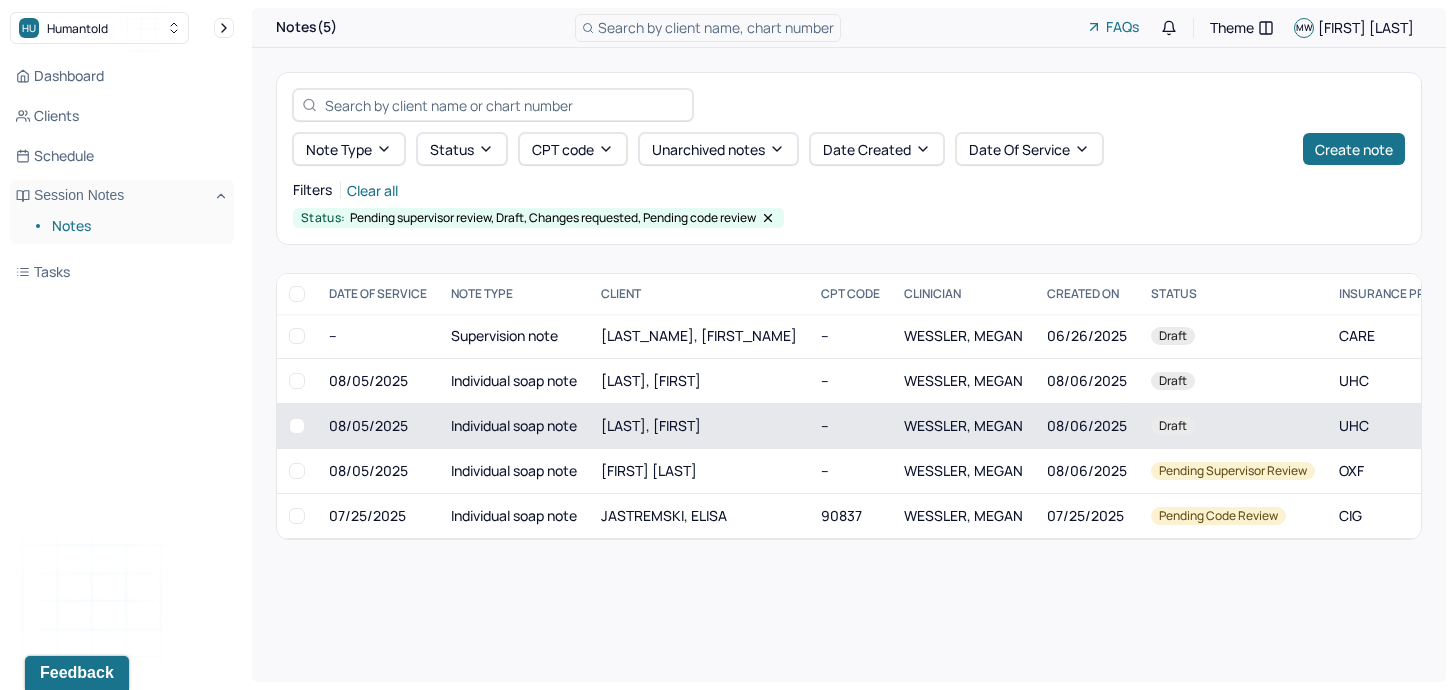 click on "[LAST], [FIRST]" at bounding box center (699, 426) 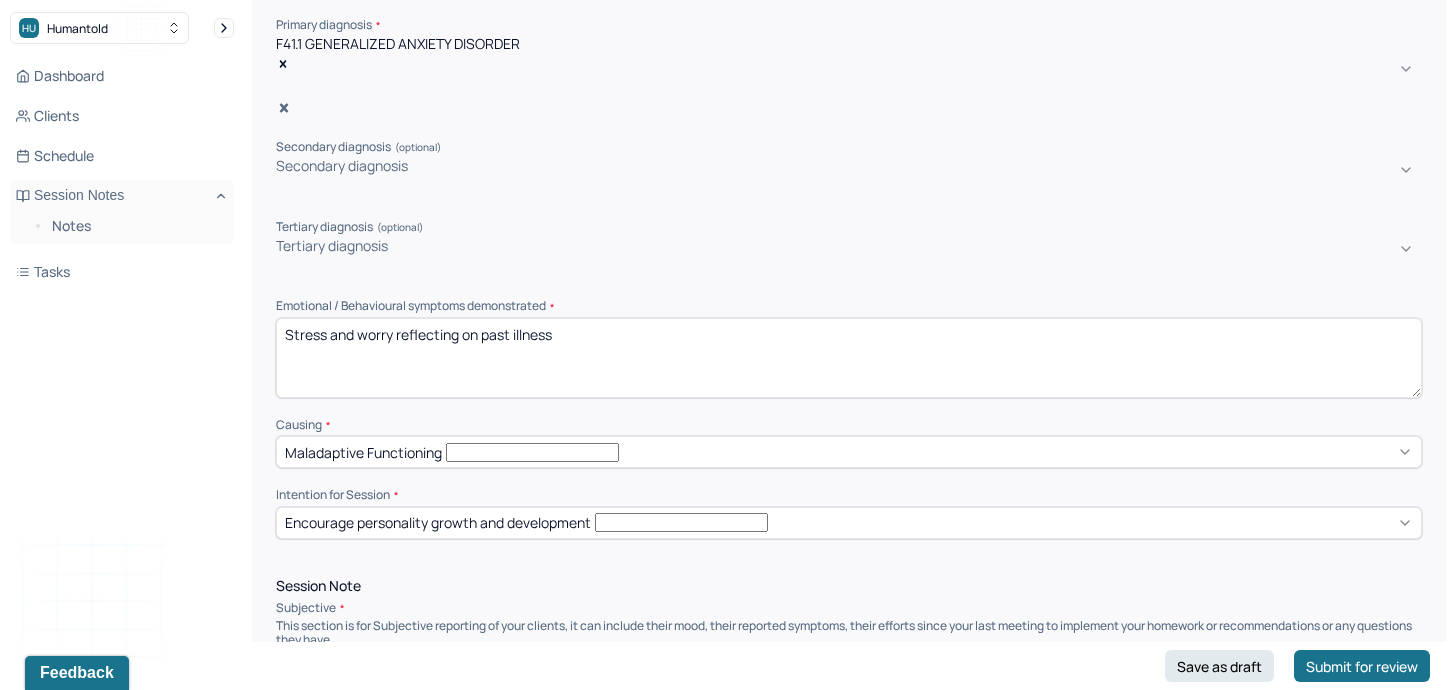 scroll, scrollTop: 493, scrollLeft: 0, axis: vertical 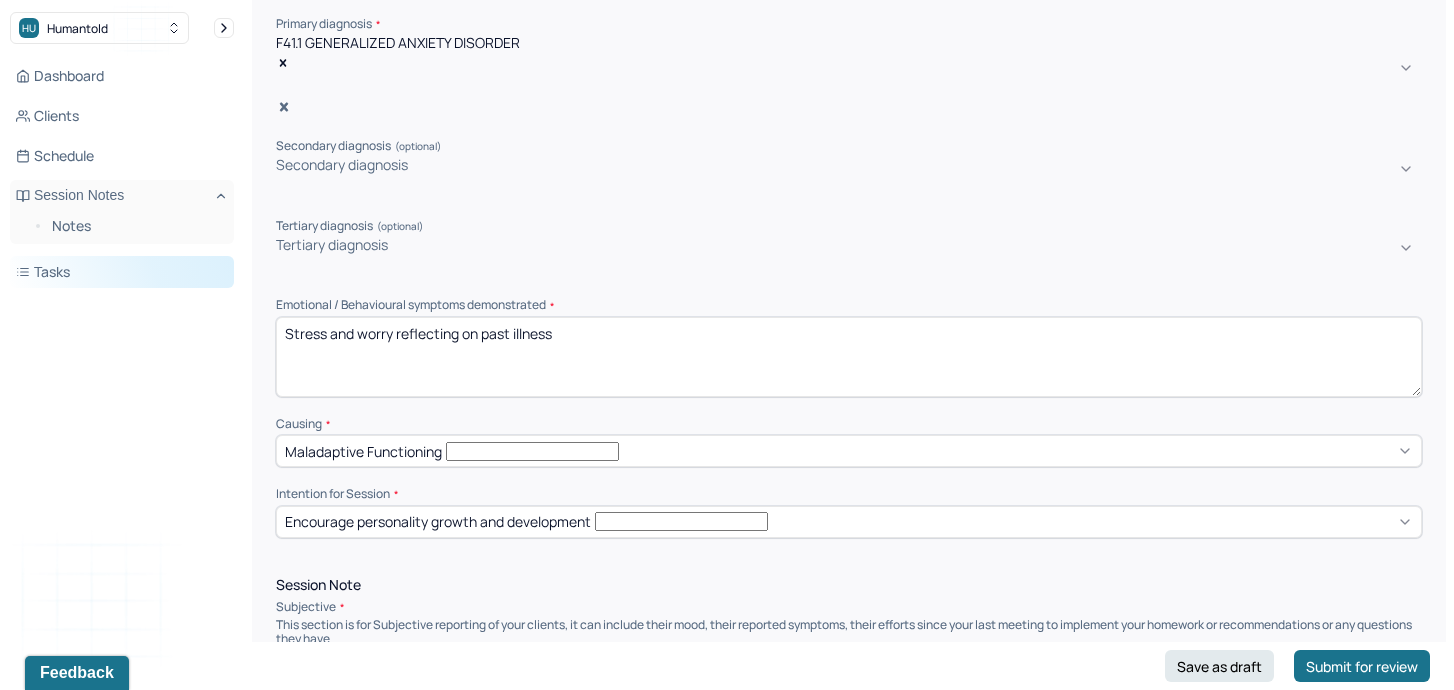 drag, startPoint x: 595, startPoint y: 284, endPoint x: 206, endPoint y: 266, distance: 389.41623 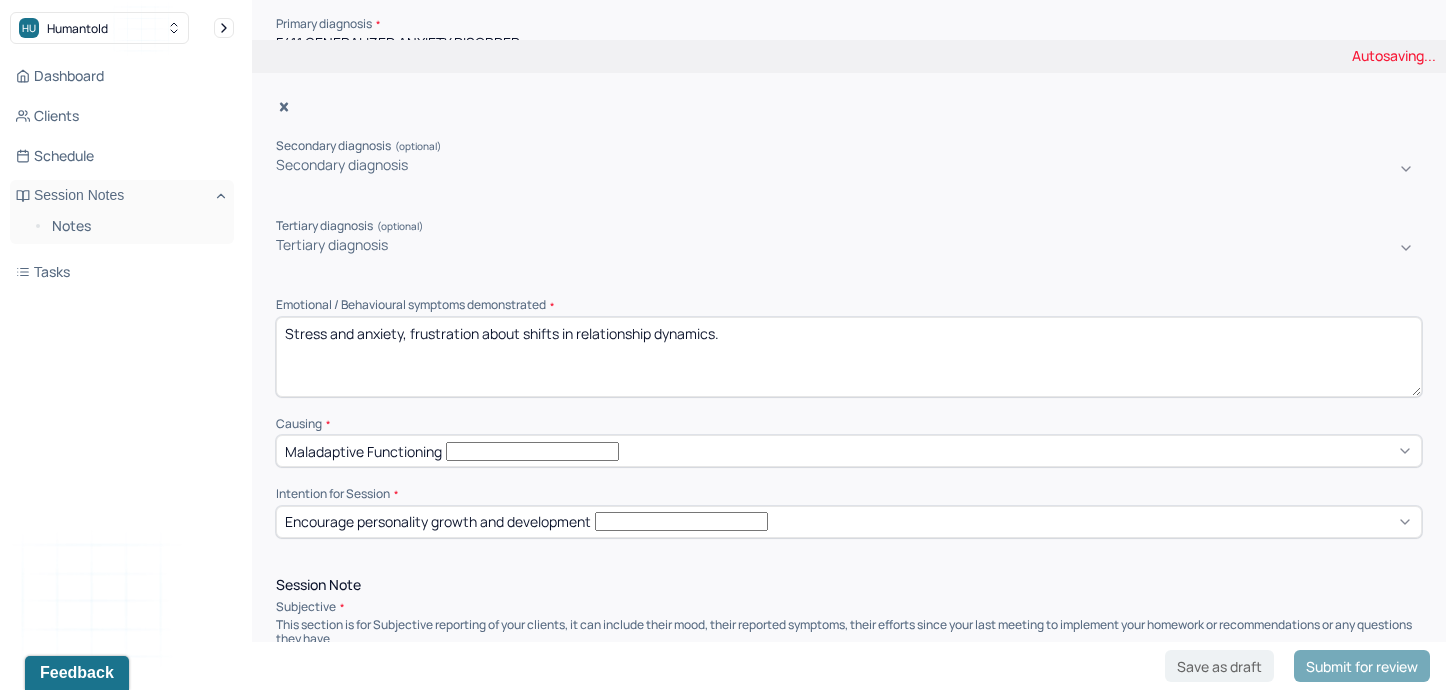 type on "Stress and anxiety, frustration about shifts in relationship dynamics." 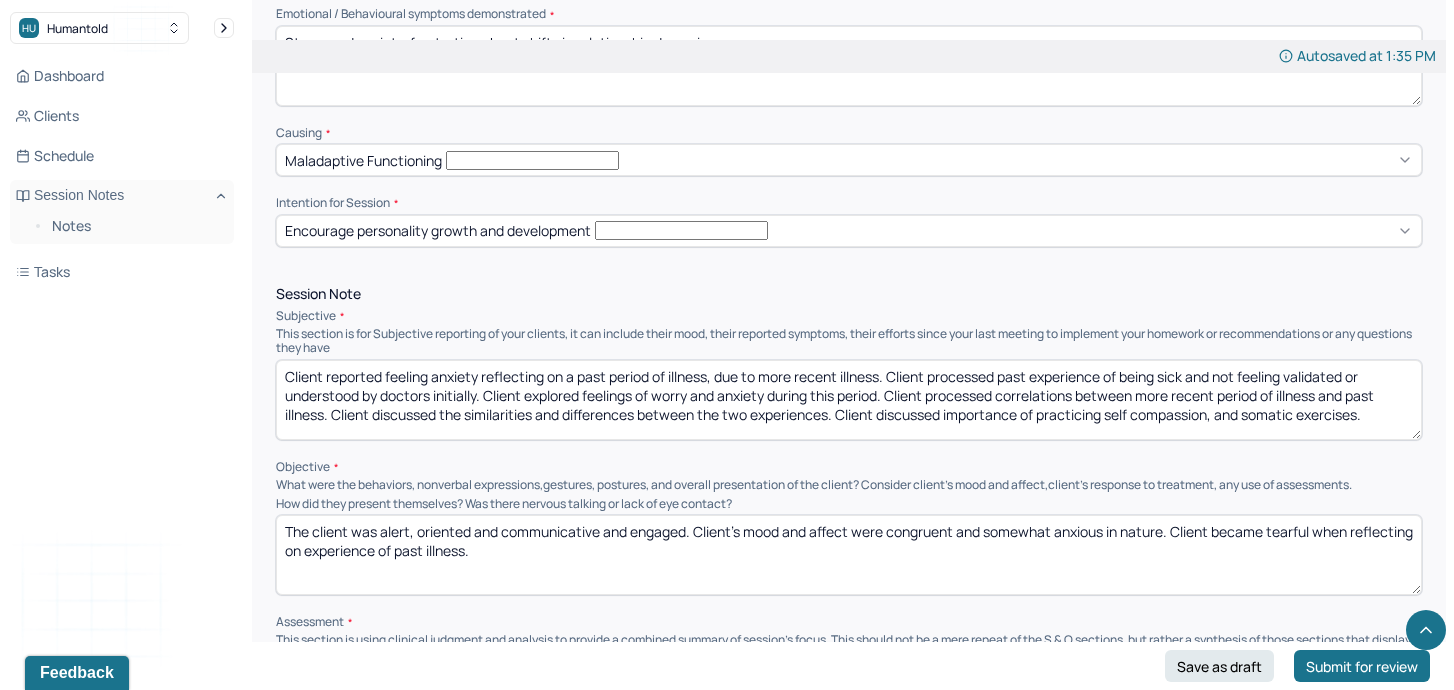 scroll, scrollTop: 782, scrollLeft: 0, axis: vertical 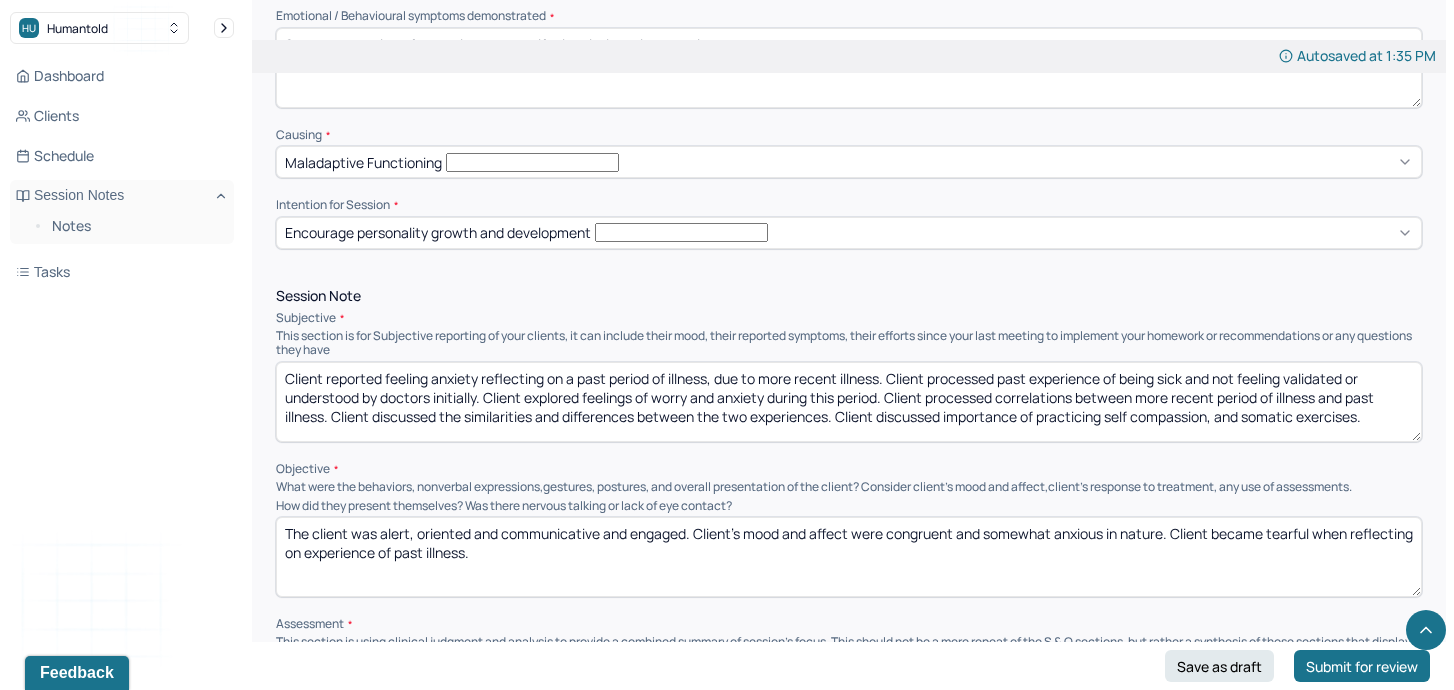click on "Encourage personality growth and development" at bounding box center [849, 233] 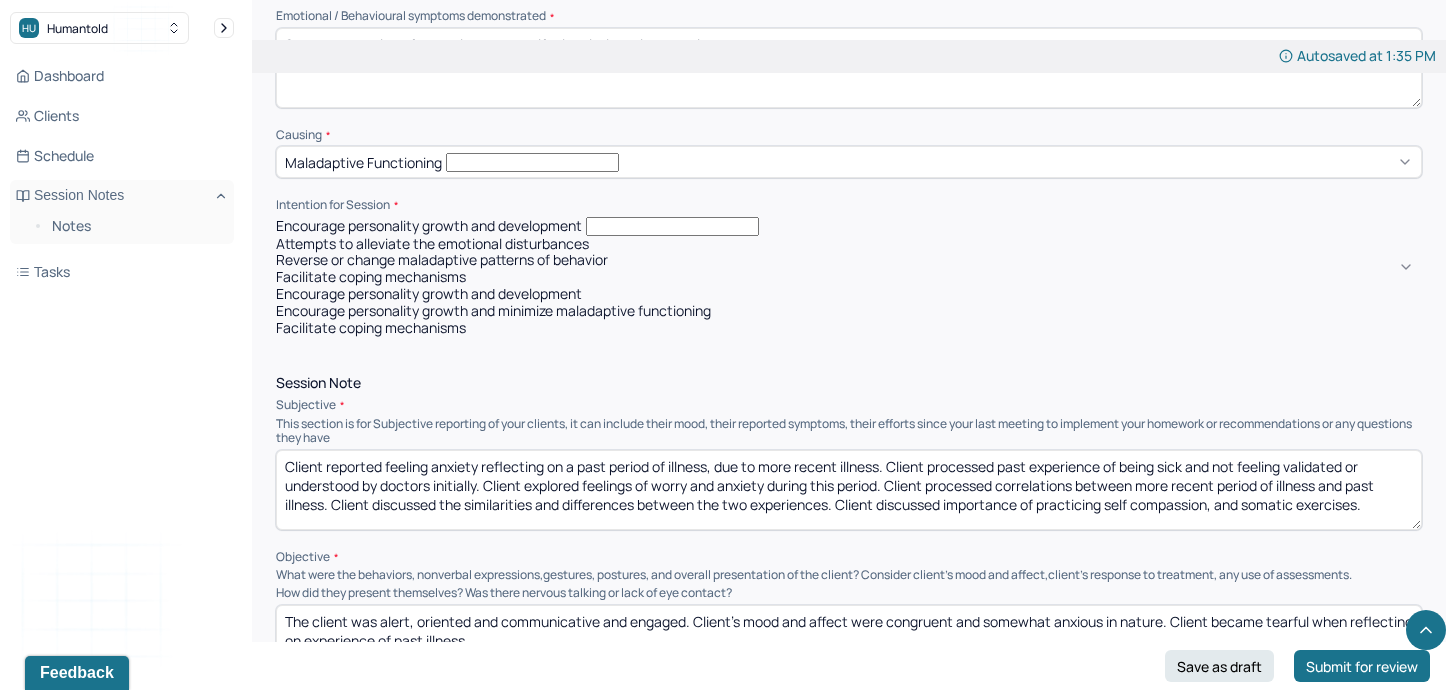 click on "Facilitate coping mechanisms" at bounding box center (849, 328) 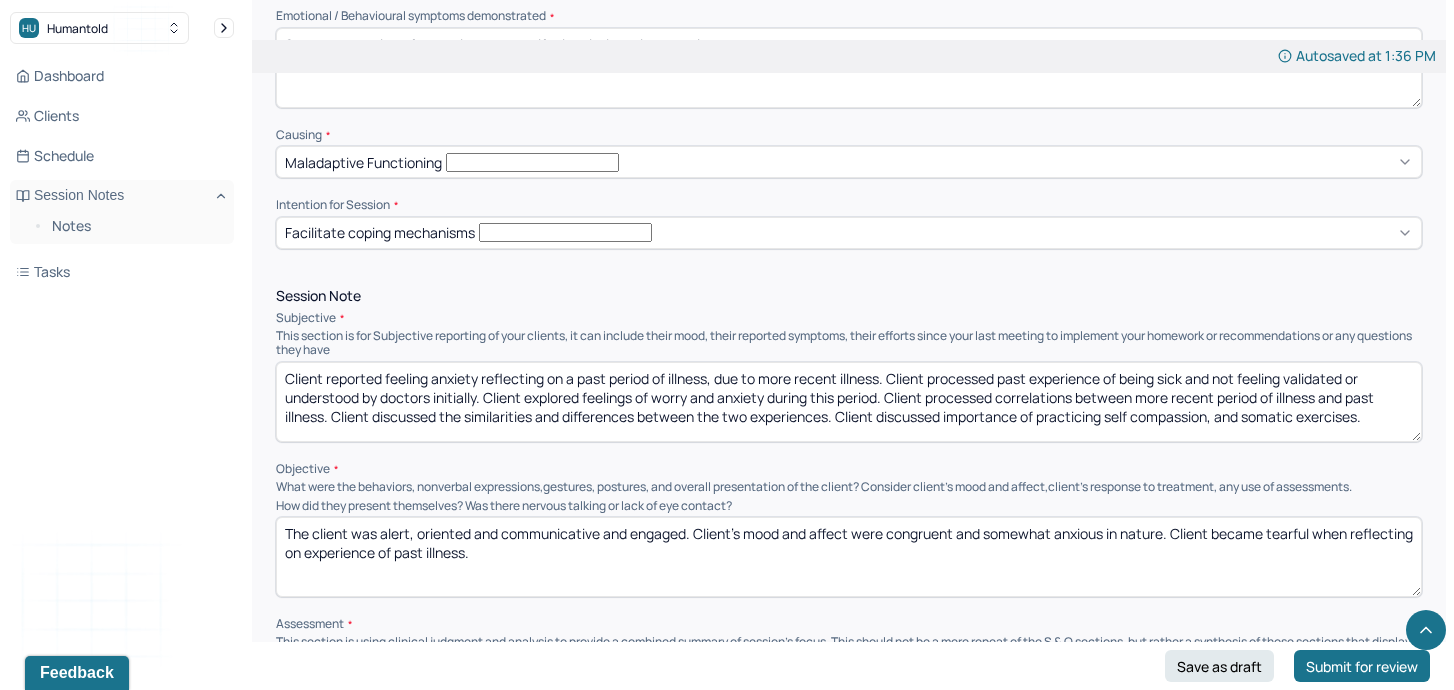 drag, startPoint x: 1386, startPoint y: 354, endPoint x: 146, endPoint y: 302, distance: 1241.0898 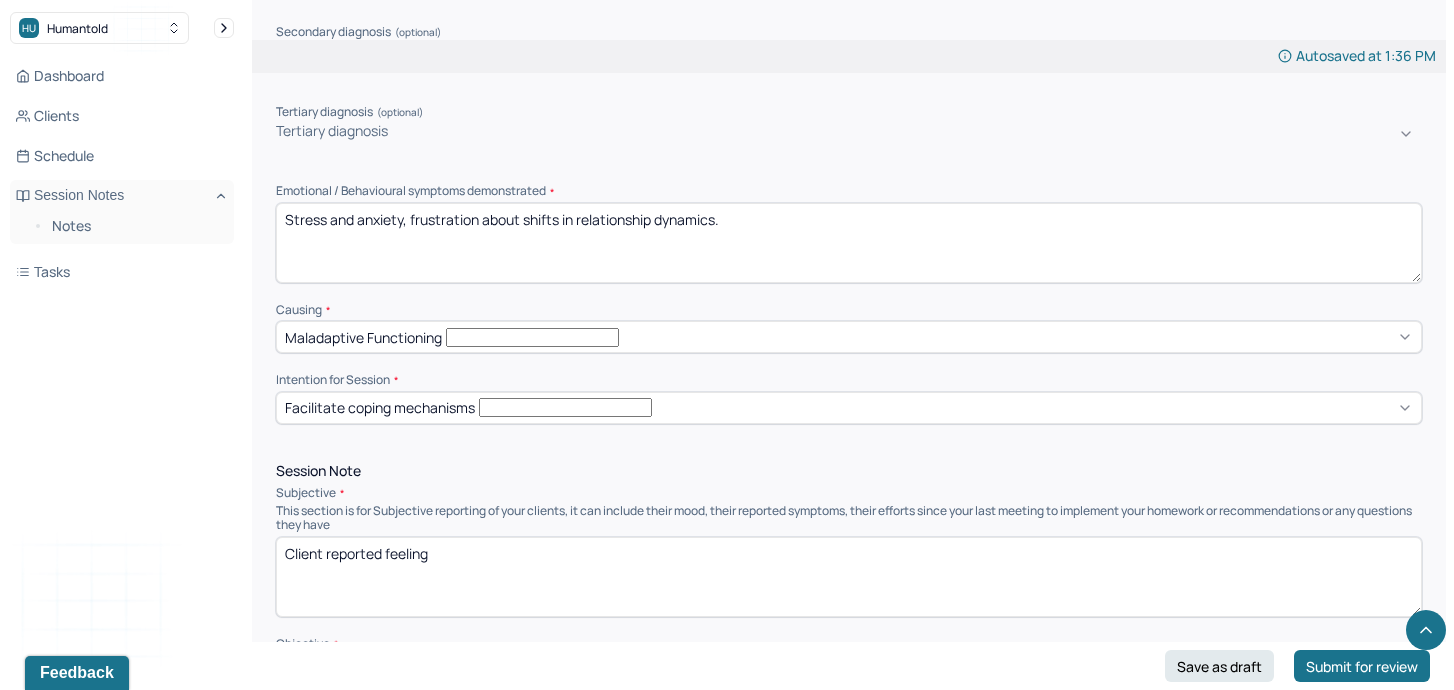 scroll, scrollTop: 793, scrollLeft: 0, axis: vertical 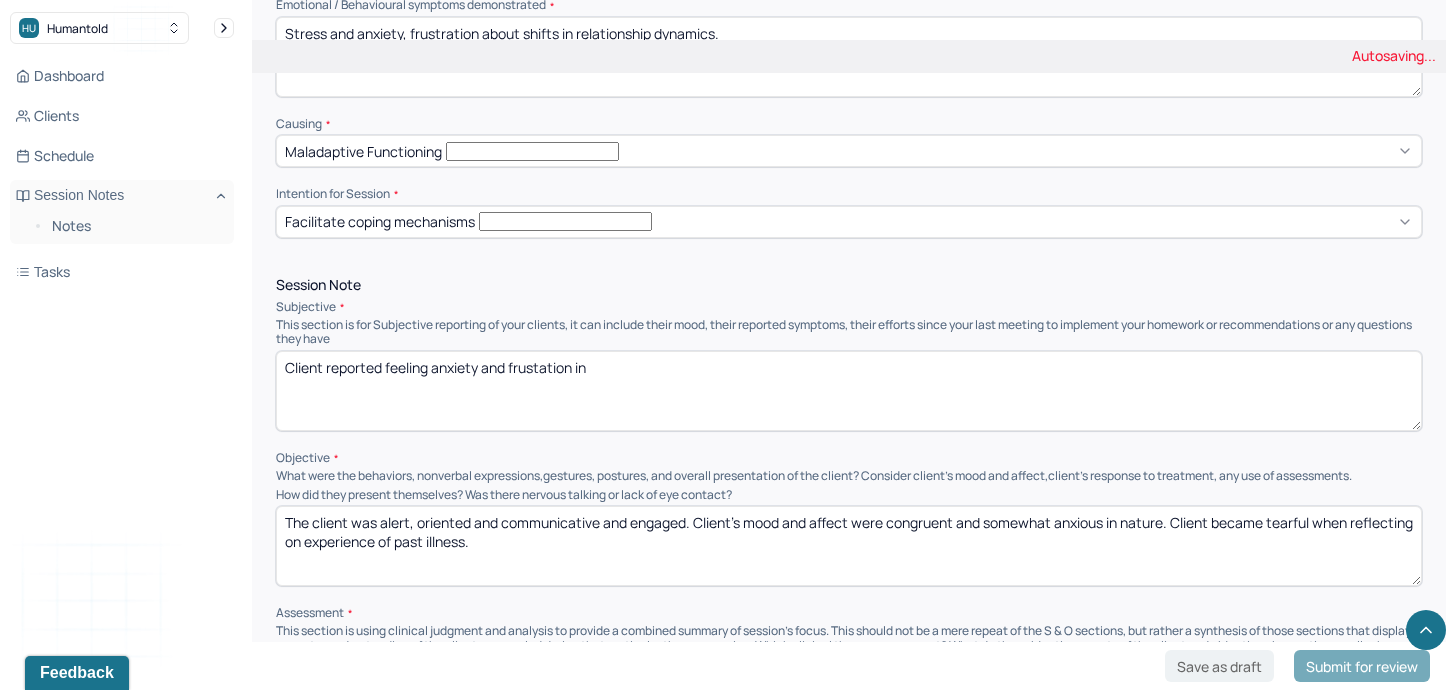 click on "Client reported feeling" at bounding box center [849, 391] 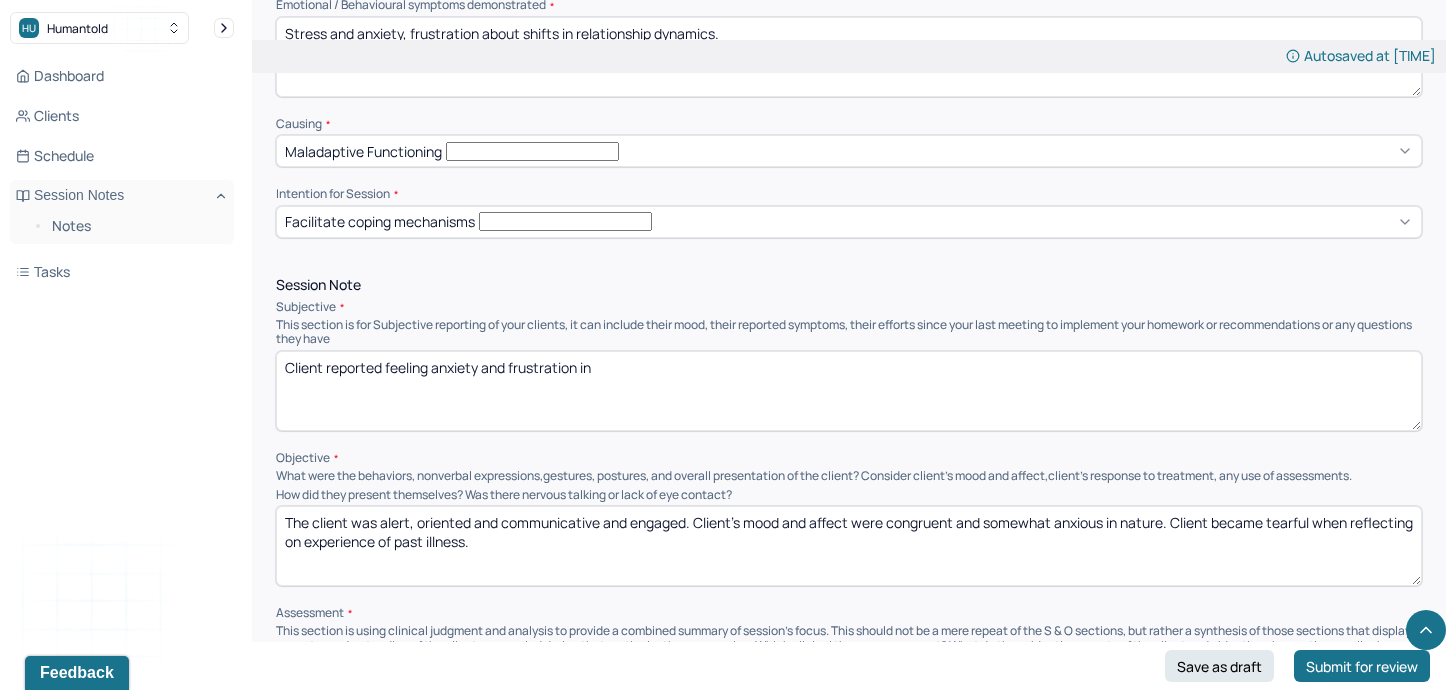 click on "Client reported feeling anxiety and frustation in" at bounding box center [849, 391] 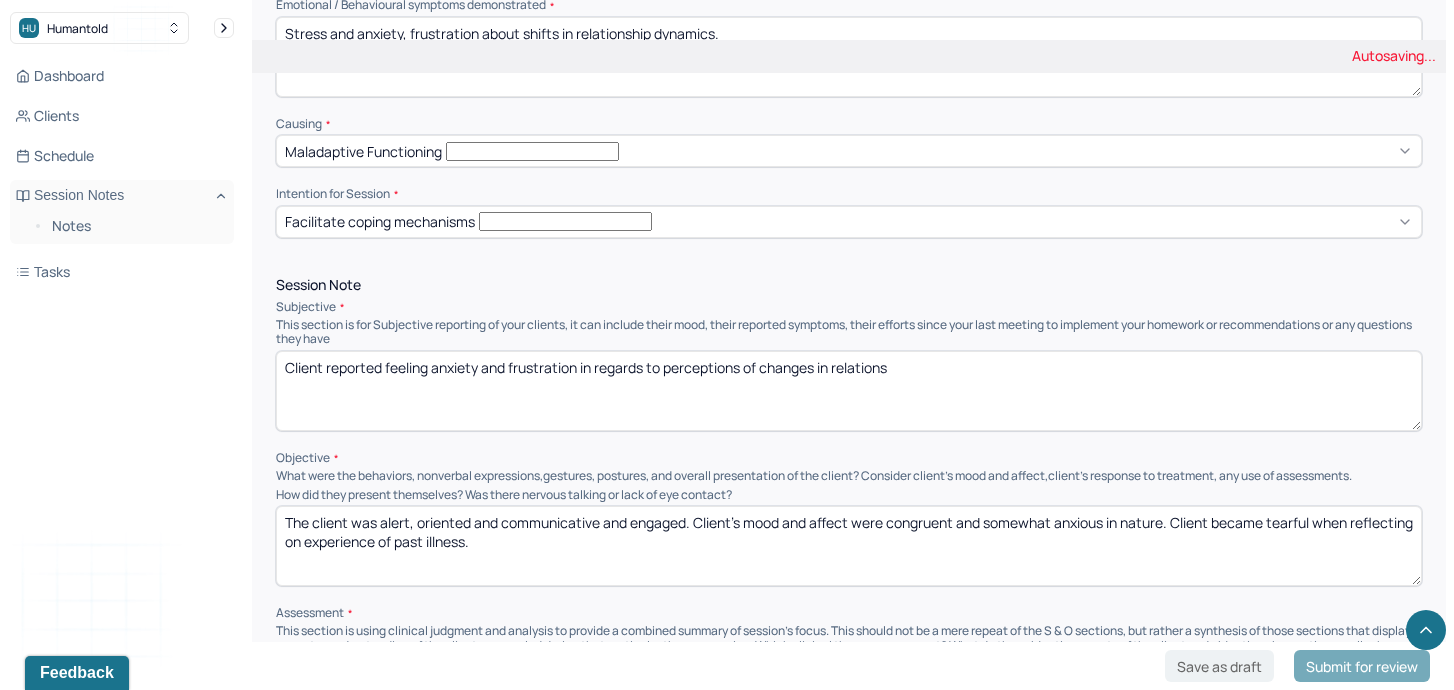 click on "Client reported feeling anxiety and frustration in regards to" at bounding box center (849, 391) 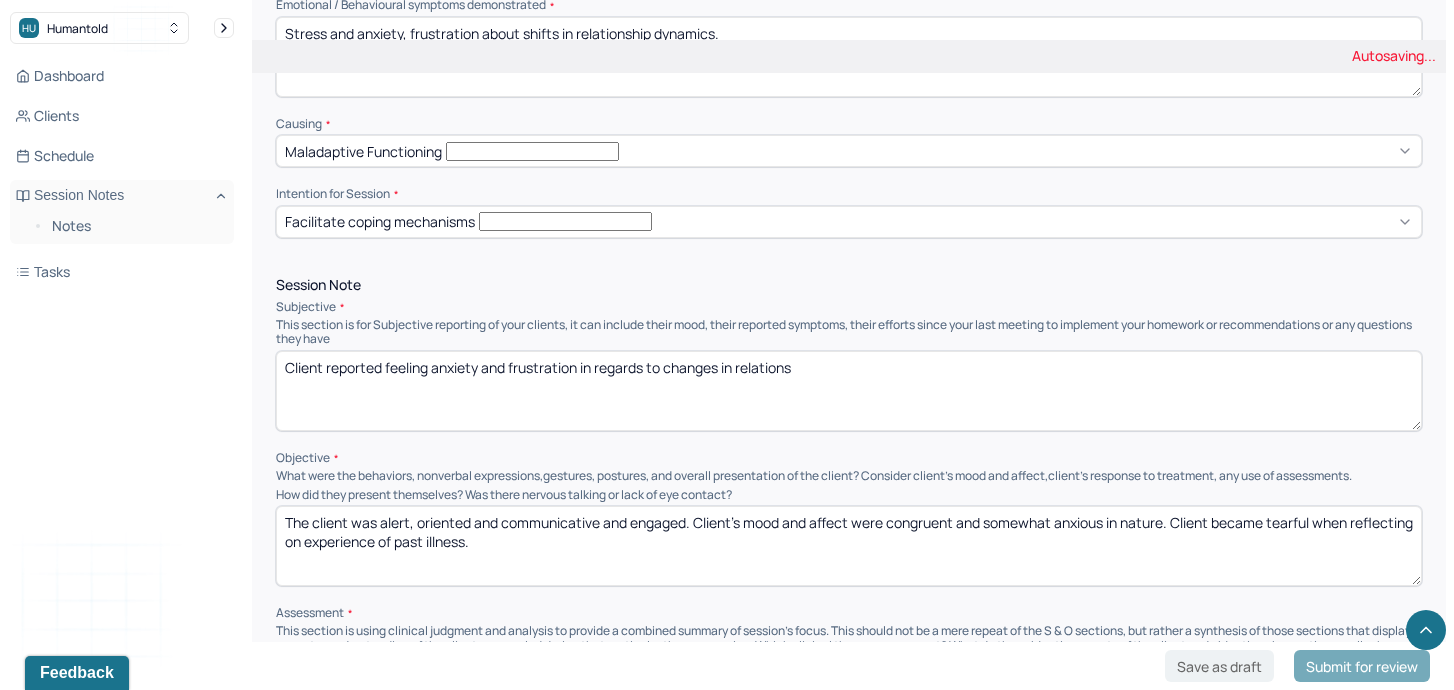click on "Client reported feeling anxiety and frustration in regards t of changes in relations" at bounding box center [849, 391] 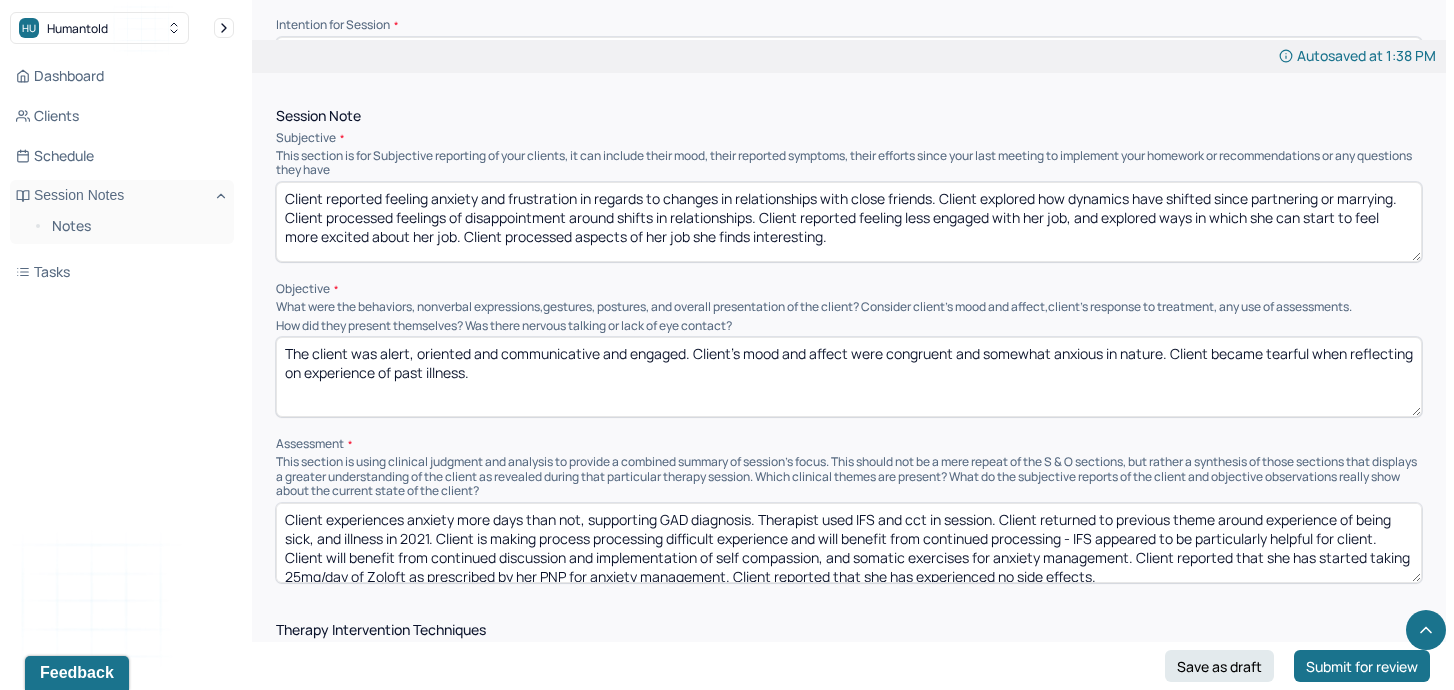 scroll, scrollTop: 1022, scrollLeft: 0, axis: vertical 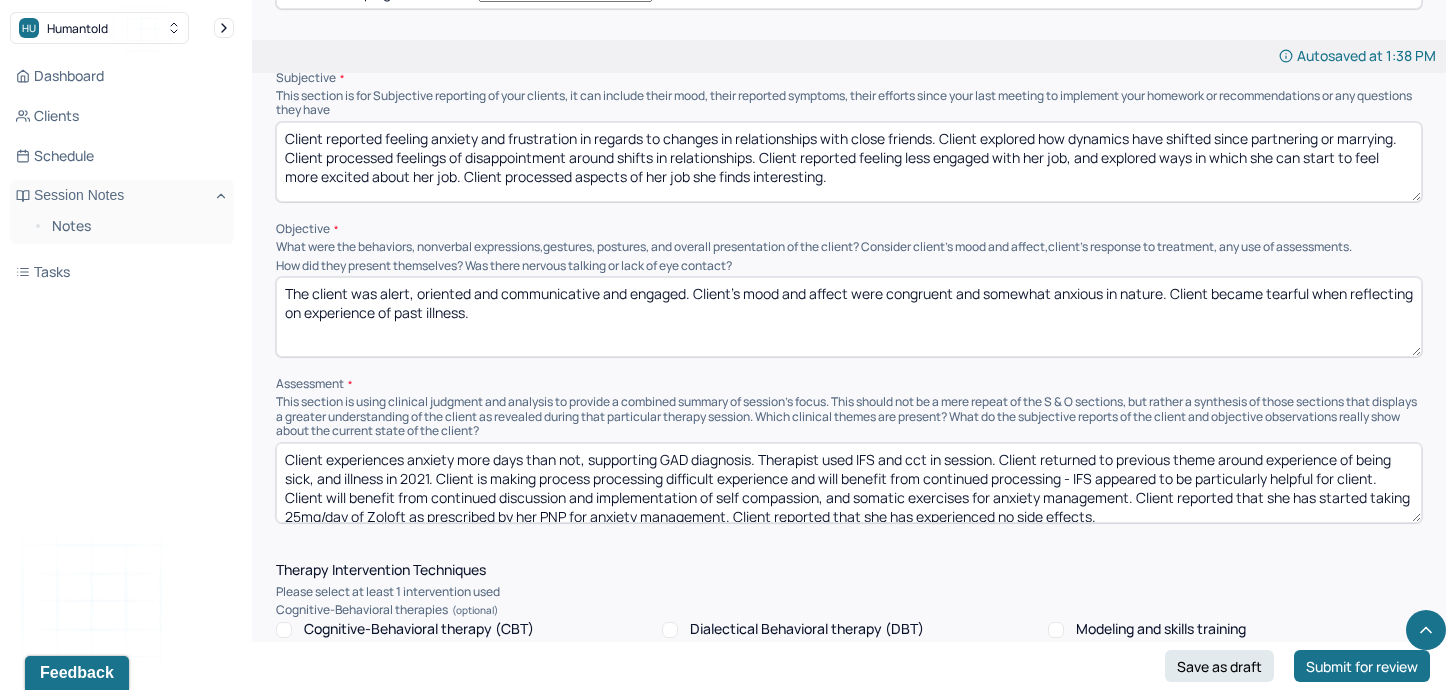 type on "Client reported feeling anxiety and frustration in regards to changes in relationships with close friends. Client explored how dynamics have shifted since partnering or marrying. Client processed feelings of disappointment around shifts in relationships. Client reported feeling less engaged with her job, and explored ways in which she can start to feel more excited about her job. Client processed aspects of her job she finds interesting." 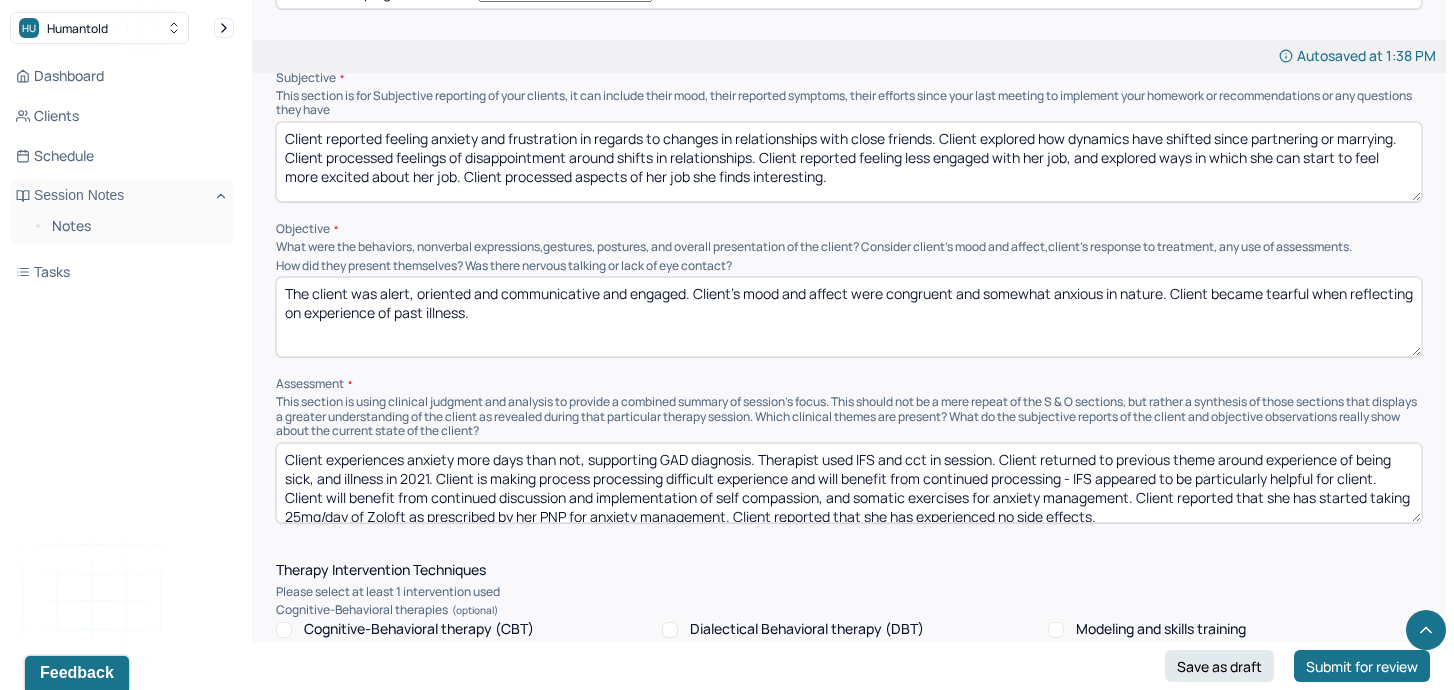 drag, startPoint x: 572, startPoint y: 262, endPoint x: 249, endPoint y: 211, distance: 327.00153 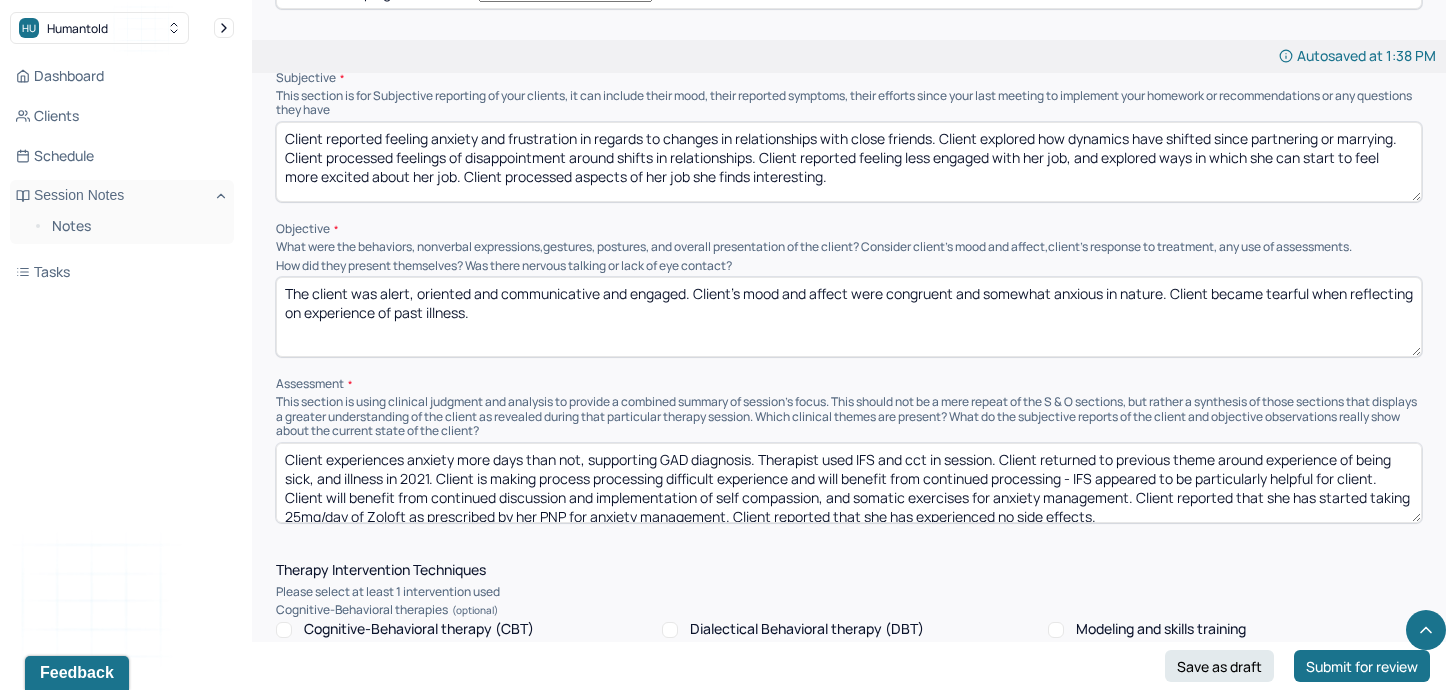 paste on "Client was open and engaged in session. Affect was calm and reflective. Maintained consistent eye contact." 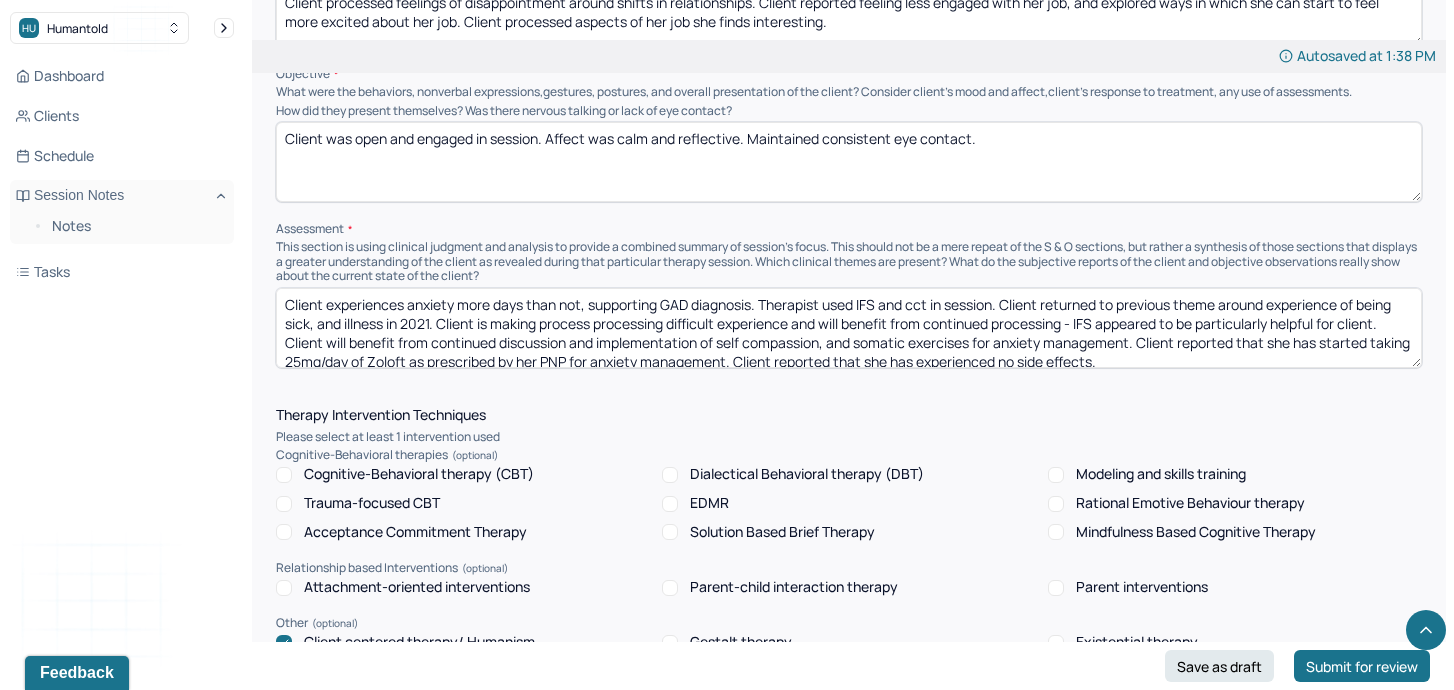 scroll, scrollTop: 1180, scrollLeft: 0, axis: vertical 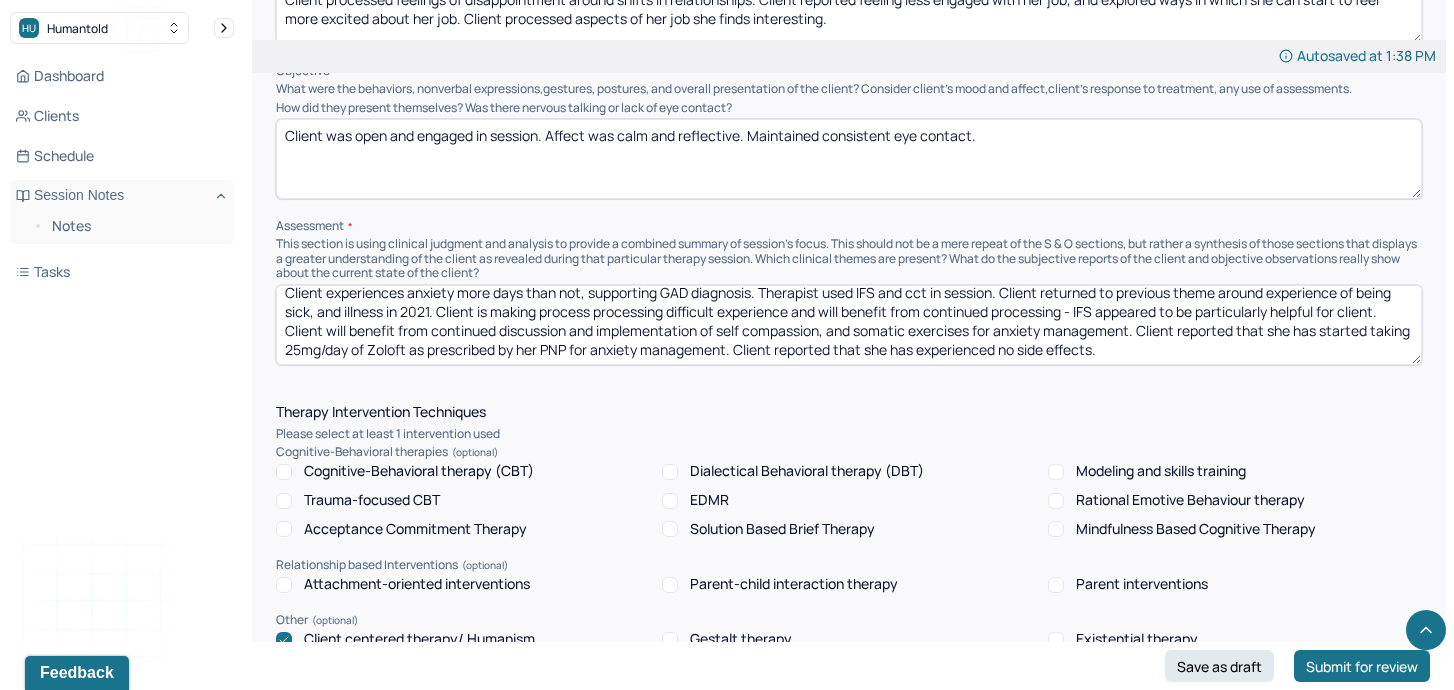 type on "Client was open and engaged in session. Affect was calm and reflective. Maintained consistent eye contact." 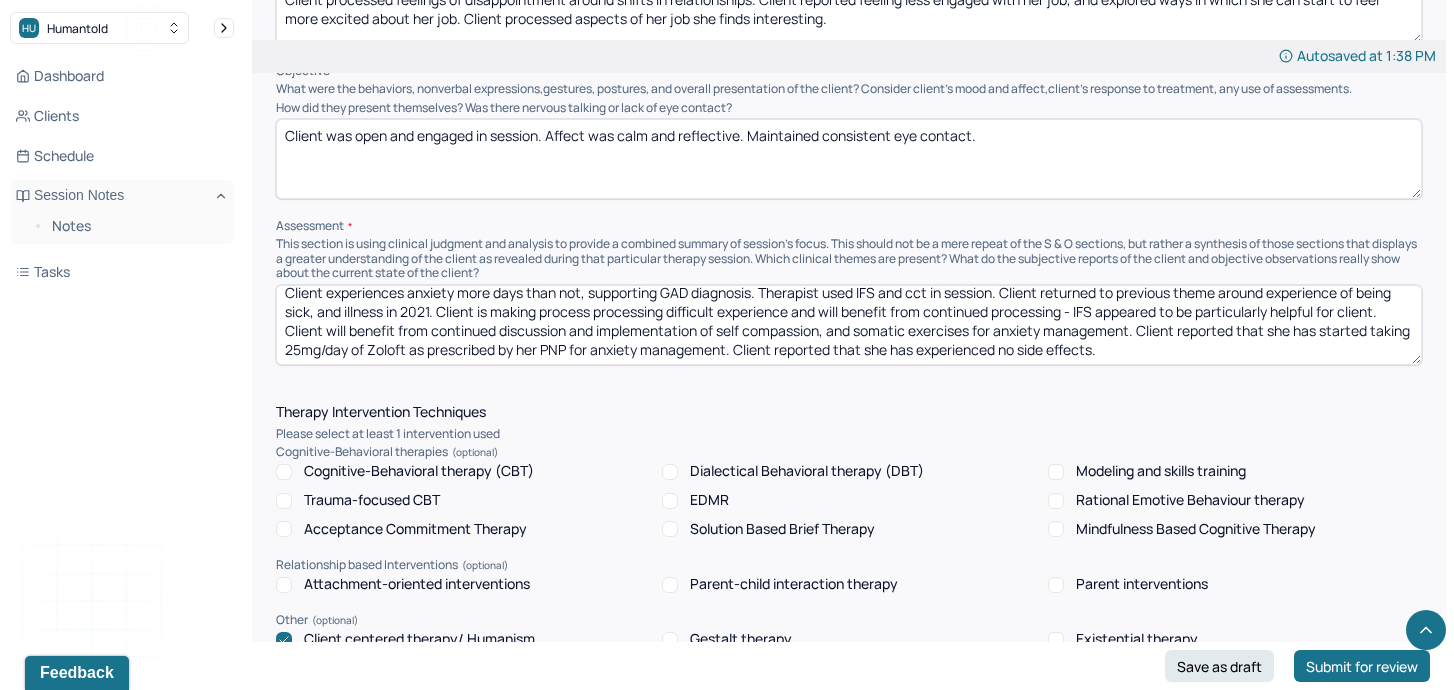 scroll, scrollTop: 0, scrollLeft: 0, axis: both 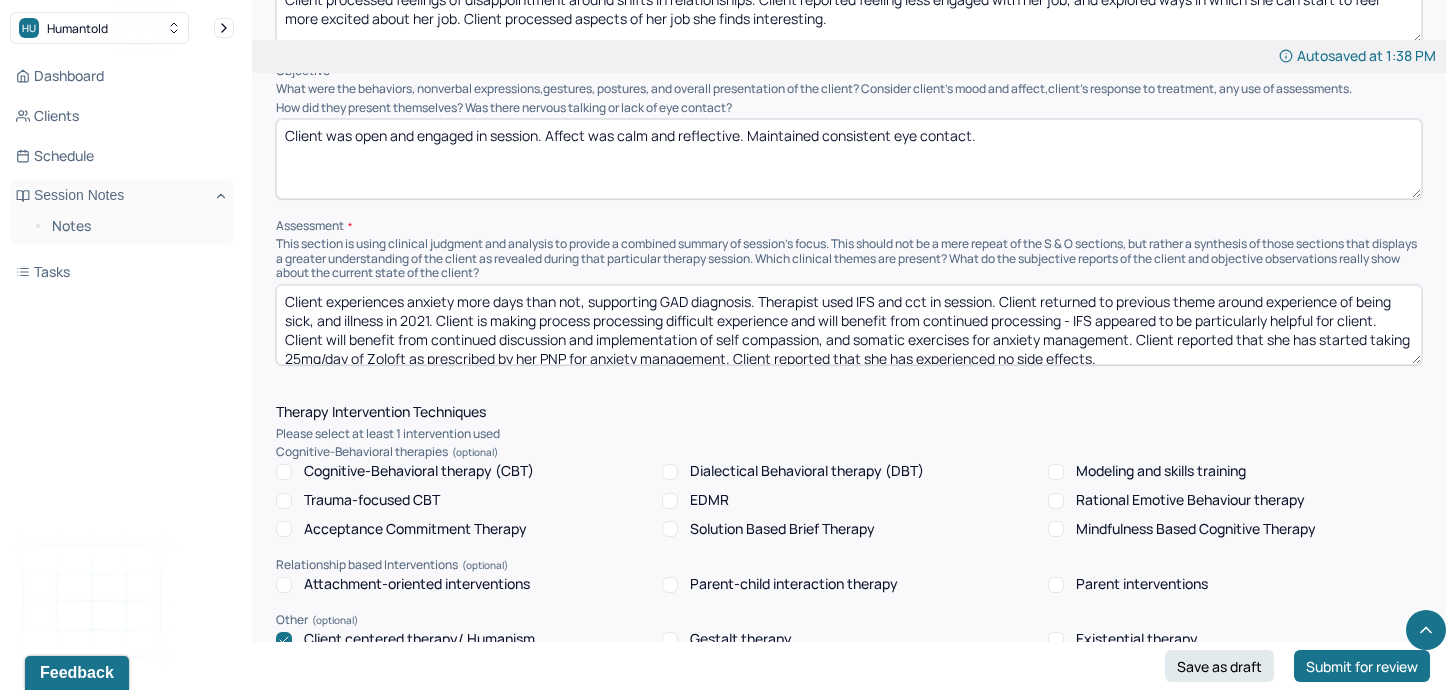 drag, startPoint x: 1169, startPoint y: 290, endPoint x: 1004, endPoint y: 238, distance: 173 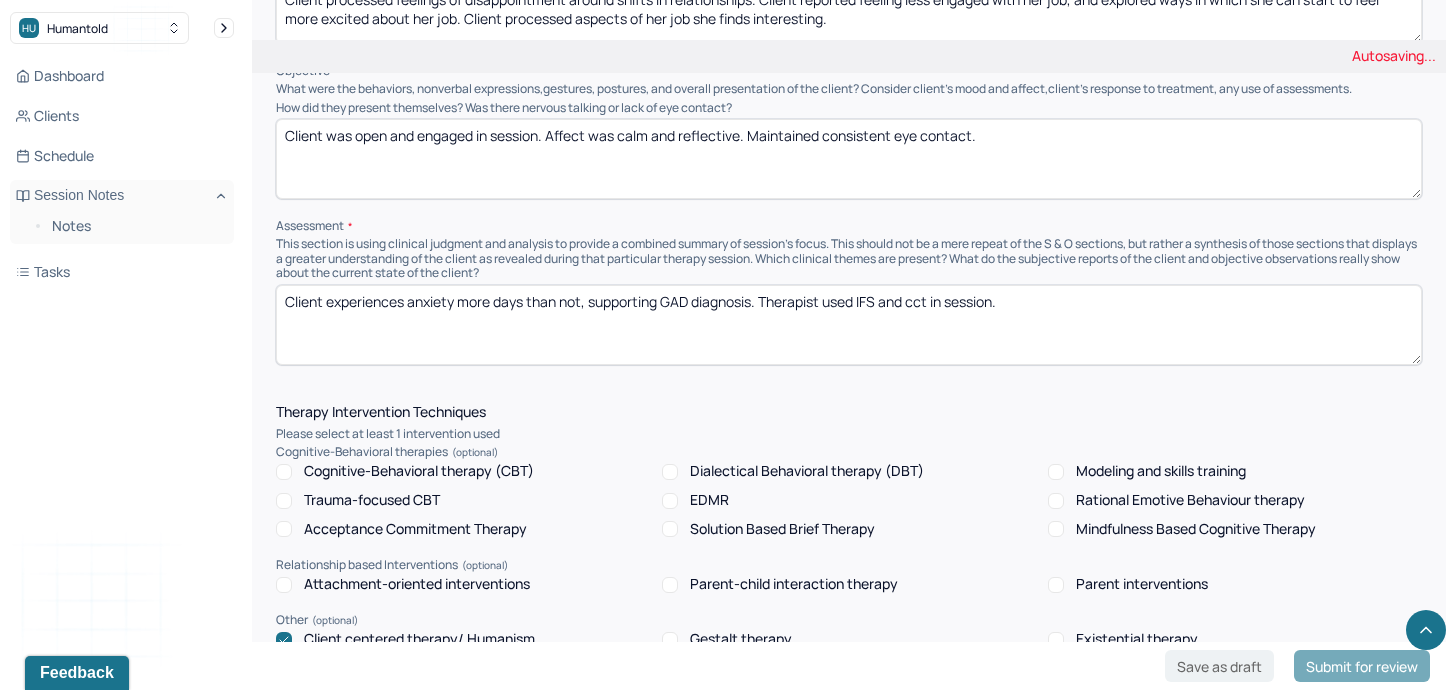 click on "Client experiences anxiety more days than not, supporting GAD diagnosis. Therapist used IFS and cct in session. Client returned to previous theme around experience of being sick, and illness in 2021. Client is making process processing difficult experience and will benefit from continued processing - IFS appeared to be particularly helpful for client. Client will benefit from continued discussion and implementation of self compassion, and somatic exercises for anxiety management. Client reported that she has started taking 25mg/day of Zoloft as prescribed by her PNP for anxiety management. Client reported that she has experienced no side effects." at bounding box center (849, 325) 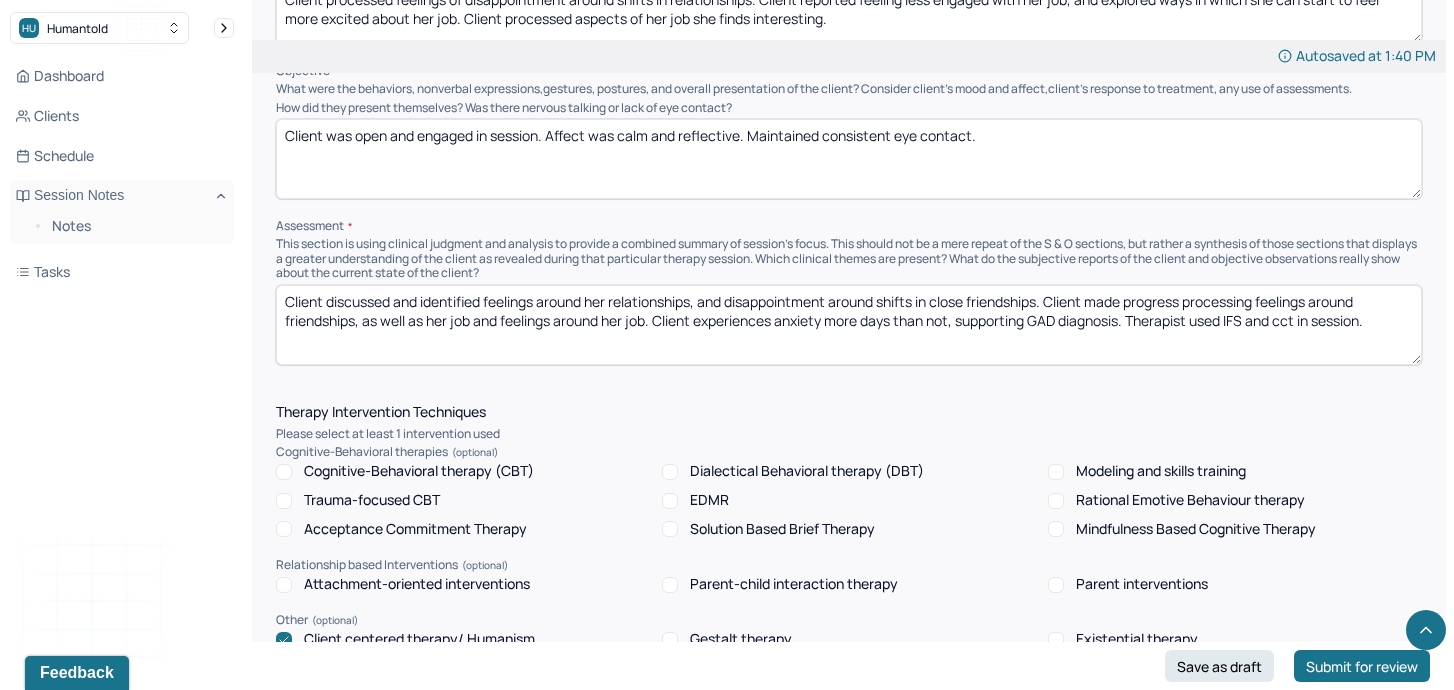 click on "Client discussed and identified feelings around her relationships, and disappointment around shifts in close friendships. Client made progress processing feelings around friendships, as well as her job and feelings around her job. ClientClient experiences anxiety more days than not, supporting GAD diagnosis. Therapist used IFS and cct in session." at bounding box center (849, 325) 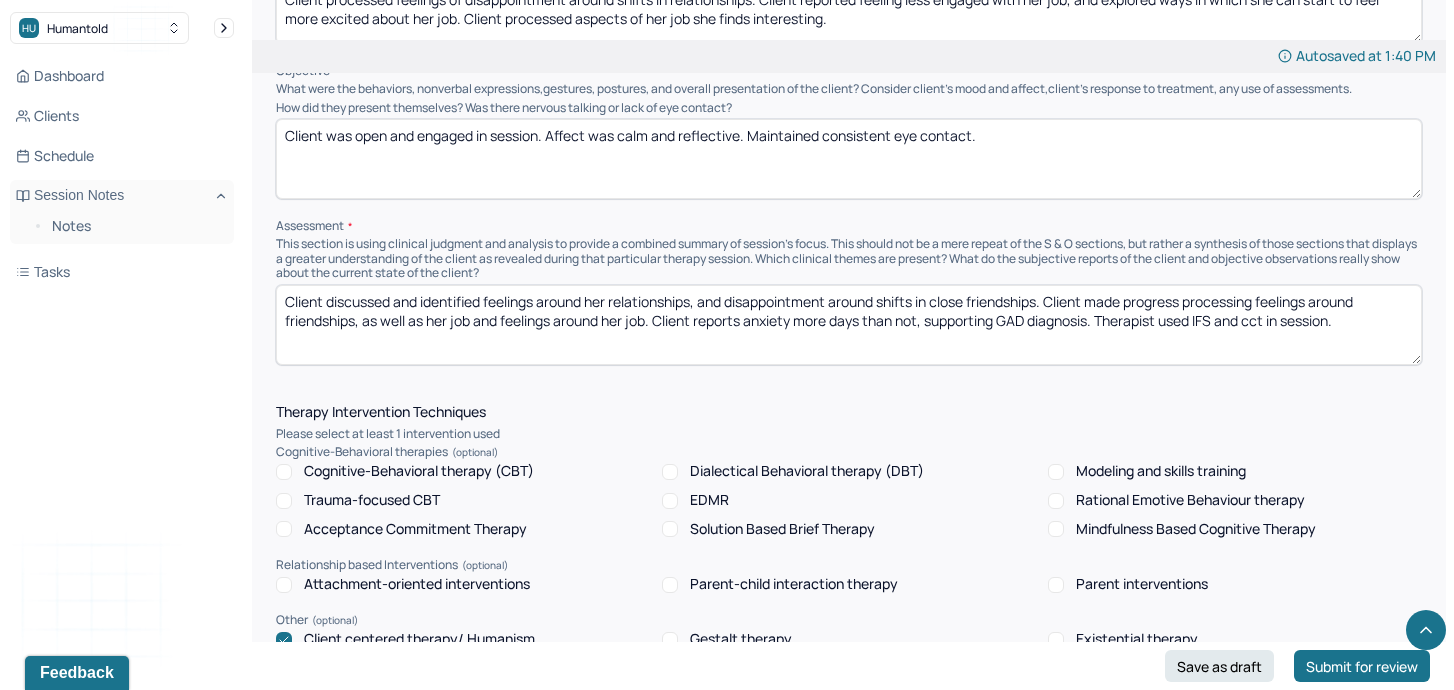 click on "Client discussed and identified feelings around her relationships, and disappointment around shifts in close friendships. Client made progress processing feelings around friendships, as well as her job and feelings around her job. Client experiences anxiety more days than not, supporting GAD diagnosis. Therapist used IFS and cct in session." at bounding box center (849, 325) 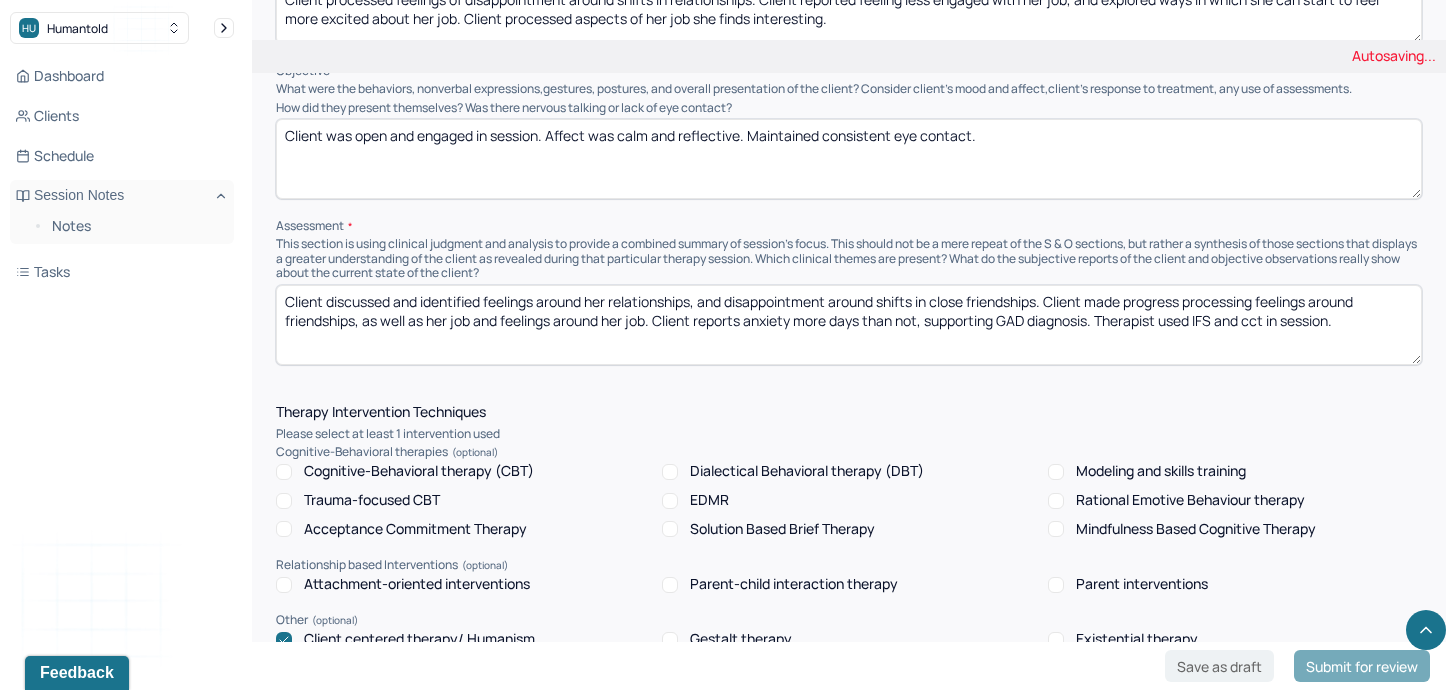 click on "Client discussed and identified feelings around her relationships, and disappointment around shifts in close friendships. Client made progress processing feelings around friendships, as well as her job and feelings around her job. Client experiences anxiety more days than not, supporting GAD diagnosis. Therapist used IFS and cct in session." at bounding box center [849, 325] 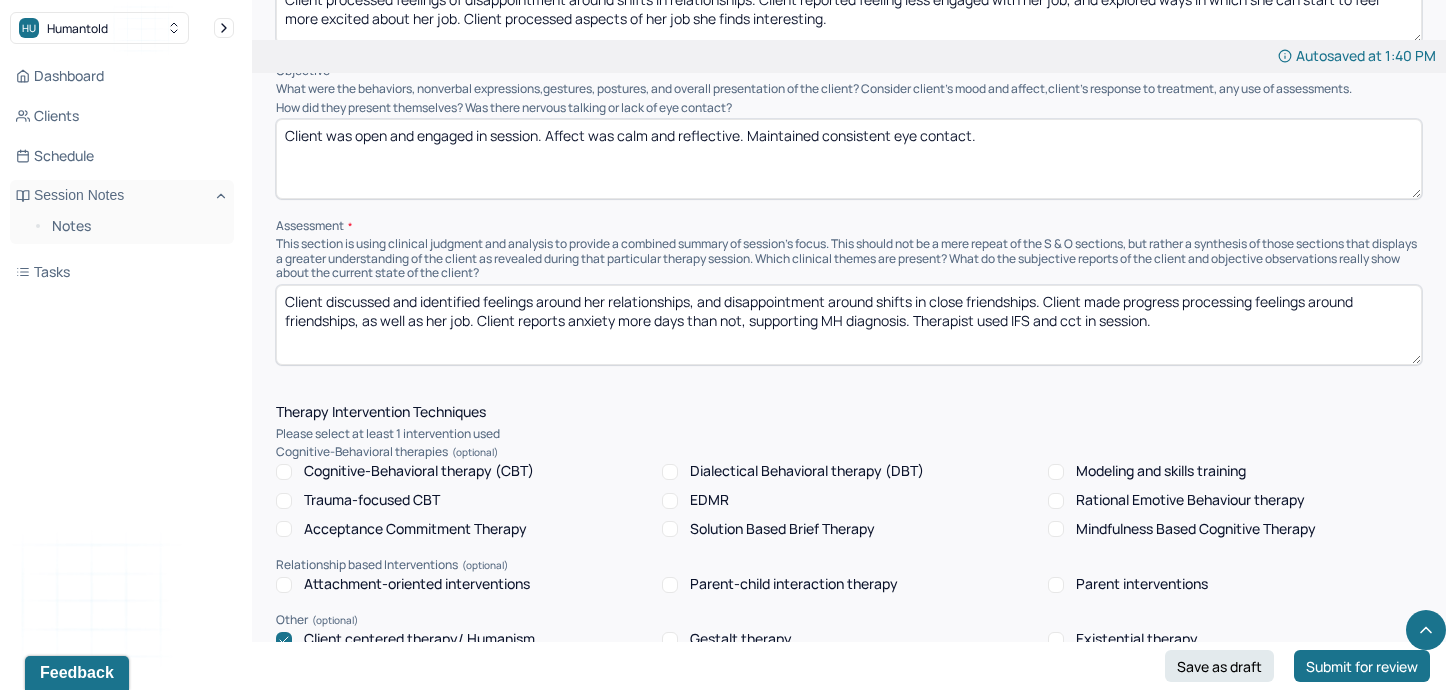 click on "Client discussed and identified feelings around her relationships, and disappointment around shifts in close friendships. Client made progress processing feelings around friendships, as well as her job. Client reports anxiety more days than not, supporting MH diagnosis. Therapist used IFS and cct in session." at bounding box center (849, 325) 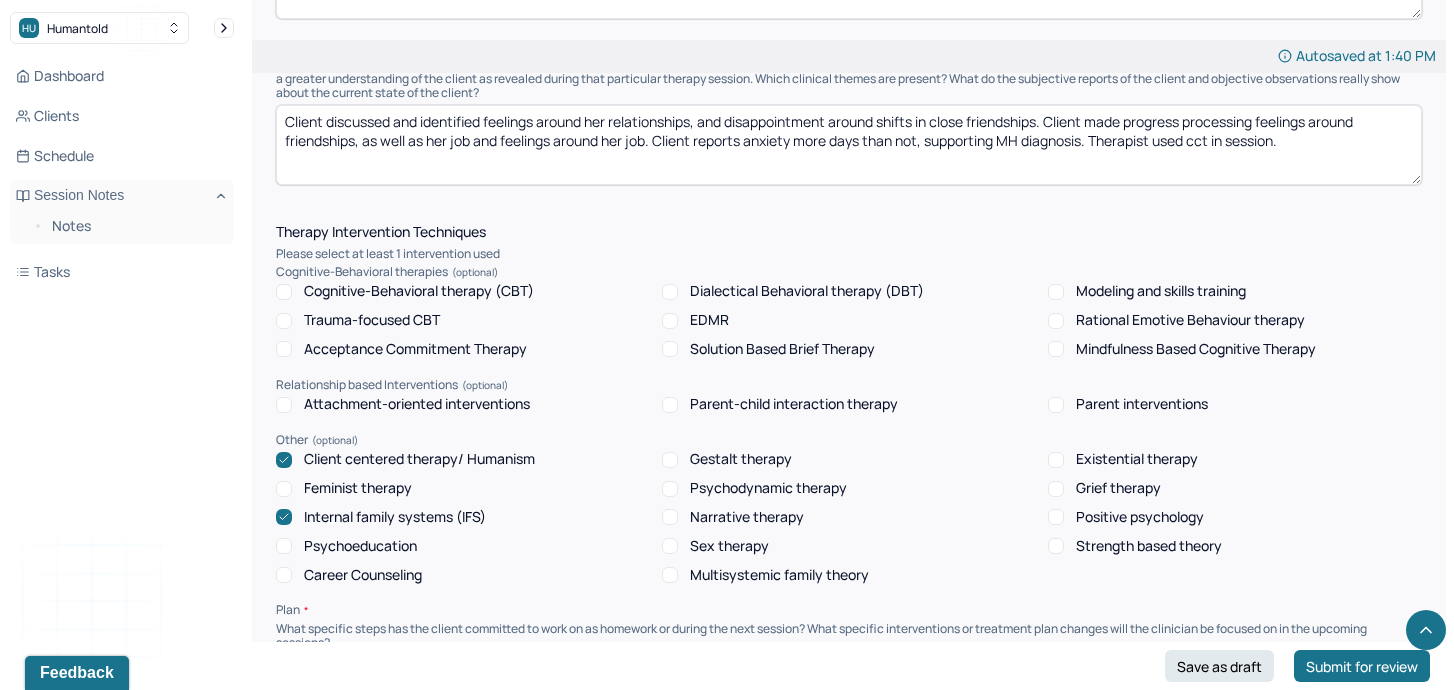 scroll, scrollTop: 1383, scrollLeft: 0, axis: vertical 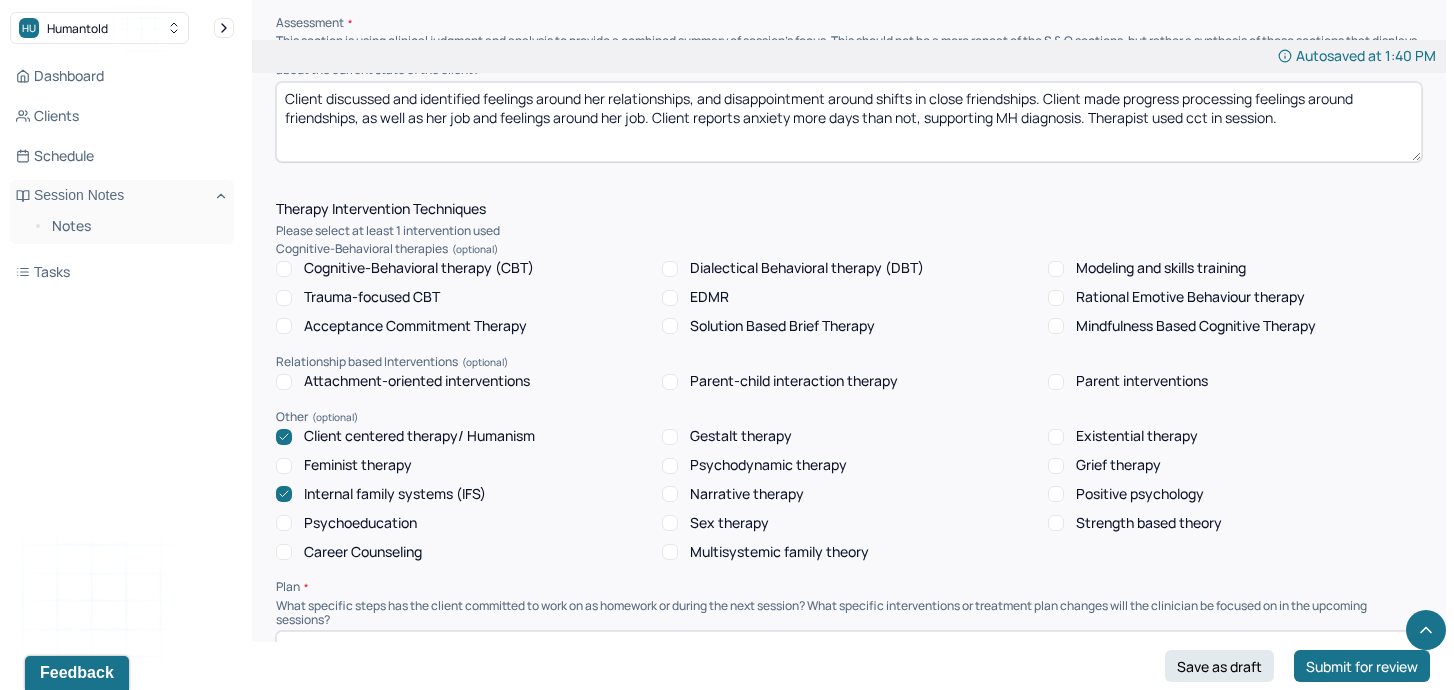 type on "Client discussed and identified feelings around her relationships, and disappointment around shifts in close friendships. Client made progress processing feelings around friendships, as well as her job and feelings around her job. Client reports anxiety more days than not, supporting MH diagnosis. Therapist used cct in session." 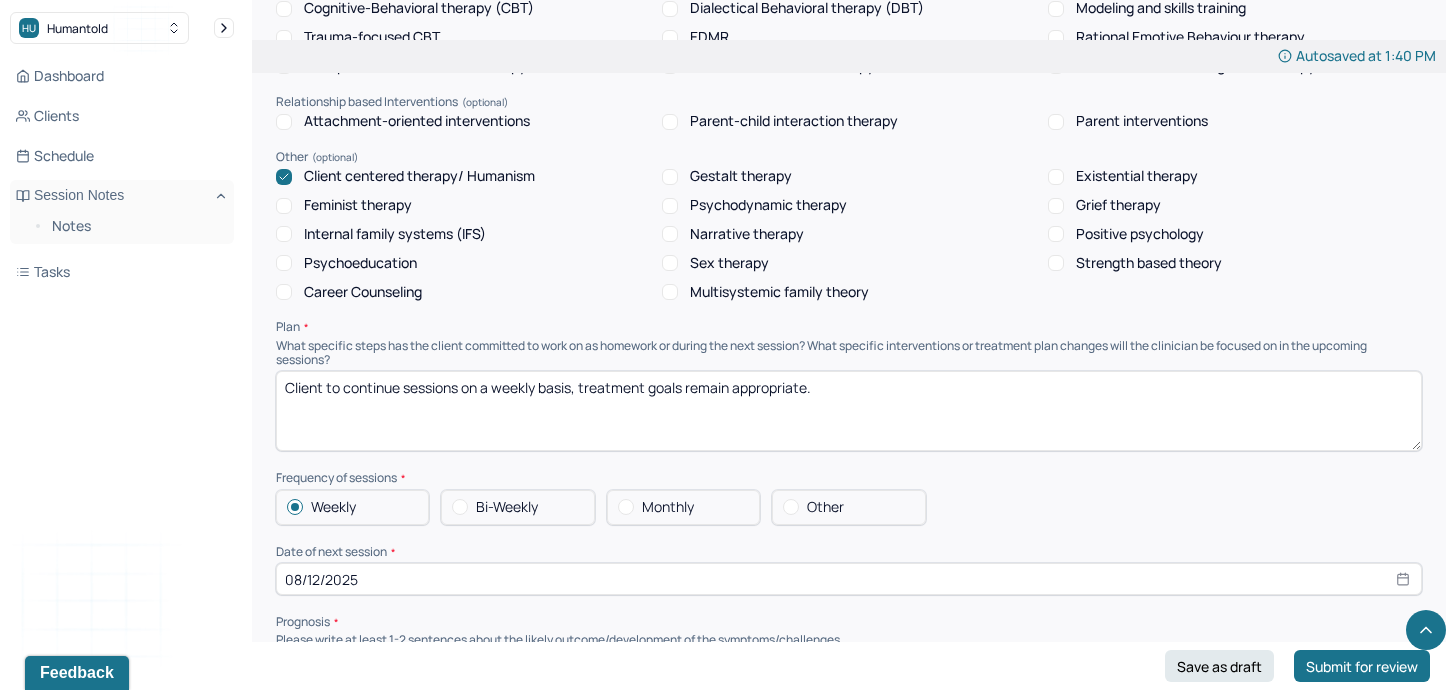 scroll, scrollTop: 1644, scrollLeft: 0, axis: vertical 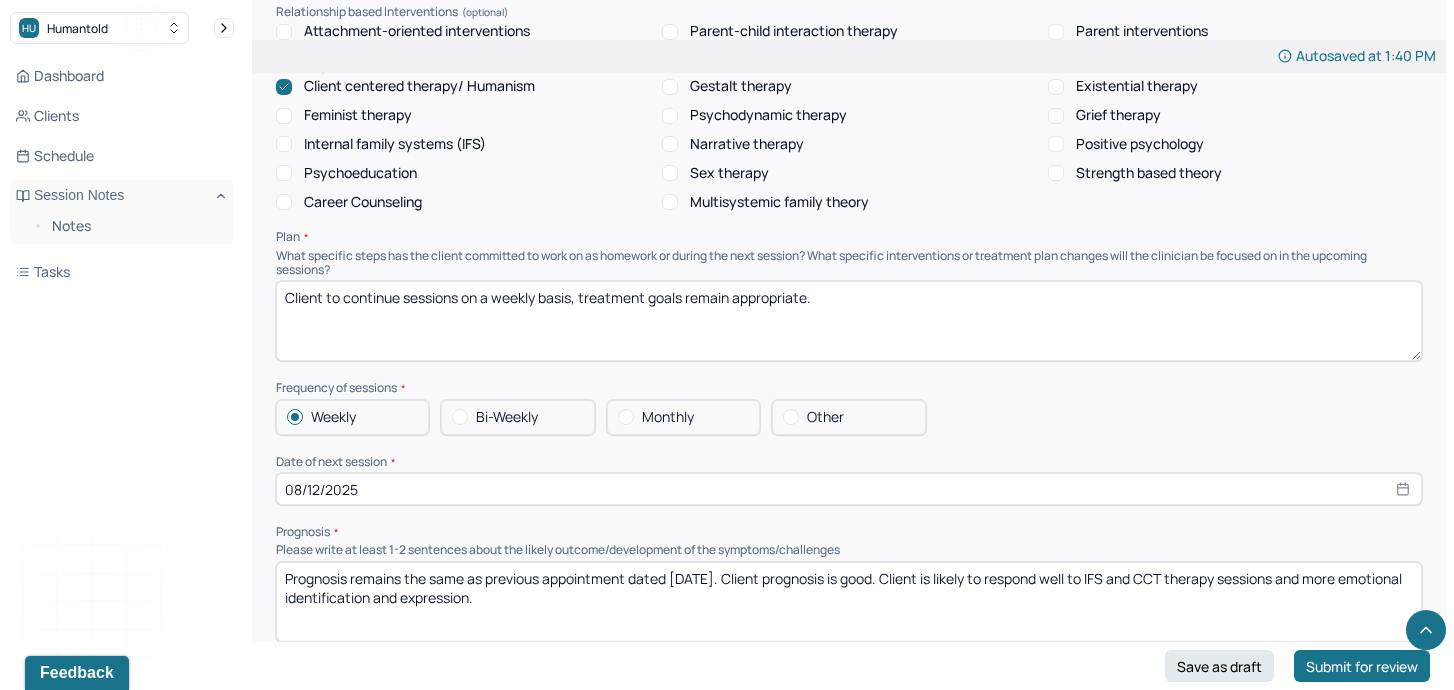 click on "Client to continue sessions on a weekly basis, treatment goals remain appropriate." at bounding box center (849, 321) 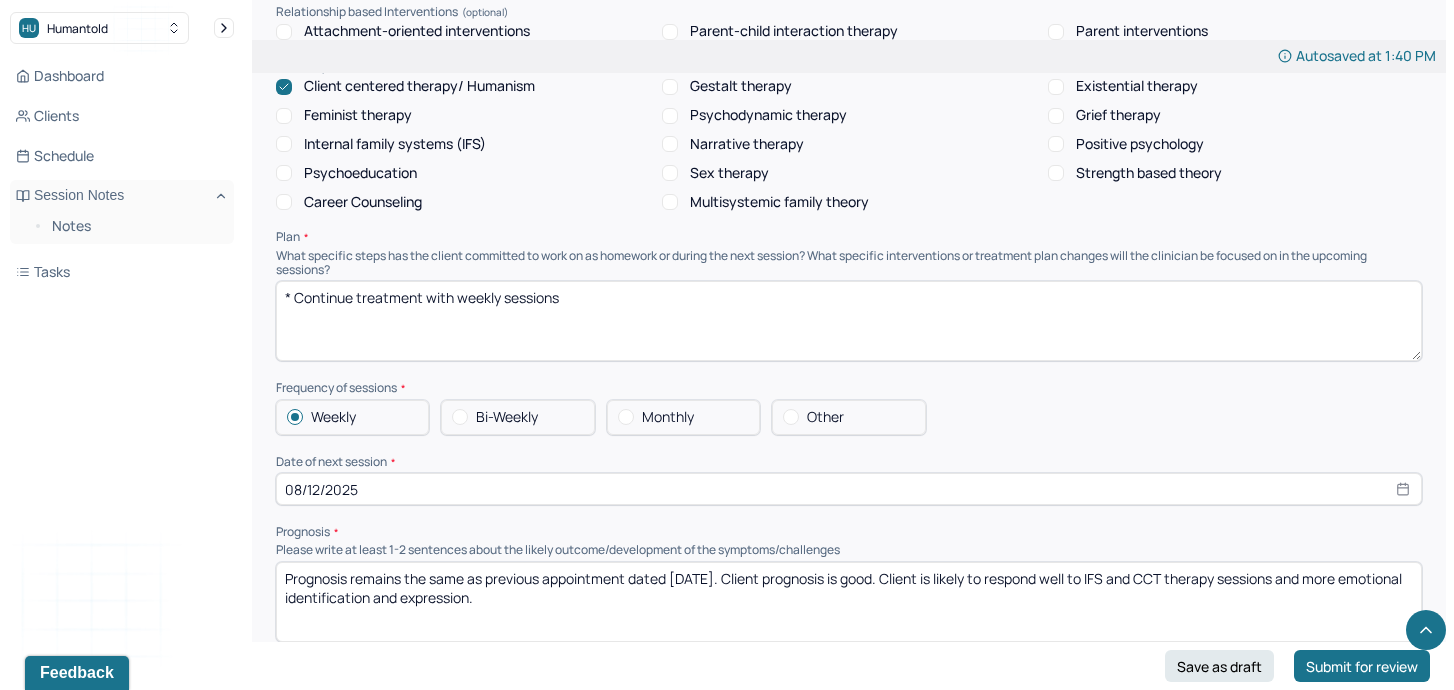 click on "Client to continue sessions on a weekly basis, treatment goals remain appropriate." at bounding box center [849, 321] 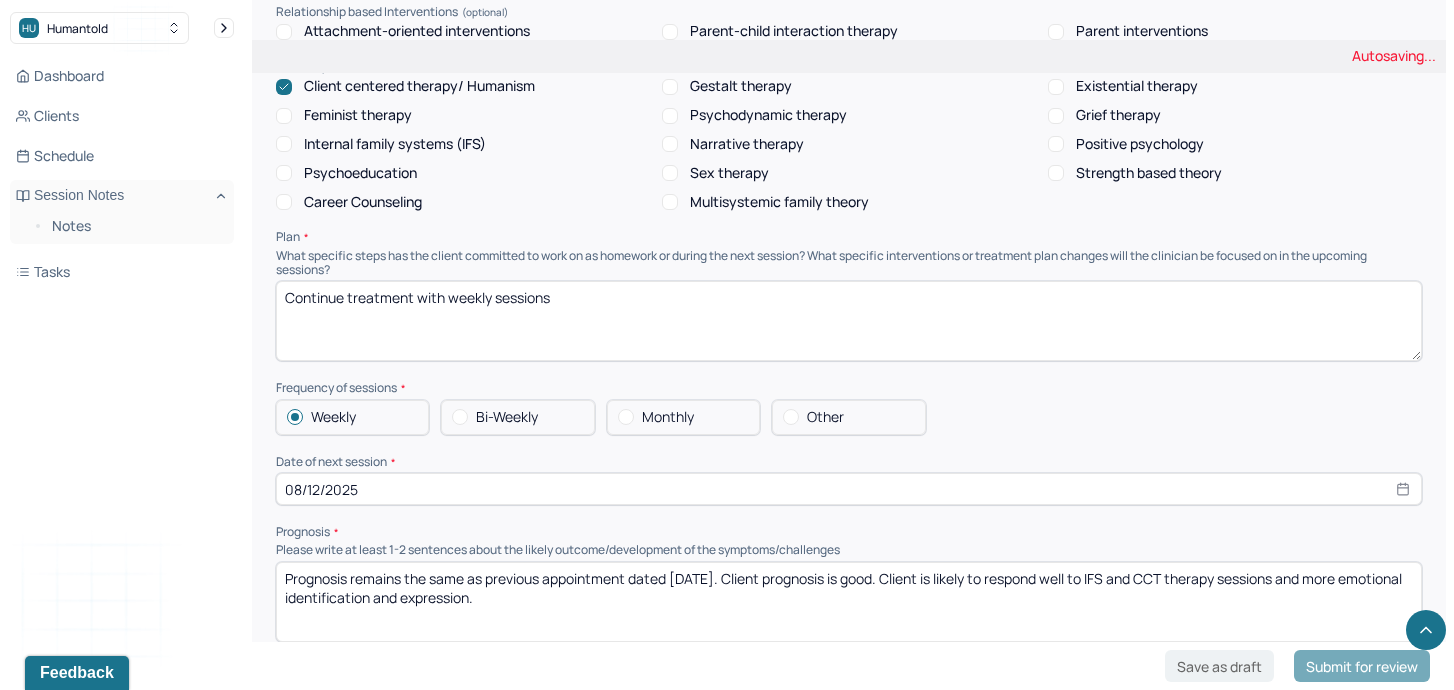 click on "* Continue treatment with weekly sessions" at bounding box center (849, 321) 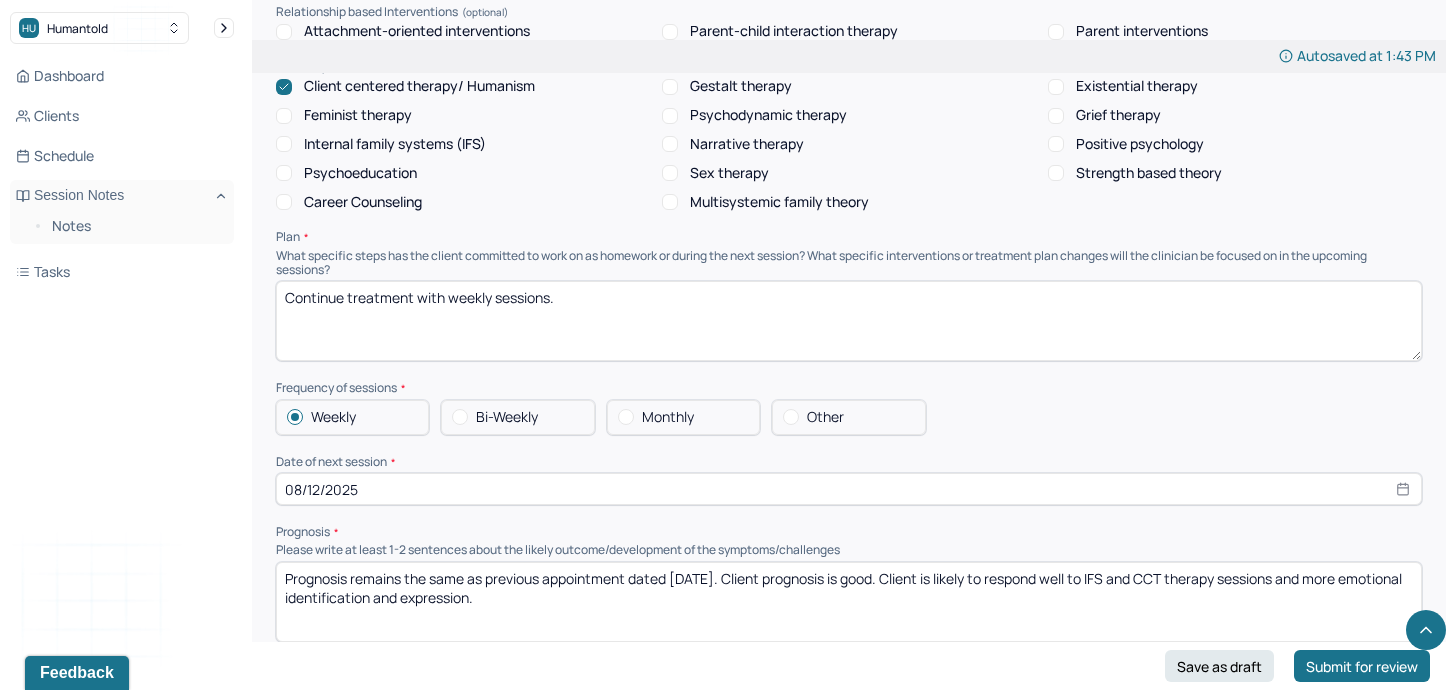 scroll, scrollTop: 2010, scrollLeft: 0, axis: vertical 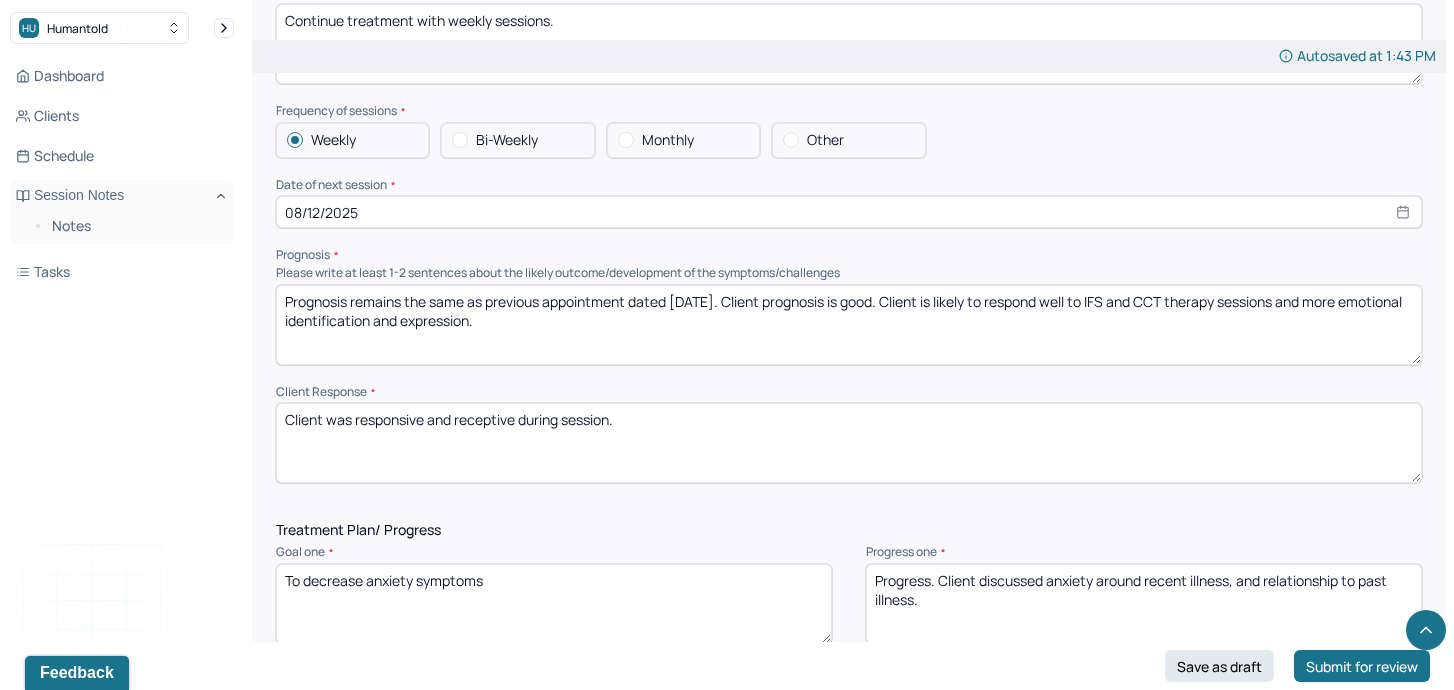 type on "Continue treatment with weekly sessions." 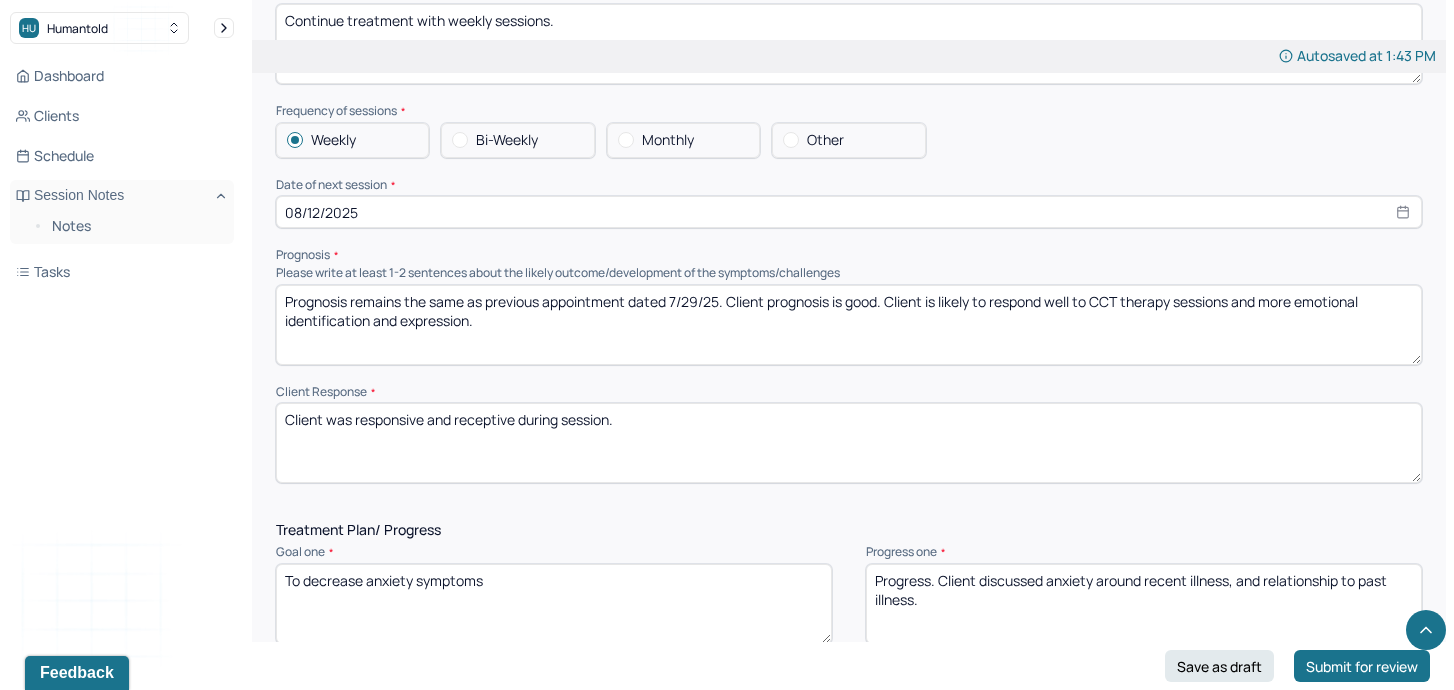type on "Prognosis remains the same as previous appointment dated 7/29/25. Client prognosis is good. Client is likely to respond well to CCT therapy sessions and more emotional identification and expression." 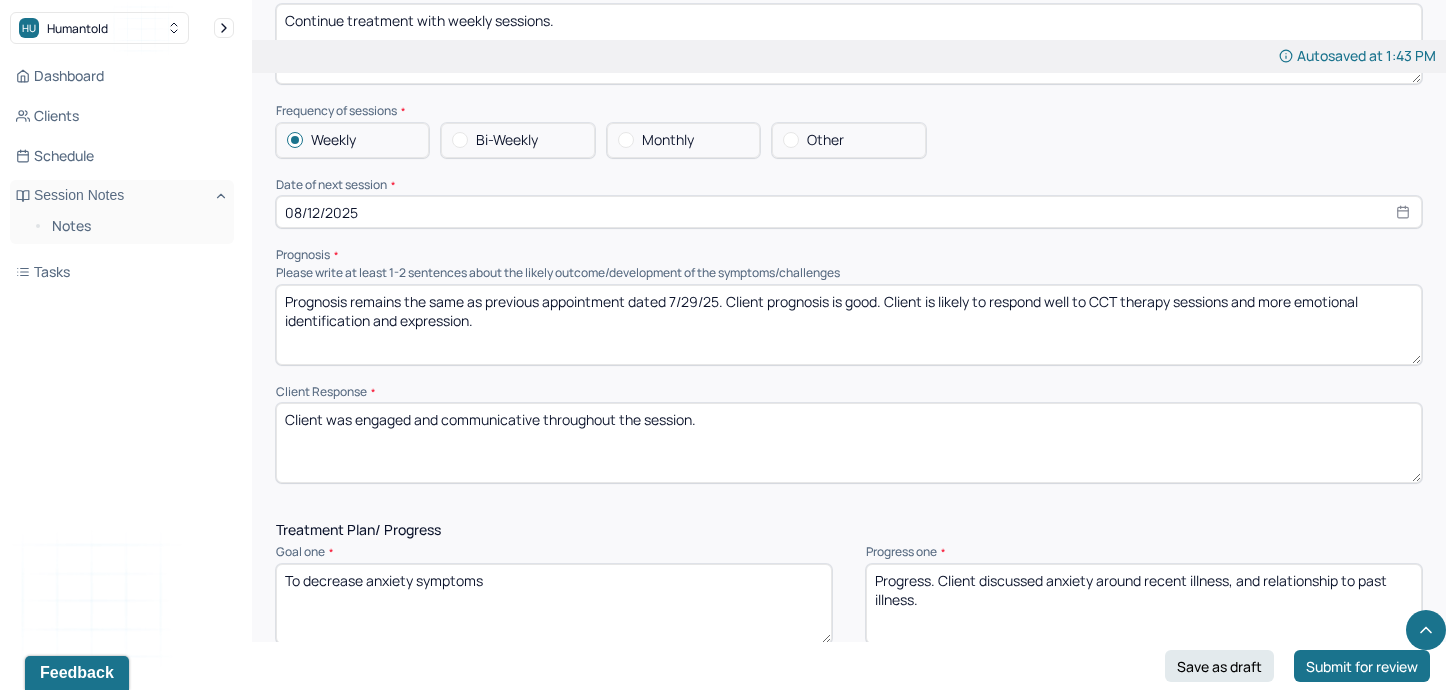 scroll, scrollTop: 2229, scrollLeft: 0, axis: vertical 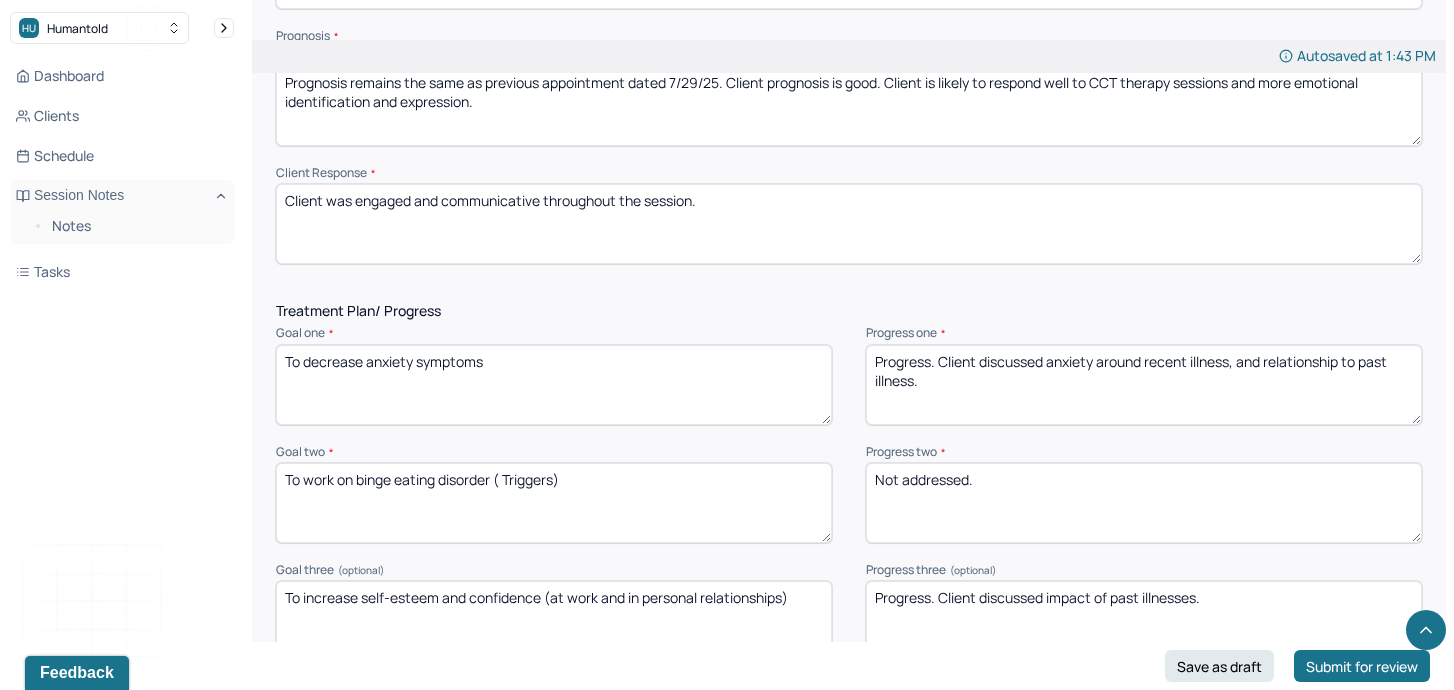 type on "Client was engaged and communicative throughout the session." 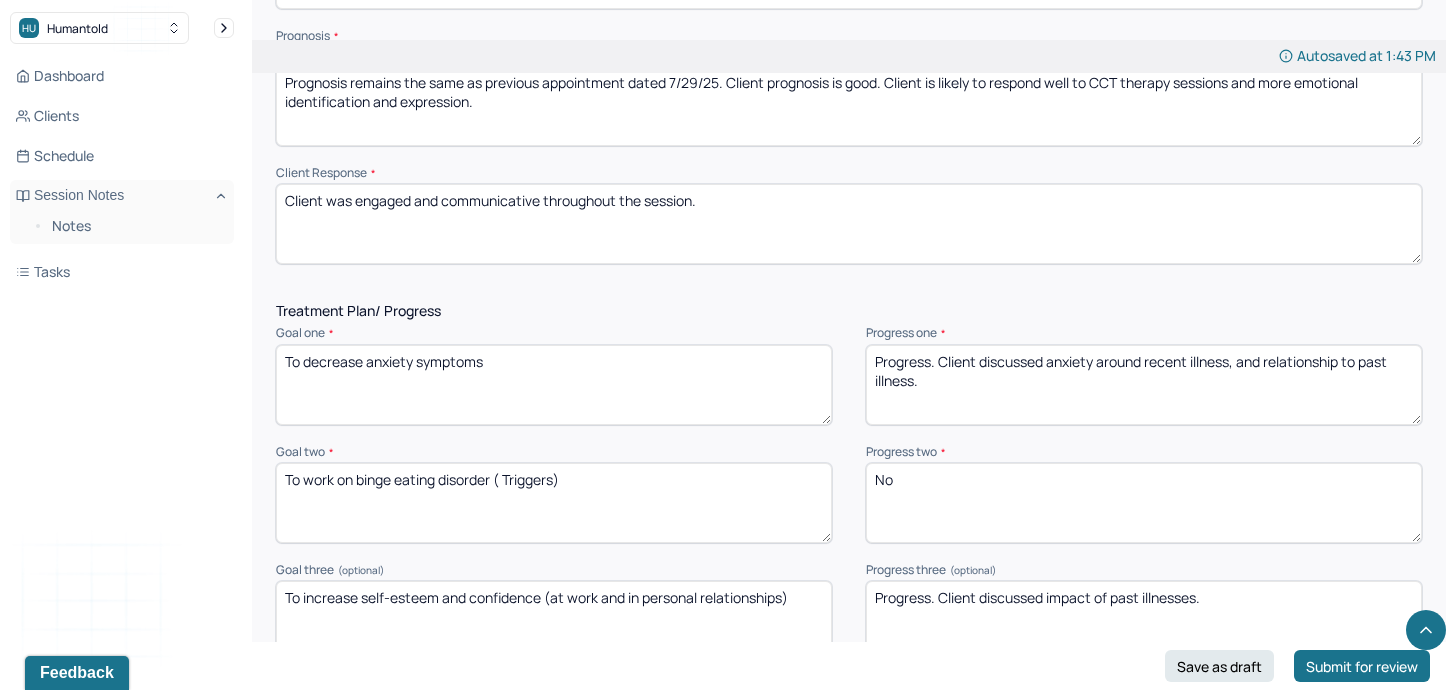 type on "N" 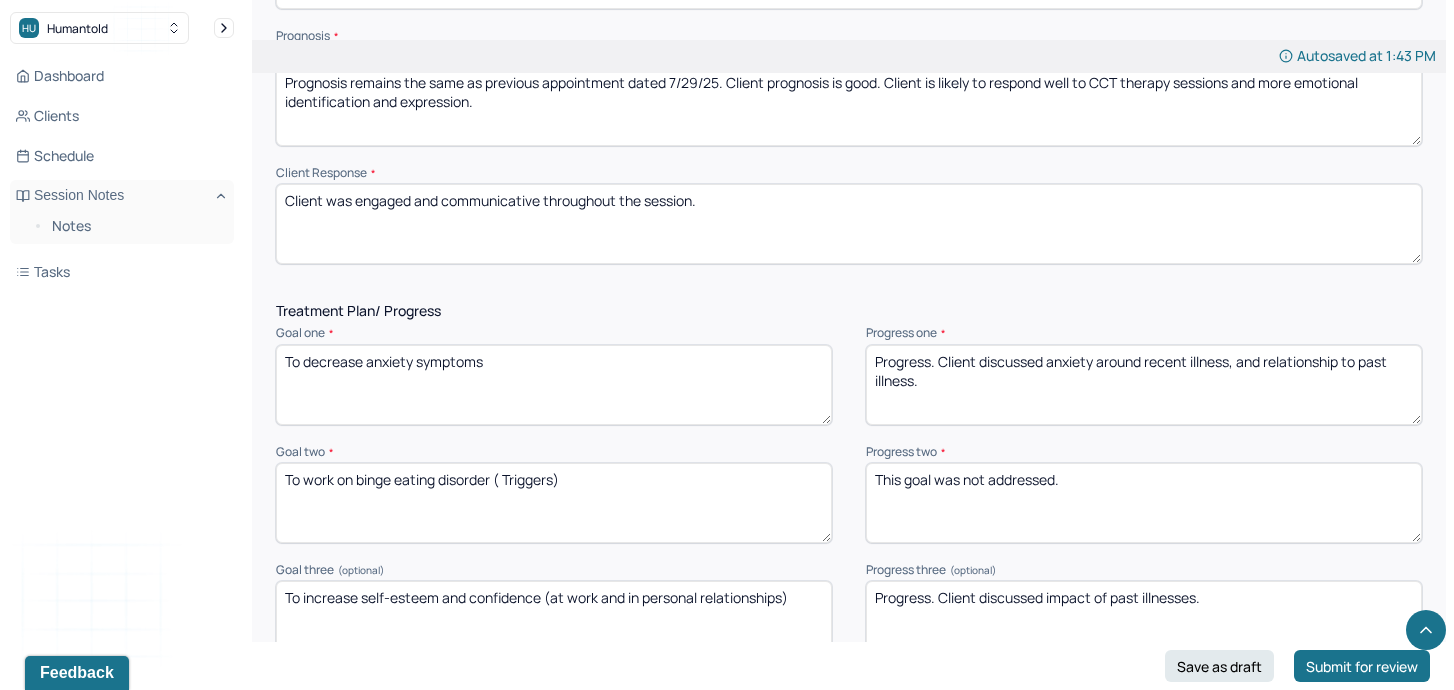 type on "This goal was not addressed." 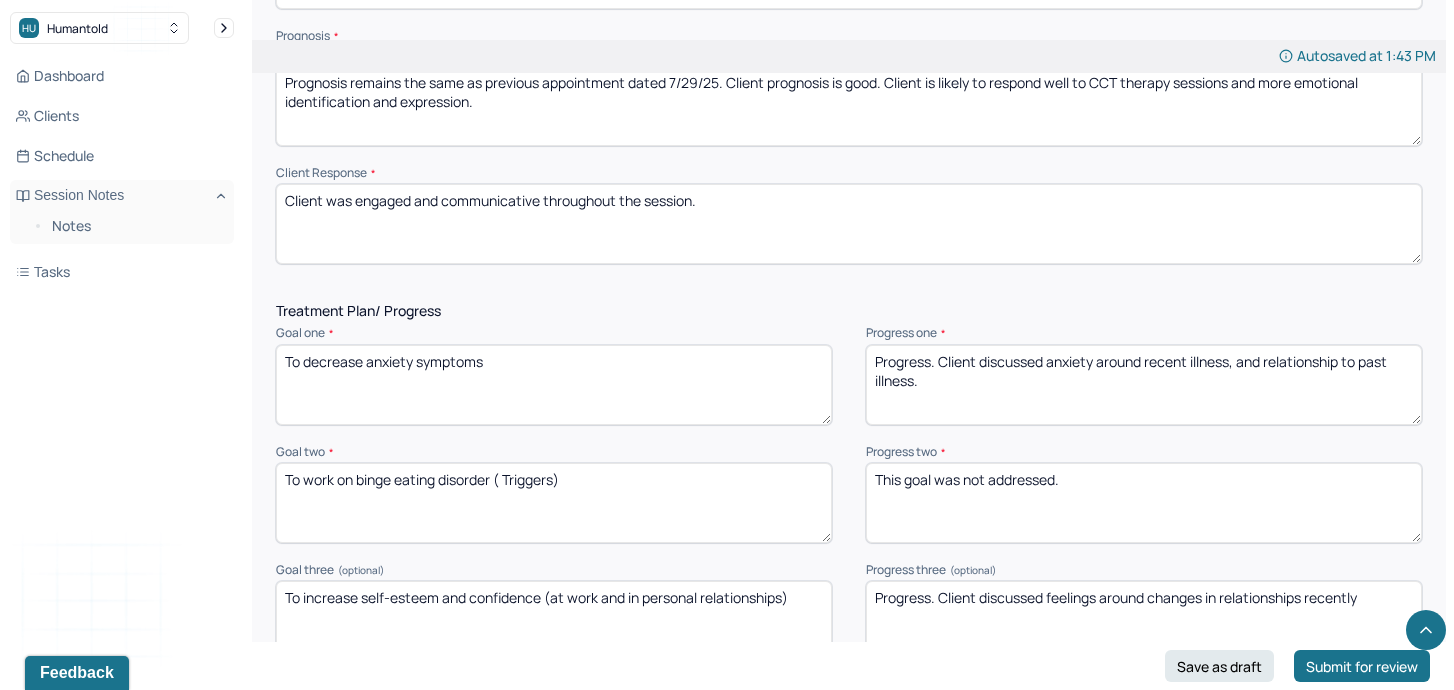 type on "Progress. Client discussed feelings around changes in relationships recently" 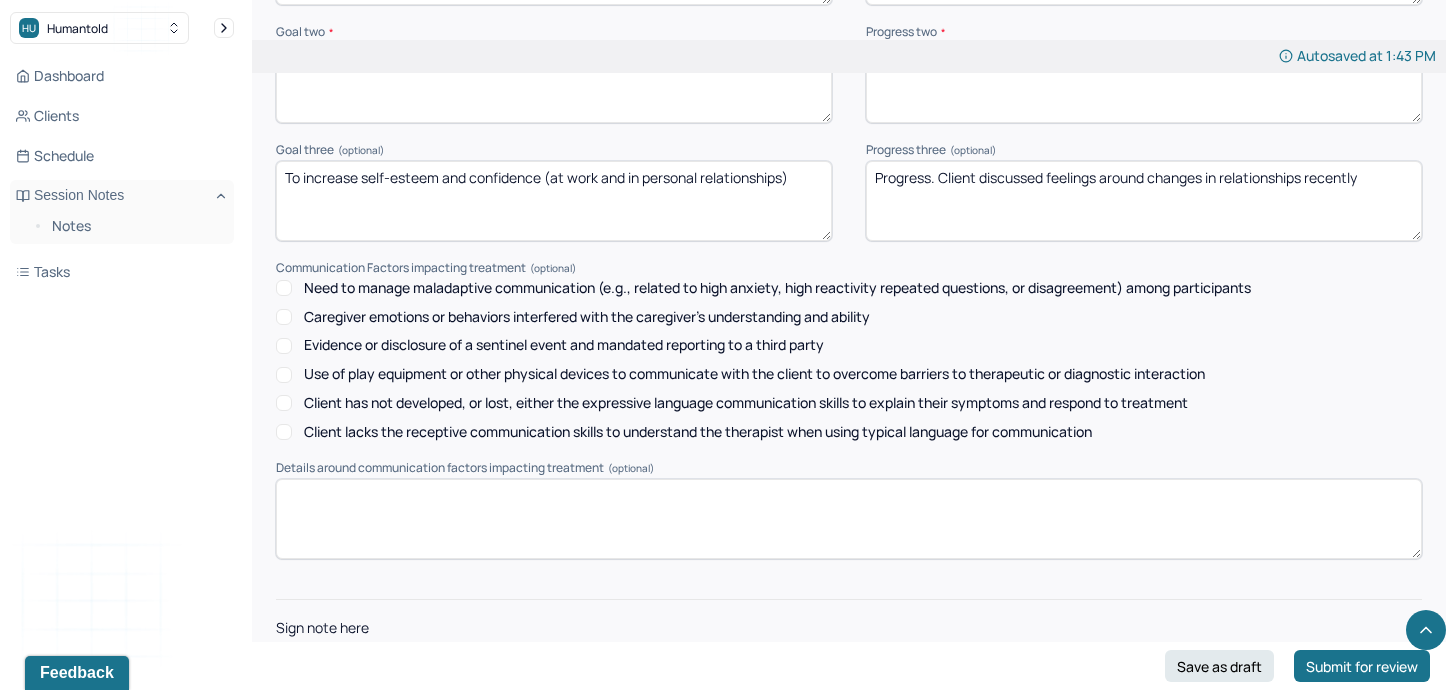 scroll, scrollTop: 2673, scrollLeft: 0, axis: vertical 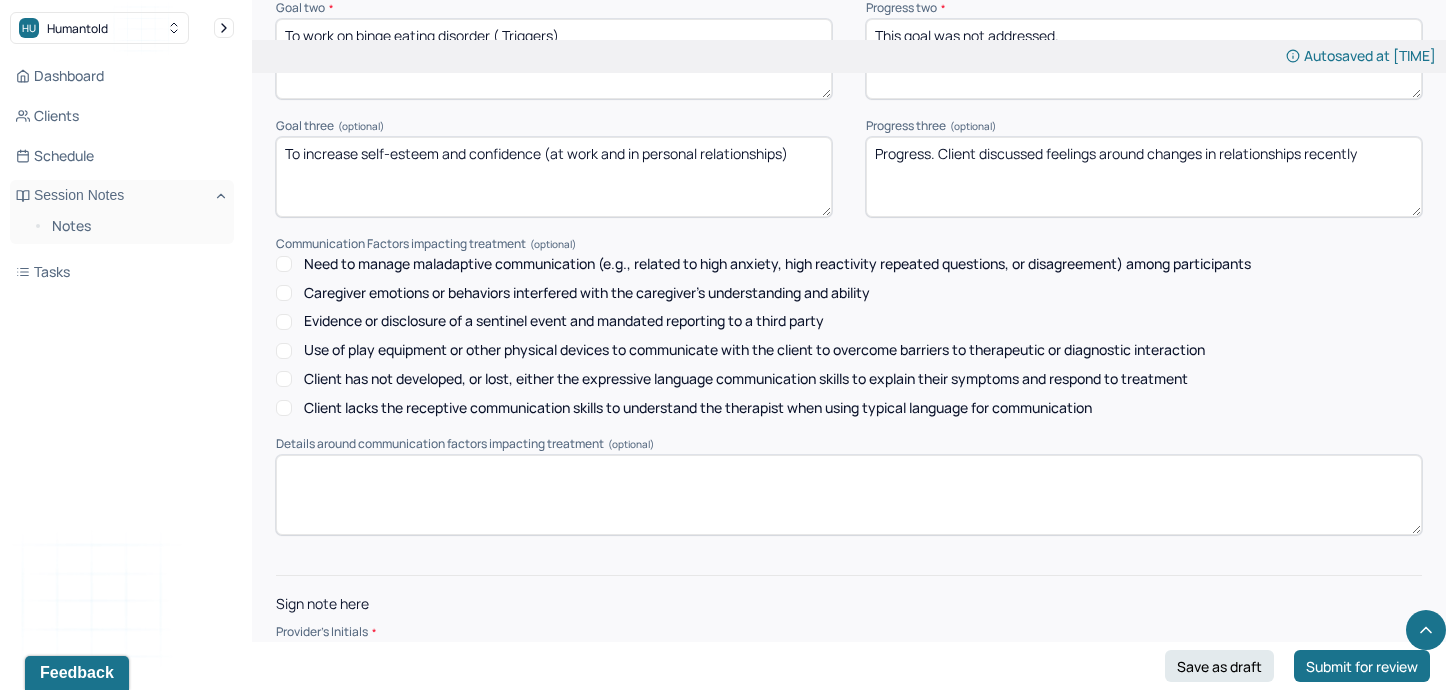 type on "Progress. Client discussed anxiety around work and relationships." 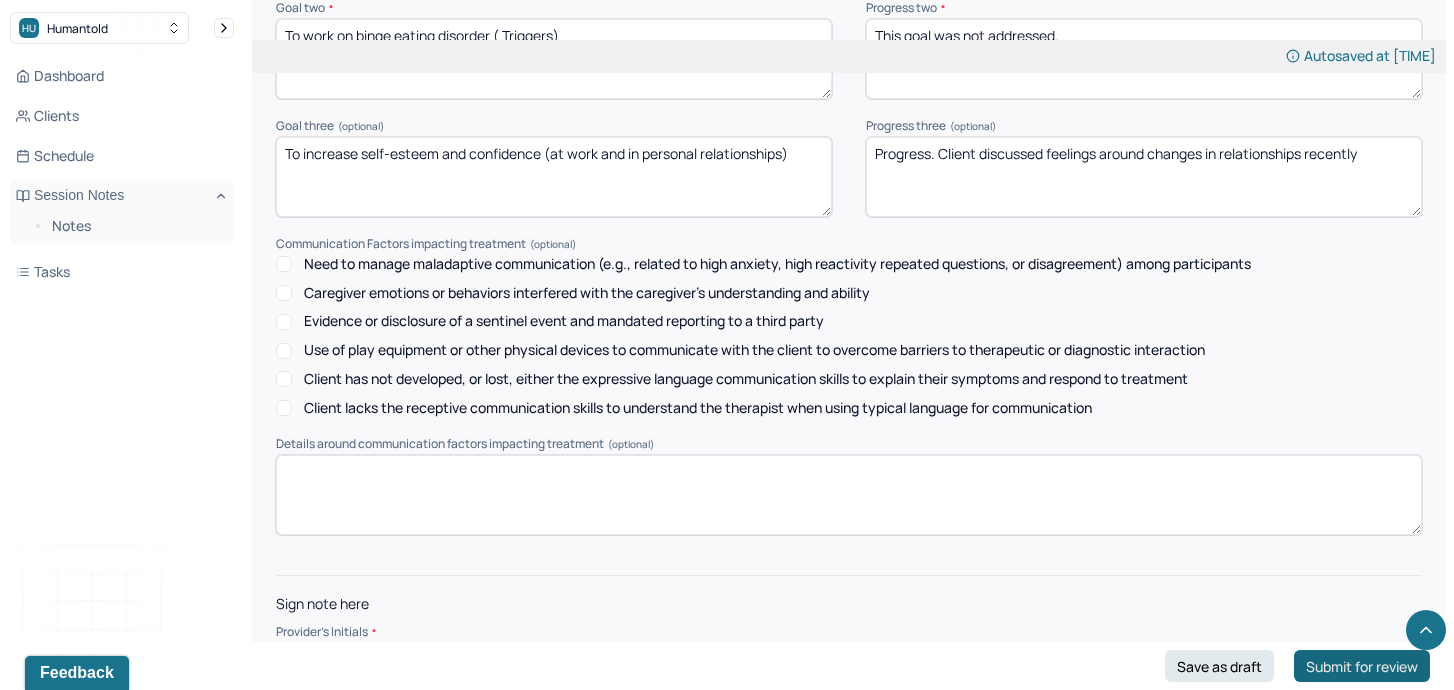 type on "MW" 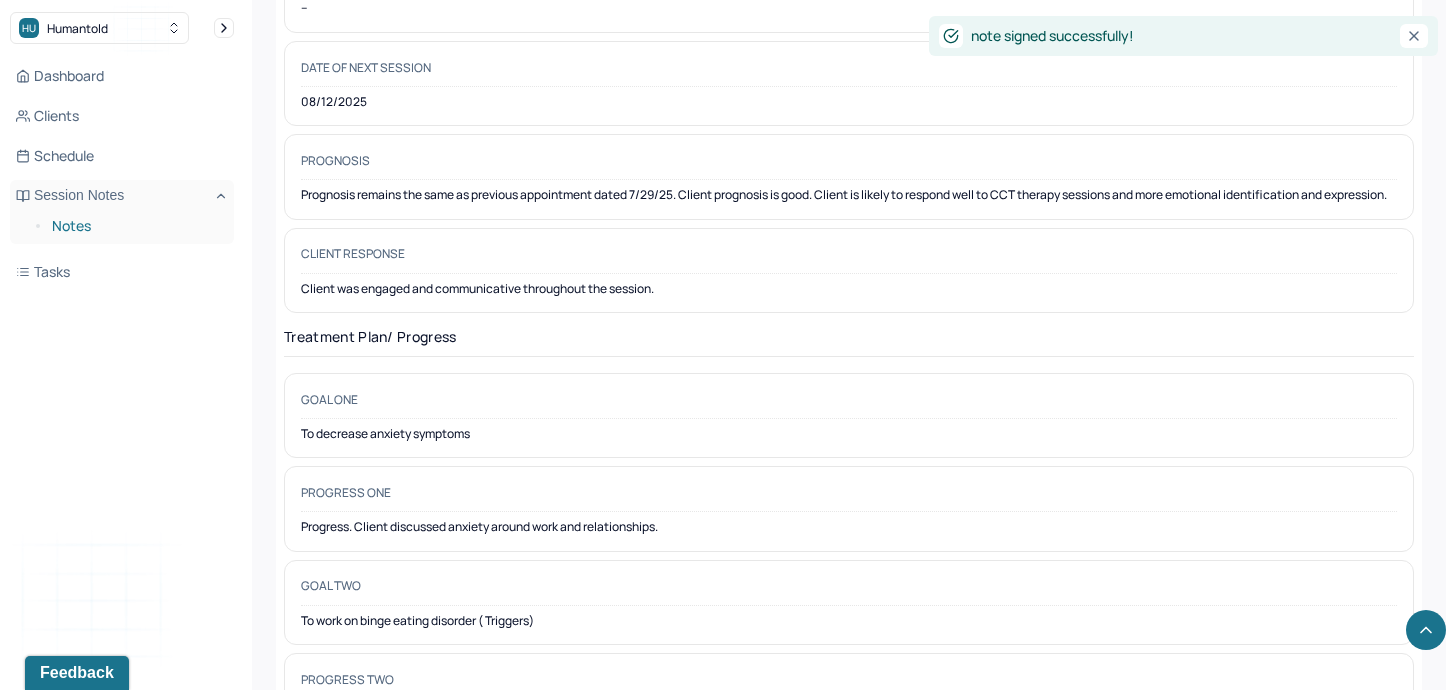 click on "Notes" at bounding box center [135, 226] 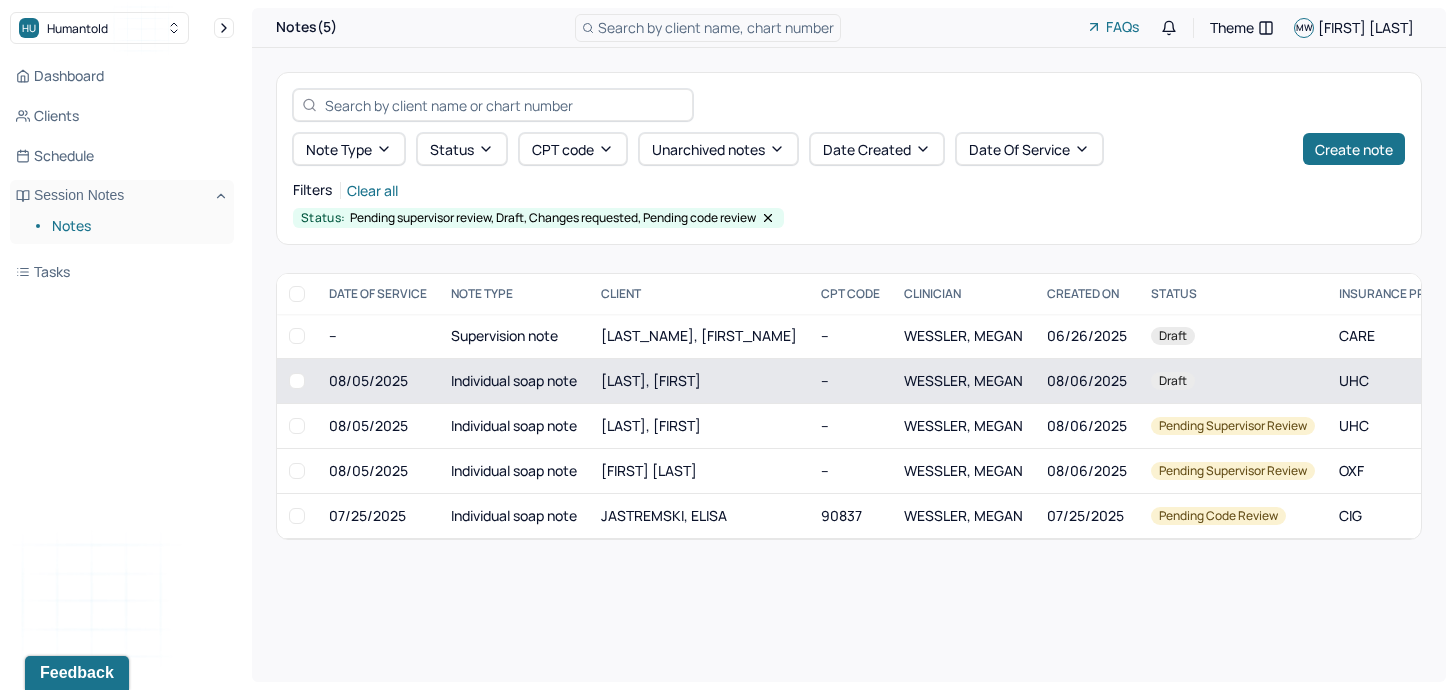 click on "[LAST], [FIRST]" at bounding box center [651, 380] 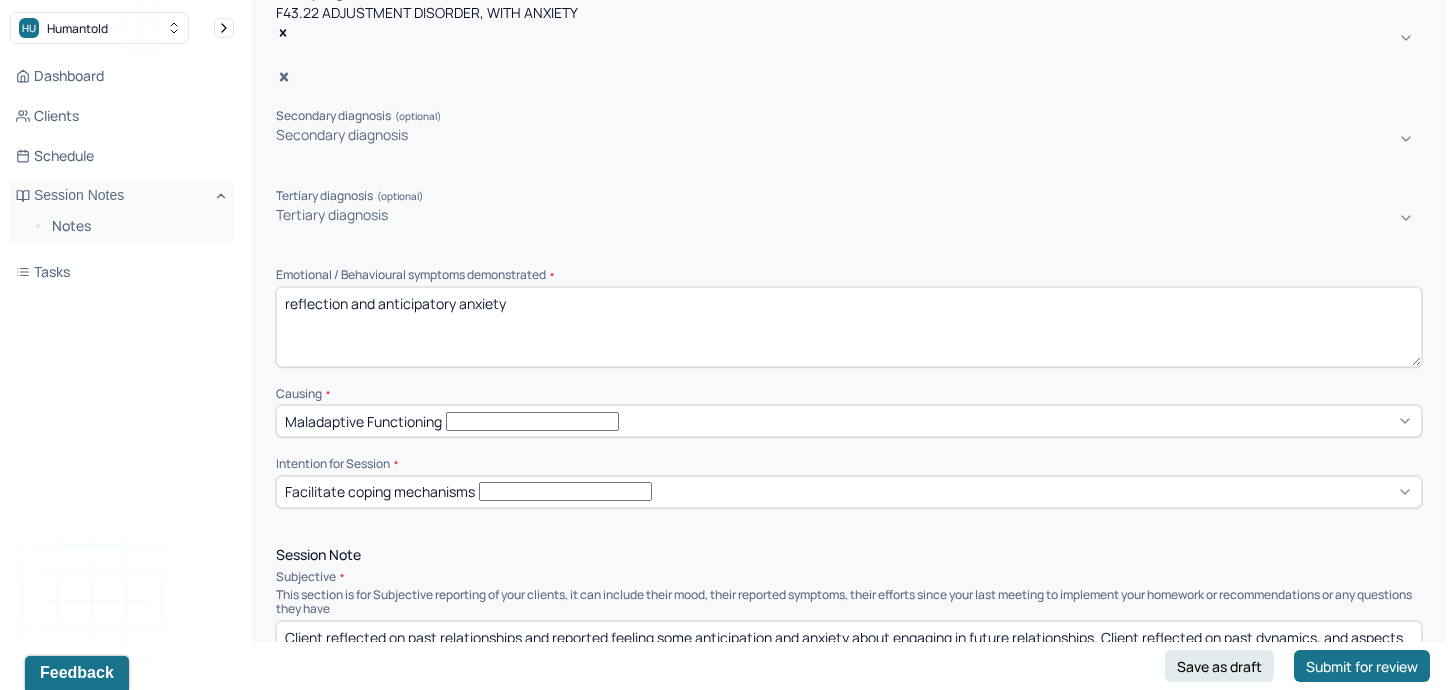 scroll, scrollTop: 522, scrollLeft: 0, axis: vertical 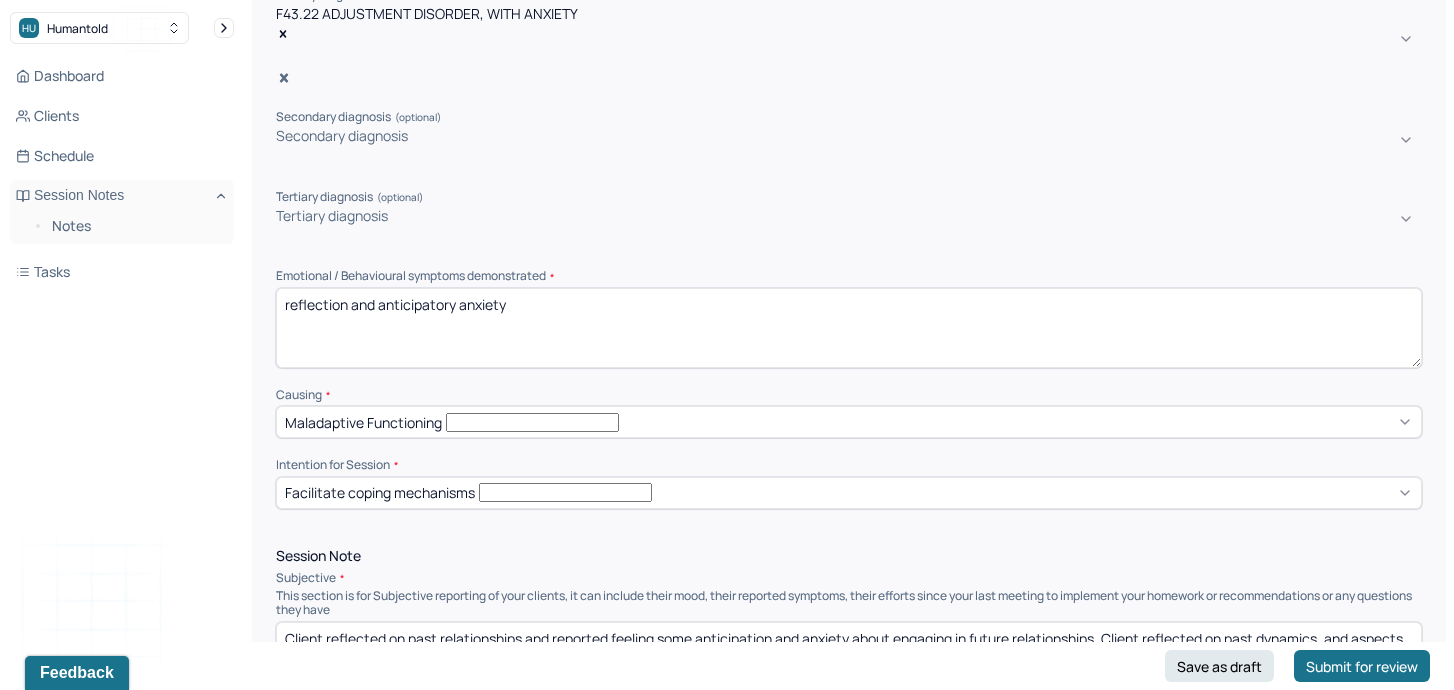 drag, startPoint x: 553, startPoint y: 248, endPoint x: 245, endPoint y: 221, distance: 309.18118 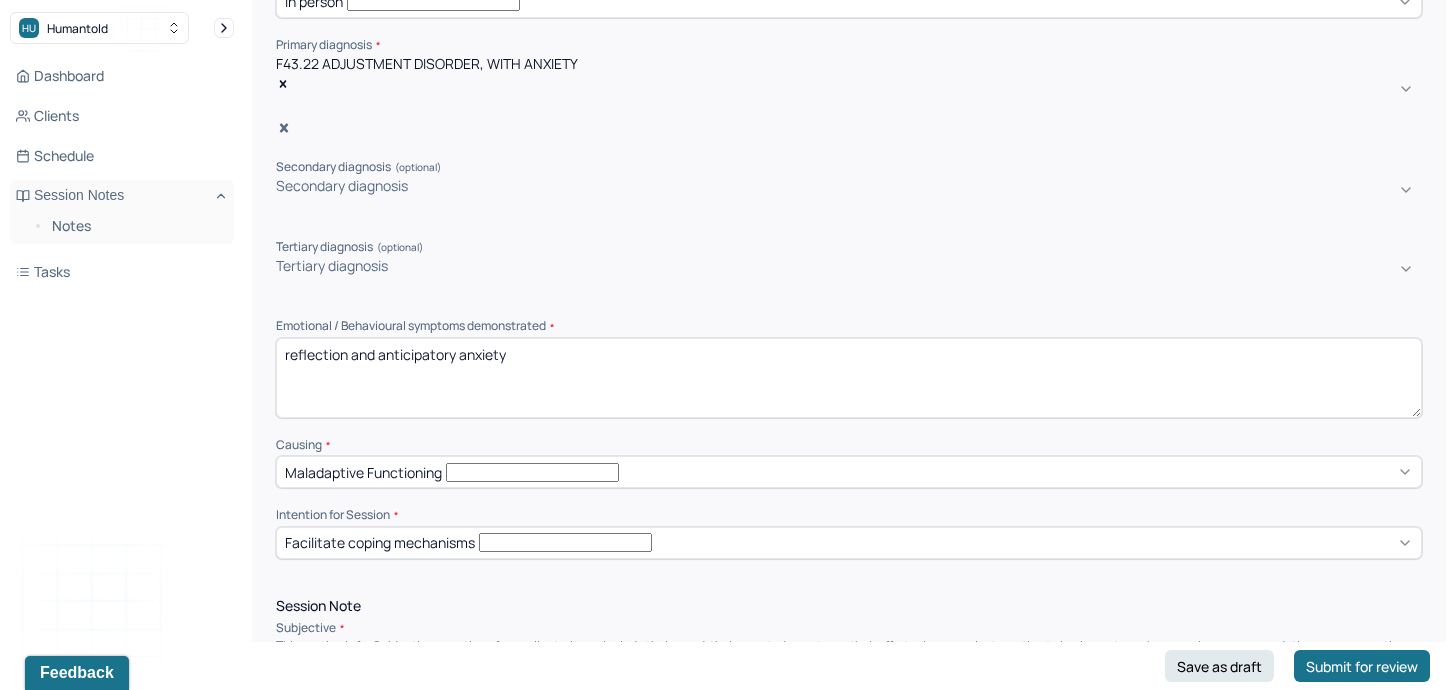 scroll, scrollTop: 468, scrollLeft: 0, axis: vertical 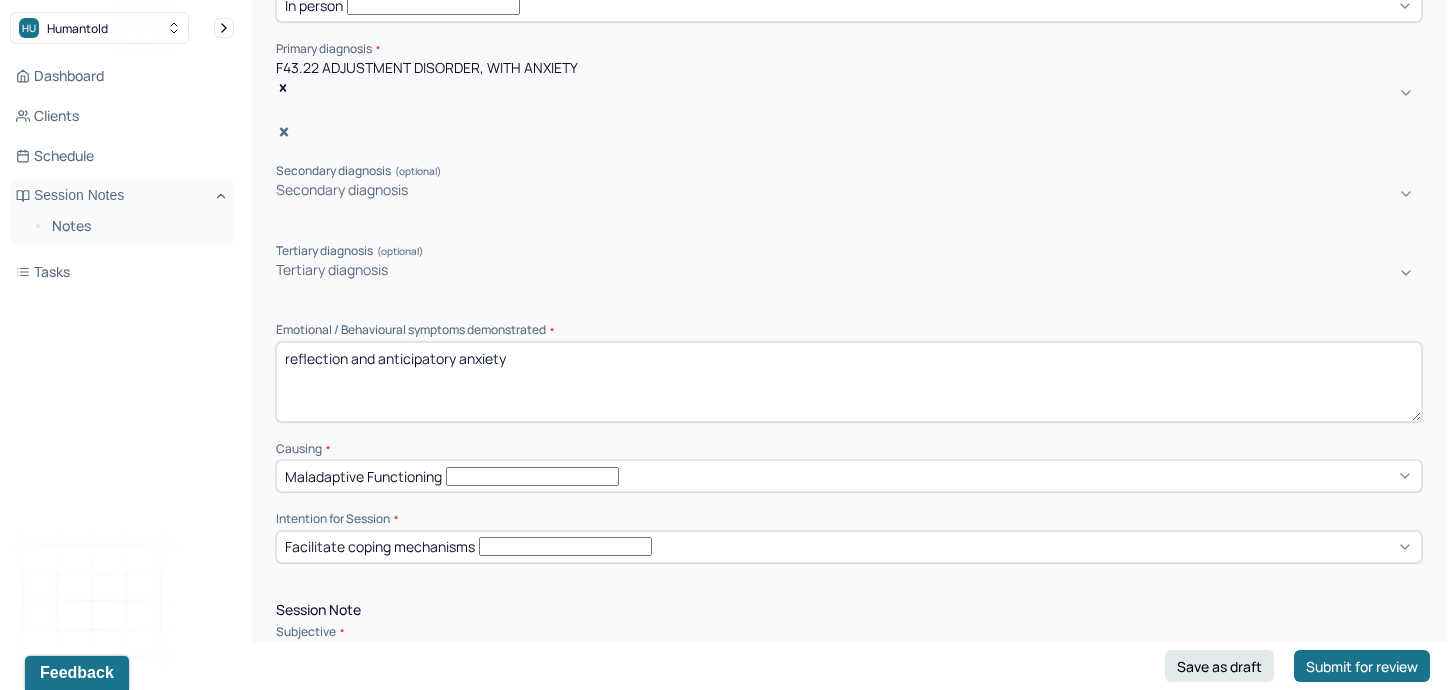 click on "reflection and anticipatory anxiety" at bounding box center [849, 382] 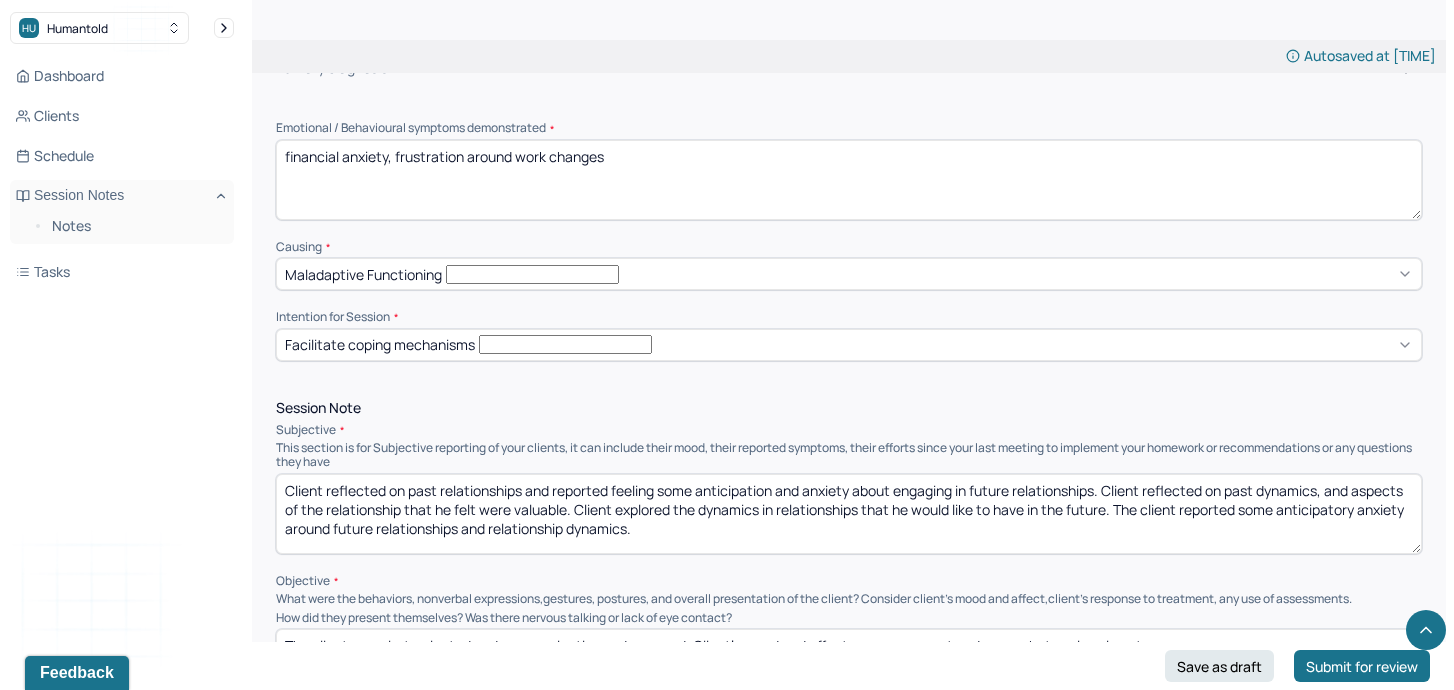 scroll, scrollTop: 669, scrollLeft: 0, axis: vertical 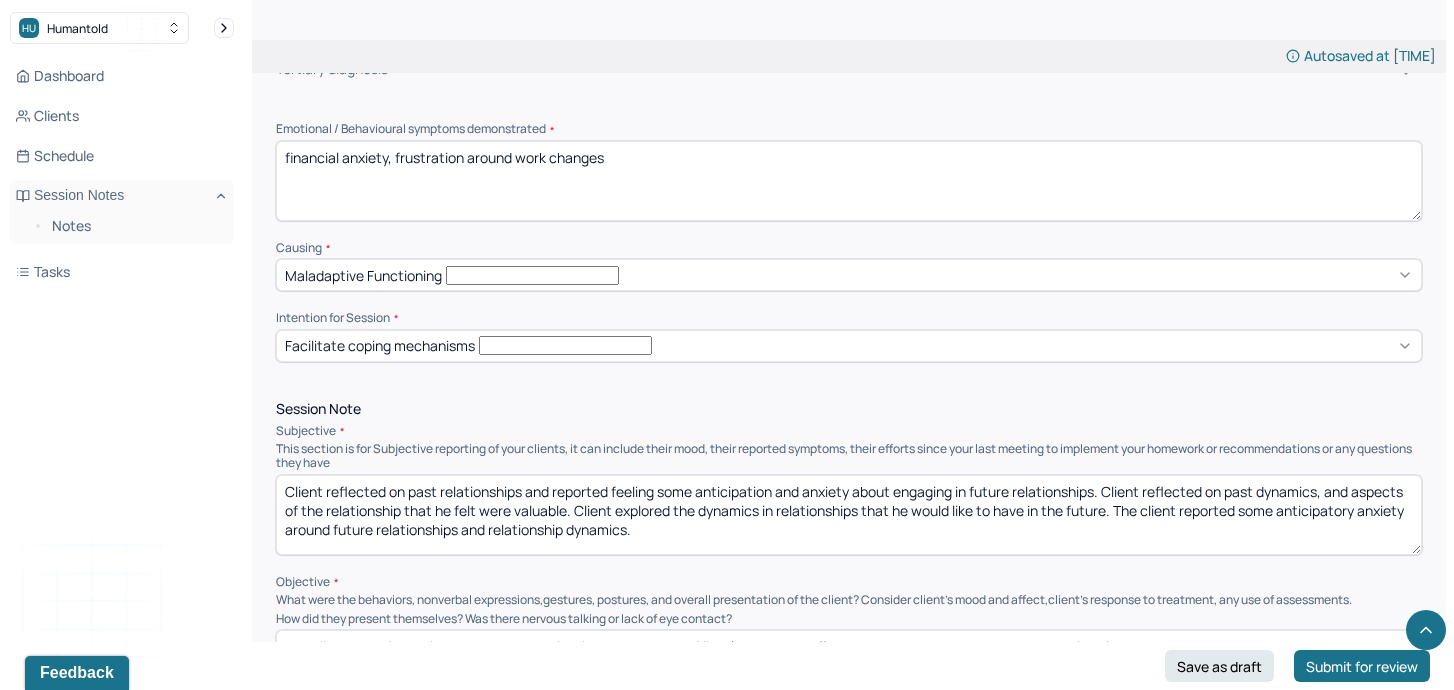 drag, startPoint x: 655, startPoint y: 477, endPoint x: 221, endPoint y: 424, distance: 437.2242 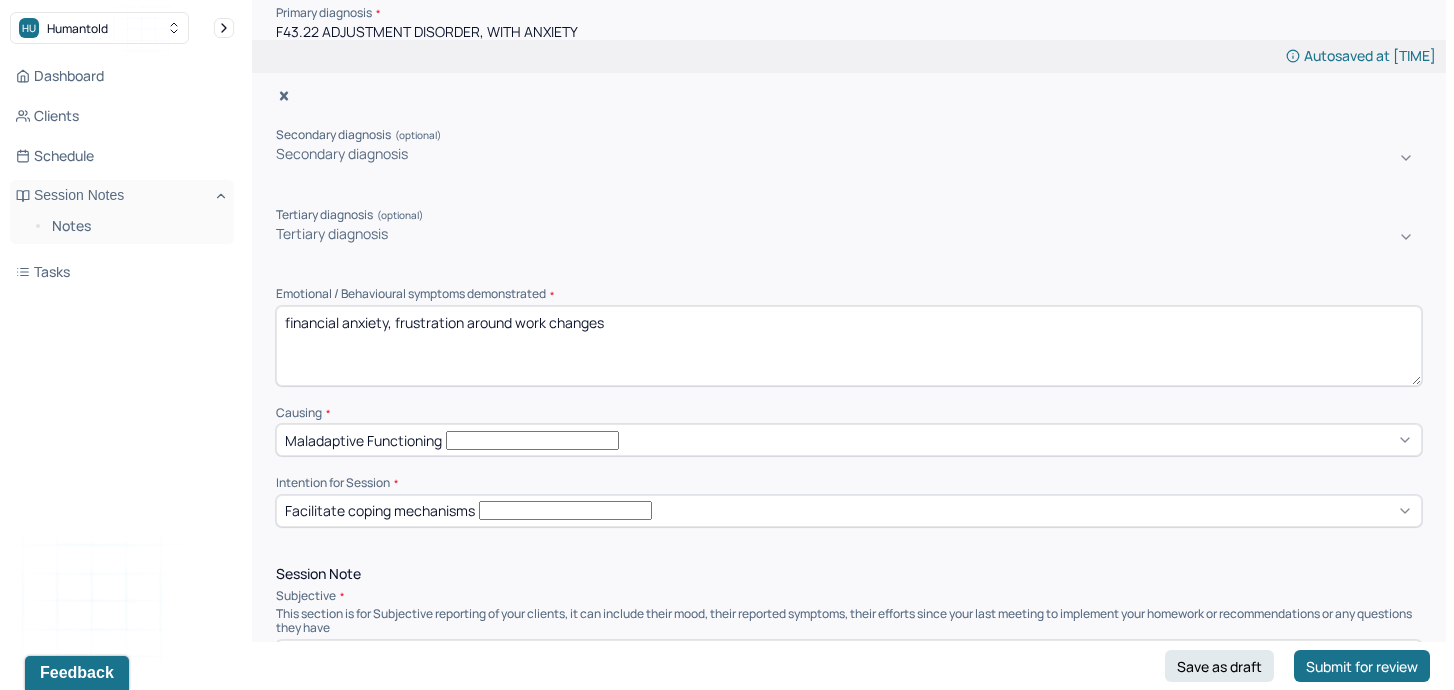 scroll, scrollTop: 502, scrollLeft: 0, axis: vertical 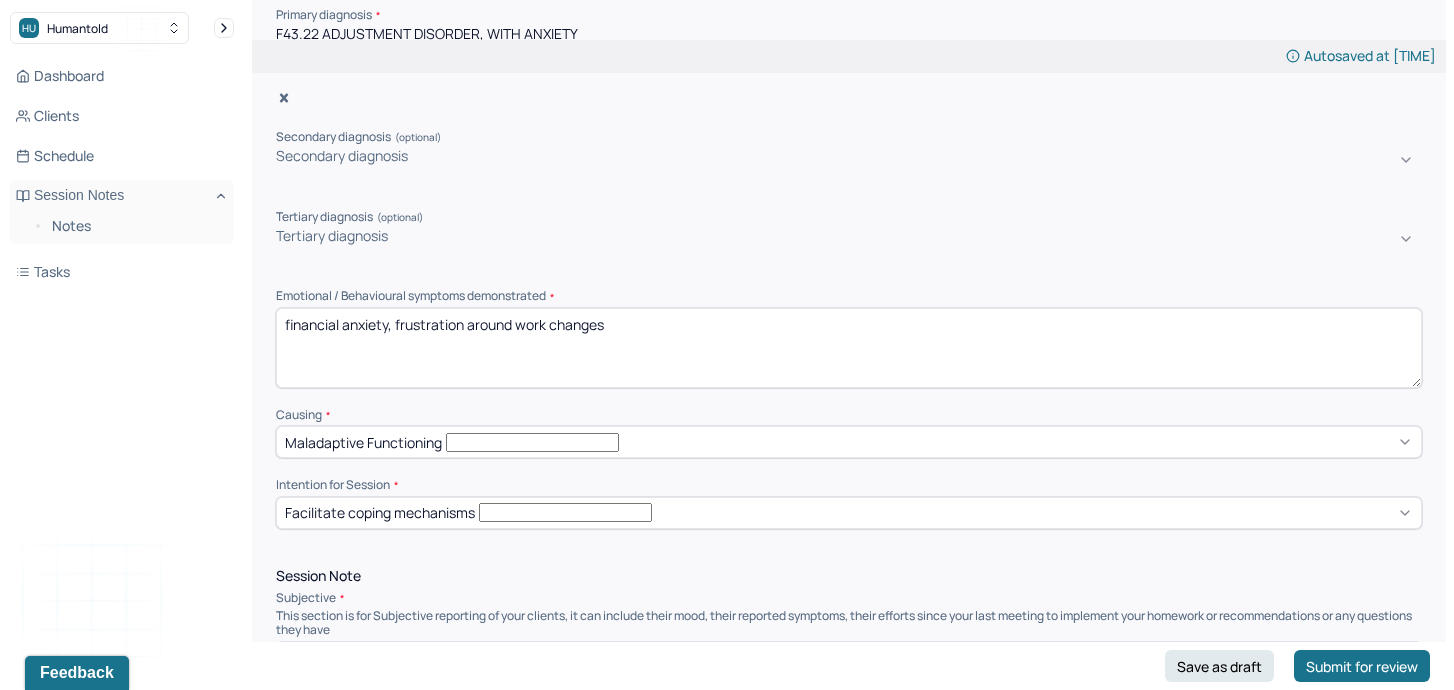 click on "financial anxiety, frustration around work changes" at bounding box center [849, 348] 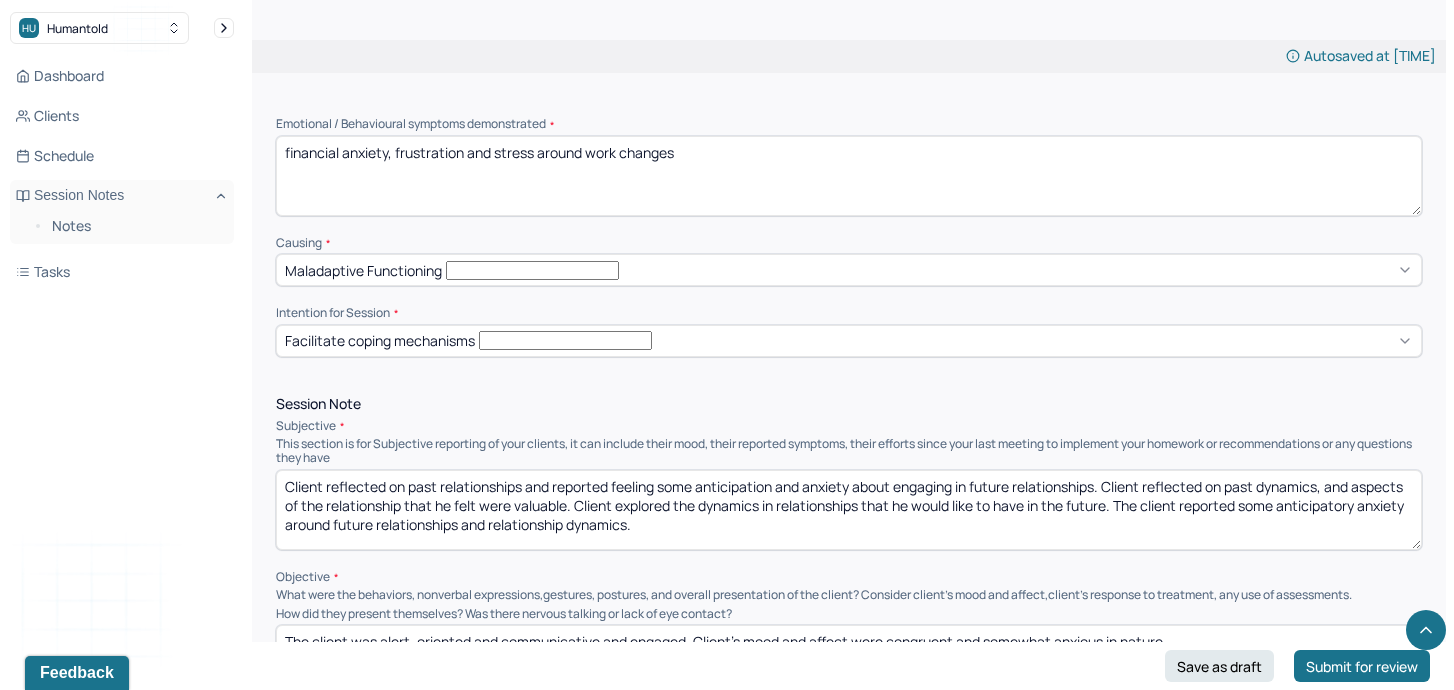 scroll, scrollTop: 694, scrollLeft: 0, axis: vertical 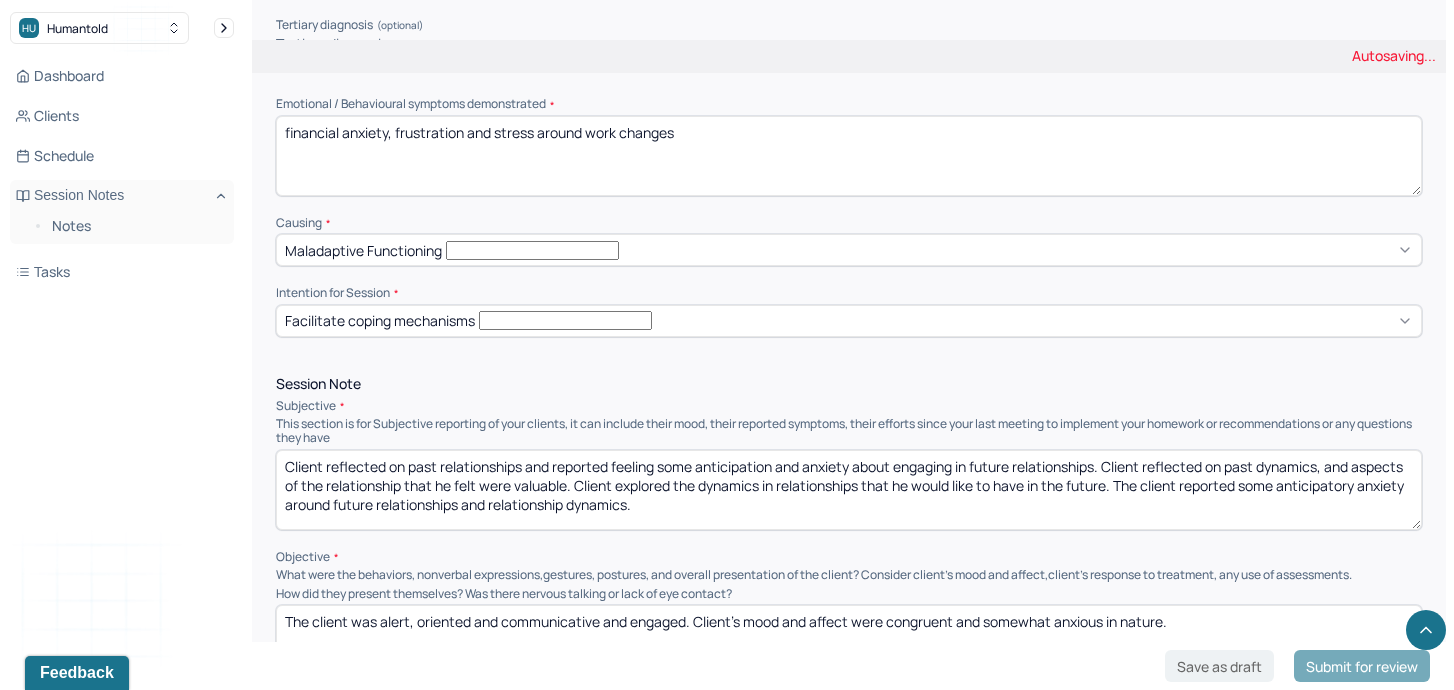type on "financial anxiety, frustration and stress around work changes" 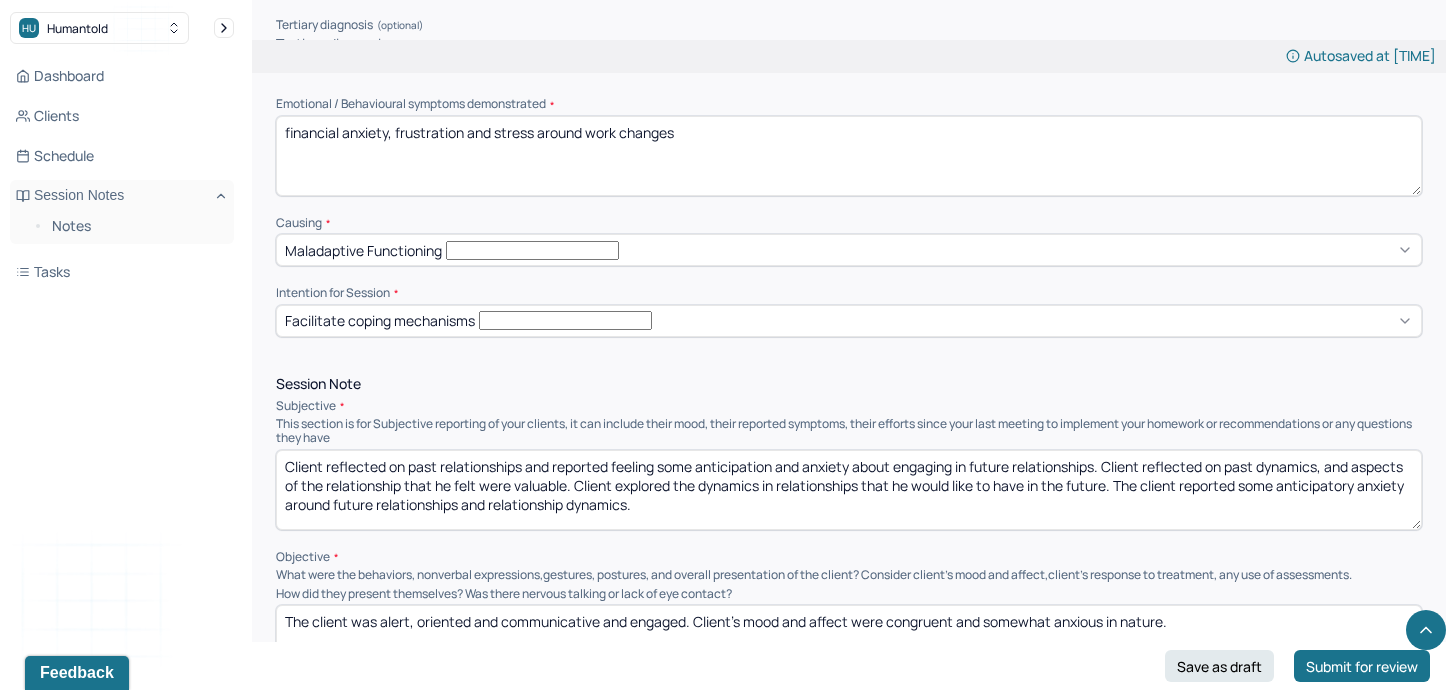 drag, startPoint x: 656, startPoint y: 447, endPoint x: 186, endPoint y: 415, distance: 471.0881 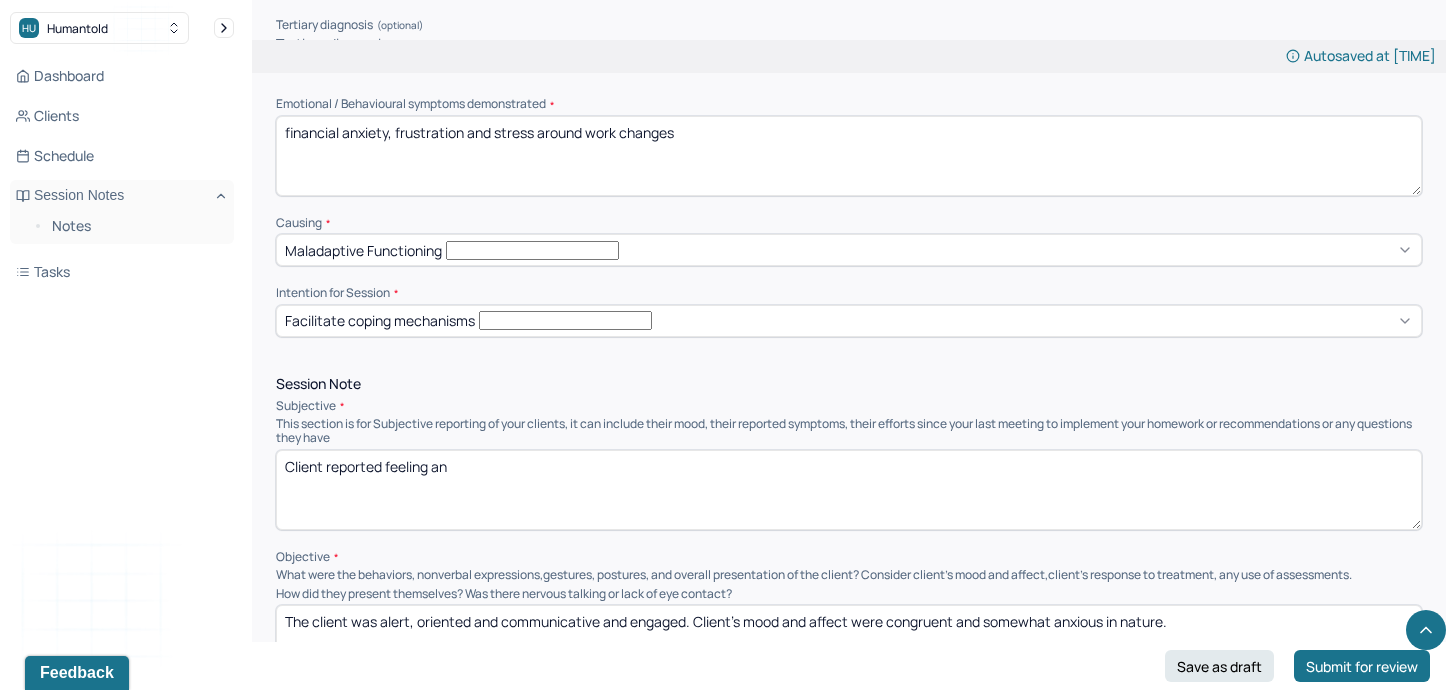 click on "Client reproted feeling an" at bounding box center [849, 490] 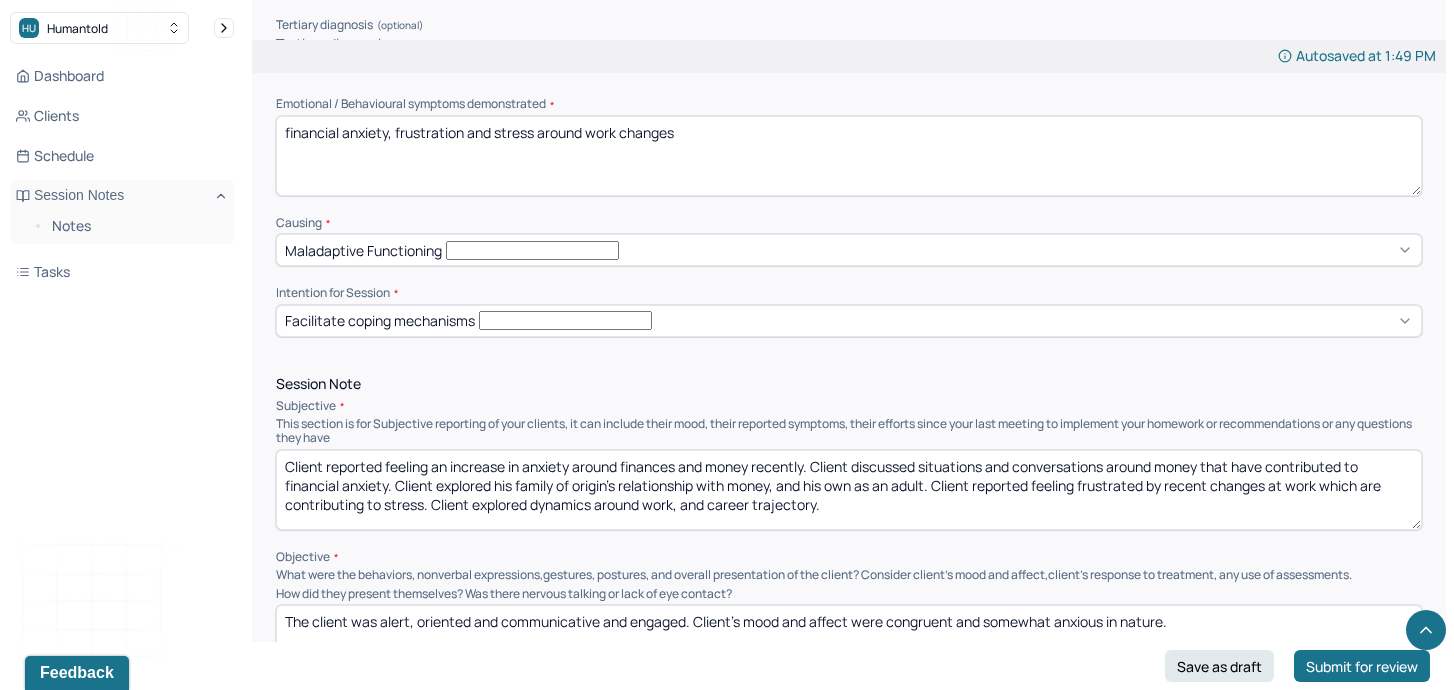 type on "Client reported feeling an increase in anxiety around finances and money recently. Client discussed situations and conversations around money that have contributed to financial anxiety. Client explored his family of origin's relationship with money, and his own as an adult. Client reported feeling frustrated by recent changes at work which are contributing to stress. Client explored dynamics around work, and career trajectory." 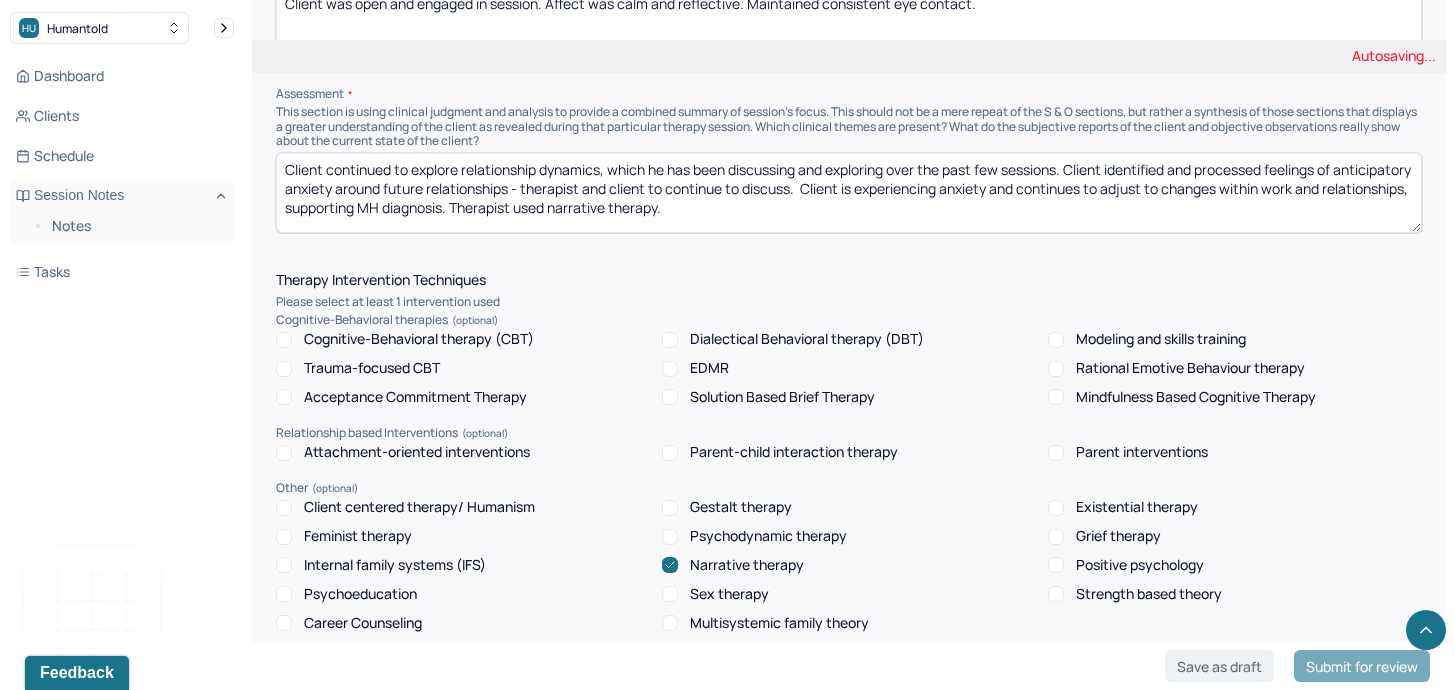 scroll, scrollTop: 1316, scrollLeft: 0, axis: vertical 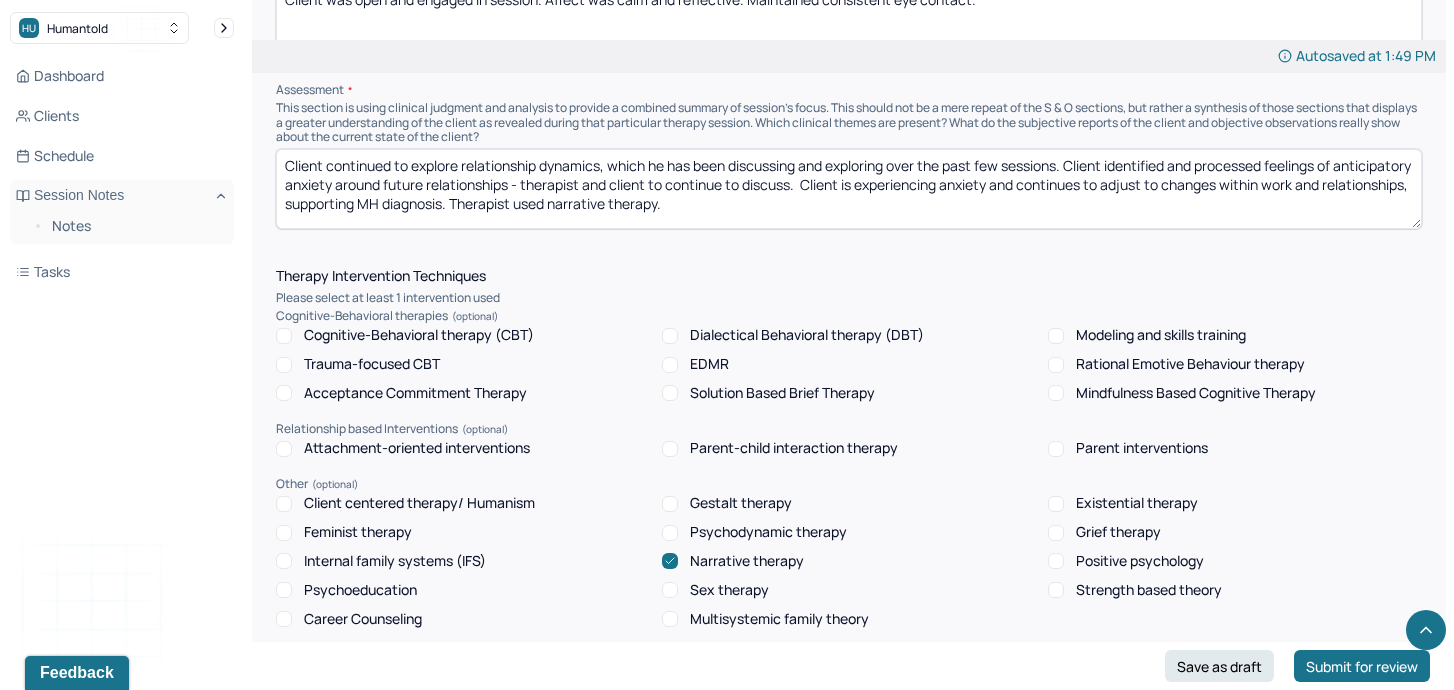 type on "Client was open and engaged in session. Affect was calm and reflective. Maintained consistent eye contact." 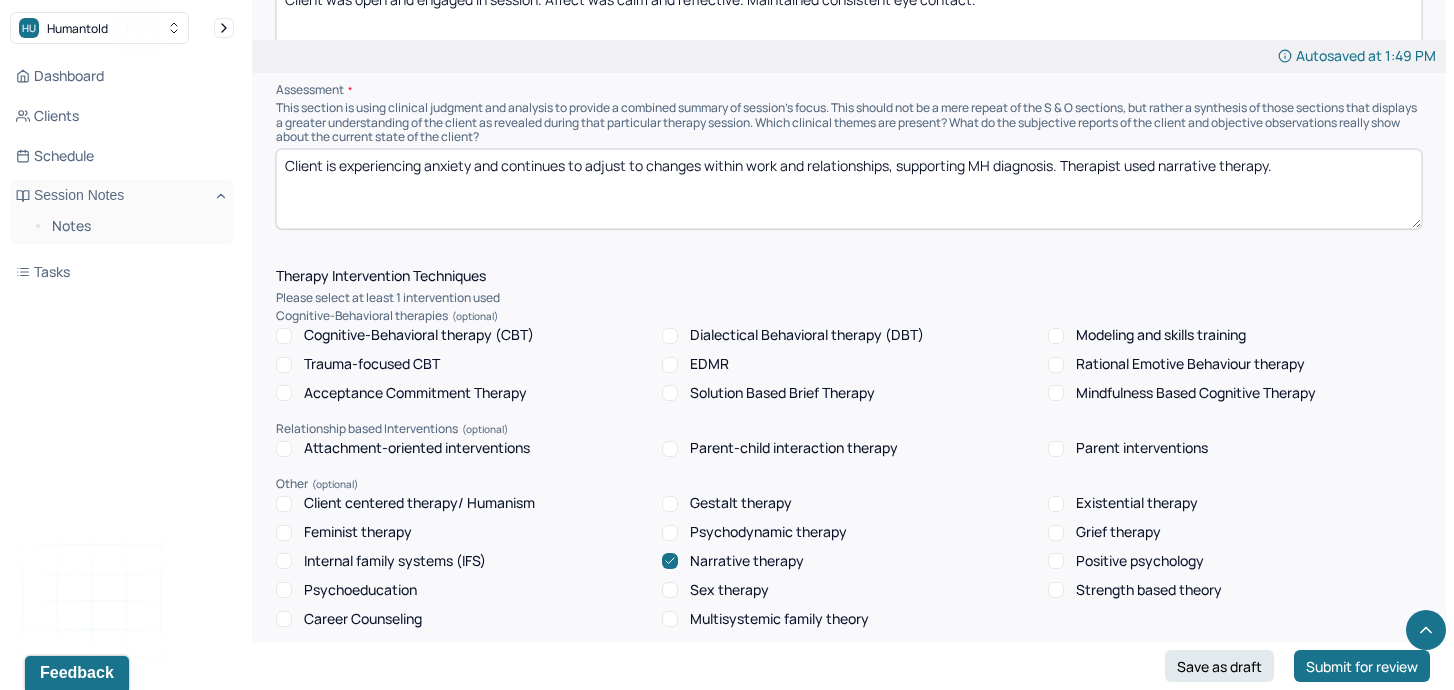 click on "Client is experiencing anxiety and continues to adjust to changes within work and relationships, supporting MH diagnosis. Therapist used narrative therapy." at bounding box center (849, 189) 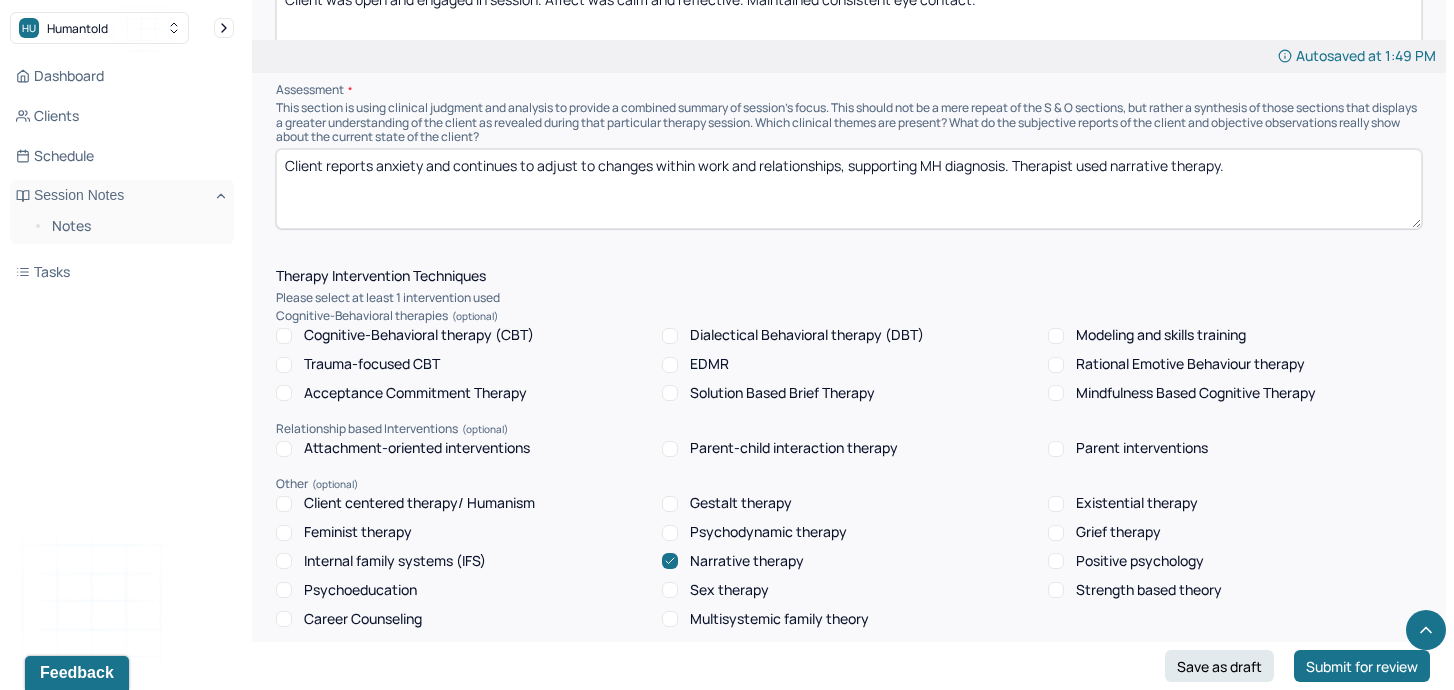 click on "Client reports anxiety and continues to adjust to changes within work and relationships, supporting MH diagnosis. Therapist used narrative therapy." at bounding box center [849, 189] 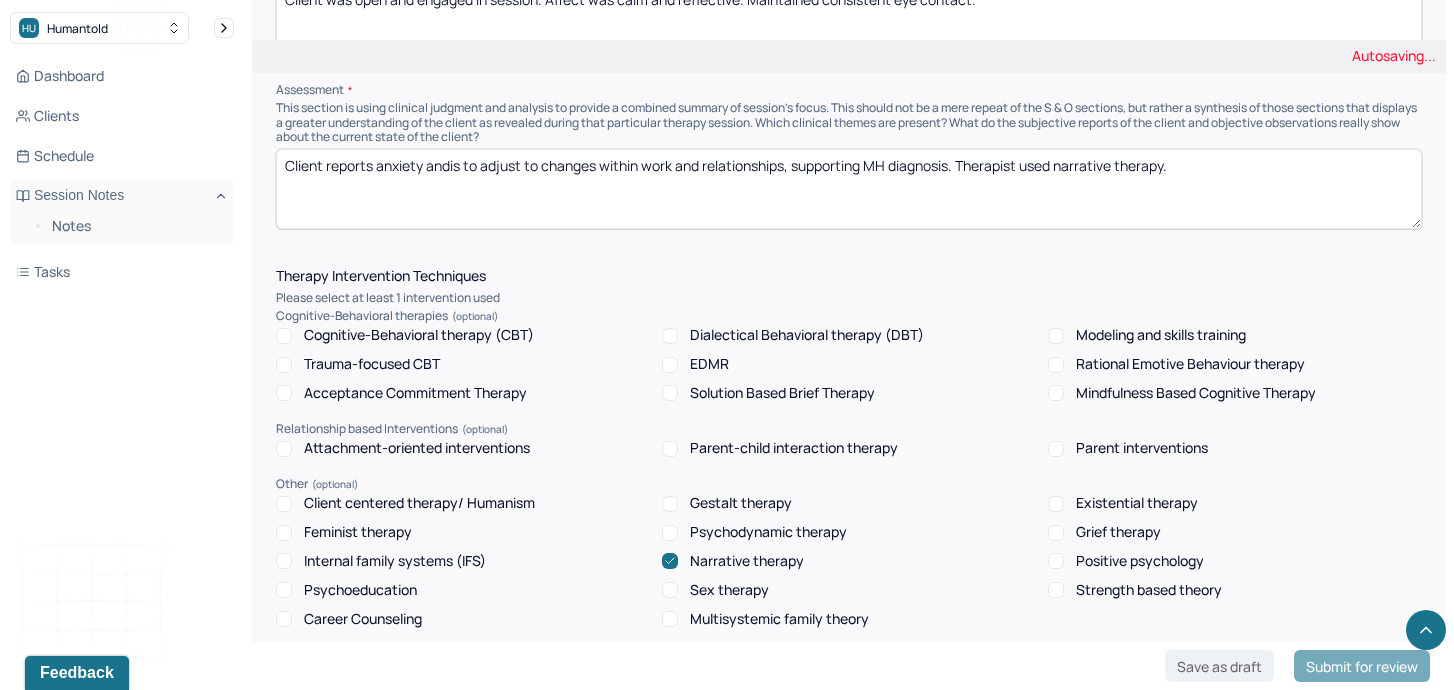 click on "Client reports anxiety and continues to adjust to changes within work and relationships, supporting MH diagnosis. Therapist used narrative therapy." at bounding box center (849, 189) 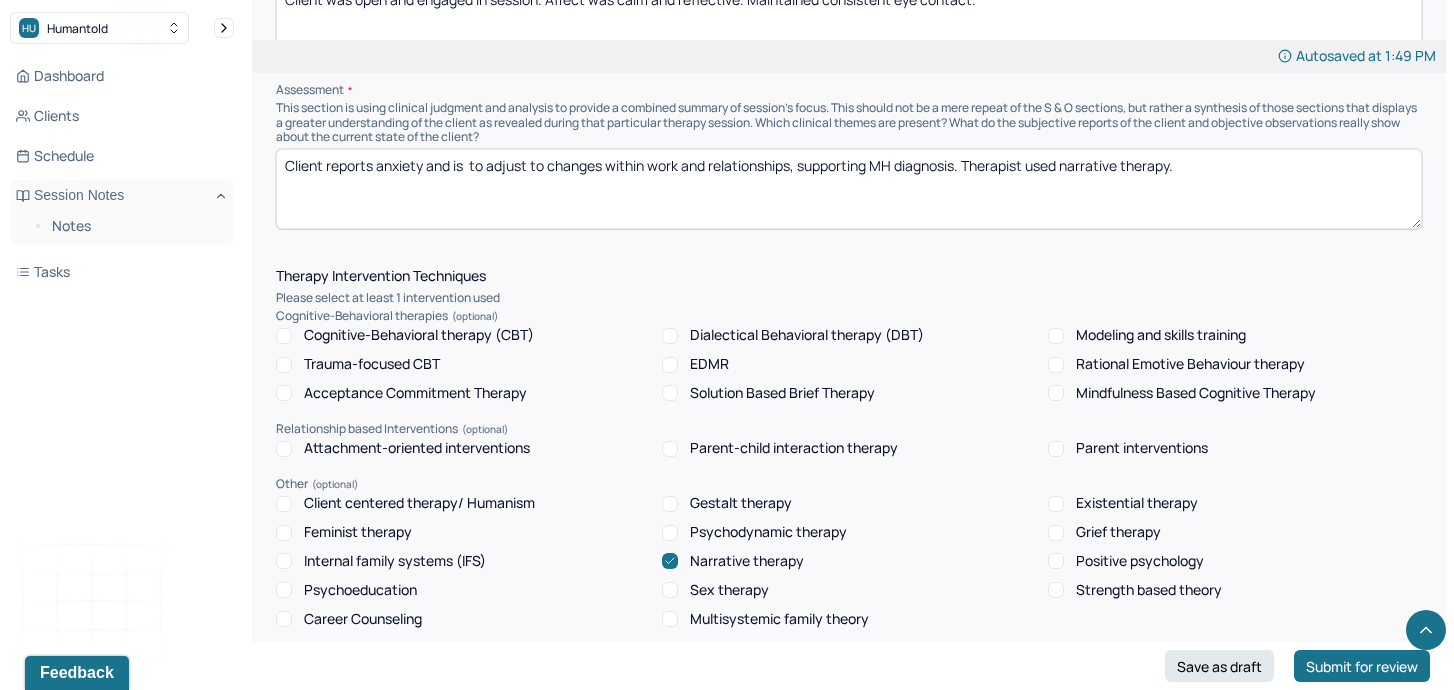 click on "Client reports anxiety andis to adjust to changes within work and relationships, supporting MH diagnosis. Therapist used narrative therapy." at bounding box center (849, 189) 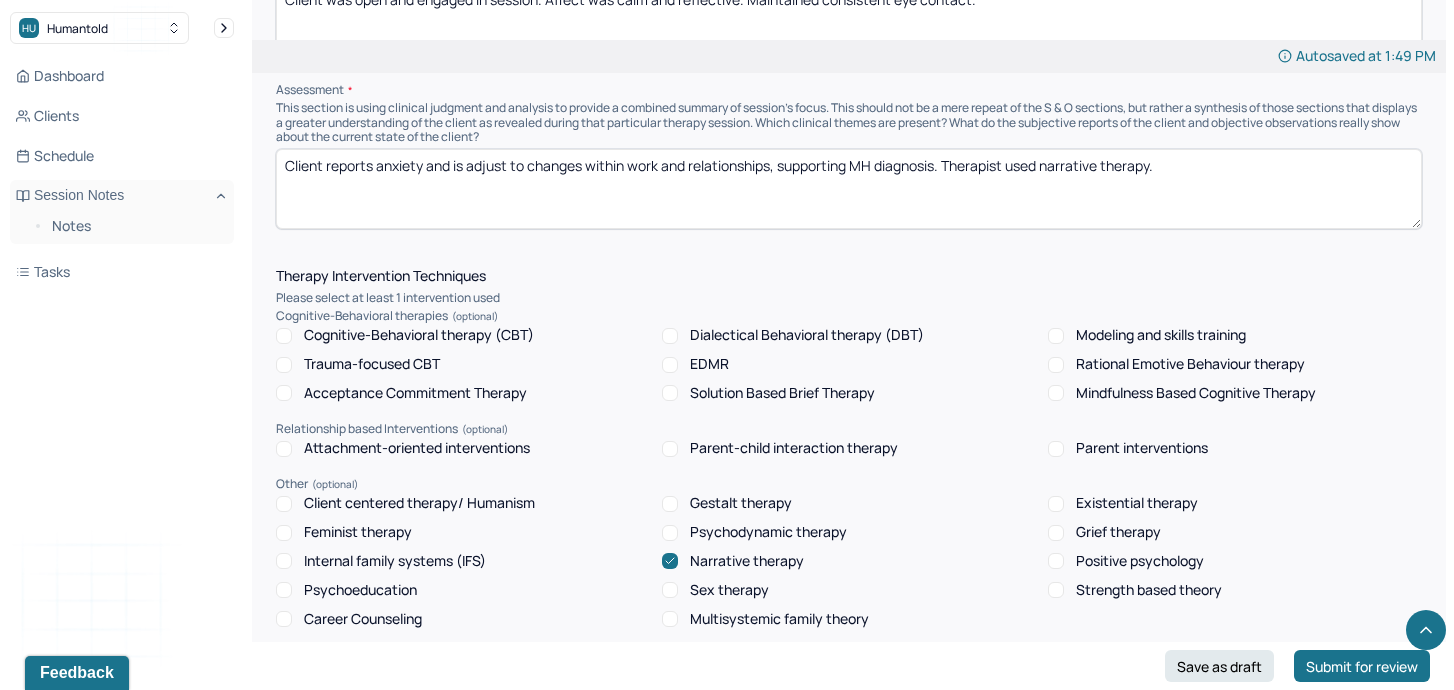 click on "Client reports anxiety and is adjust to changes within work and relationships, supporting MH diagnosis. Therapist used narrative therapy." at bounding box center [849, 189] 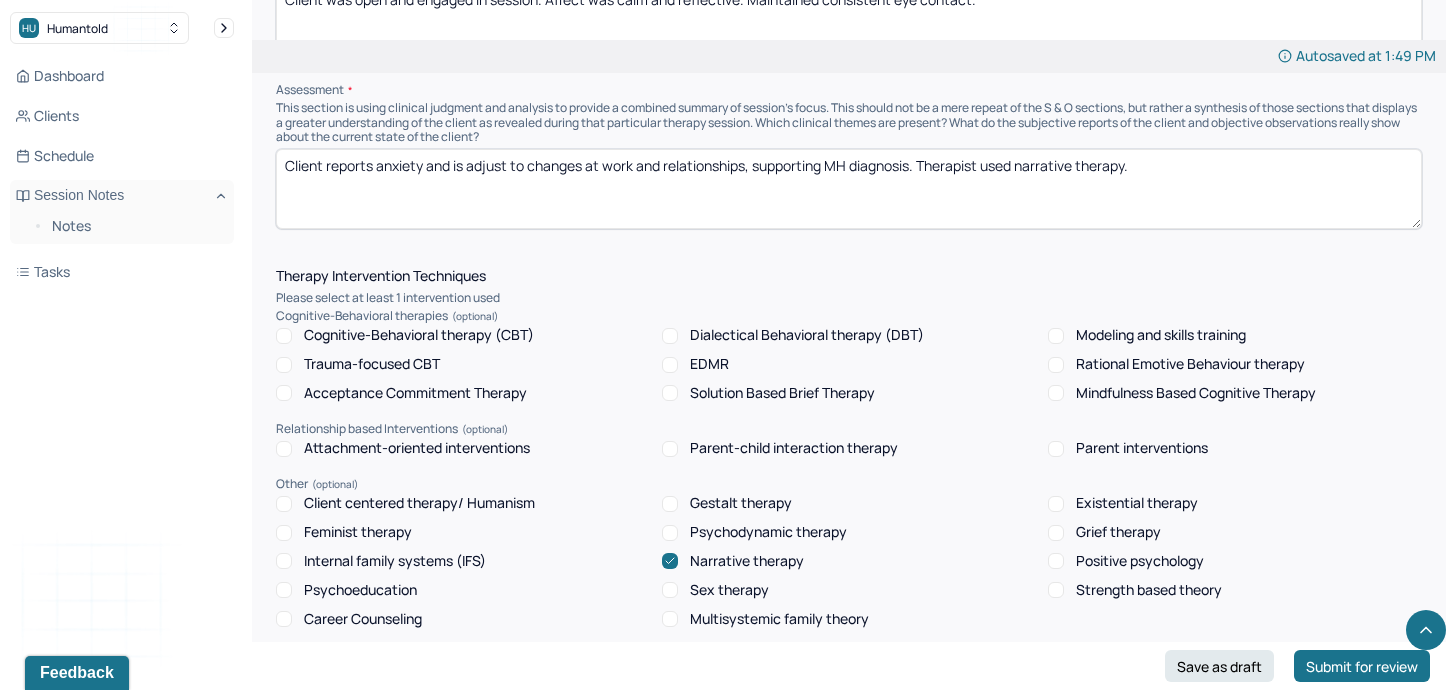 click on "Client reports anxiety and is adjust to changes at work and relationships, supporting MH diagnosis. Therapist used narrative therapy." at bounding box center [849, 189] 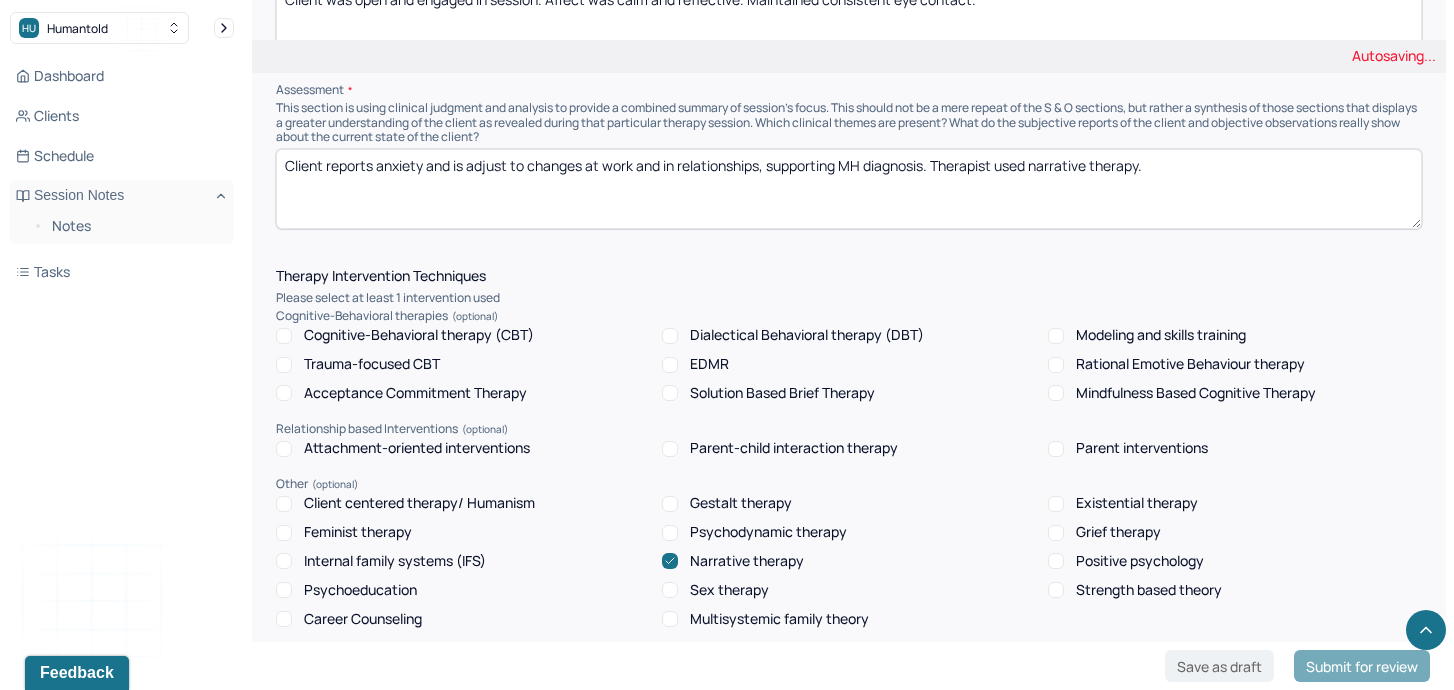 click on "Client reports anxiety and is adjust to changes at work and relationships, supporting MH diagnosis. Therapist used narrative therapy." at bounding box center [849, 189] 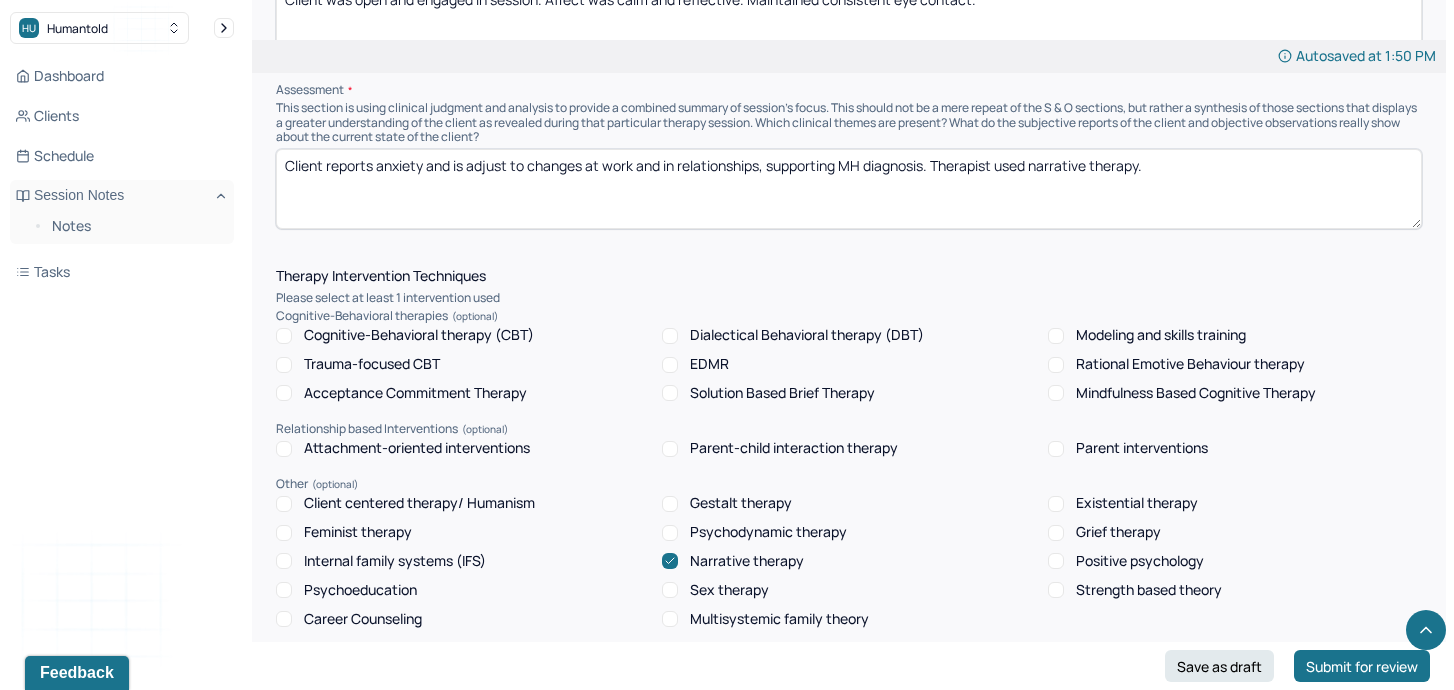 drag, startPoint x: 1156, startPoint y: 110, endPoint x: 937, endPoint y: 109, distance: 219.00229 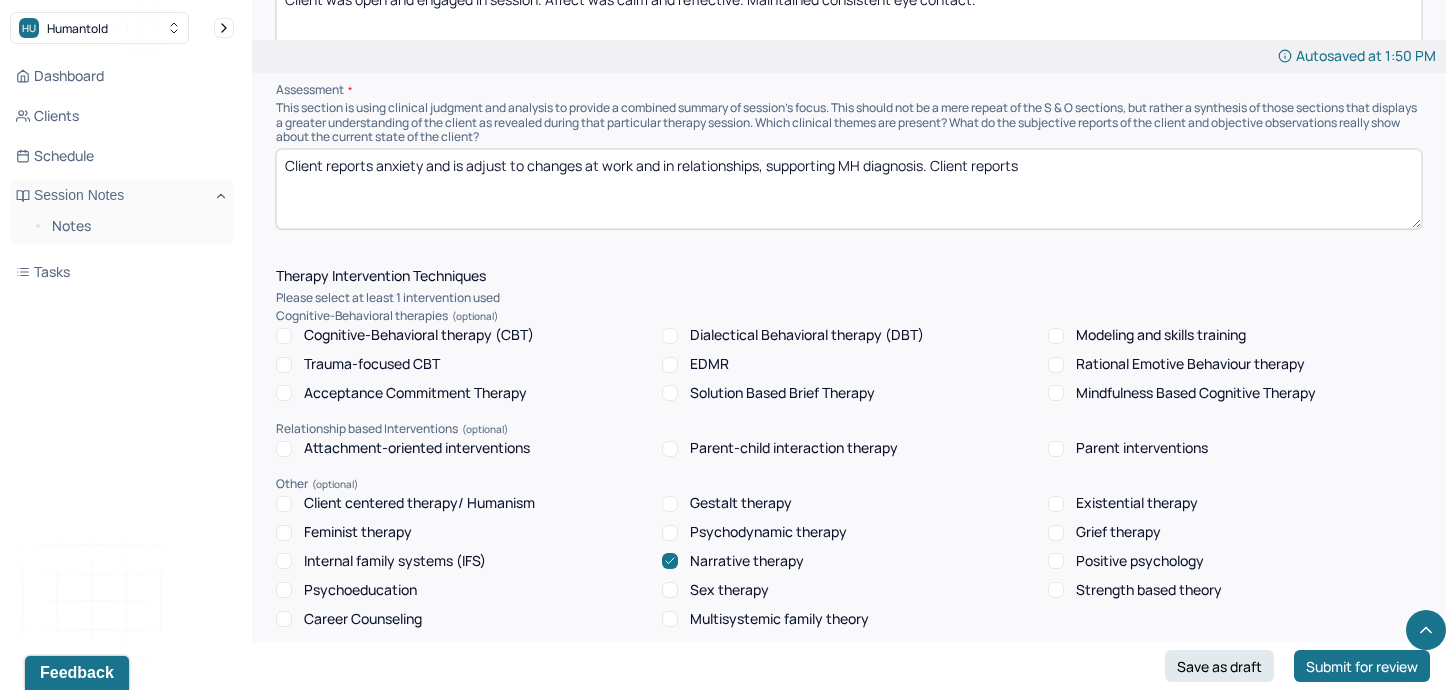 type on "Client reports anxiety and is adjust to changes at work and in relationships, supporting MH diagnosis. Client reports" 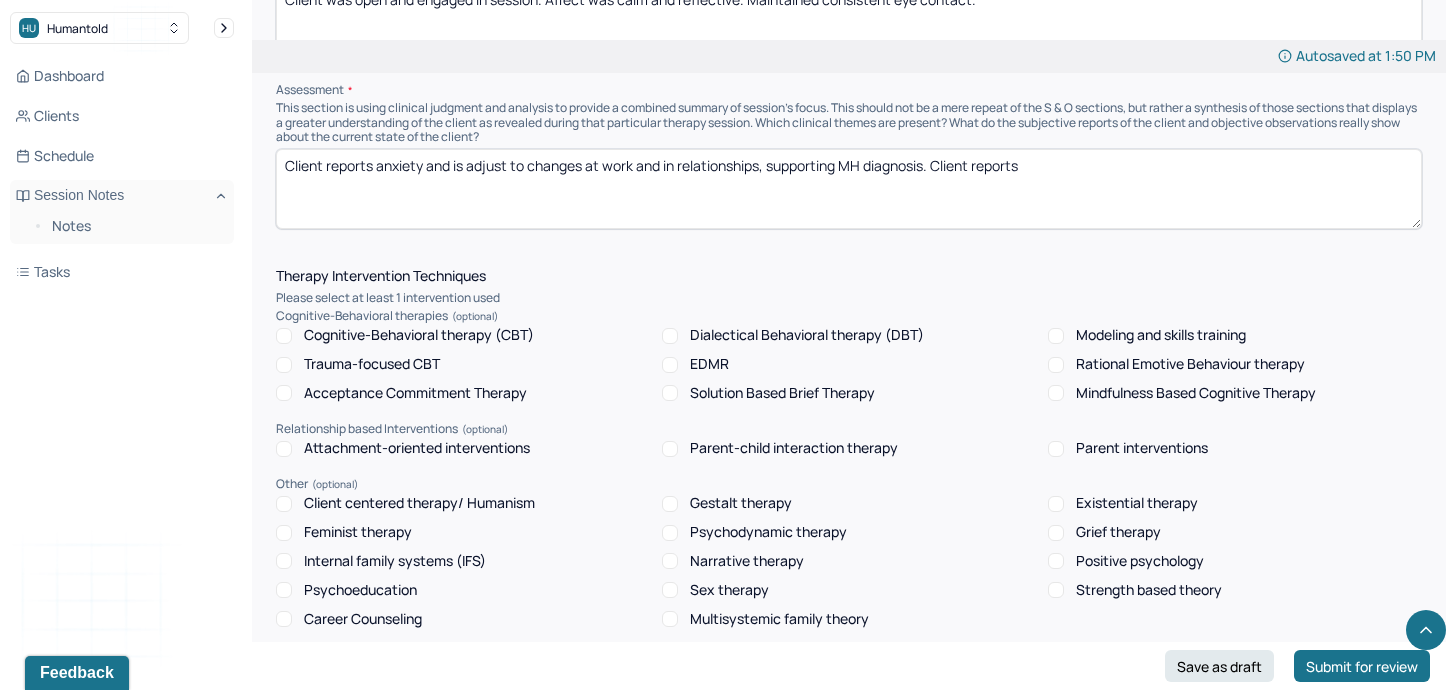 click on "Client centered therapy/ Humanism" at bounding box center (284, 504) 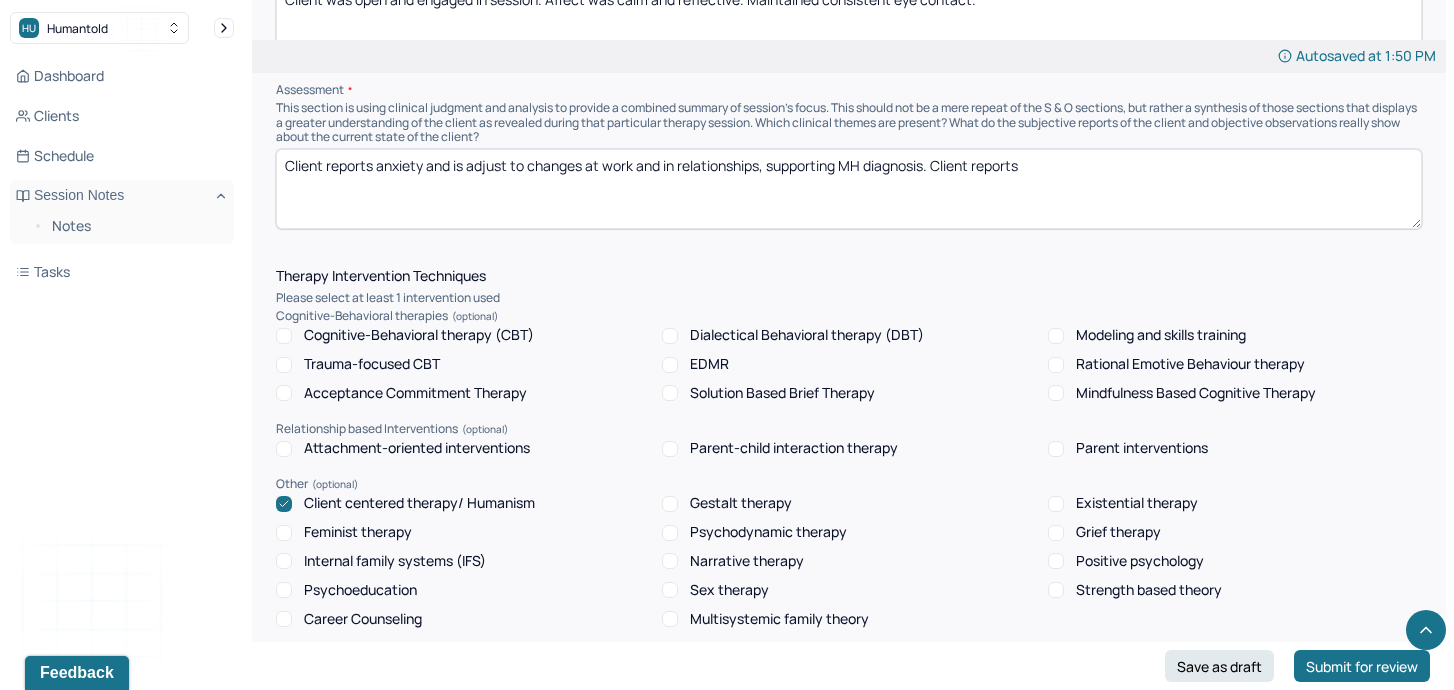 click on "Client reports anxiety and is adjust to changes at work and in relationships, supporting MH diagnosis. Client reports" at bounding box center (849, 189) 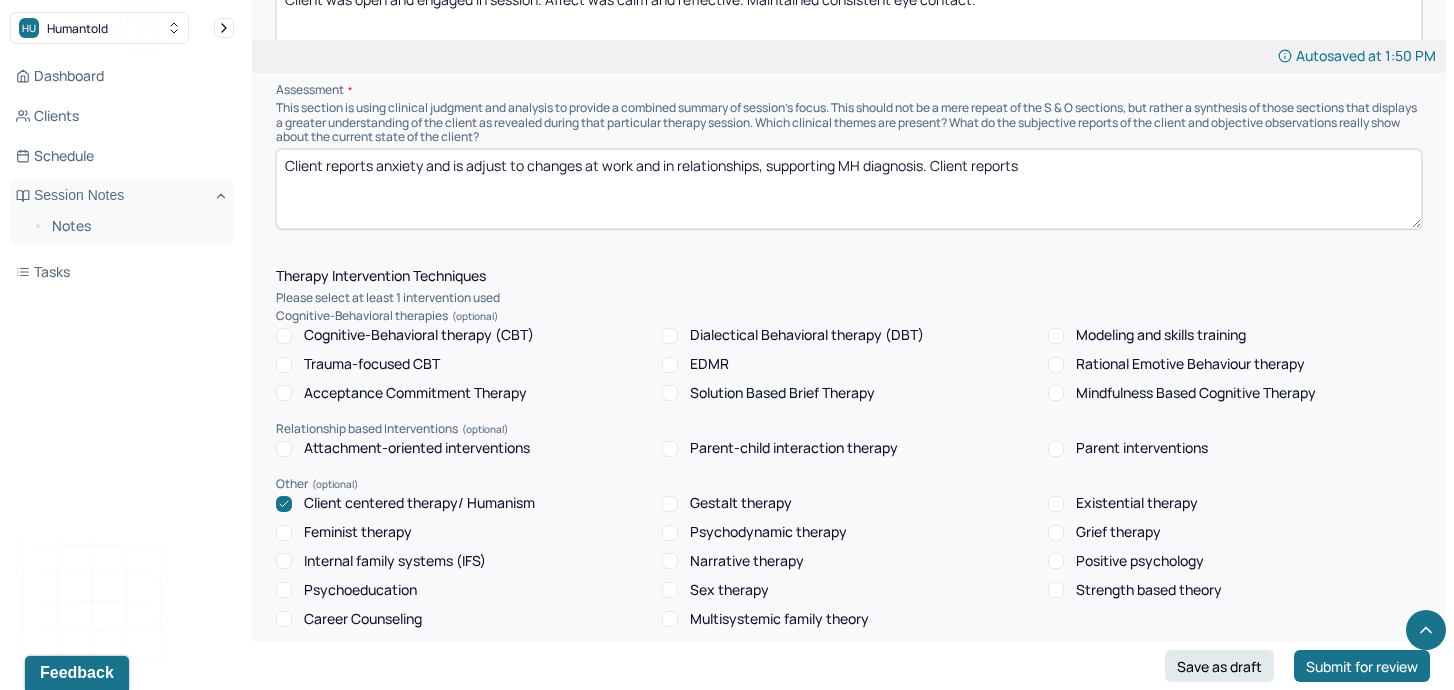 drag, startPoint x: 1044, startPoint y: 104, endPoint x: 978, endPoint y: 107, distance: 66.068146 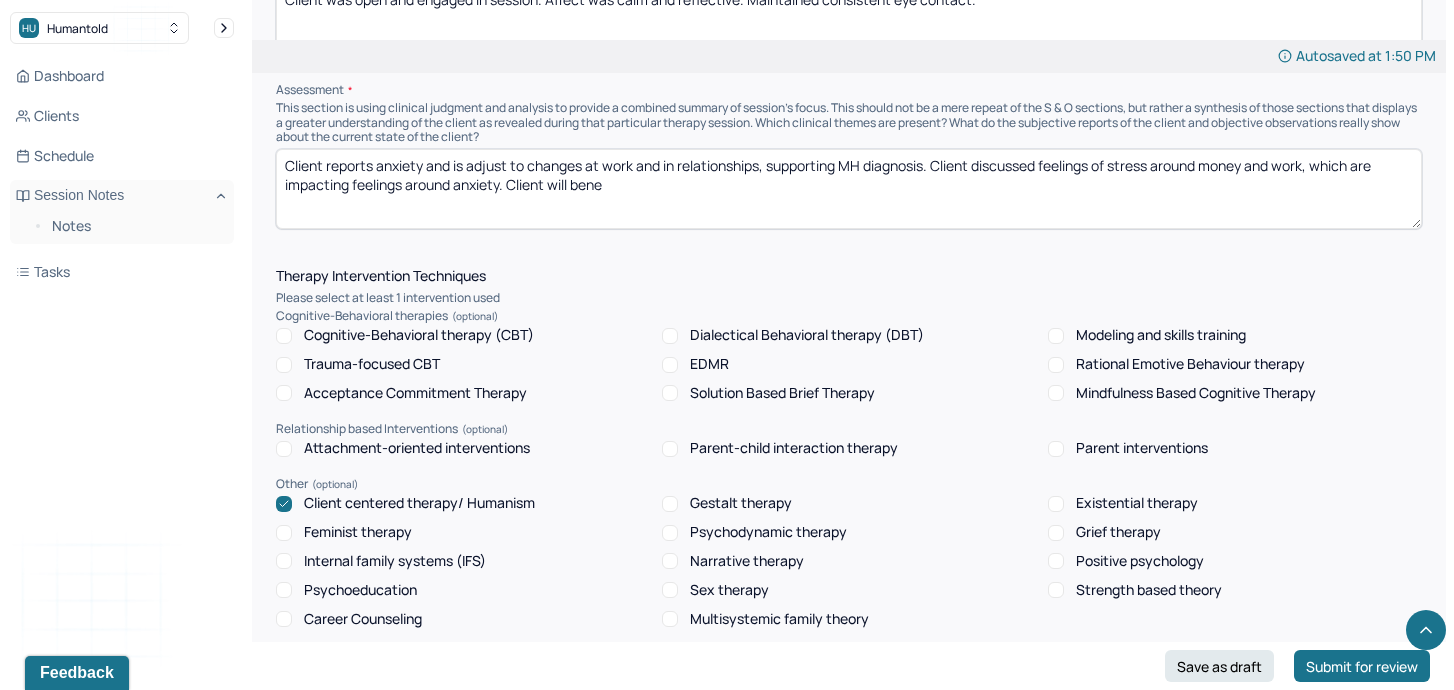 type on "Client reports anxiety and is adjust to changes at work and in relationships, supporting MH diagnosis. Client discussed feelings of stress around money and work, which are impacting feelings around anxiety. Client will benef" 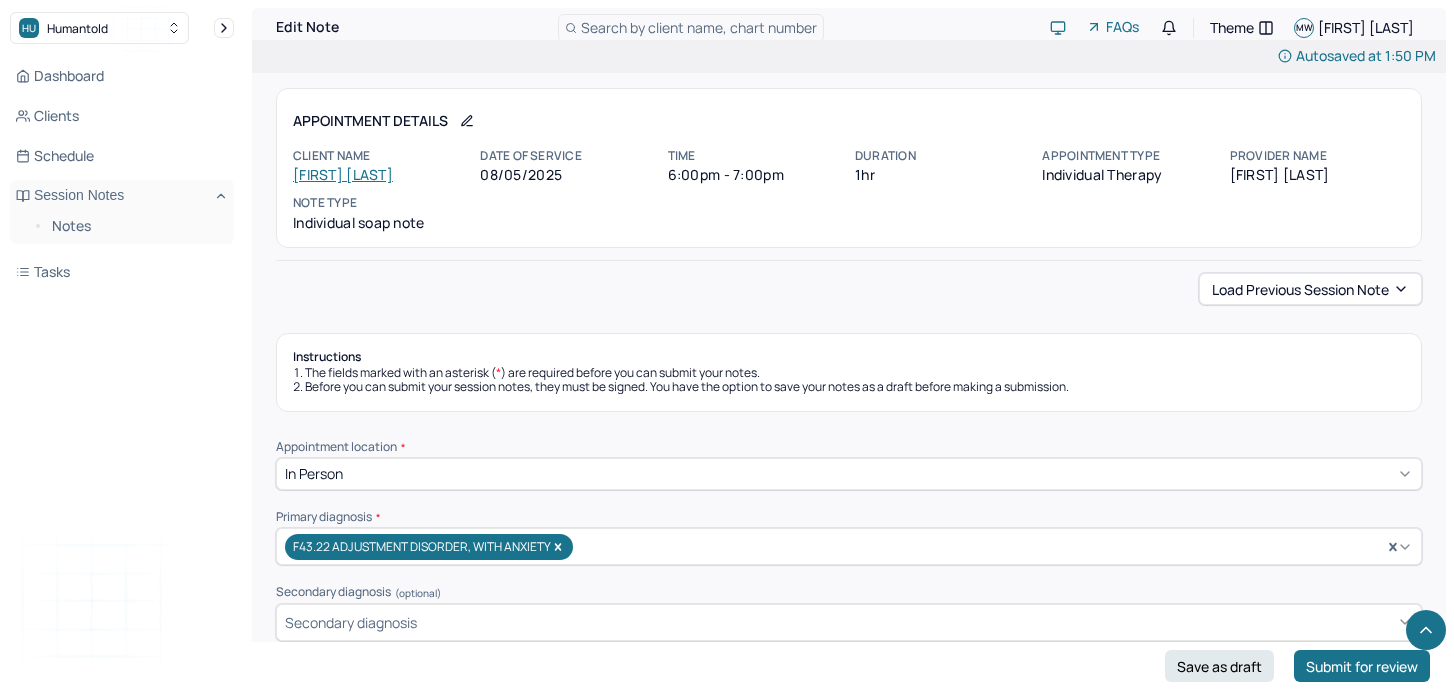 scroll, scrollTop: 1316, scrollLeft: 0, axis: vertical 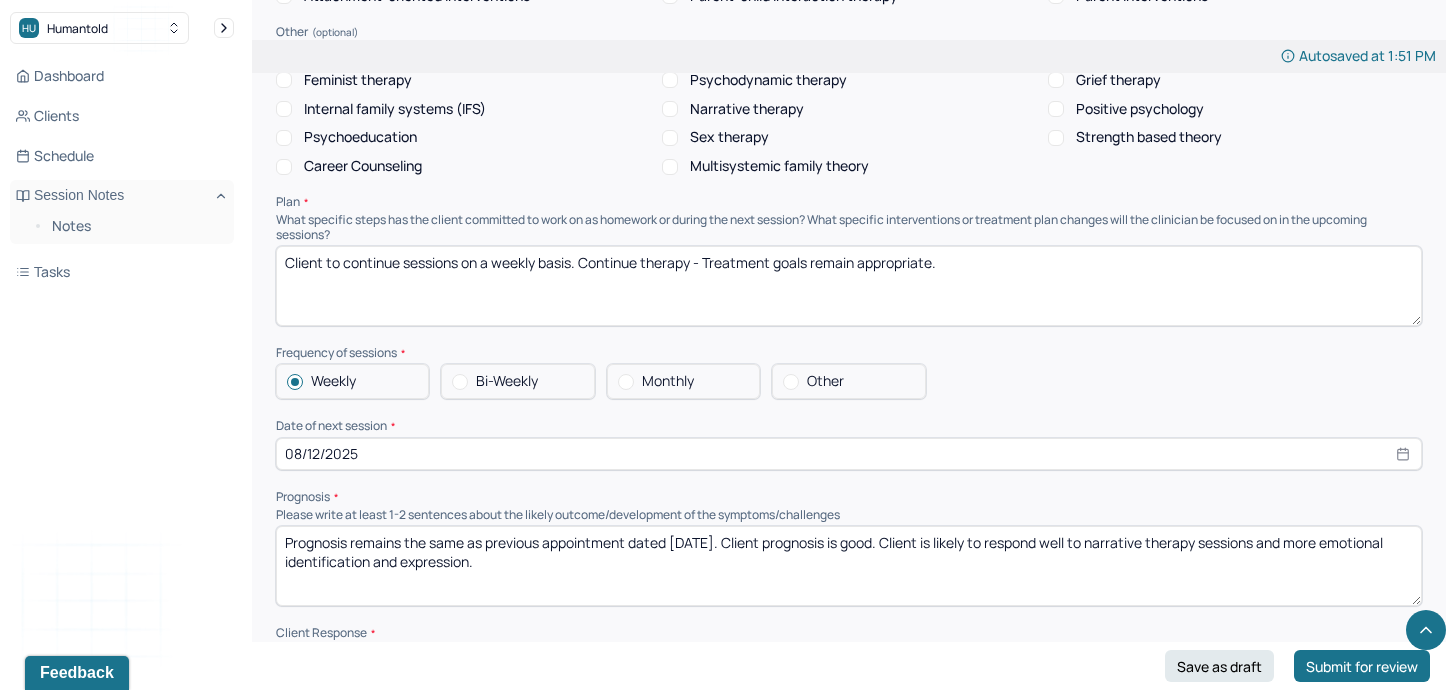 type on "Client reports anxiety and is adjust to changes at work and in relationships, supporting MH diagnosis. Client discussed feelings of stress around money and work, which are impacting feelings around anxiety. Client will benefit from continued discussion around money and work. Therapist used cct during the session." 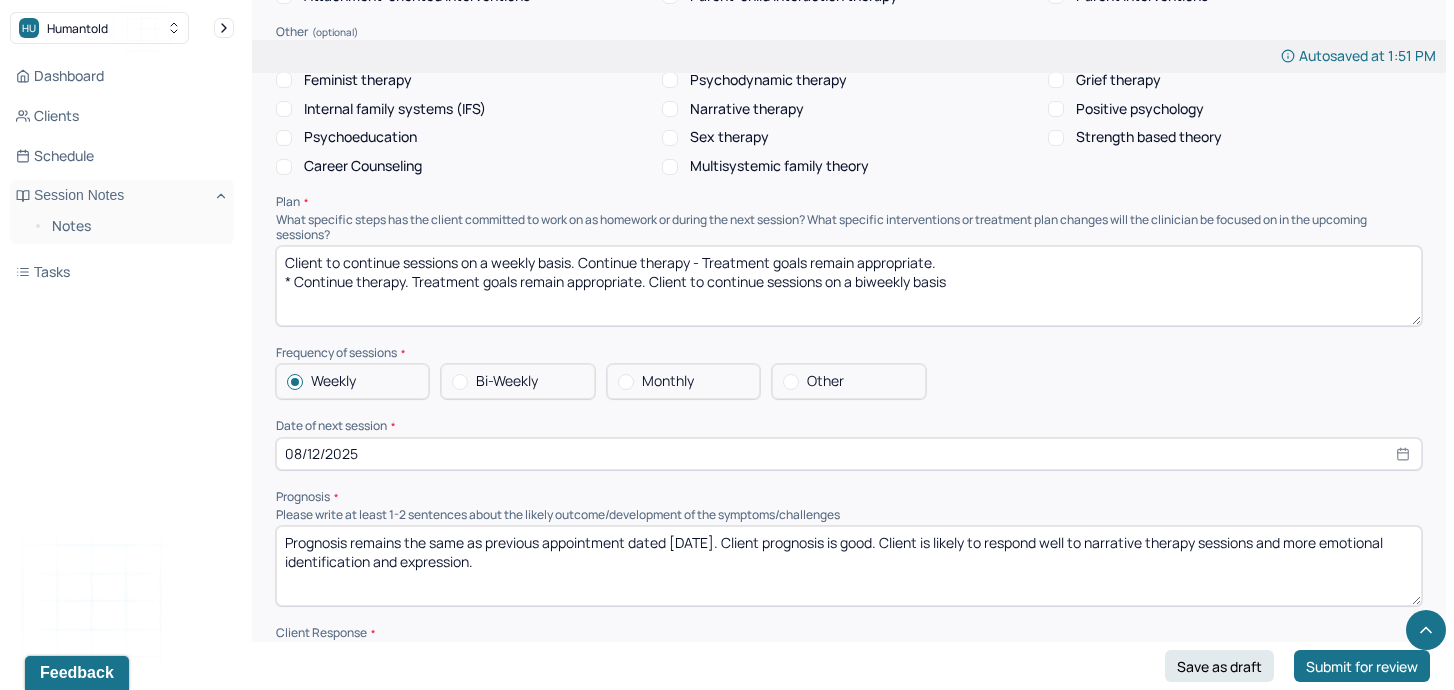 drag, startPoint x: 294, startPoint y: 280, endPoint x: 271, endPoint y: 262, distance: 29.206163 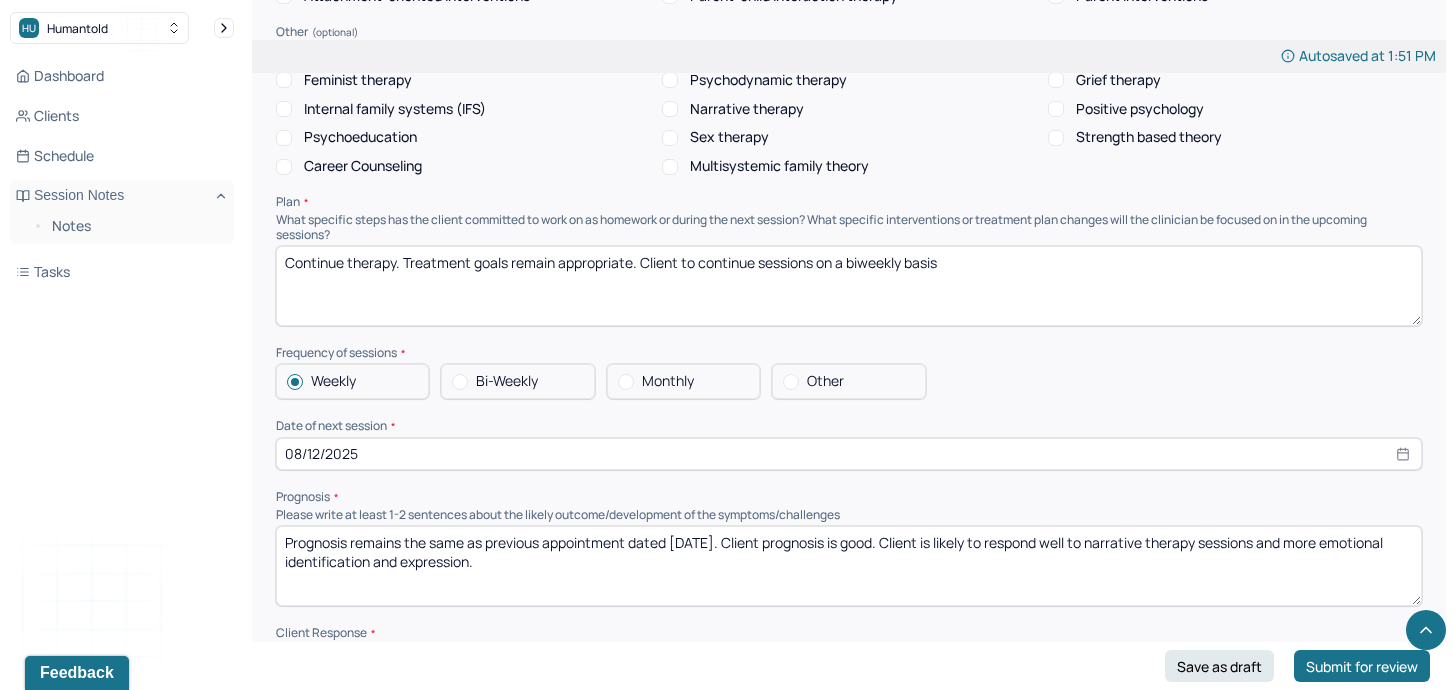 click on "Continue therapy. Treatment goals remain appropriate. Client to continue sessions on a biweekly basis" at bounding box center (849, 286) 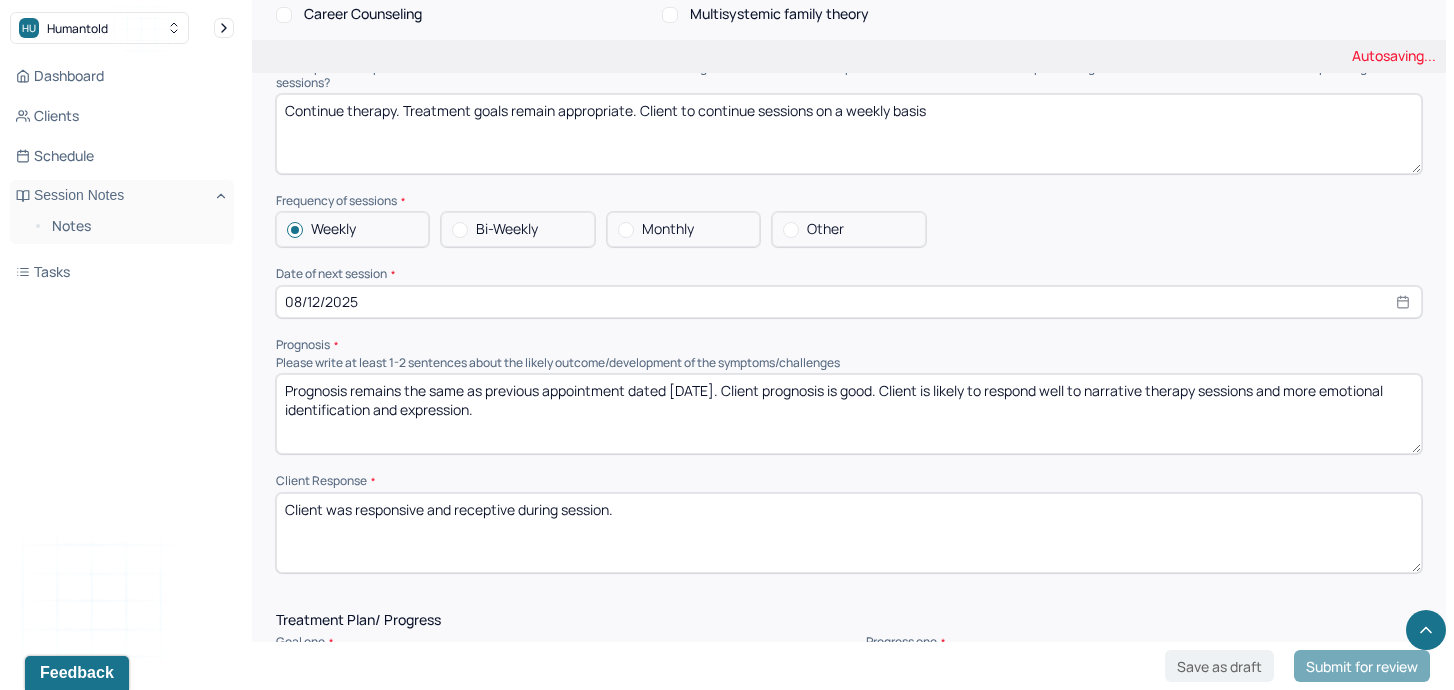 scroll, scrollTop: 1915, scrollLeft: 0, axis: vertical 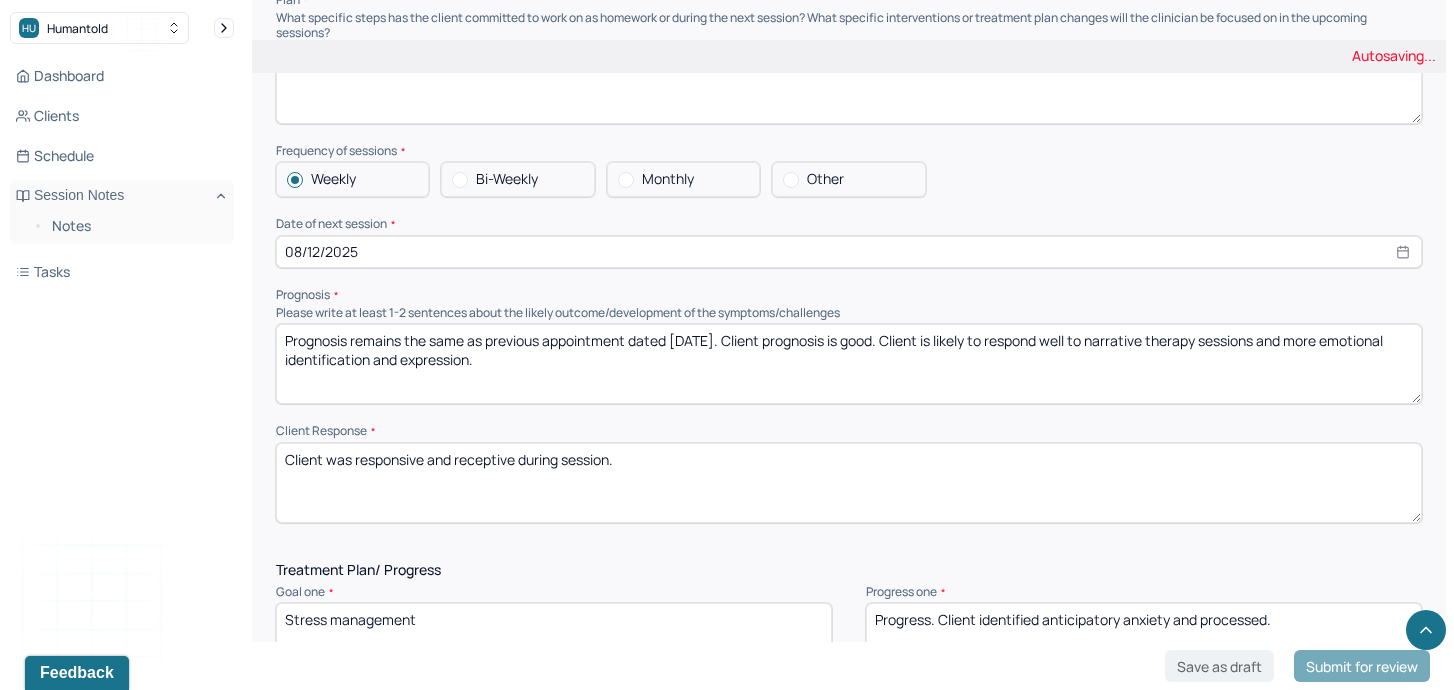 type on "Continue therapy. Treatment goals remain appropriate. Client to continue sessions on a weekly basis" 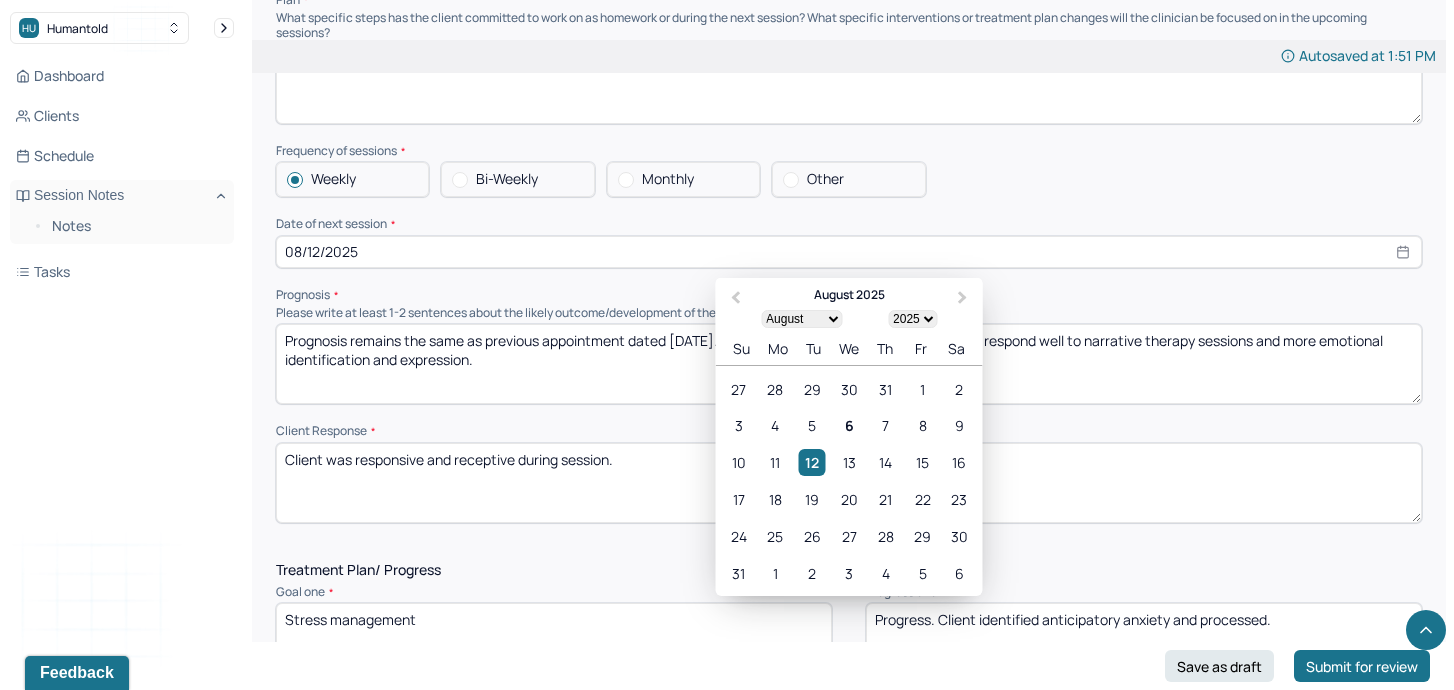 click on "08/12/2025" at bounding box center [849, 252] 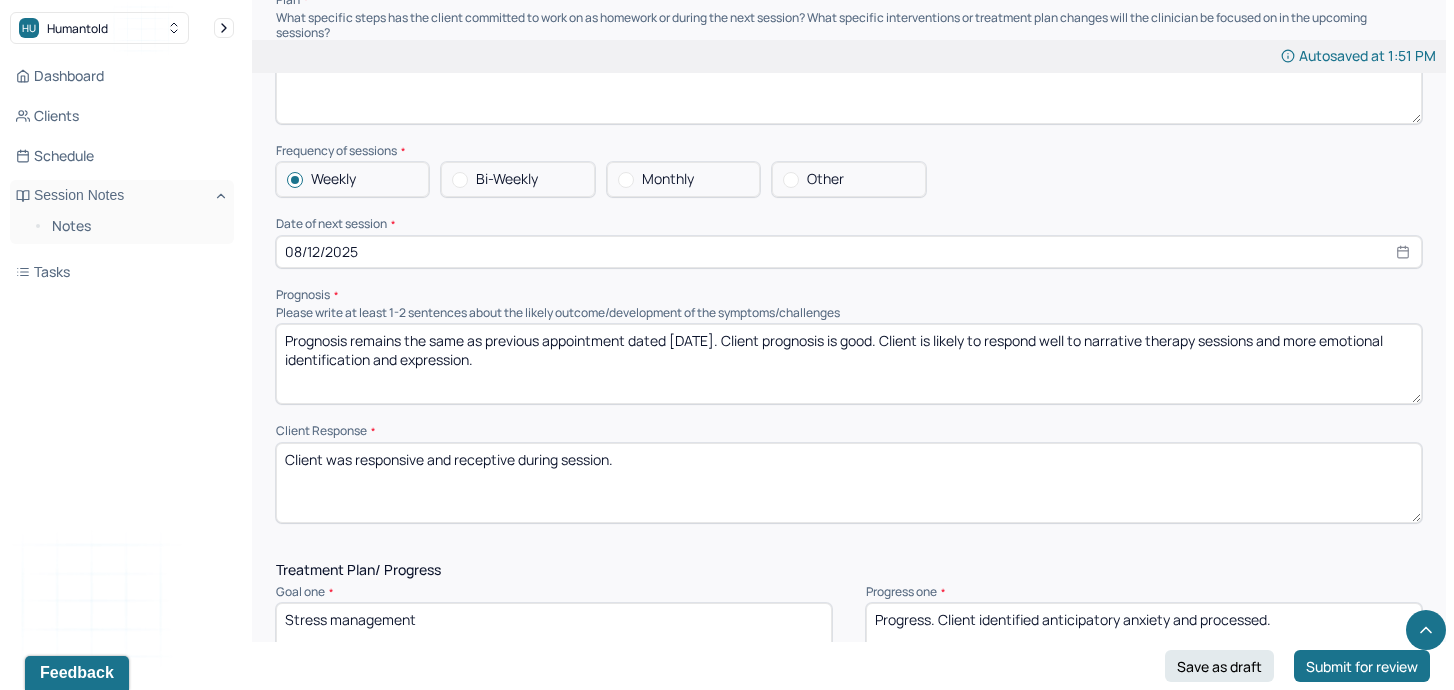 click on "Prognosis remains the same as previous appointment dated [DATE]. Client prognosis is good. Client is likely to respond well to narrative therapy sessions and more emotional identification and expression." at bounding box center (849, 364) 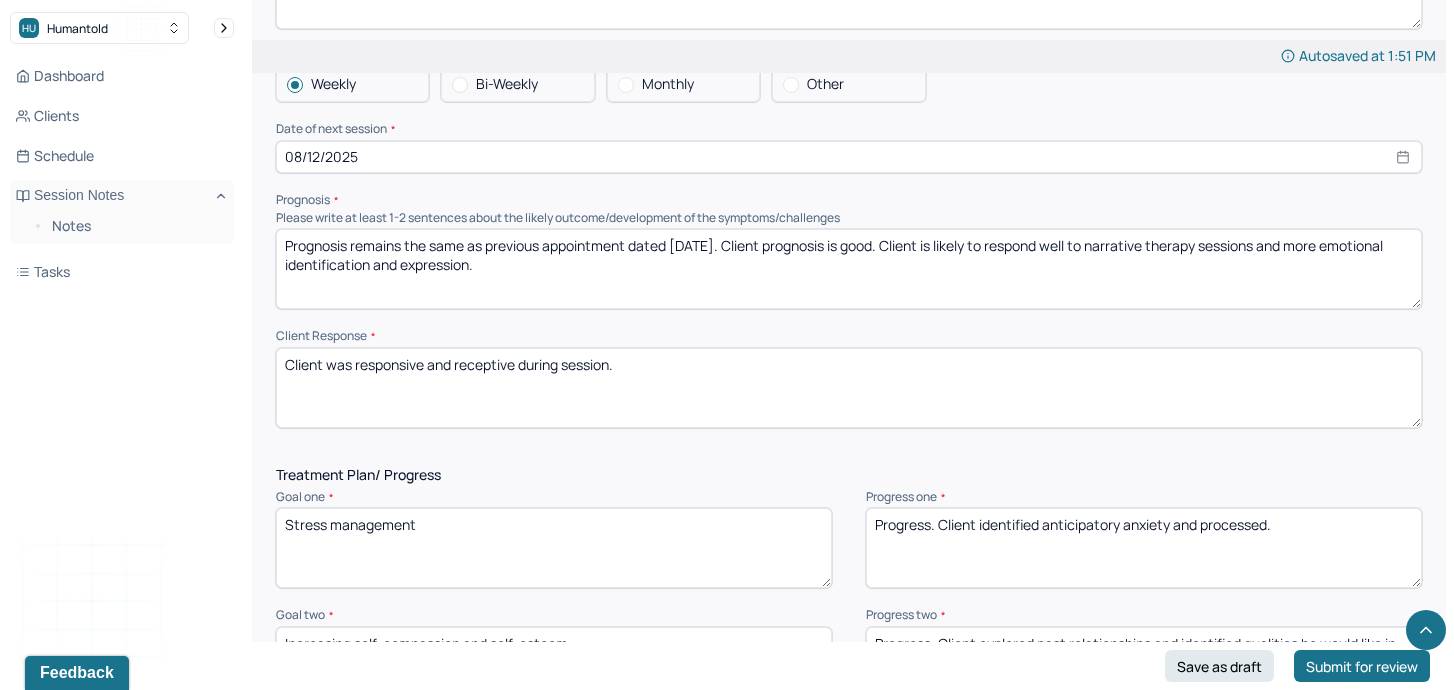 scroll, scrollTop: 2011, scrollLeft: 0, axis: vertical 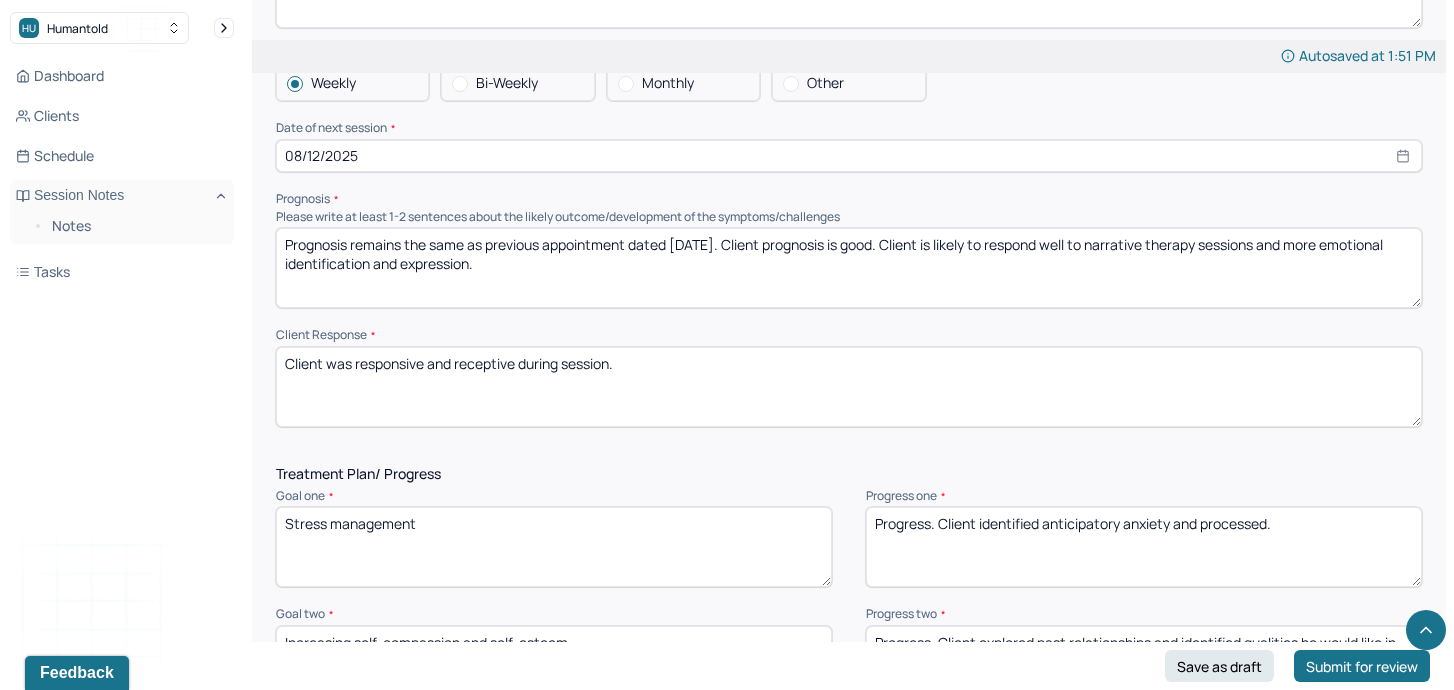 click on "Prognosis remains the same as previous appointment dated [DATE]. Client prognosis is good. Client is likely to respond well to narrative therapy sessions and more emotional identification and expression." at bounding box center [849, 268] 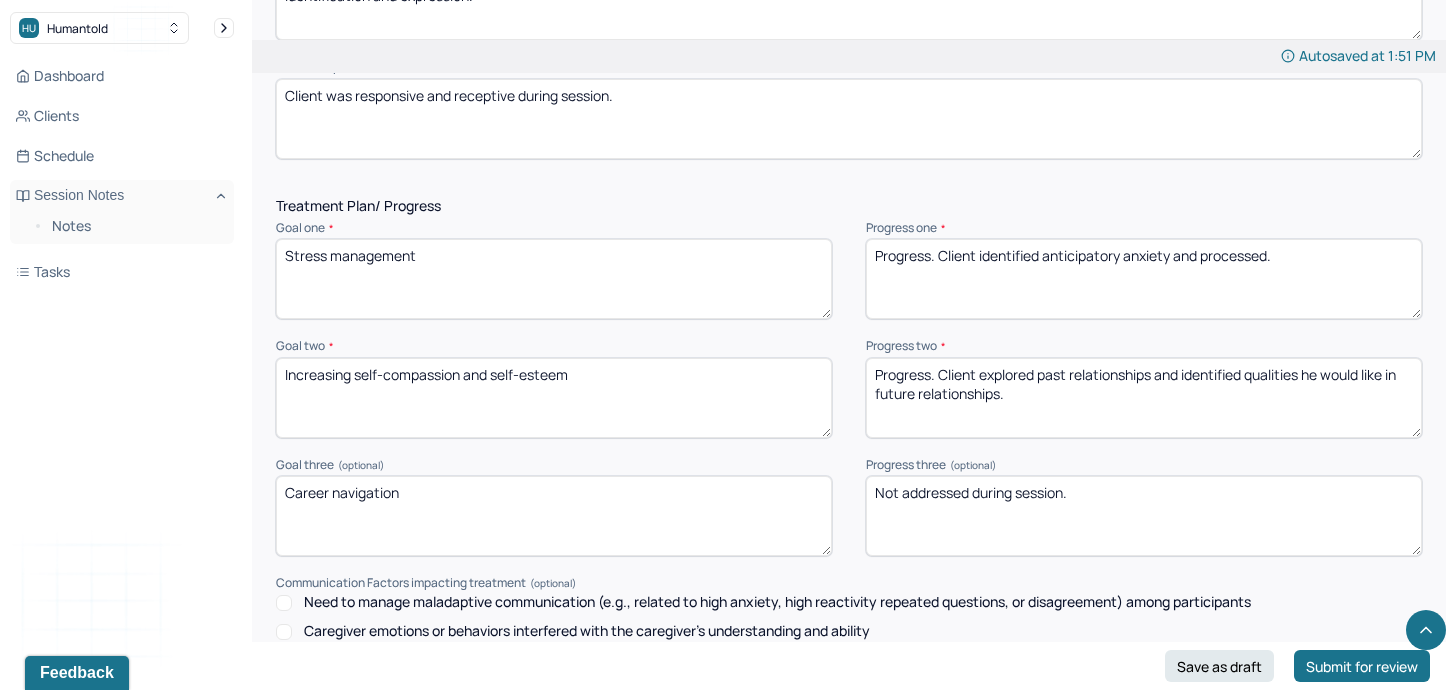 scroll, scrollTop: 2280, scrollLeft: 0, axis: vertical 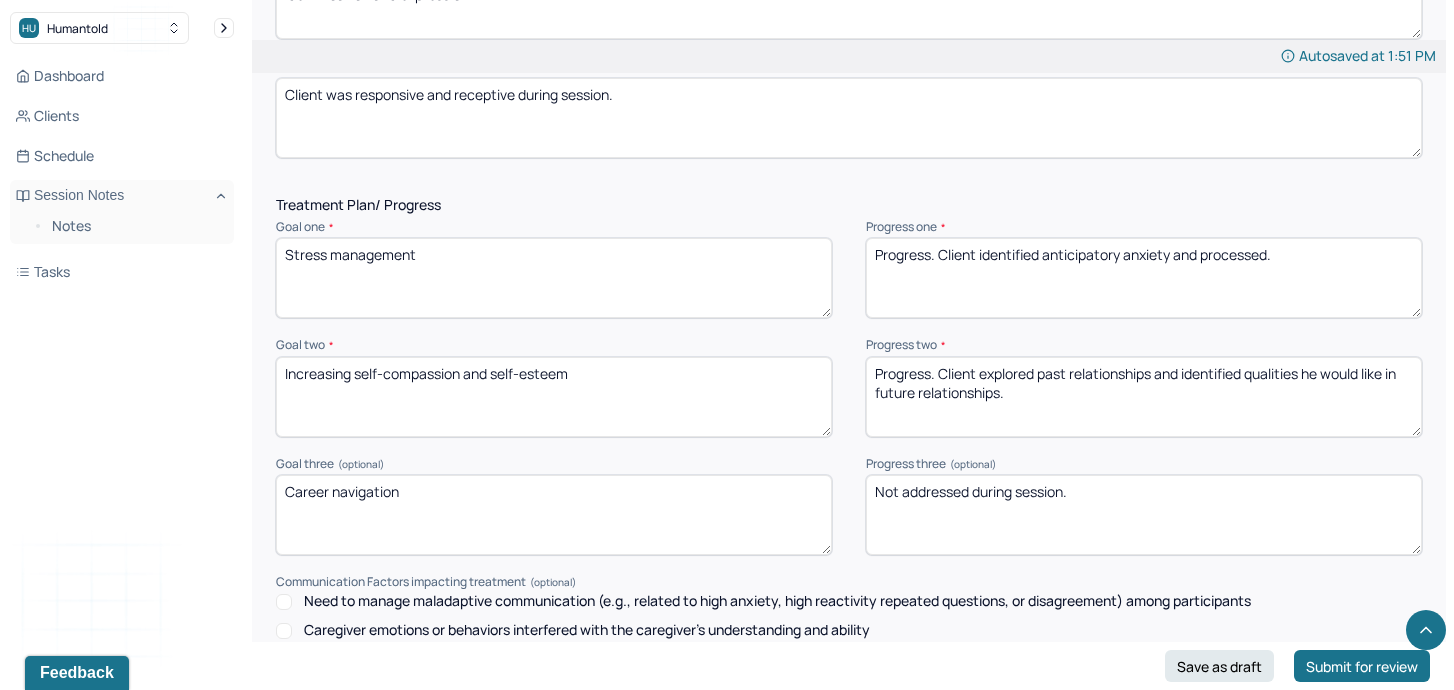 type on "Prognosis remains the same as previous appointment dated 7/29/25. Client prognosis is good. Client is likely to respond well to CCT  therapy sessions and more emotional identification and expression." 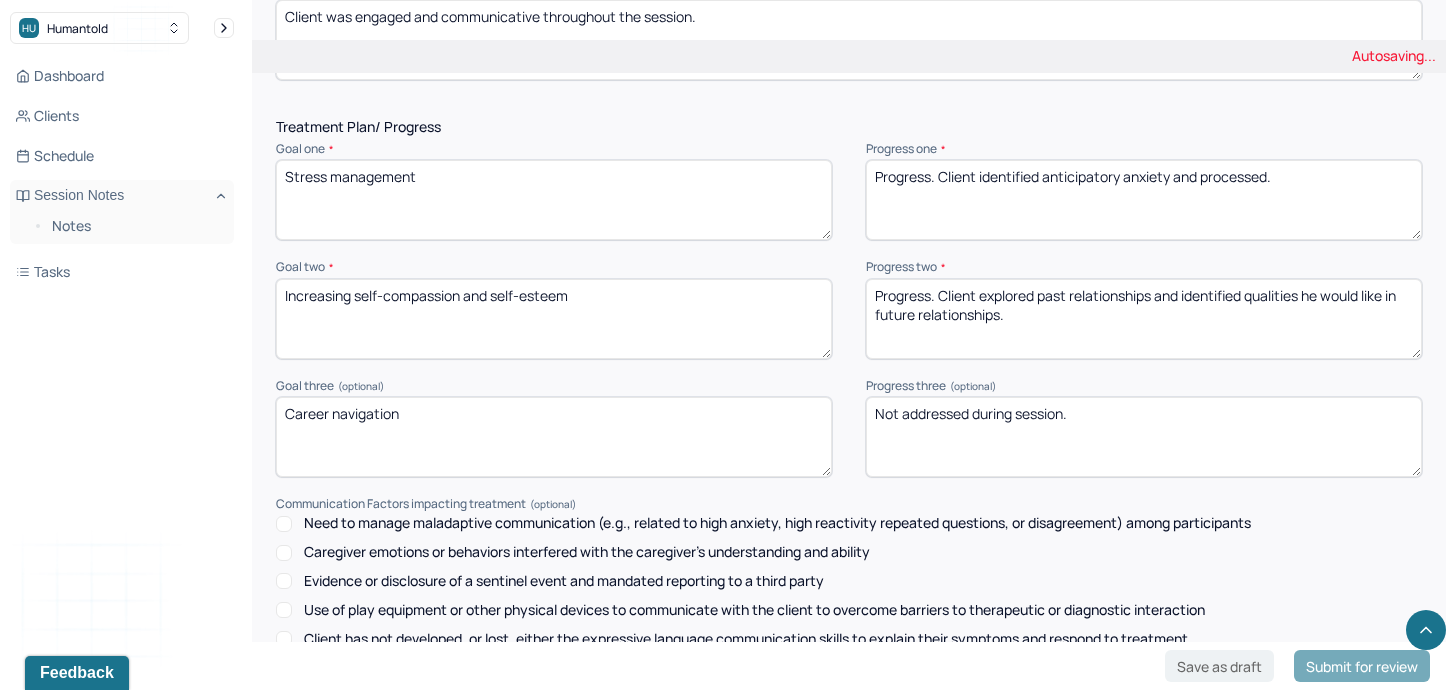 scroll, scrollTop: 2325, scrollLeft: 0, axis: vertical 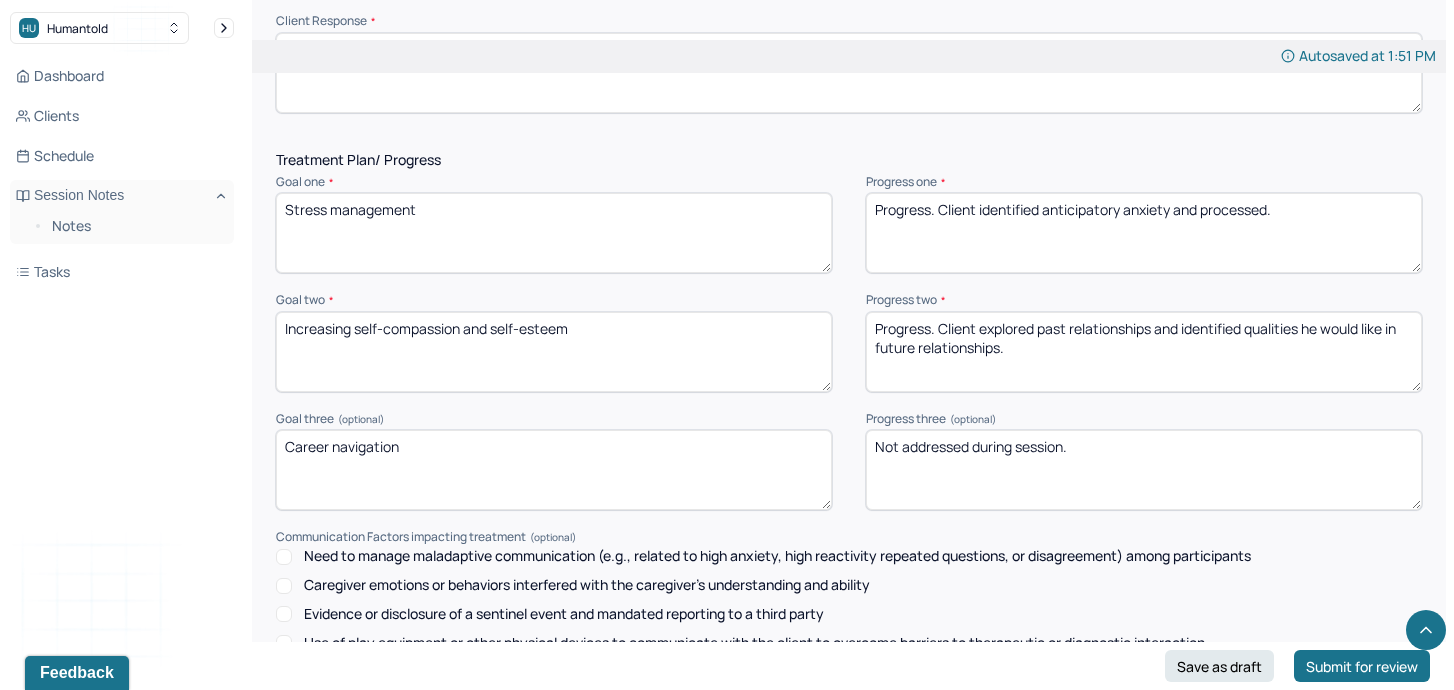type on "Client was engaged and communicative throughout the session." 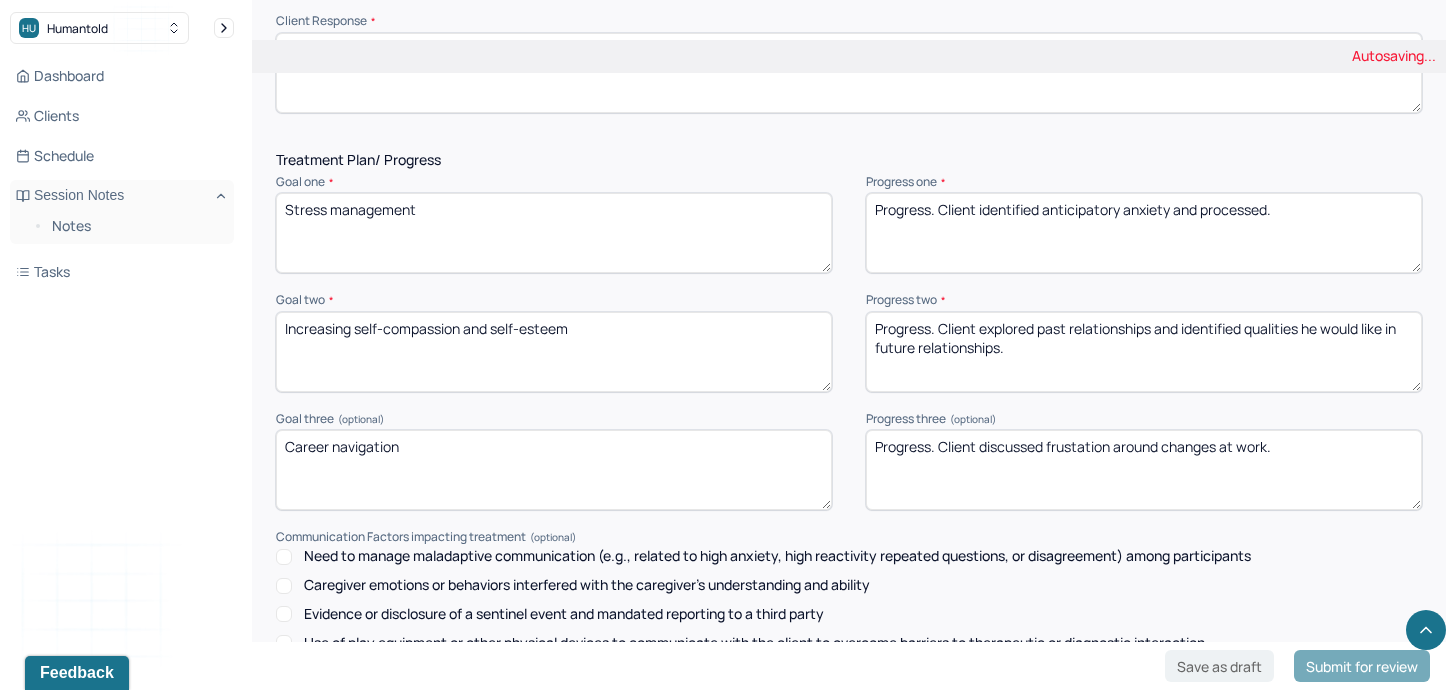 type on "Progress. Client discussed frustation around changes at work." 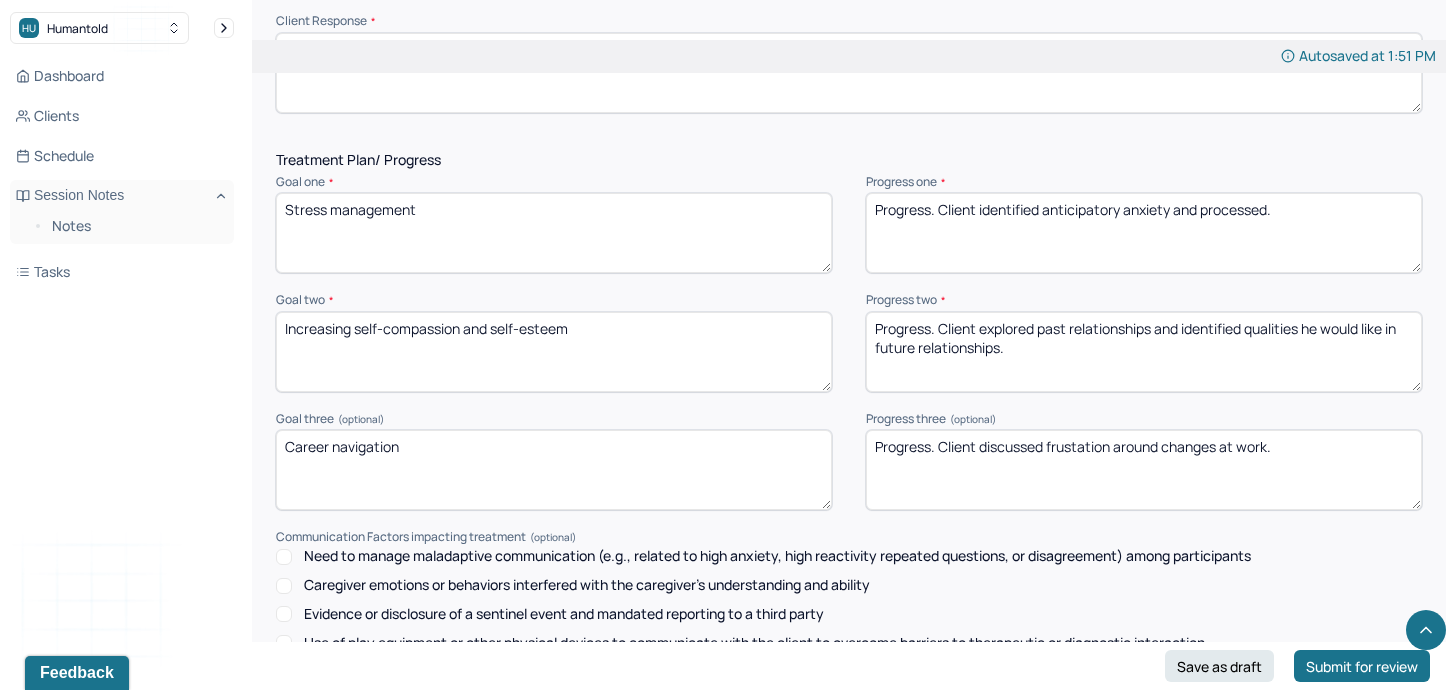 drag, startPoint x: 1038, startPoint y: 353, endPoint x: 848, endPoint y: 306, distance: 195.72685 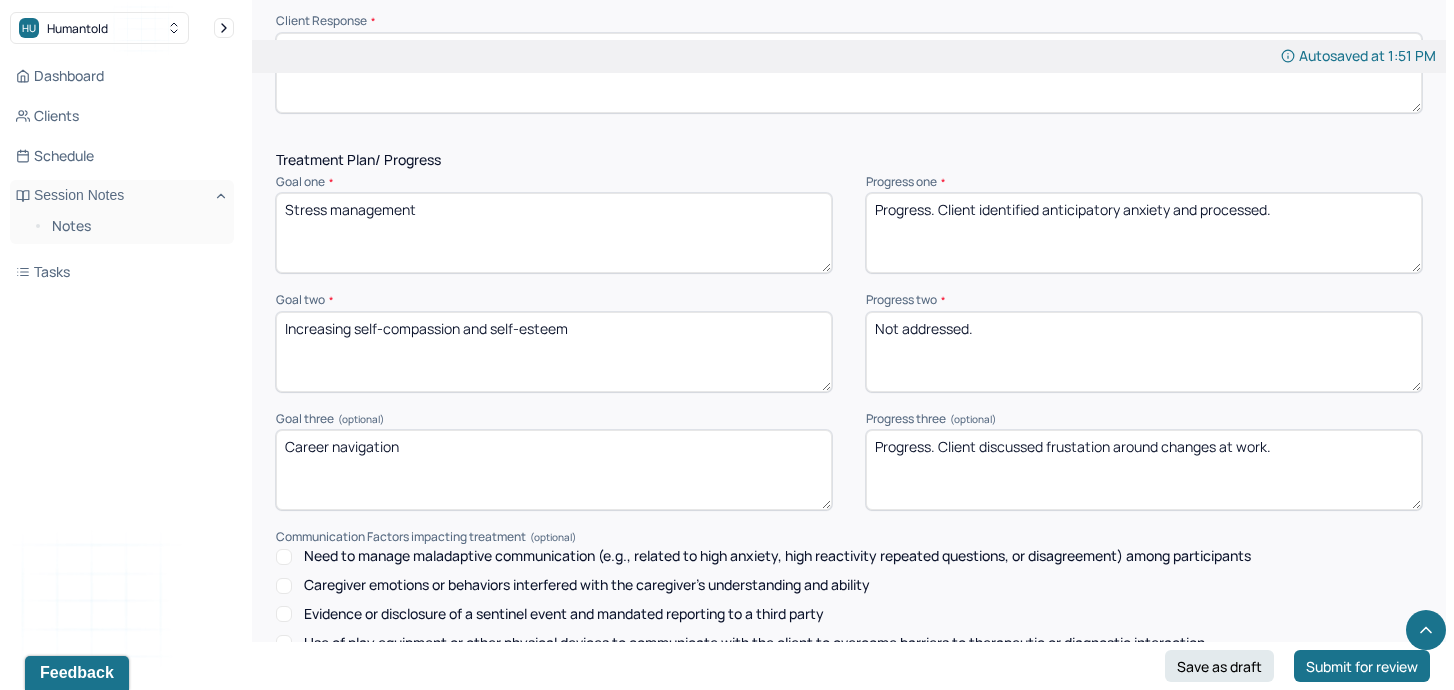 type on "Not addressed." 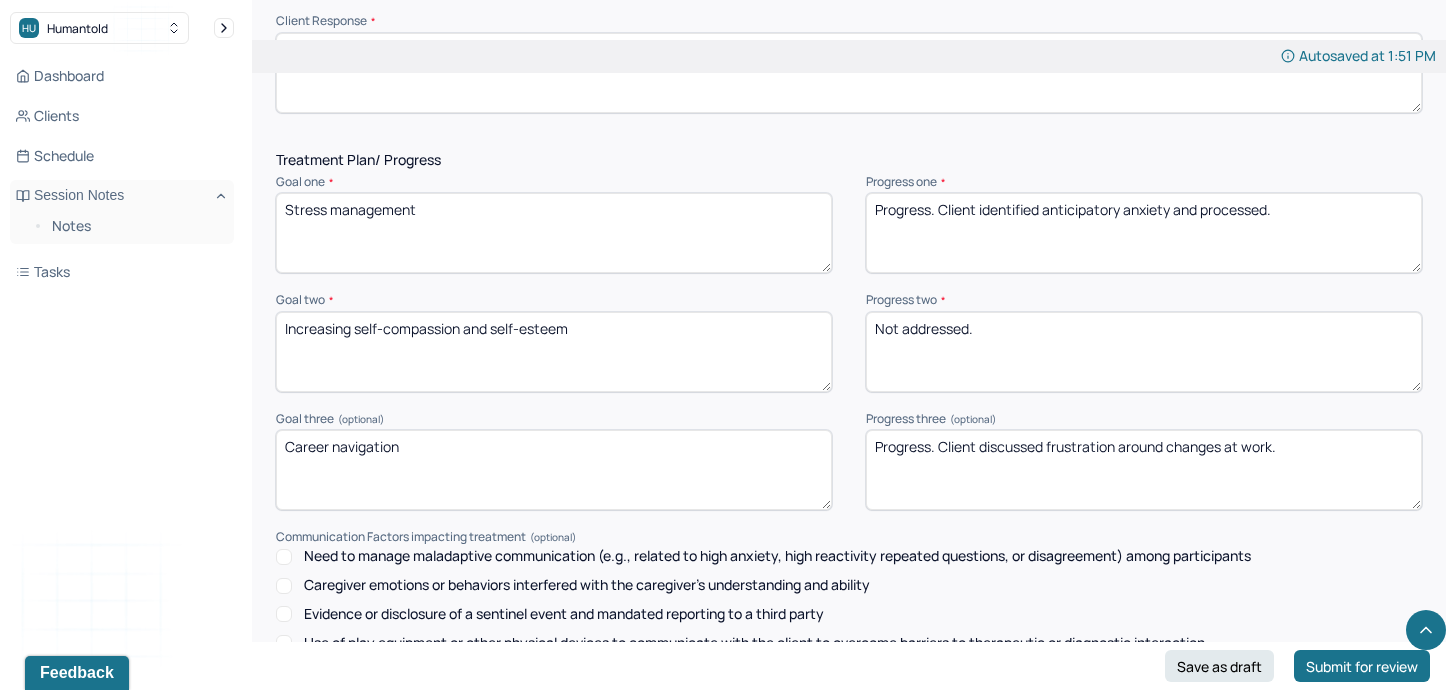 type on "Progress. Client discussed frustration around changes at work." 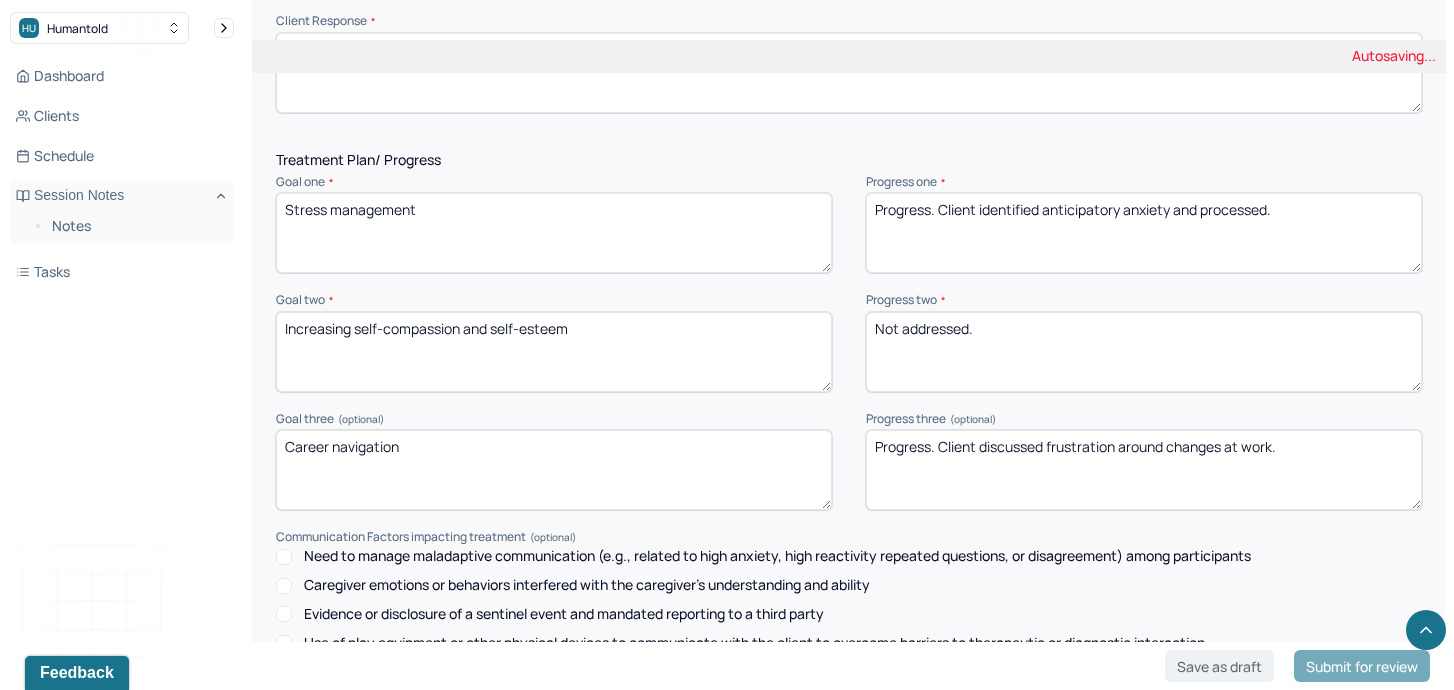 click on "Progress. Client identified anticipatory anxiety and processed." at bounding box center [1144, 233] 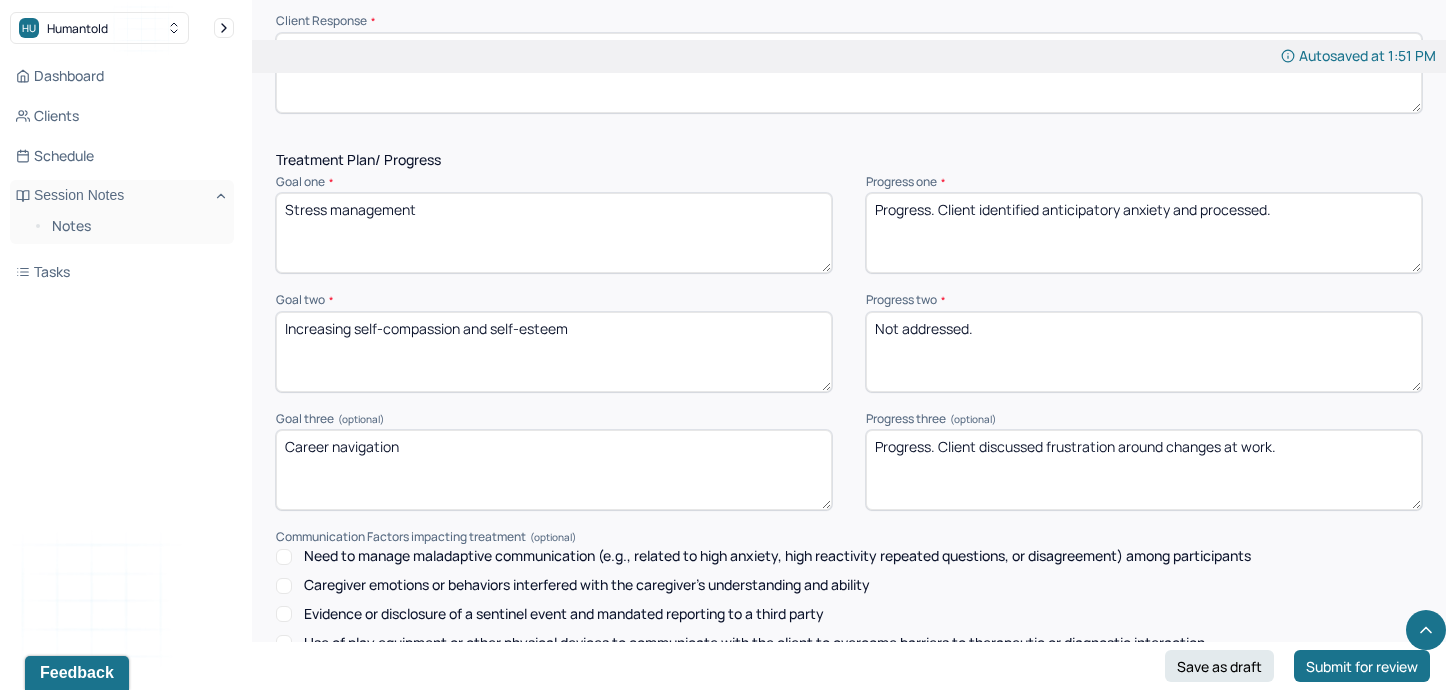 drag, startPoint x: 1311, startPoint y: 207, endPoint x: 937, endPoint y: 203, distance: 374.0214 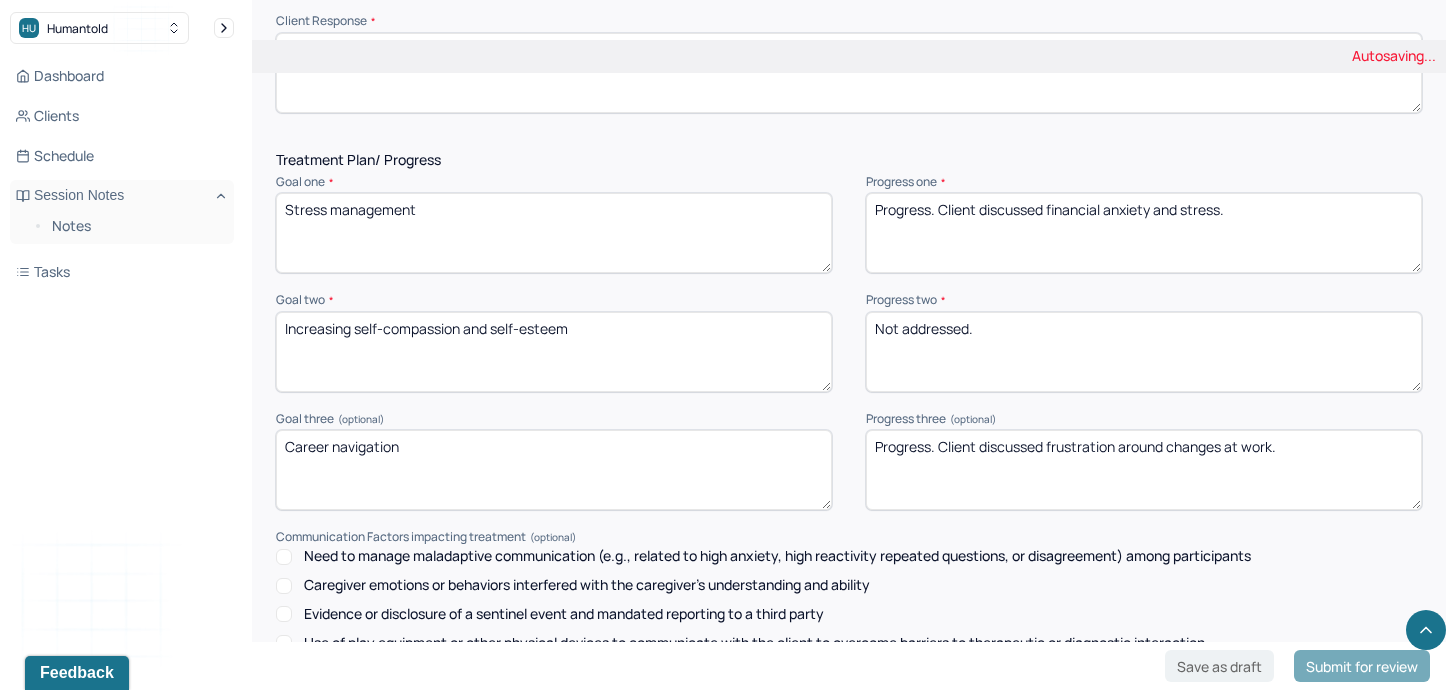 scroll, scrollTop: 2673, scrollLeft: 0, axis: vertical 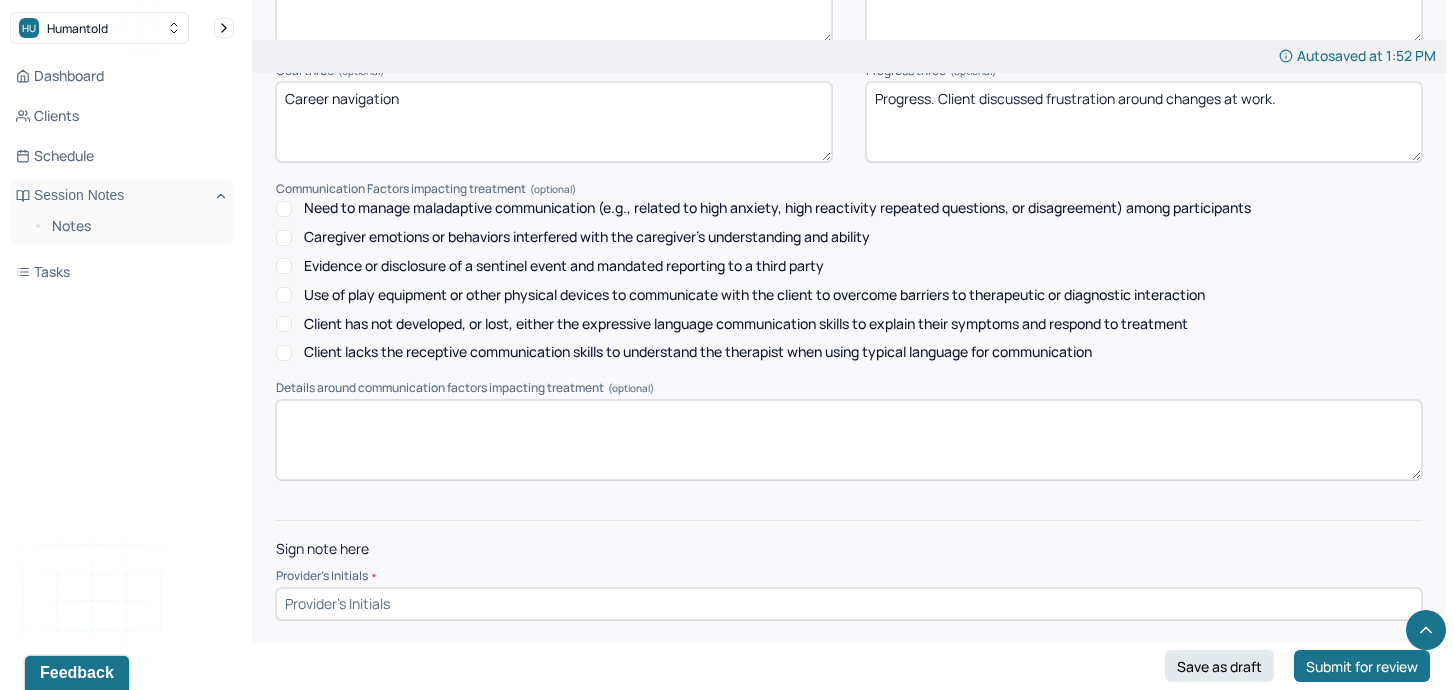 type on "Progress. Client discussed financial anxiety and stress." 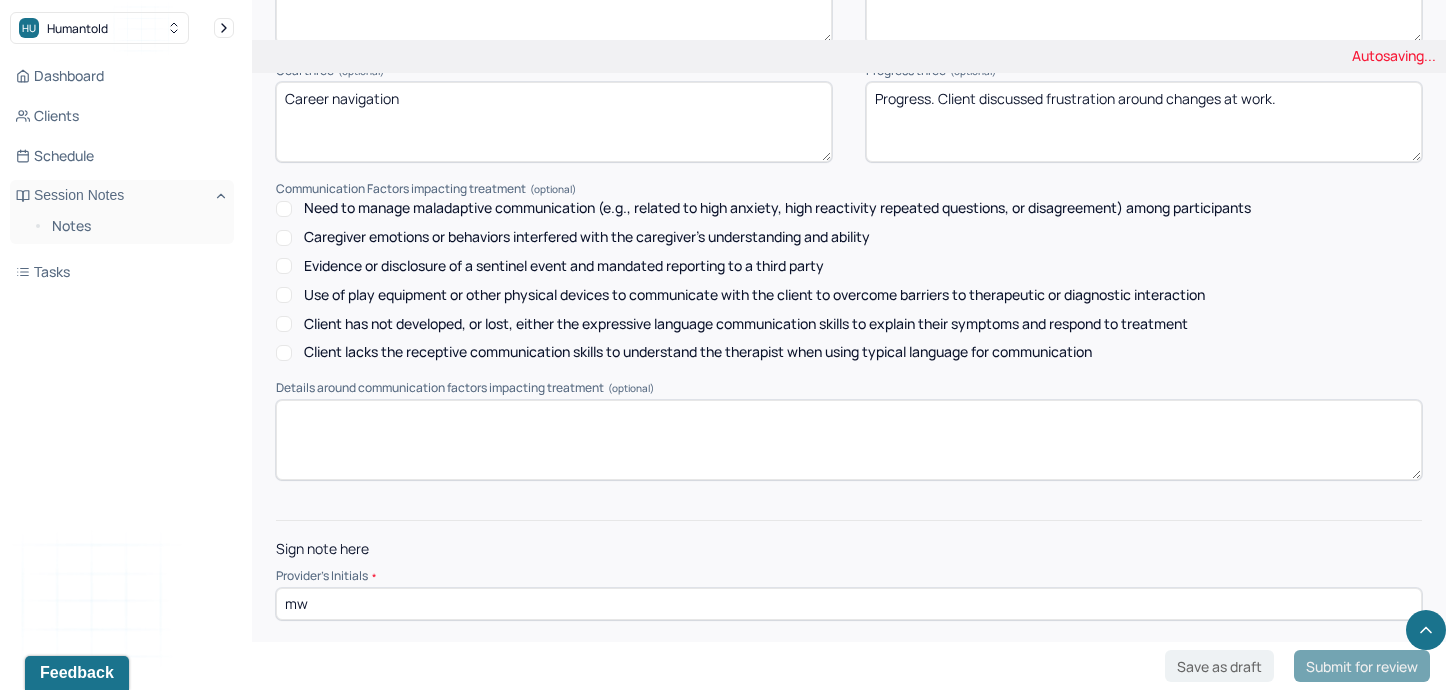 type on "mw" 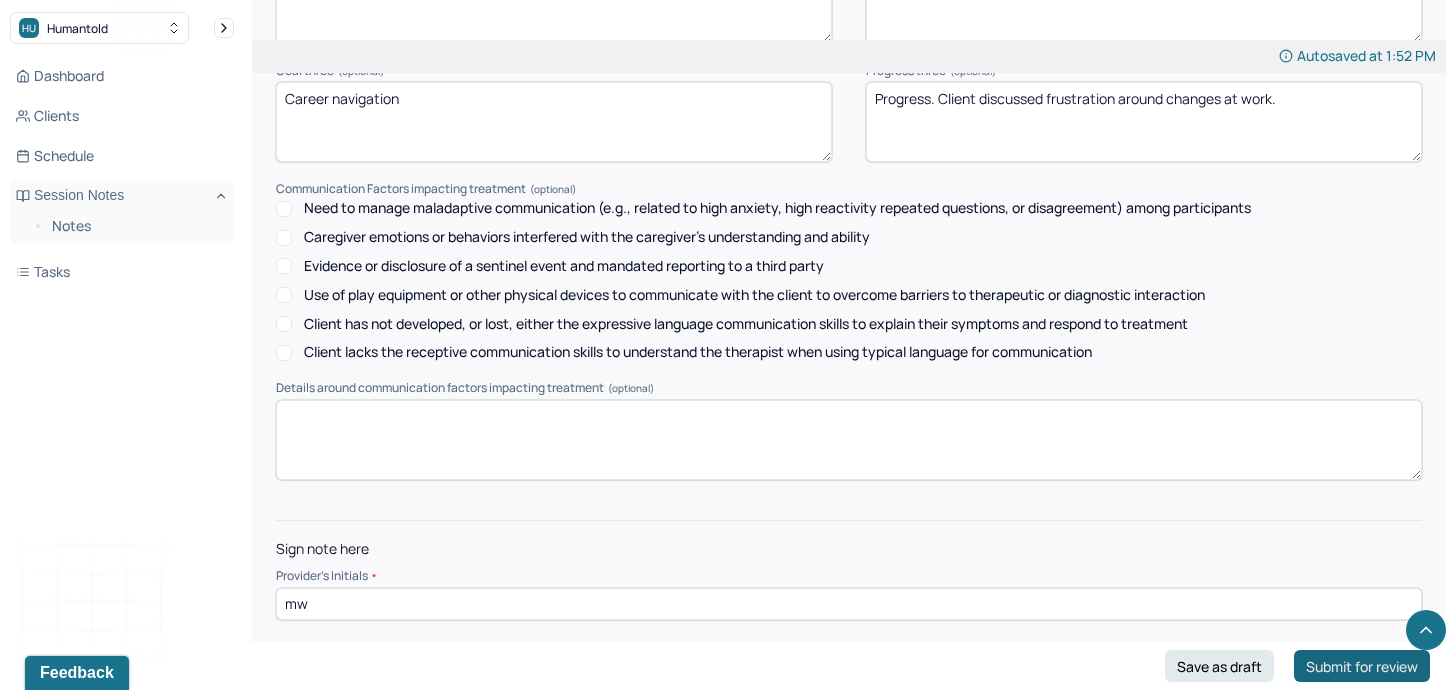 click on "Submit for review" at bounding box center [1362, 666] 